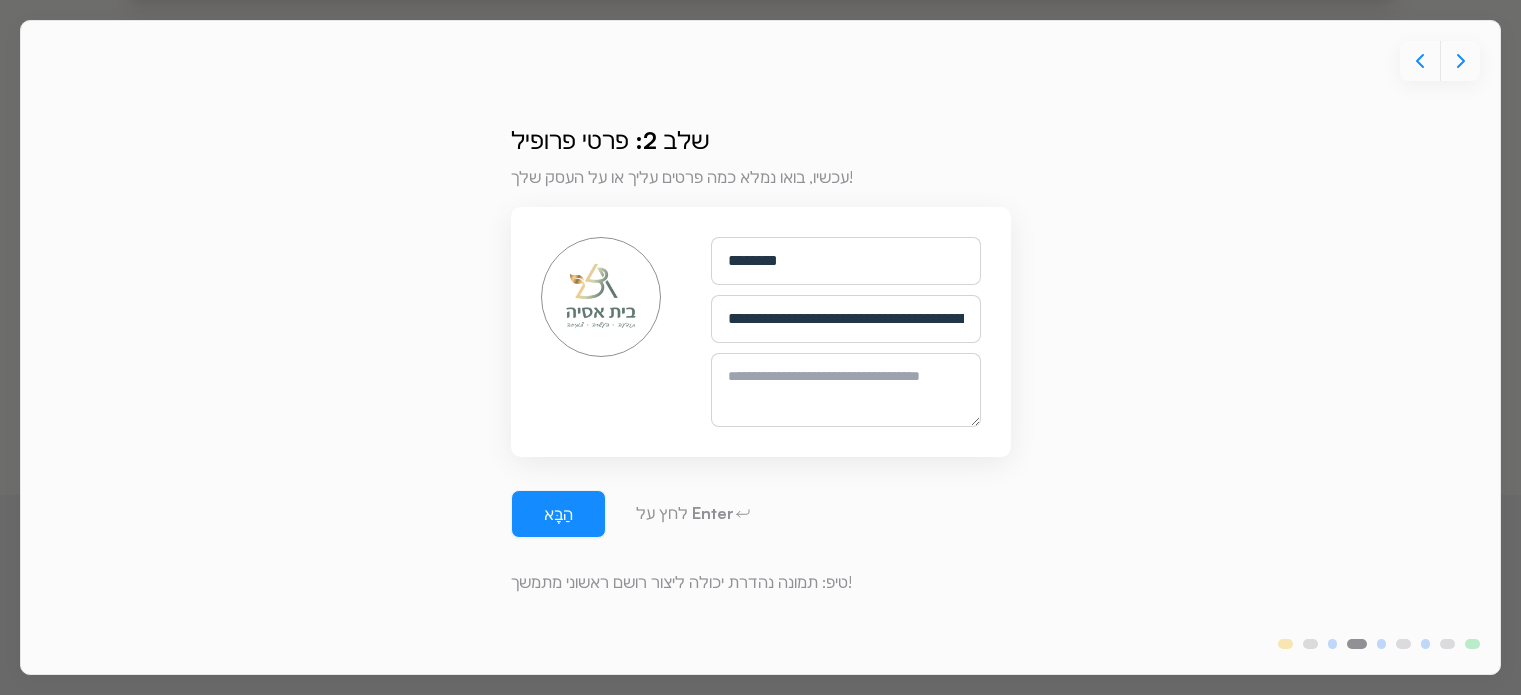 scroll, scrollTop: 10, scrollLeft: 0, axis: vertical 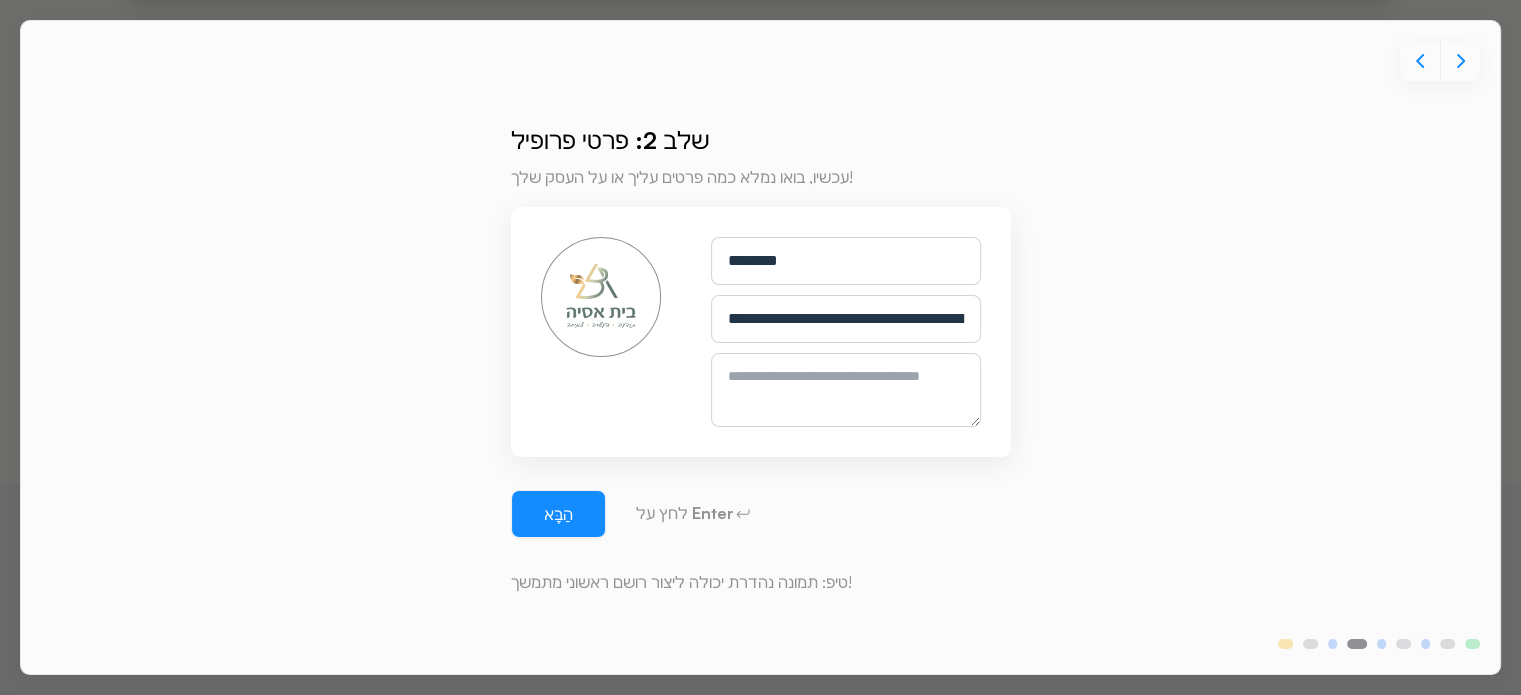 click on "**********" at bounding box center (846, 319) 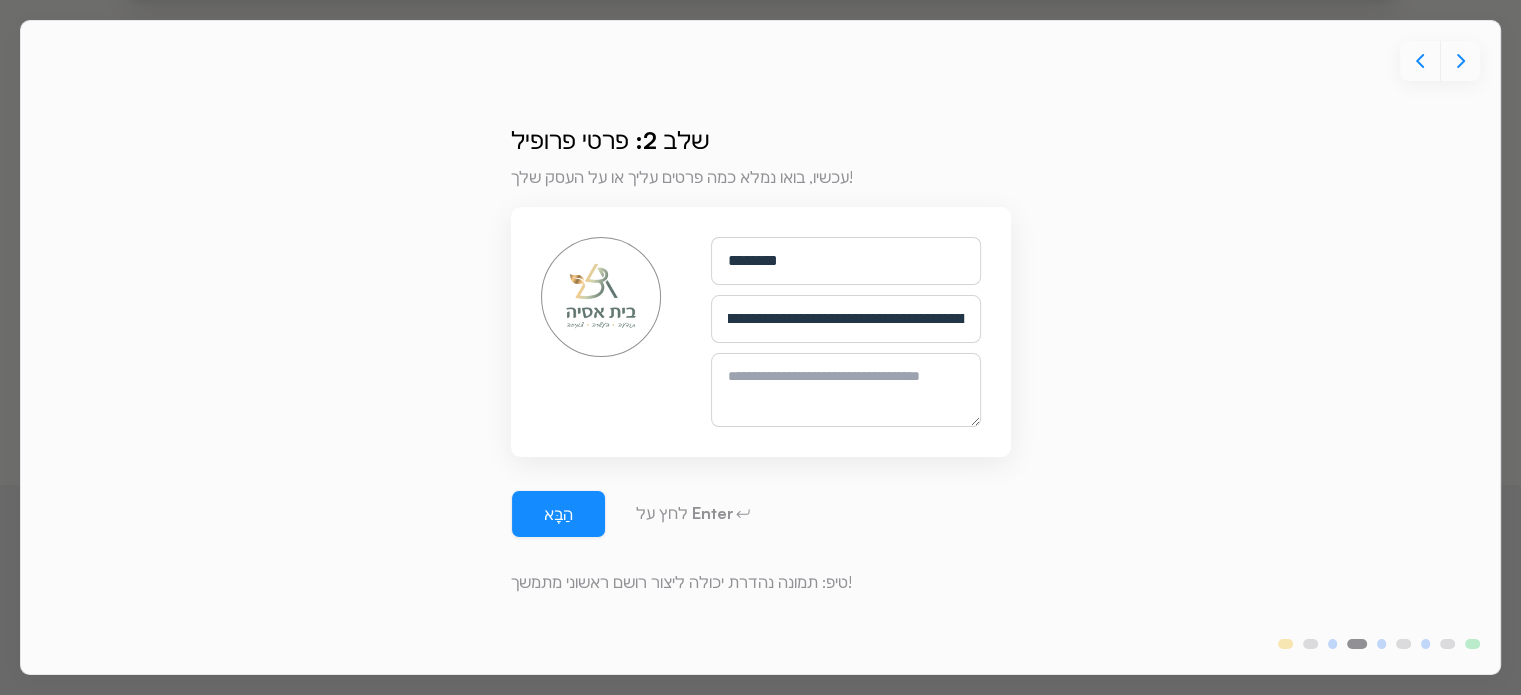 scroll, scrollTop: 0, scrollLeft: 97, axis: horizontal 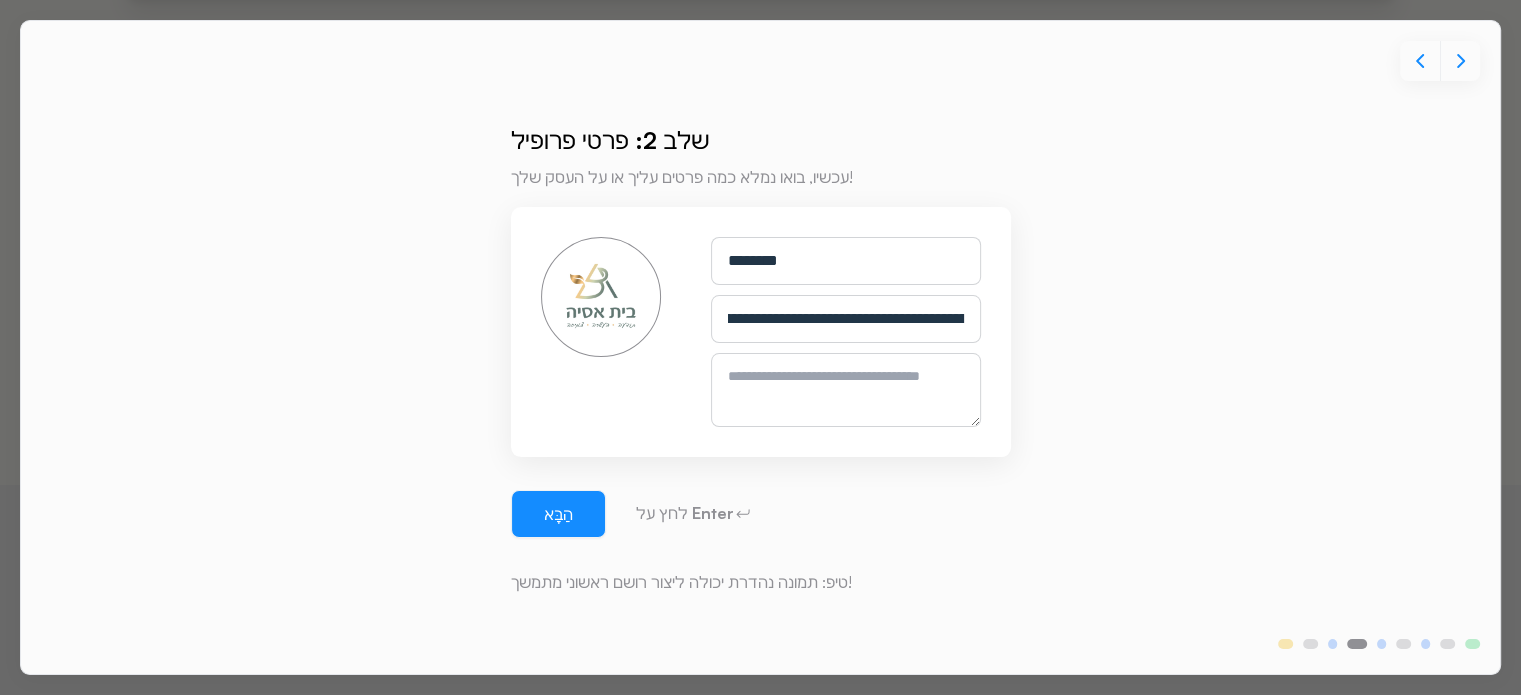 click on "**********" at bounding box center (846, 319) 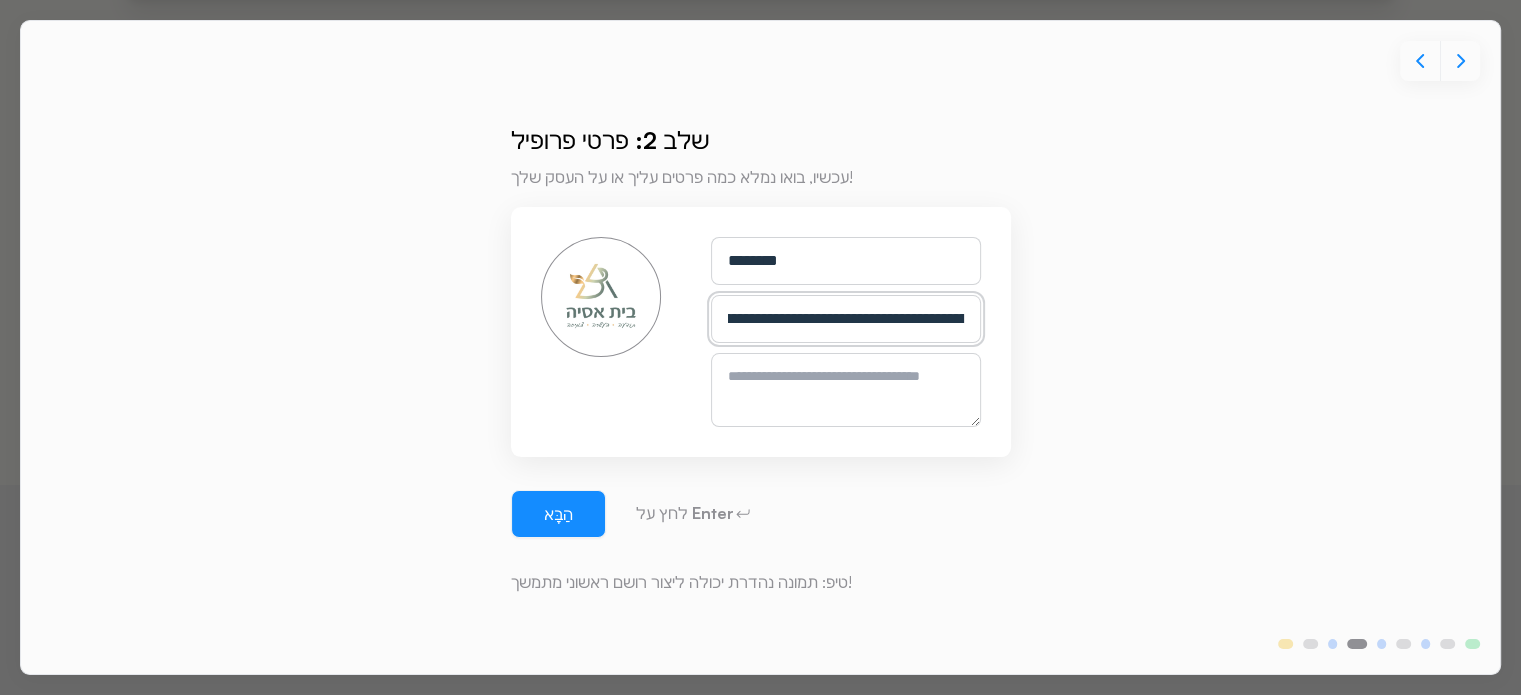 scroll, scrollTop: 0, scrollLeft: 0, axis: both 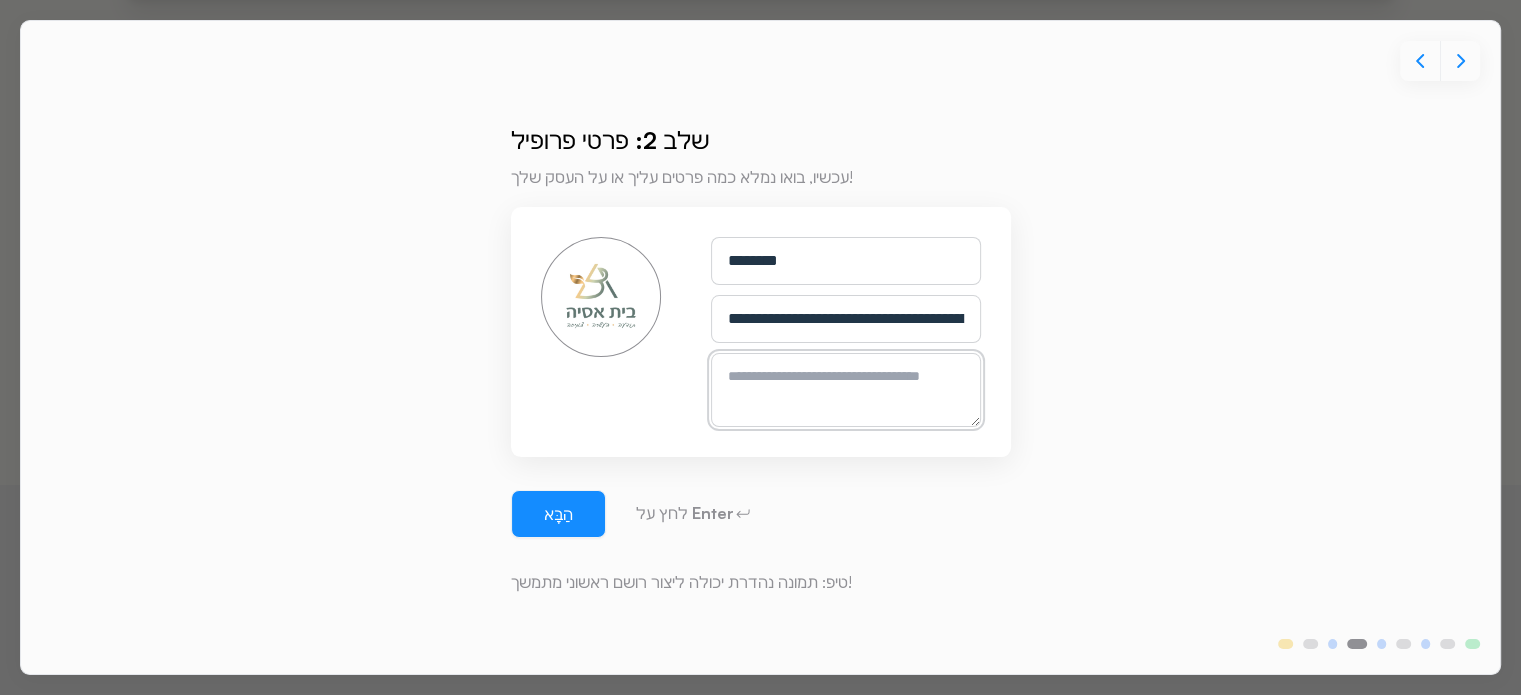 paste on "**********" 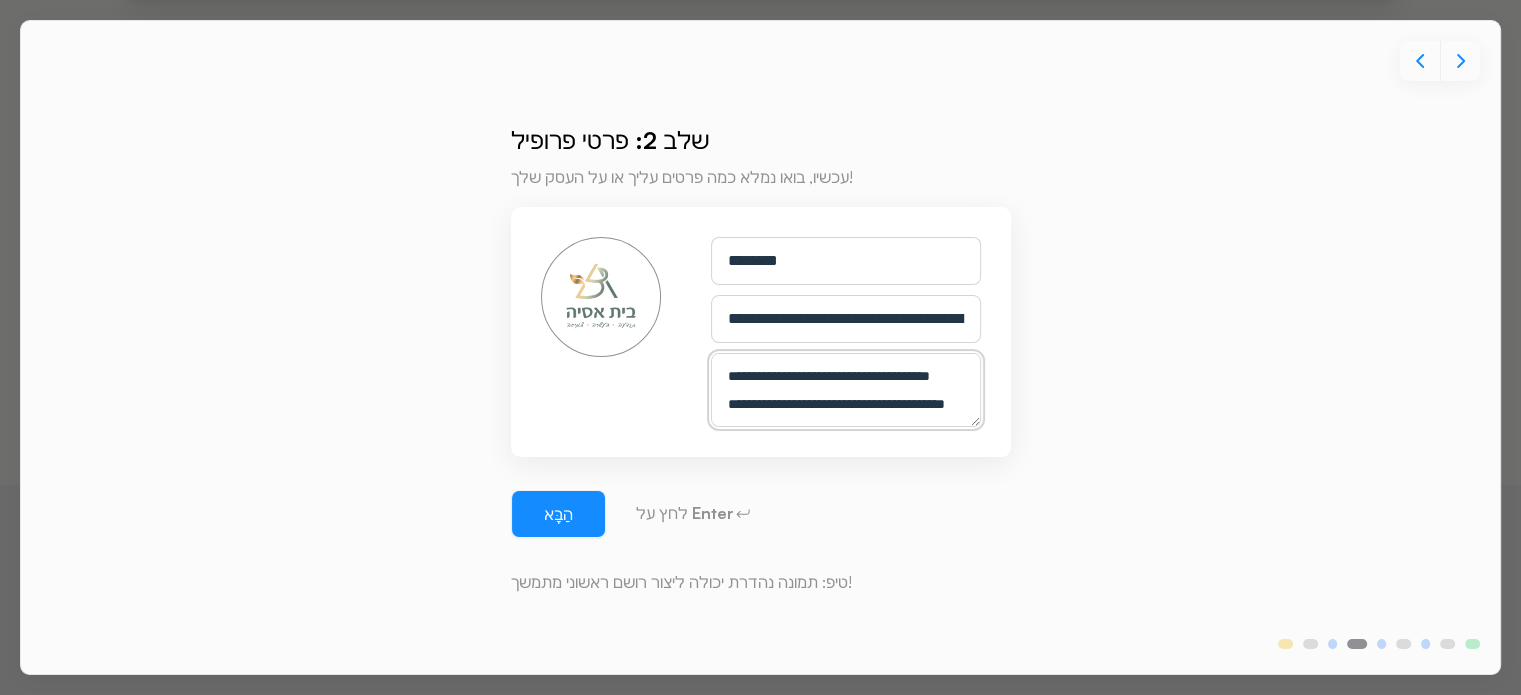 scroll, scrollTop: 434, scrollLeft: 0, axis: vertical 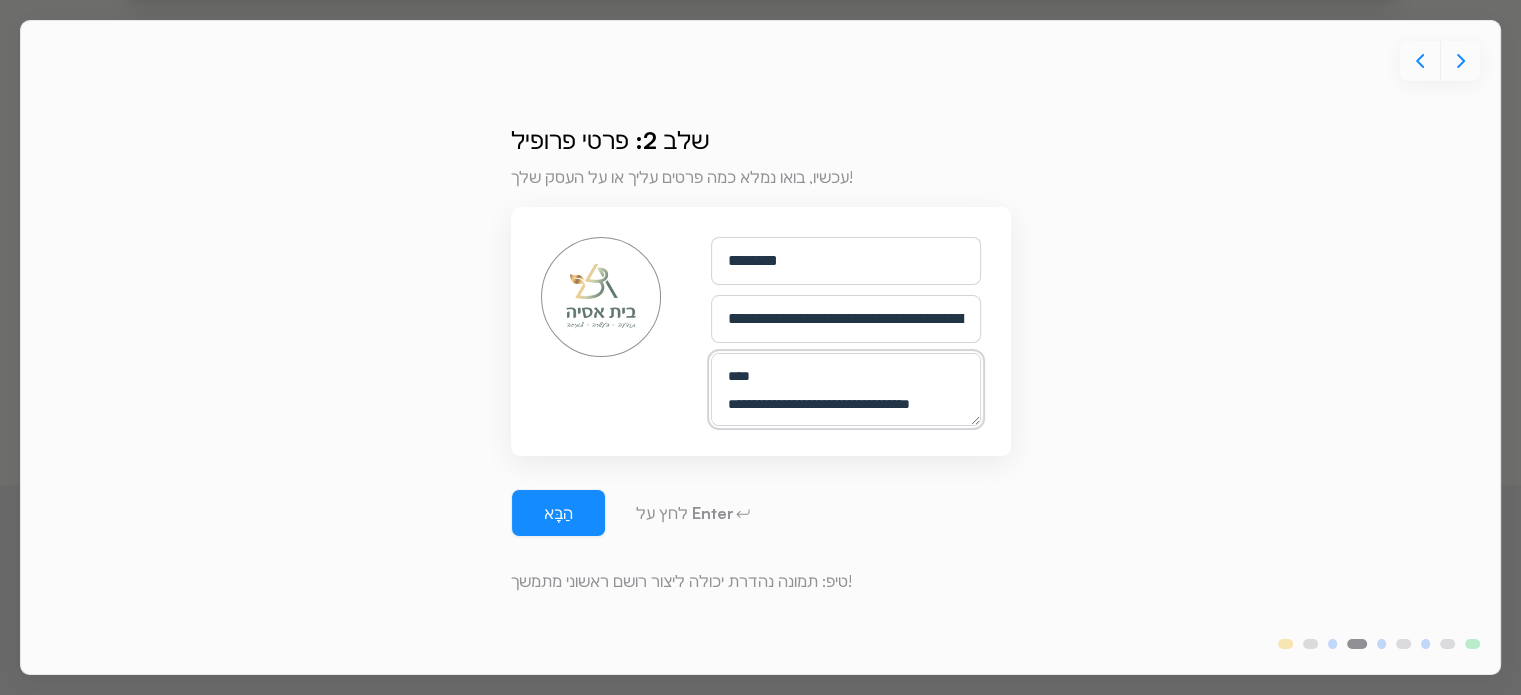 type on "**********" 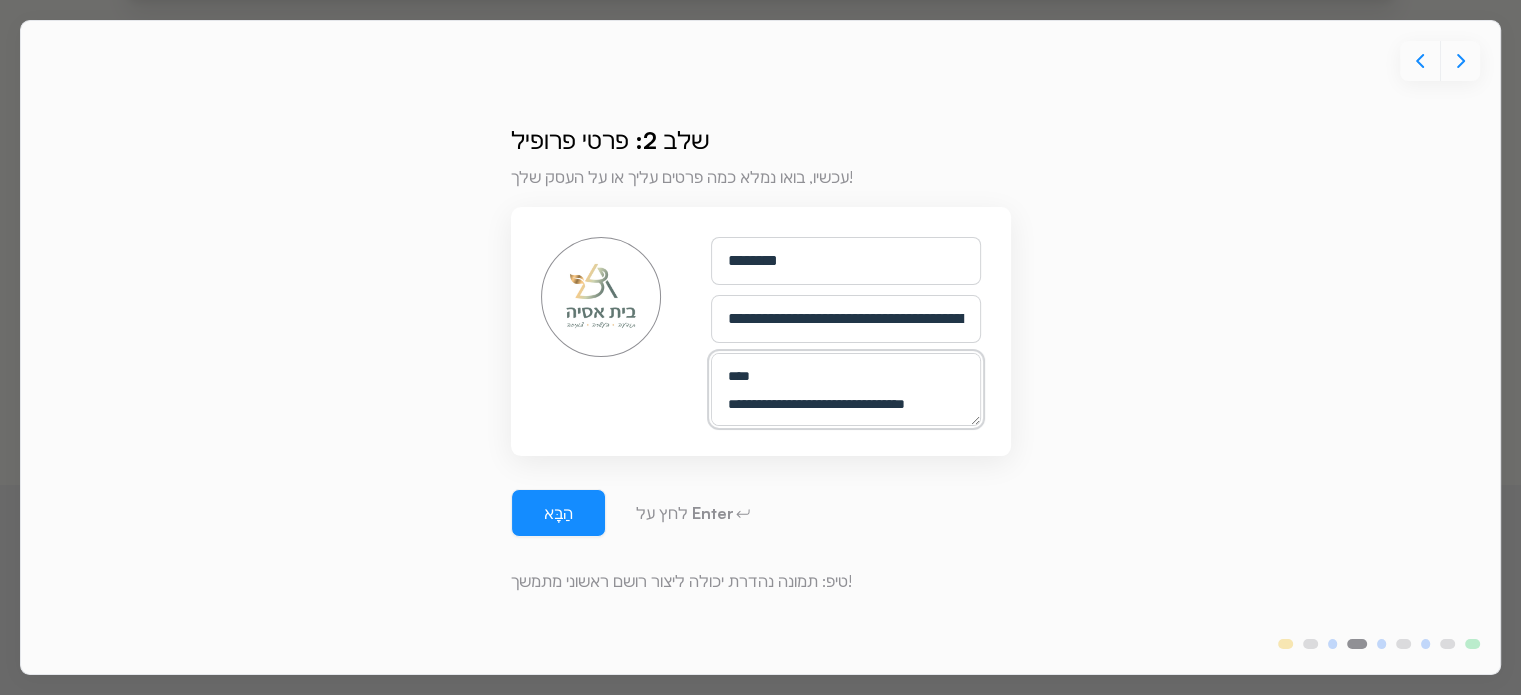 click on "**********" at bounding box center [846, 390] 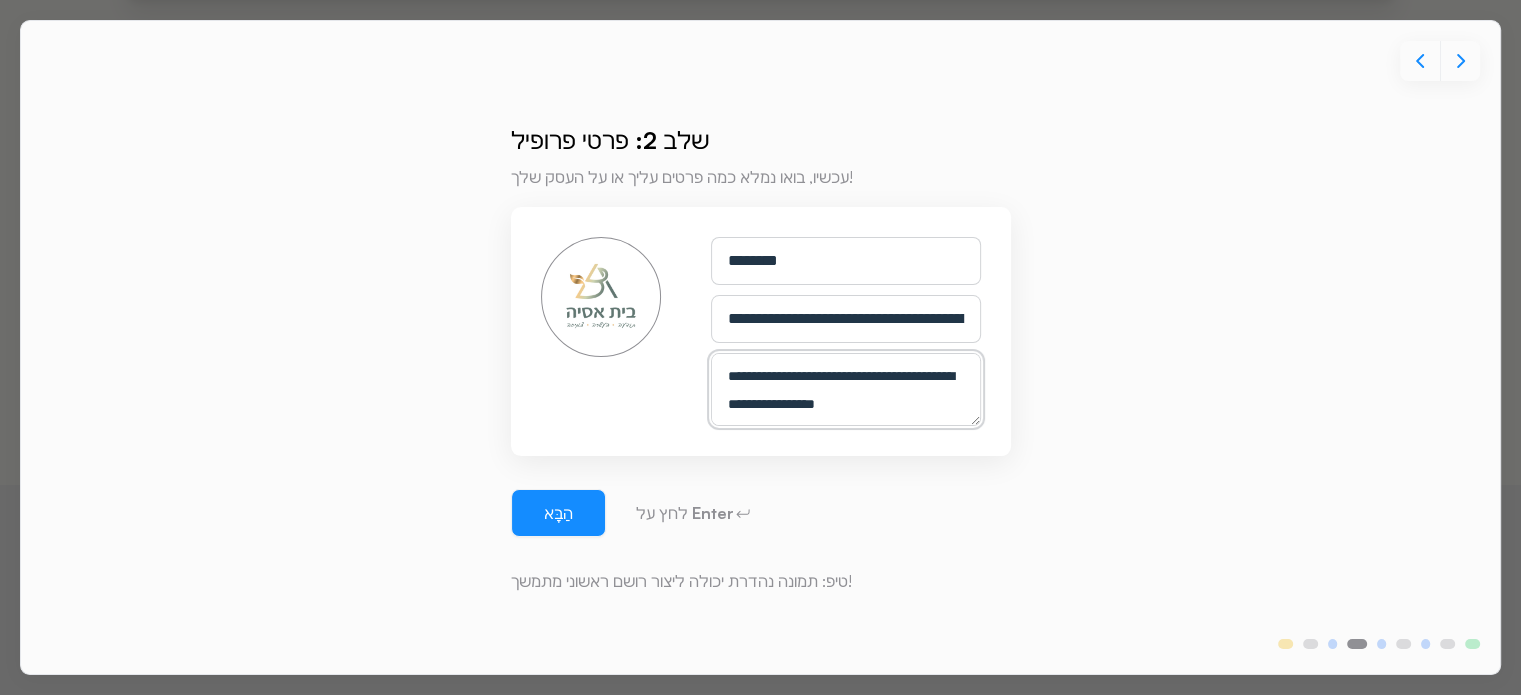 scroll, scrollTop: 0, scrollLeft: 0, axis: both 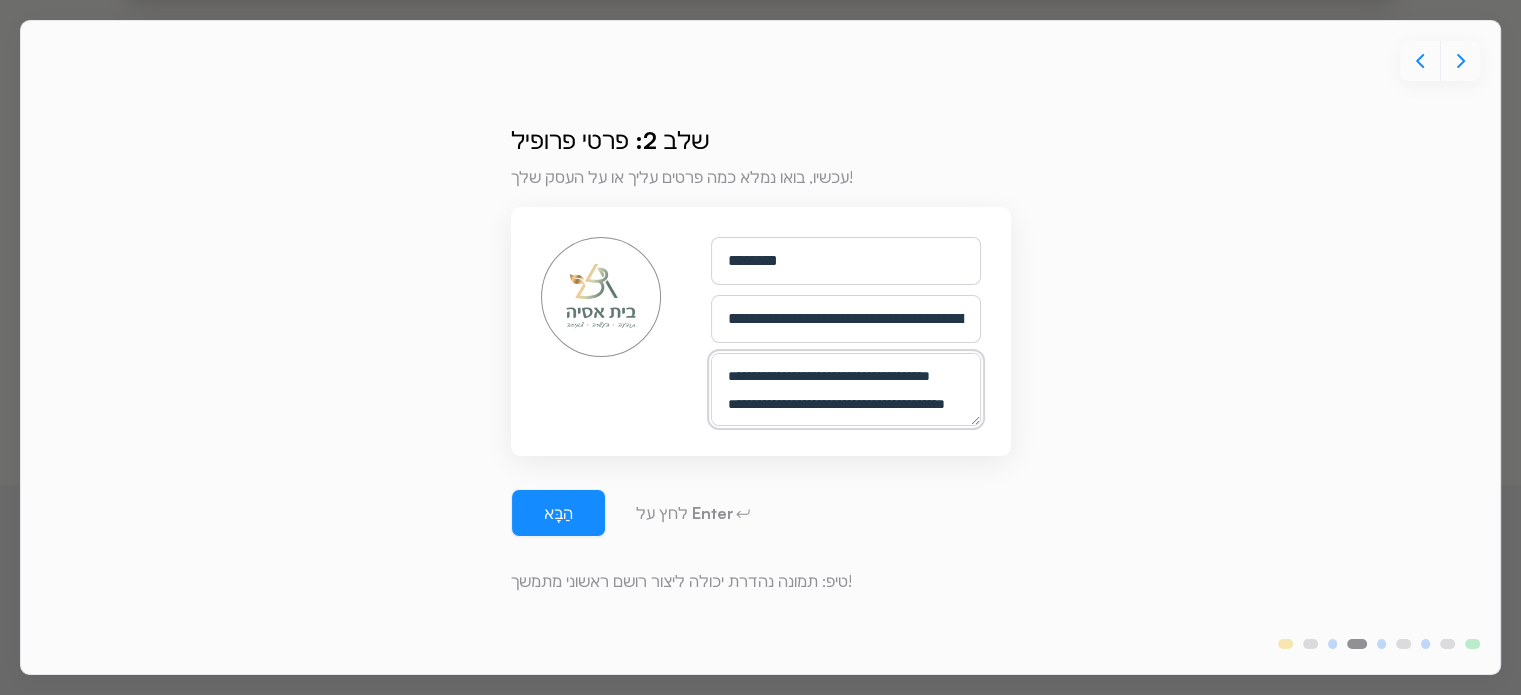 drag, startPoint x: 882, startPoint y: 405, endPoint x: 880, endPoint y: 343, distance: 62.03225 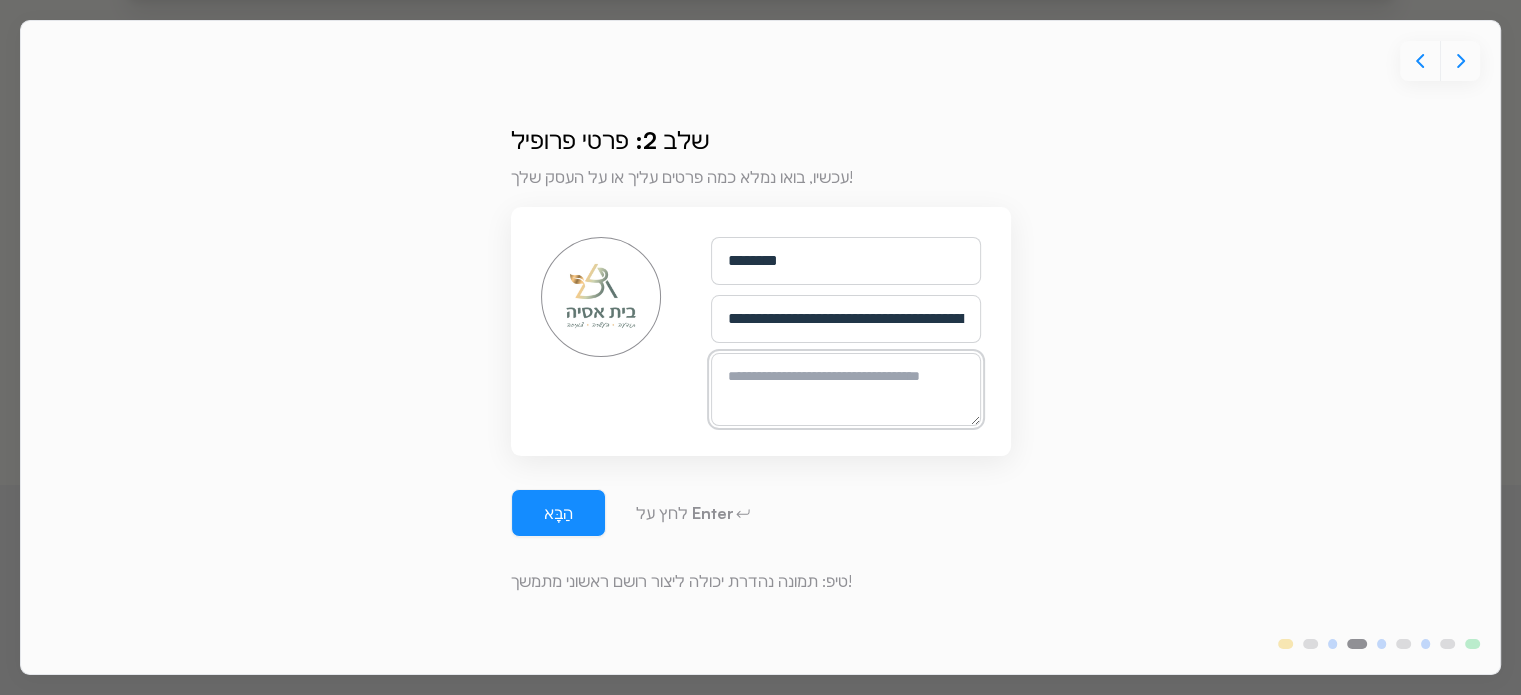 paste on "**********" 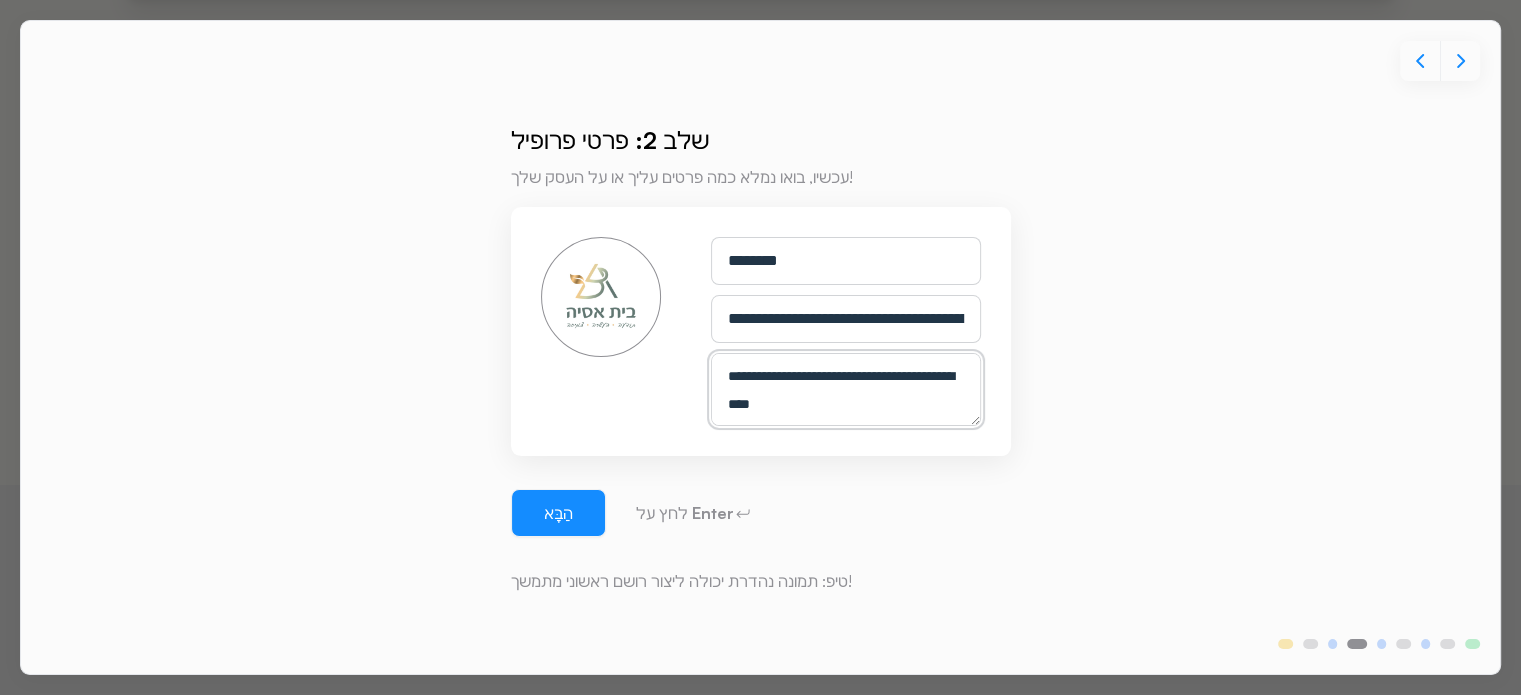 scroll, scrollTop: 756, scrollLeft: 0, axis: vertical 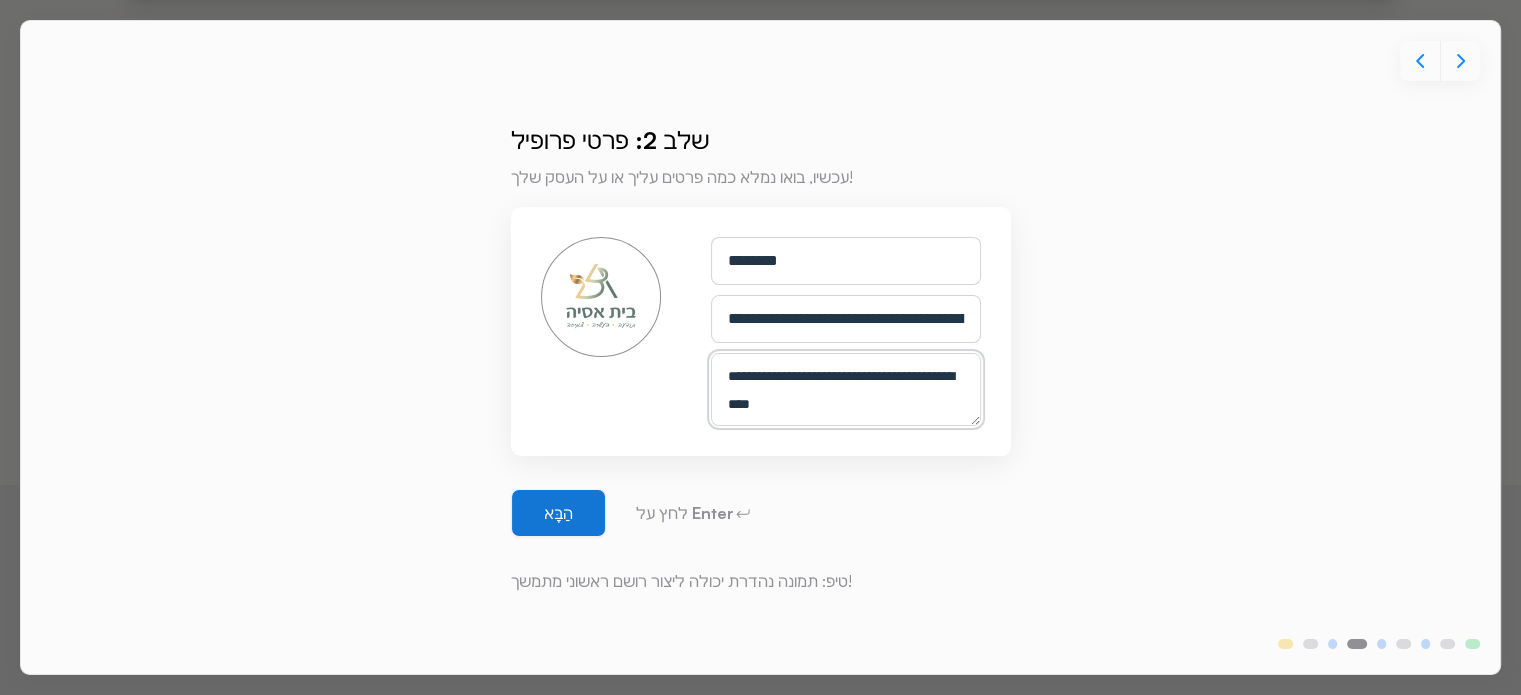 type on "**********" 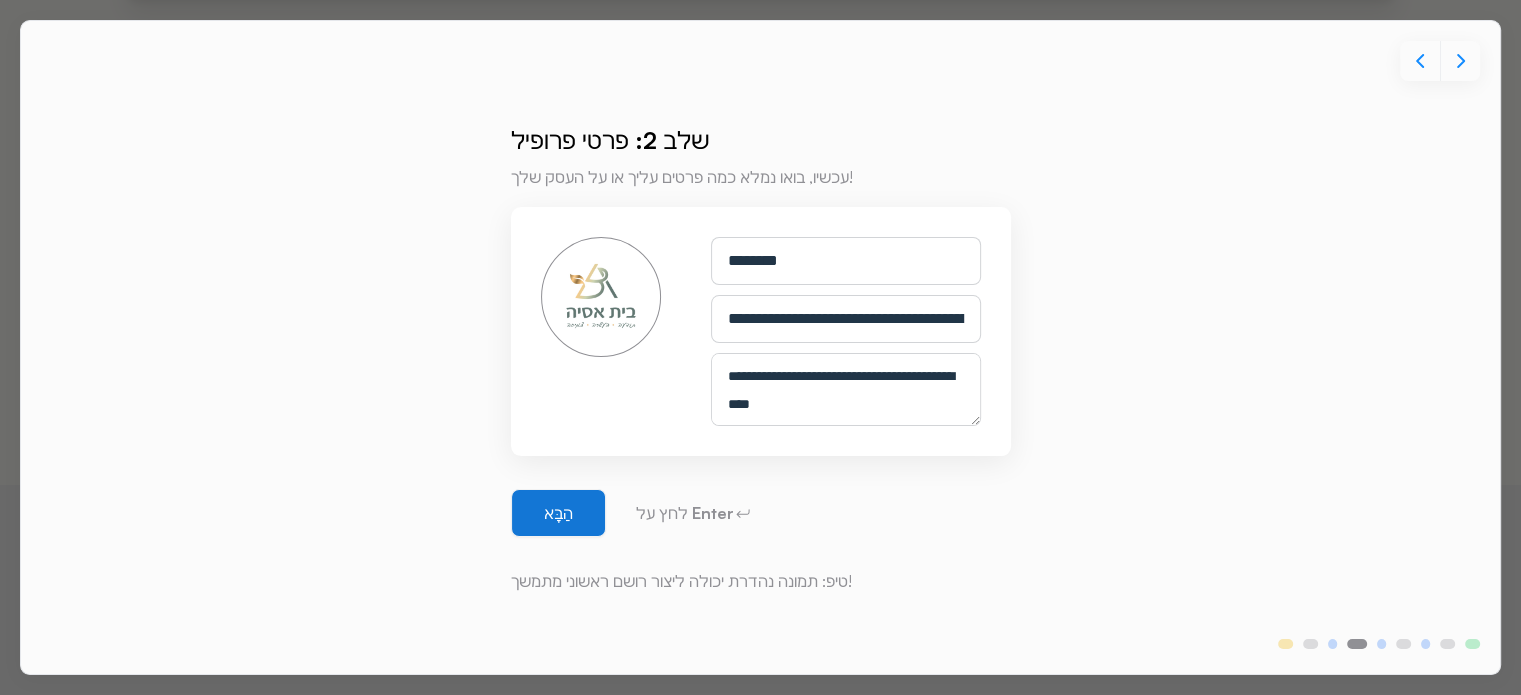 click on "הַבָּא" at bounding box center [558, 513] 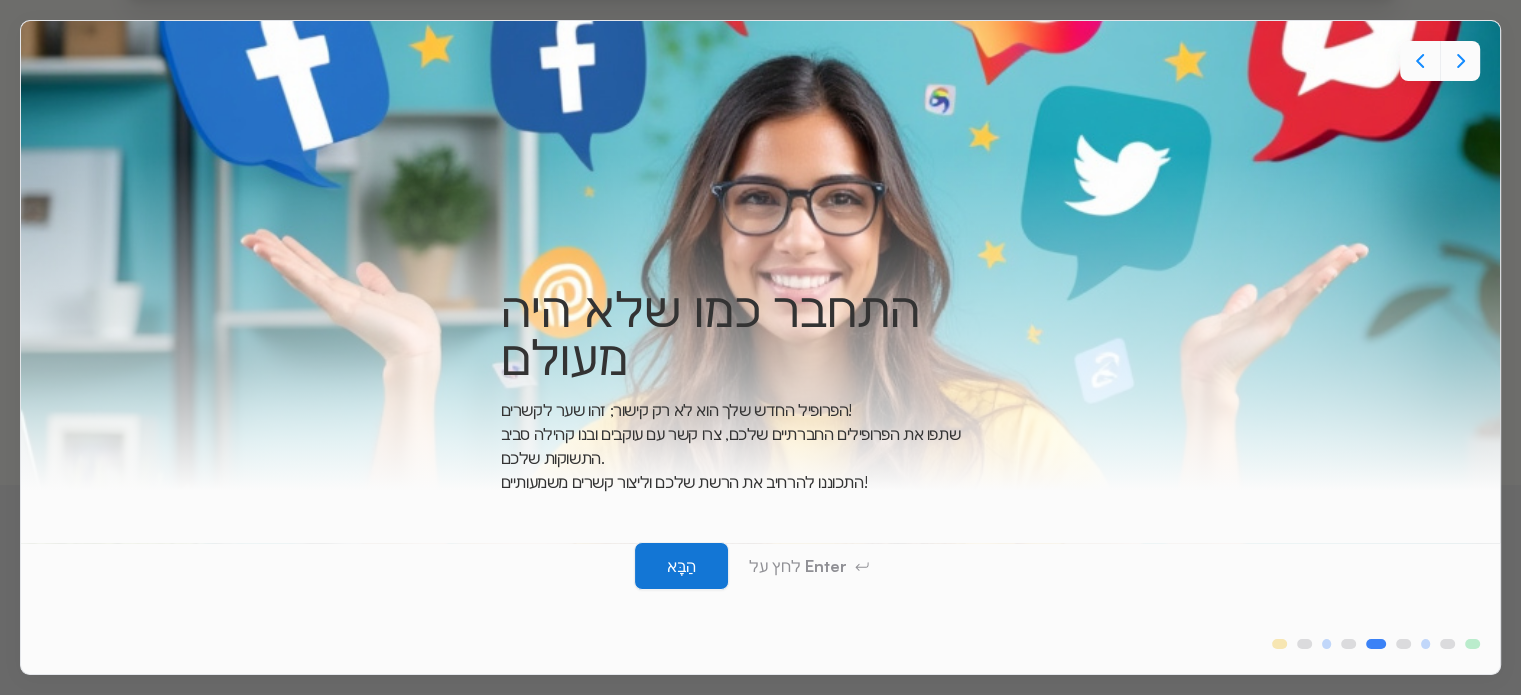 click on "הַבָּא" at bounding box center [681, 566] 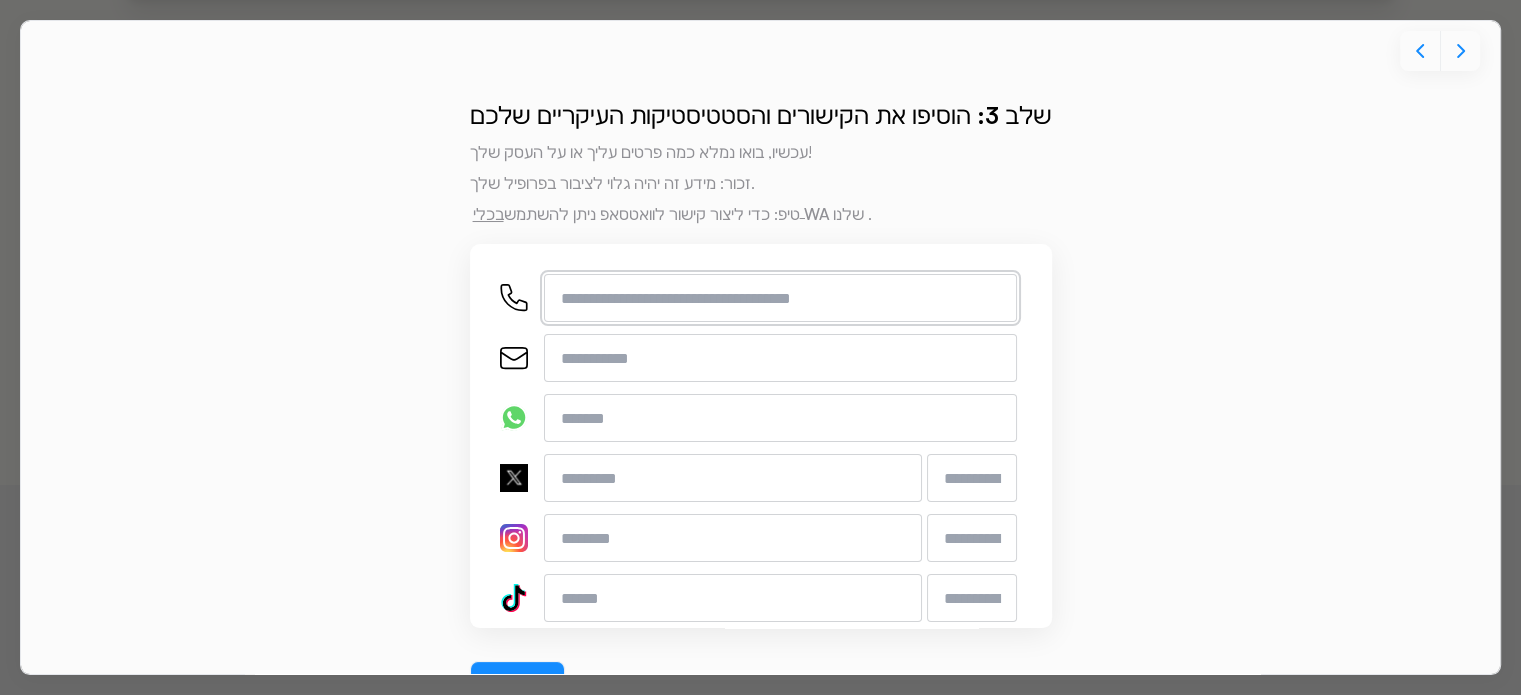 click at bounding box center [780, 298] 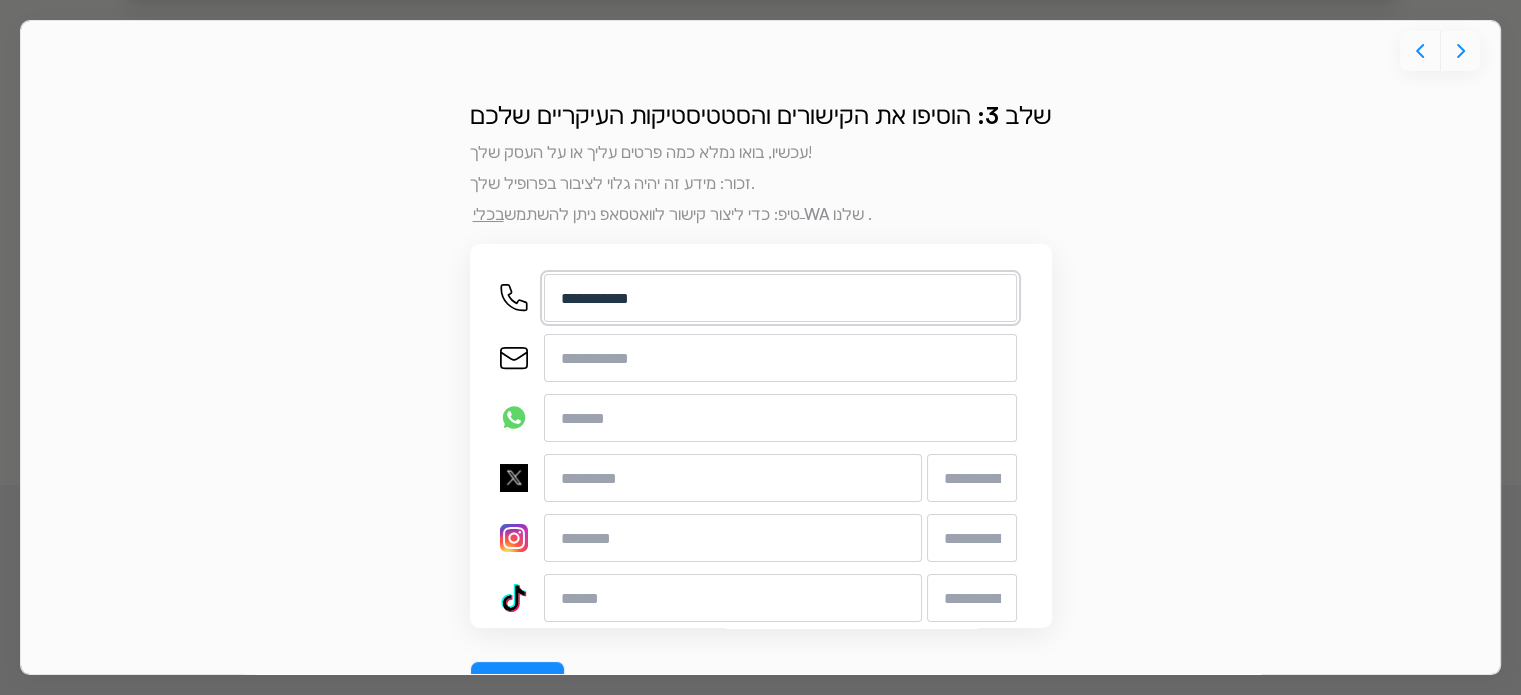 type on "**********" 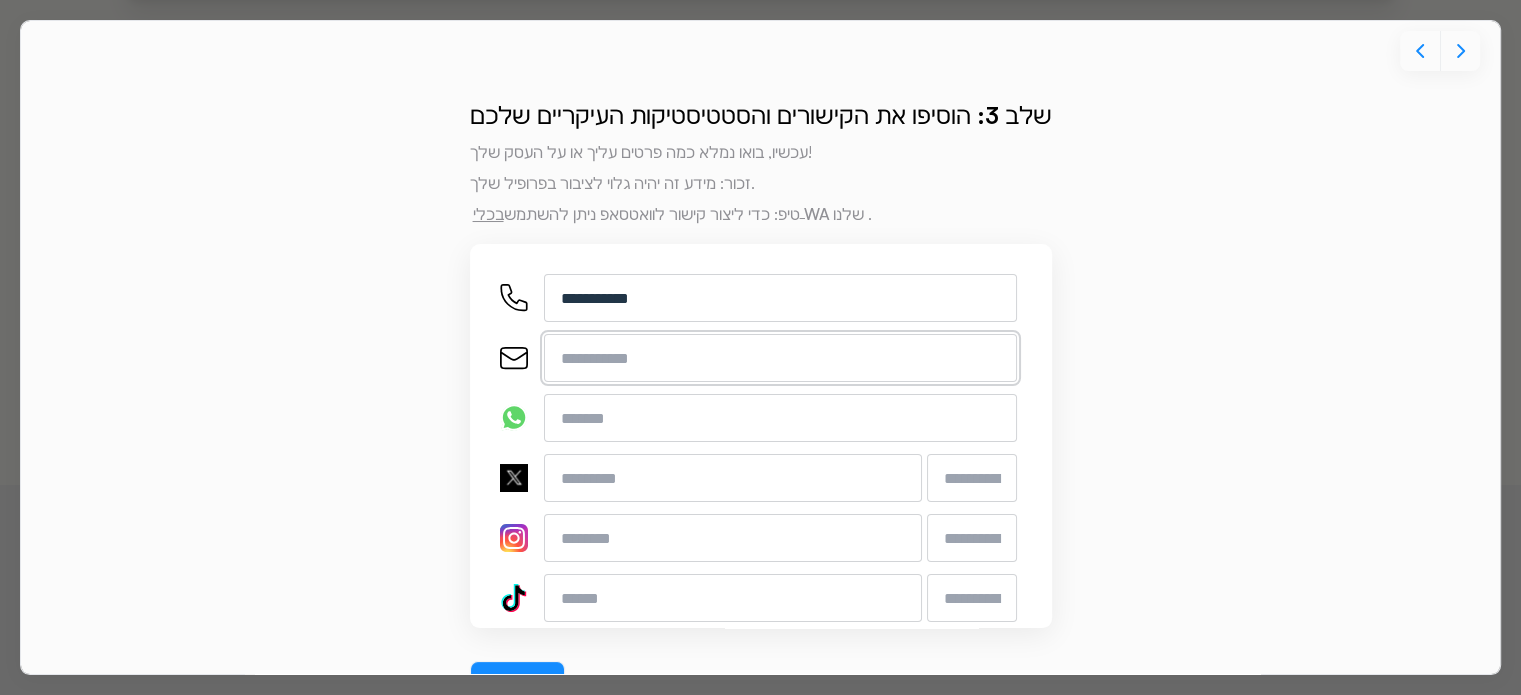 click at bounding box center (780, 358) 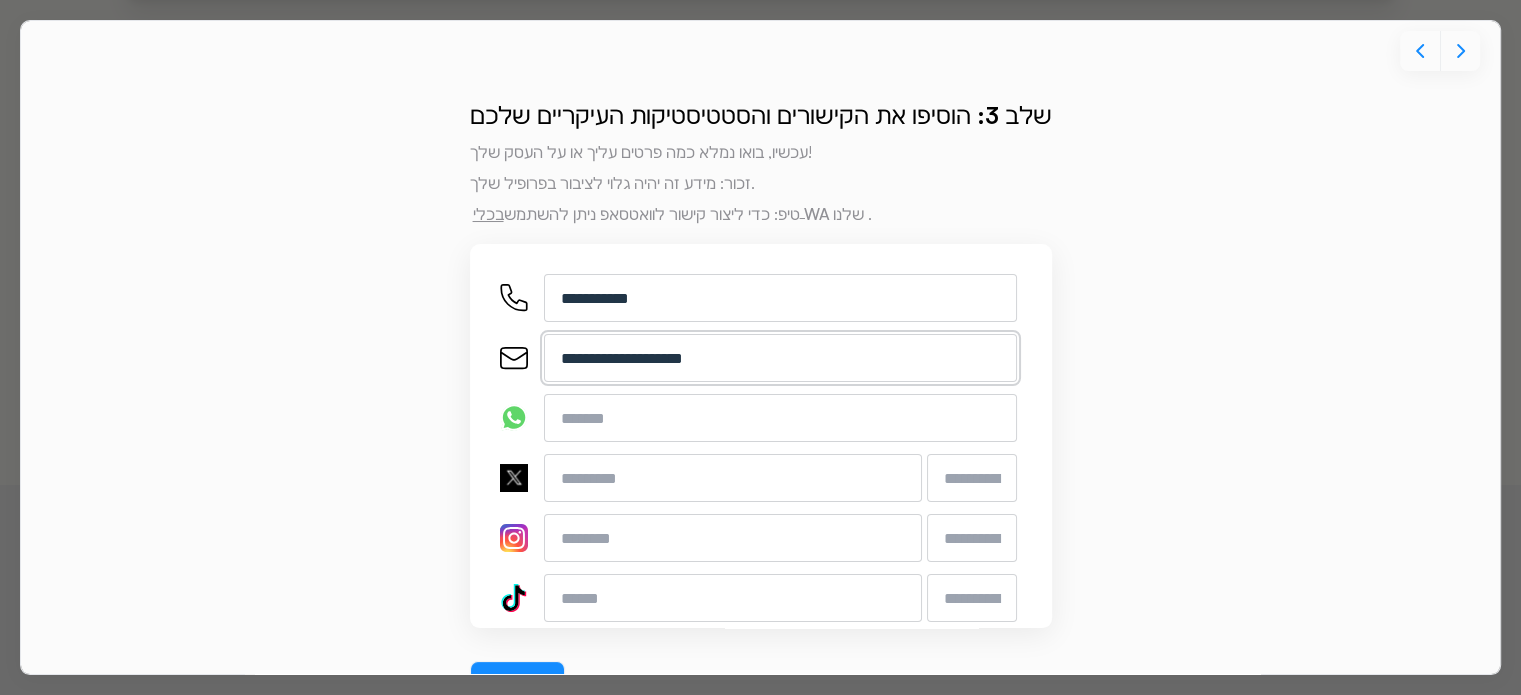 type on "**********" 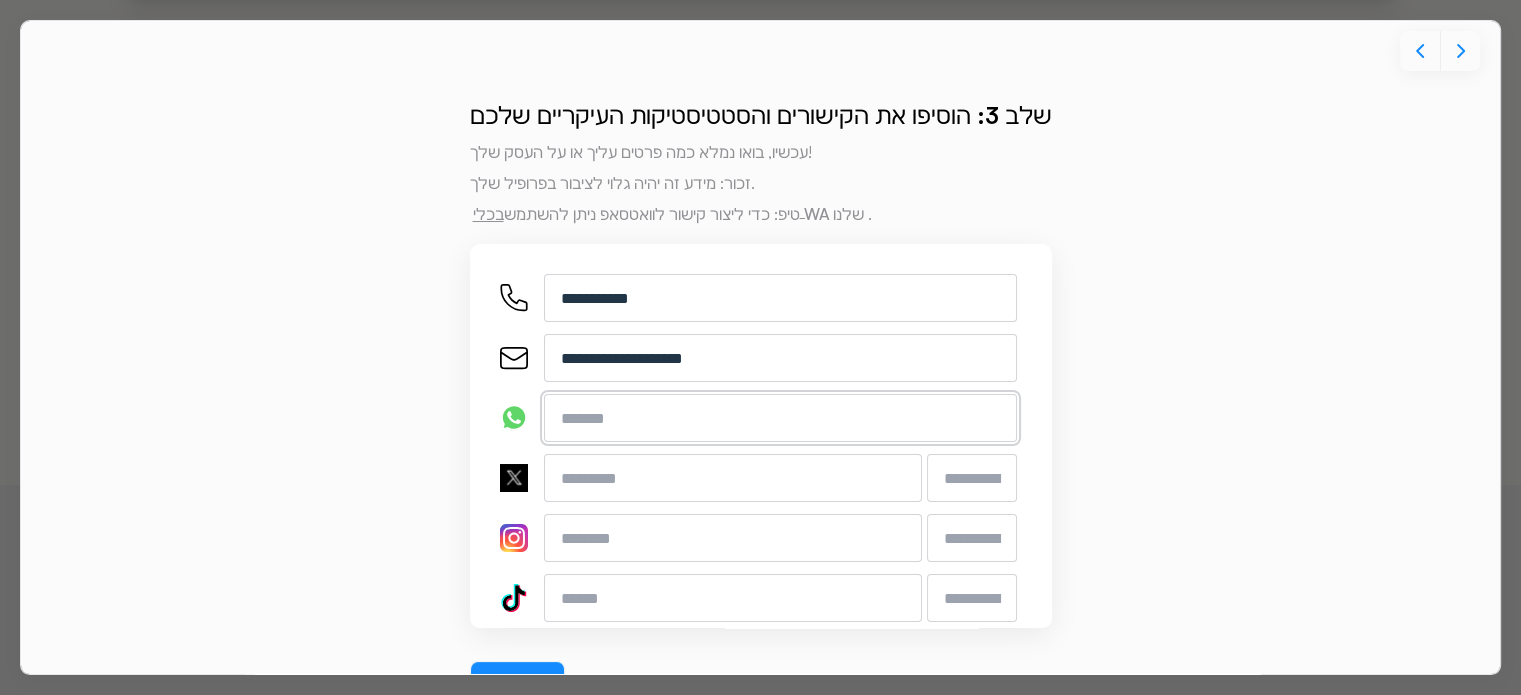 click at bounding box center (780, 418) 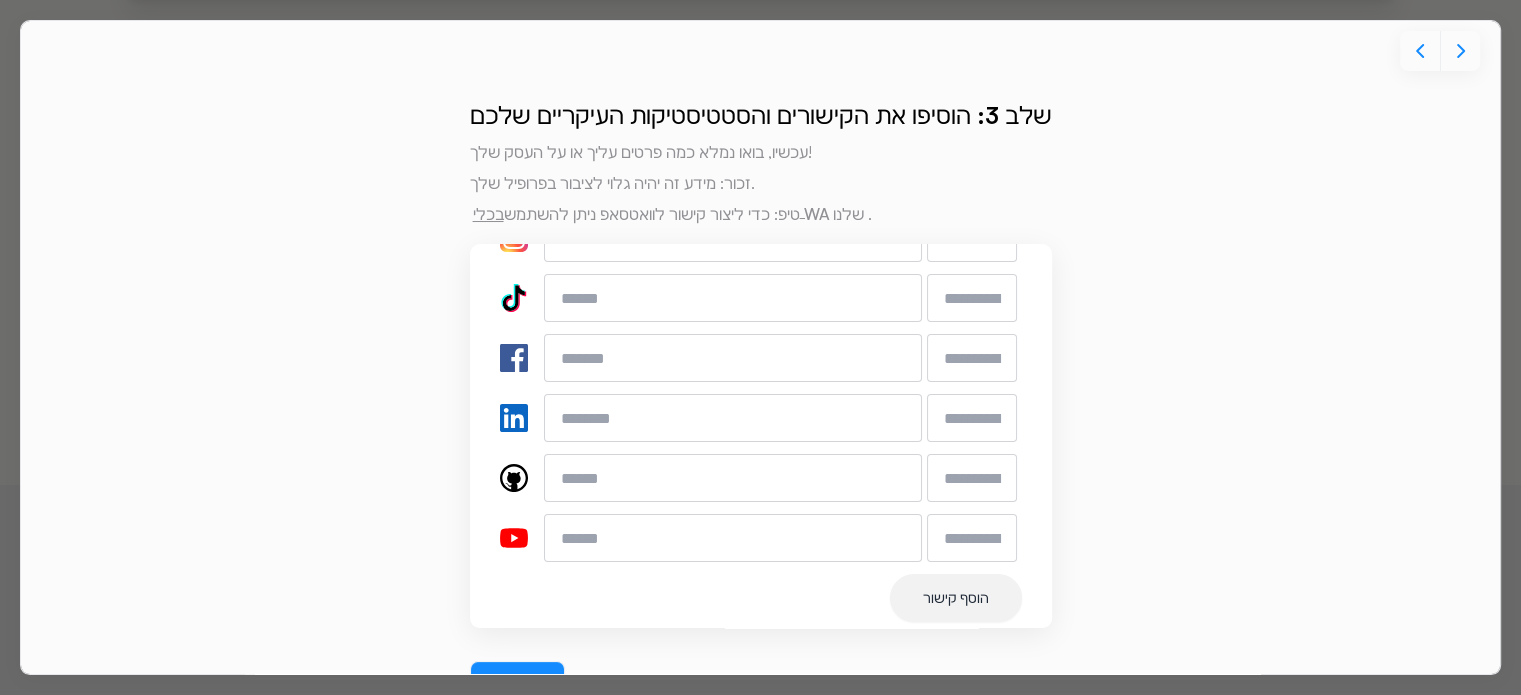 scroll, scrollTop: 309, scrollLeft: 0, axis: vertical 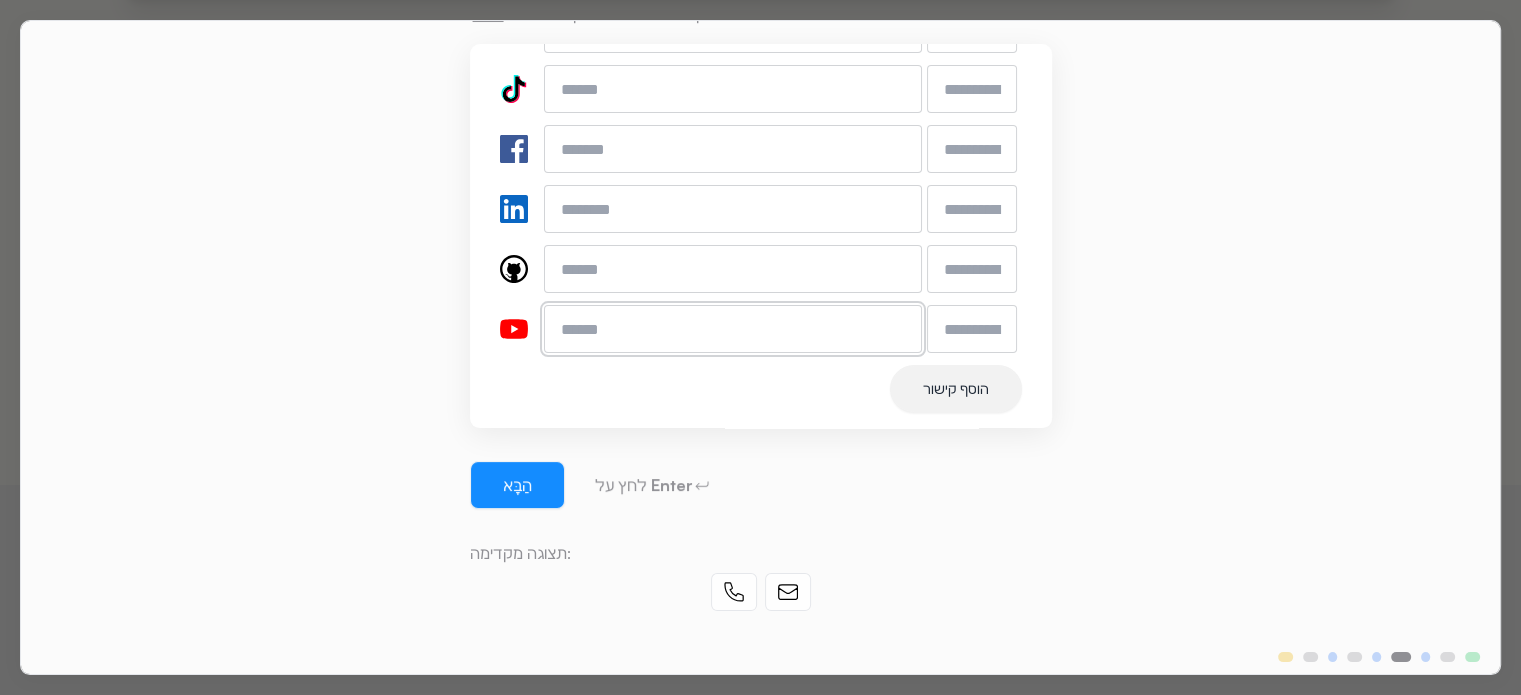 click at bounding box center [733, 329] 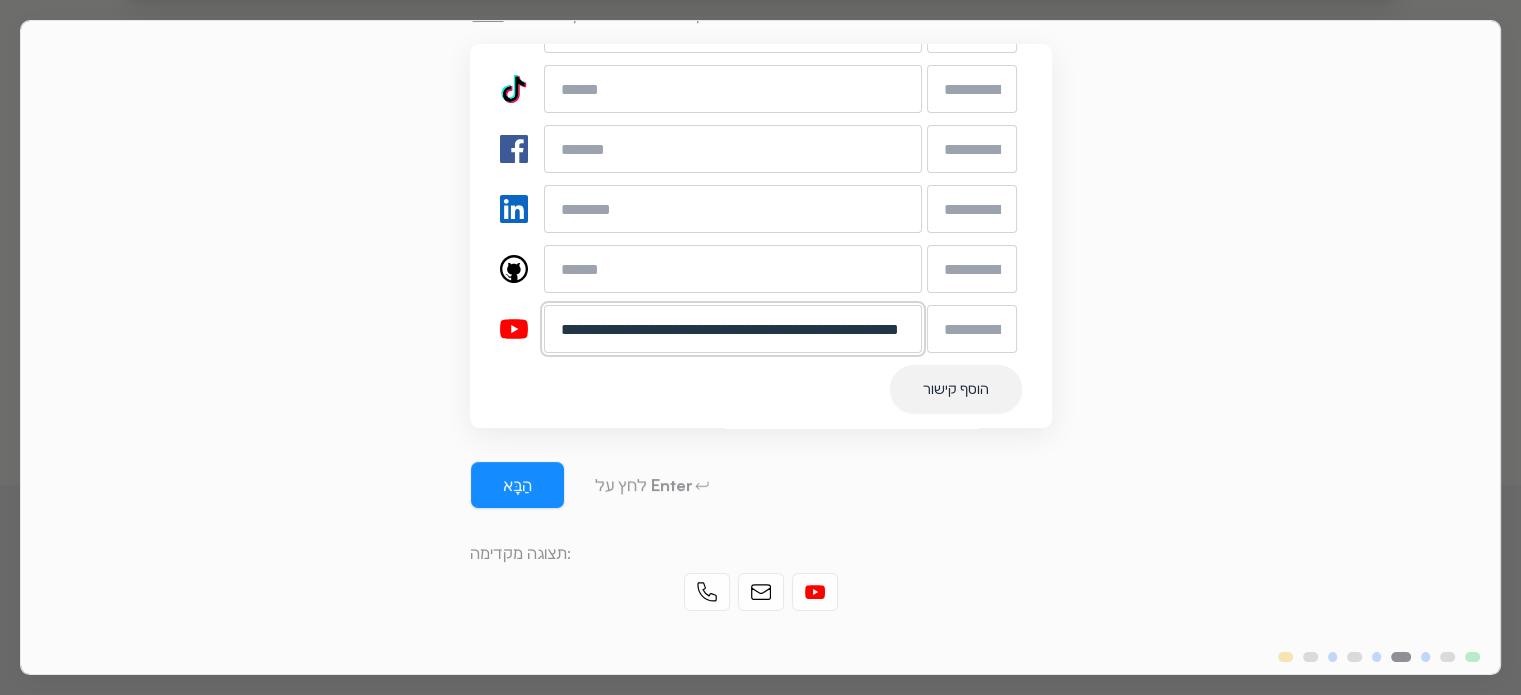 scroll, scrollTop: 0, scrollLeft: 135, axis: horizontal 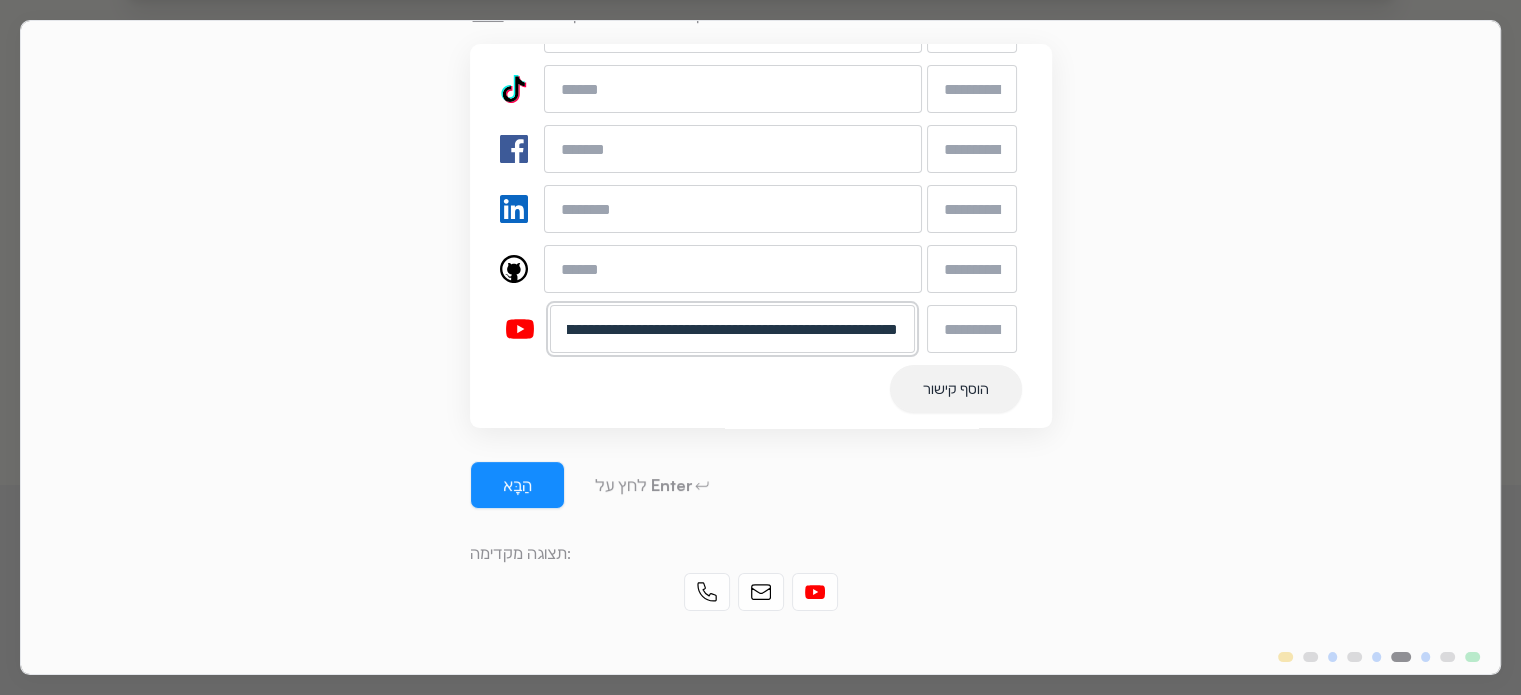 type on "**********" 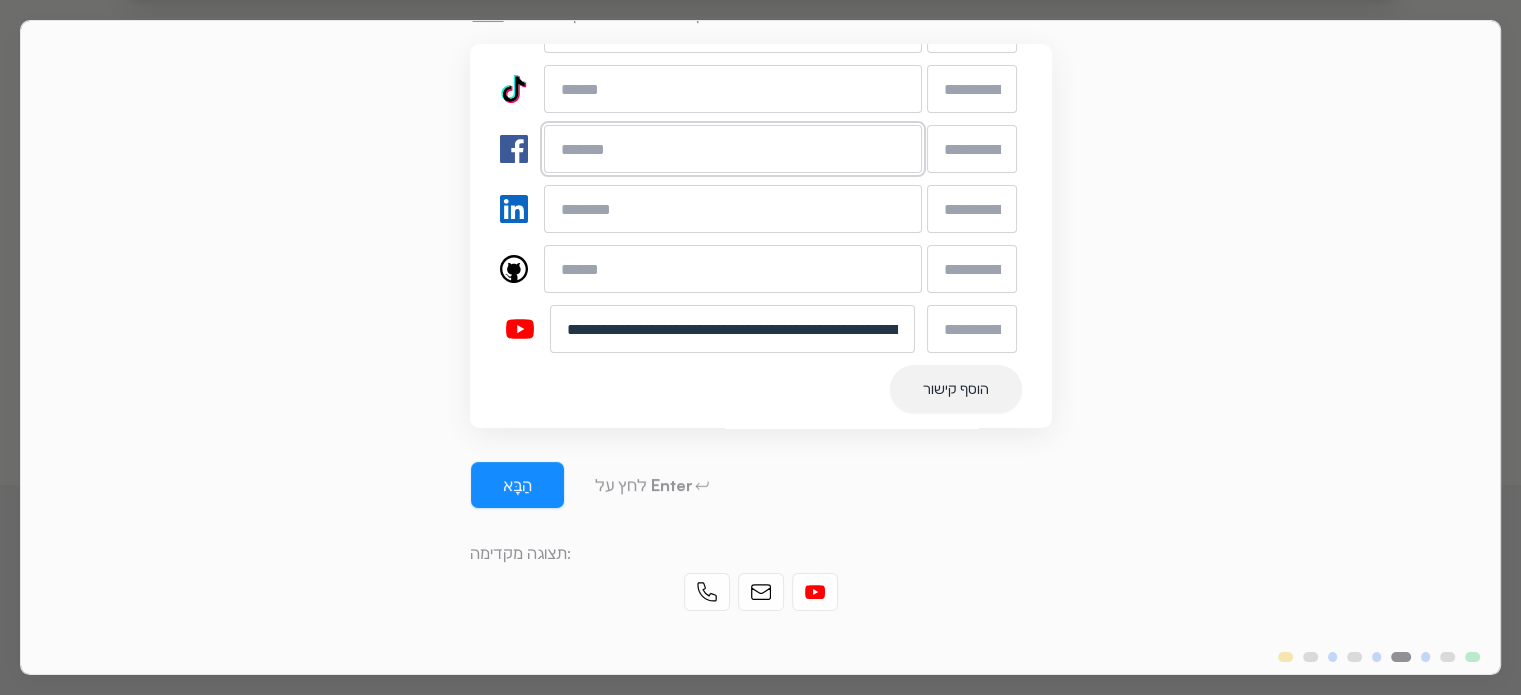 click at bounding box center [733, 149] 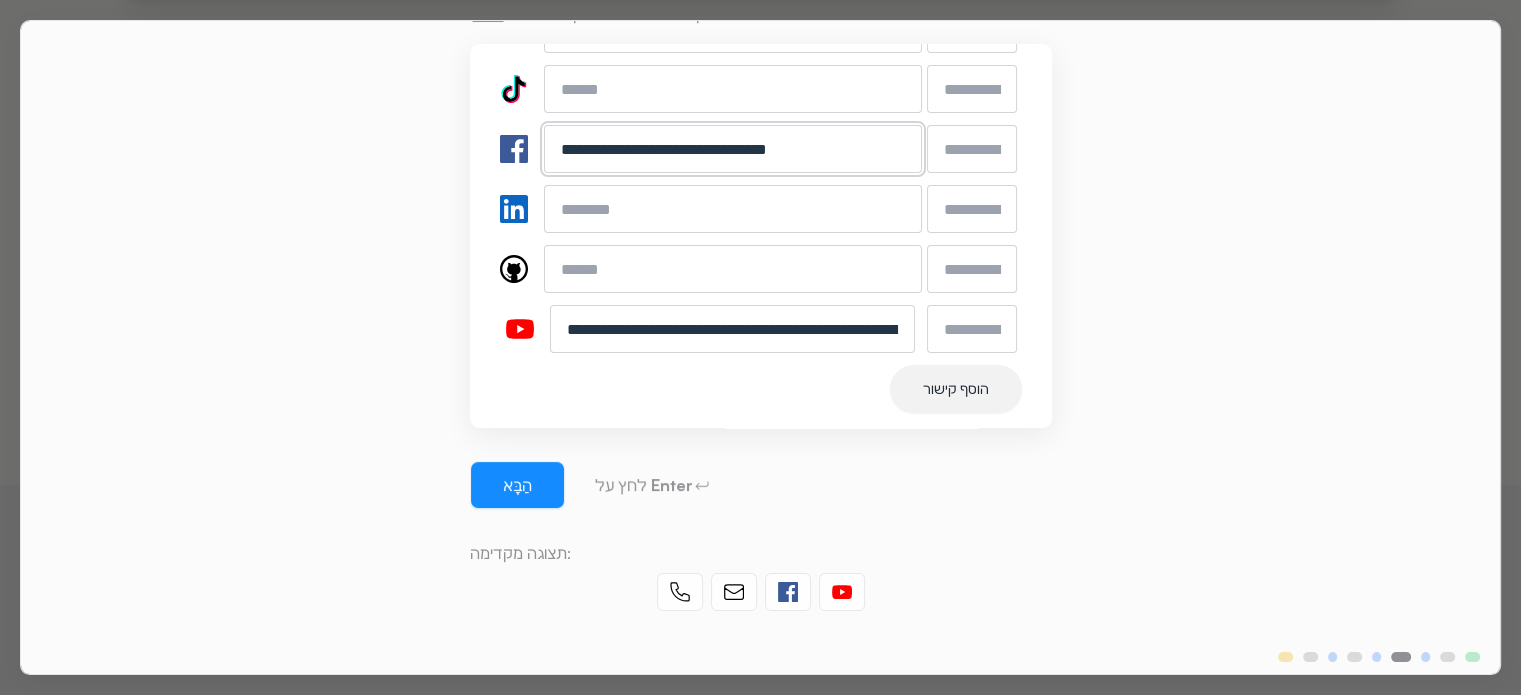 type on "**********" 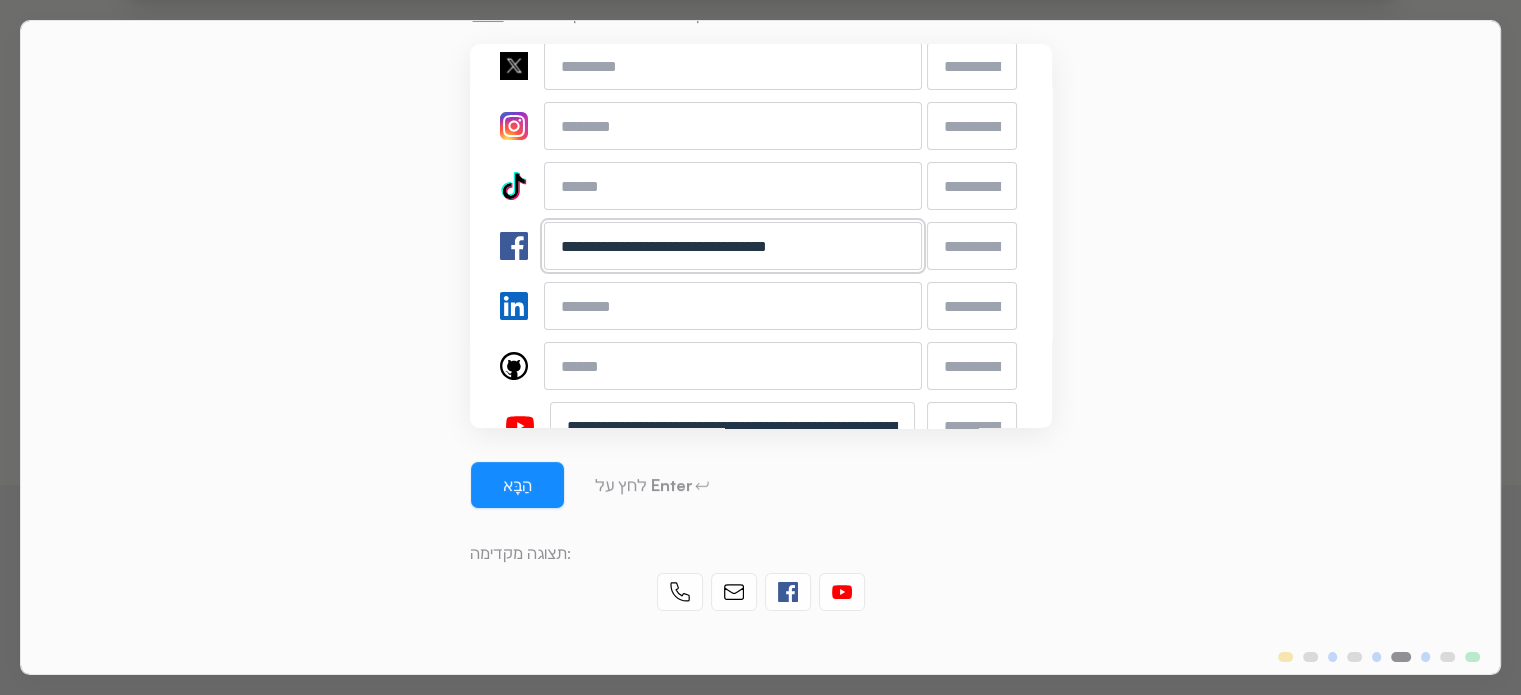 scroll, scrollTop: 209, scrollLeft: 0, axis: vertical 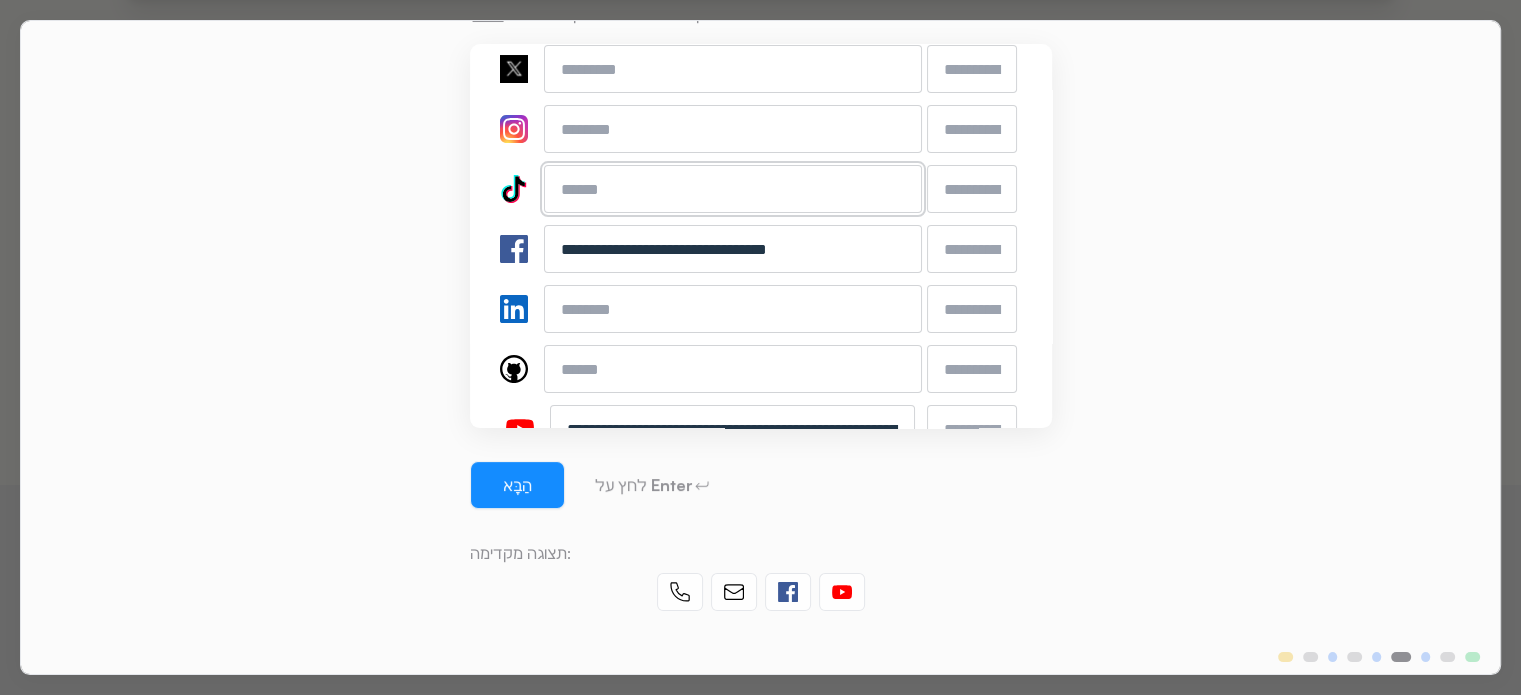 click at bounding box center (733, 189) 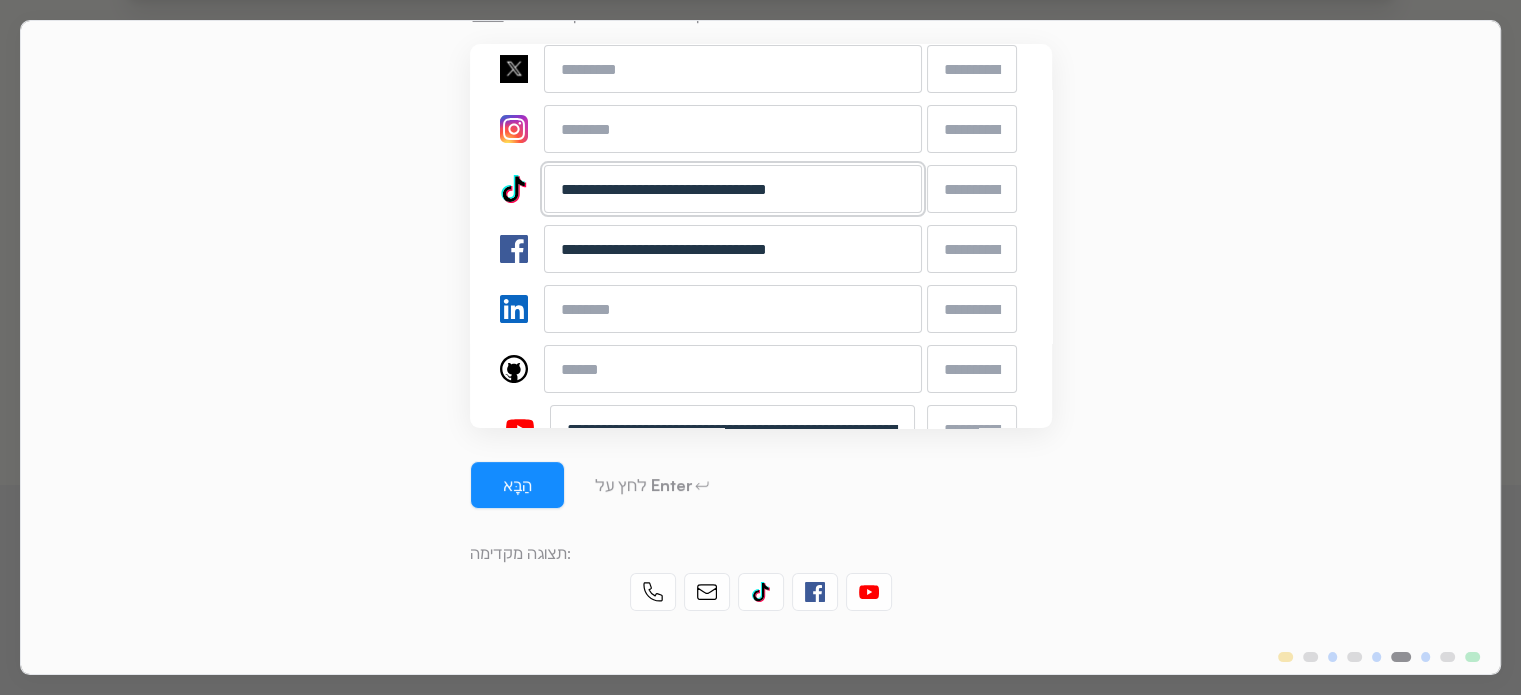 type on "**********" 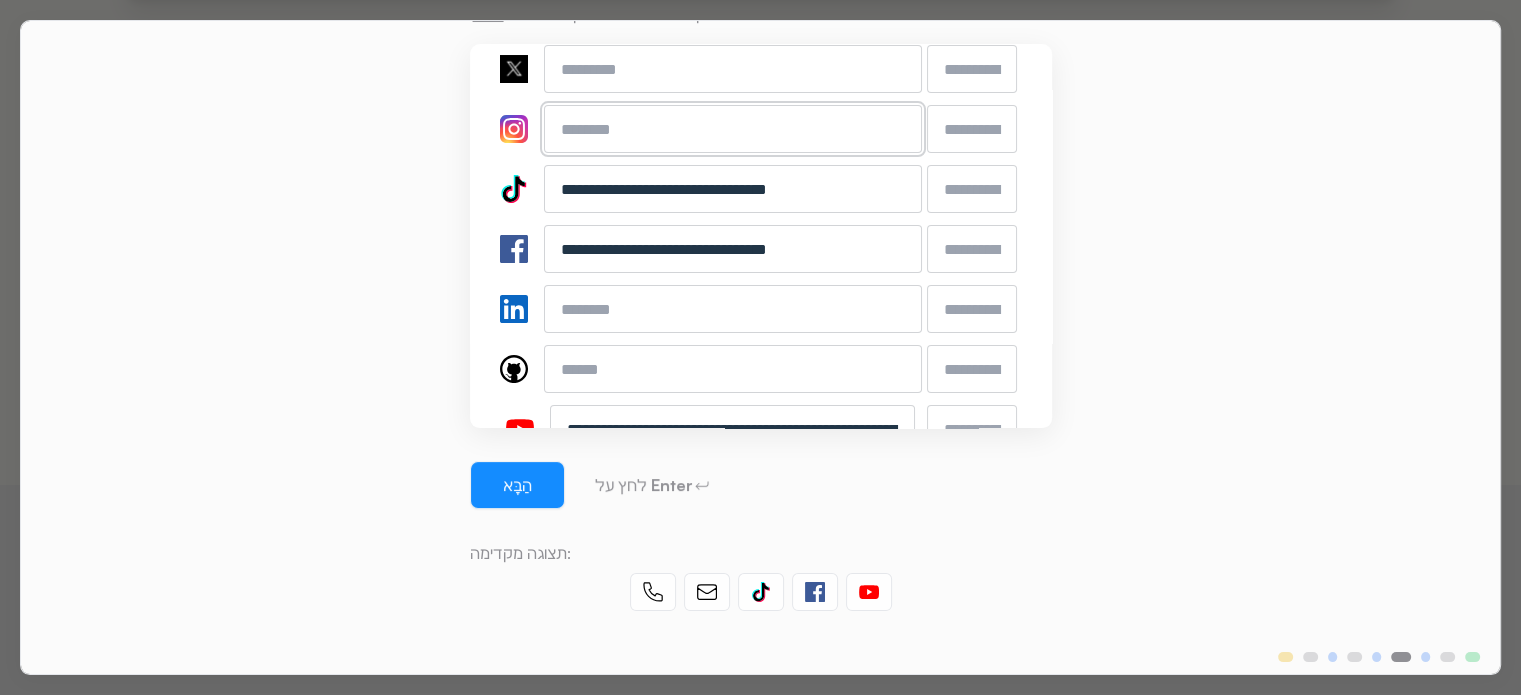 click at bounding box center (733, 129) 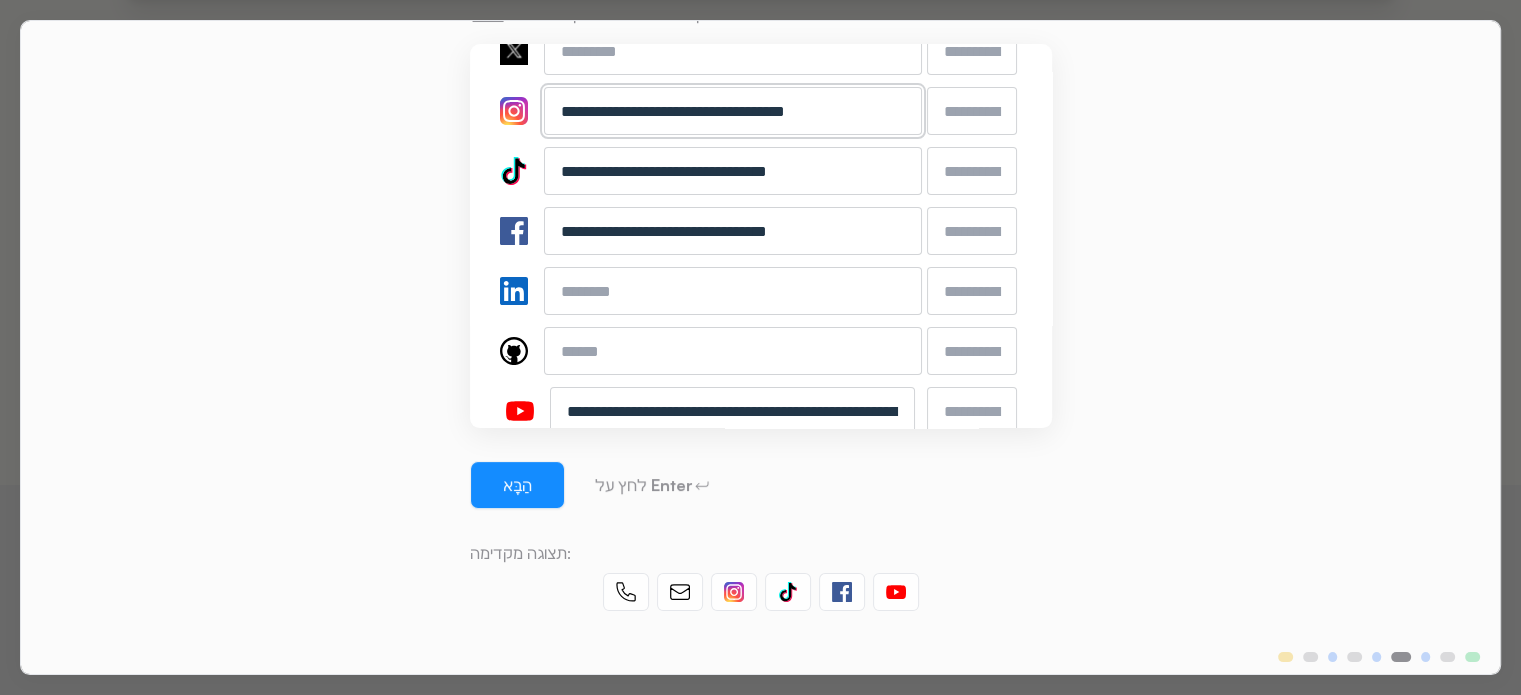 scroll, scrollTop: 309, scrollLeft: 0, axis: vertical 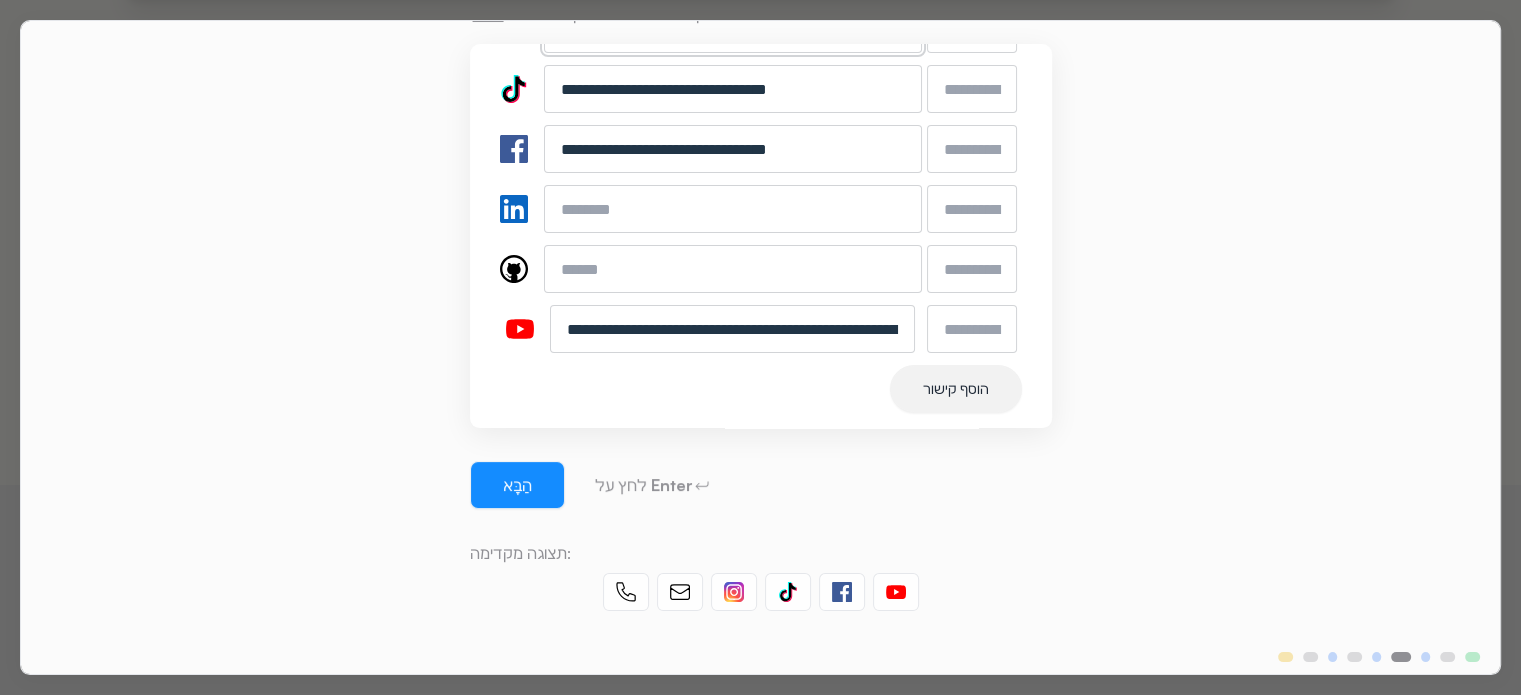 type on "**********" 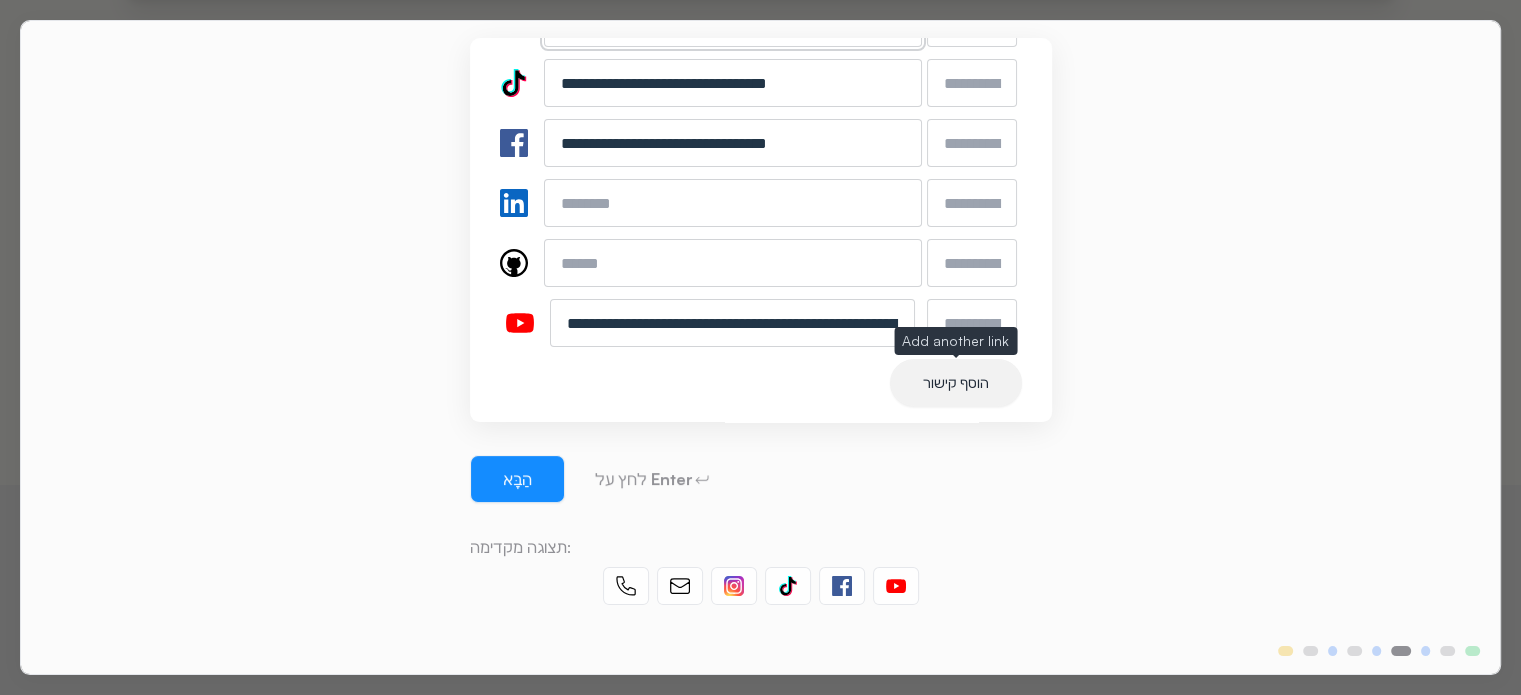 scroll, scrollTop: 212, scrollLeft: 0, axis: vertical 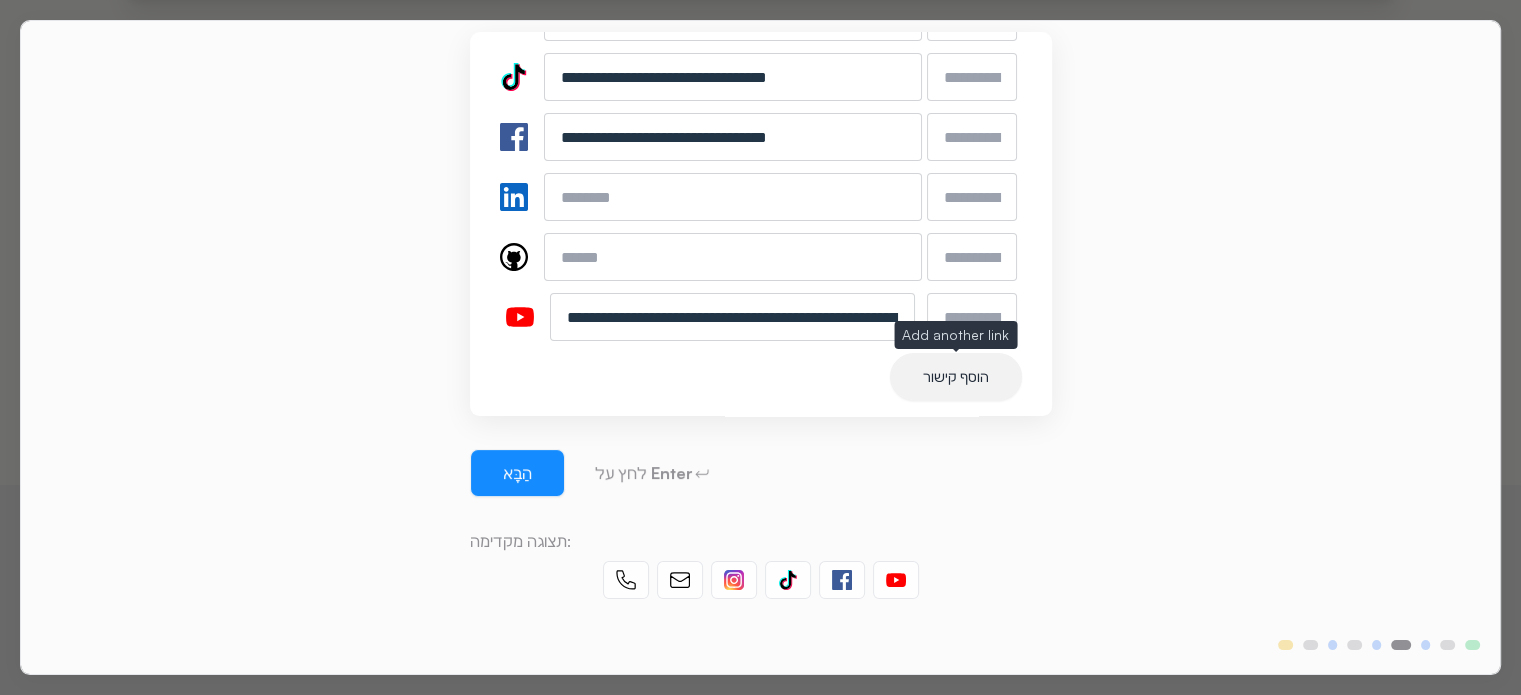 click on "הוסף קישור" at bounding box center [956, 376] 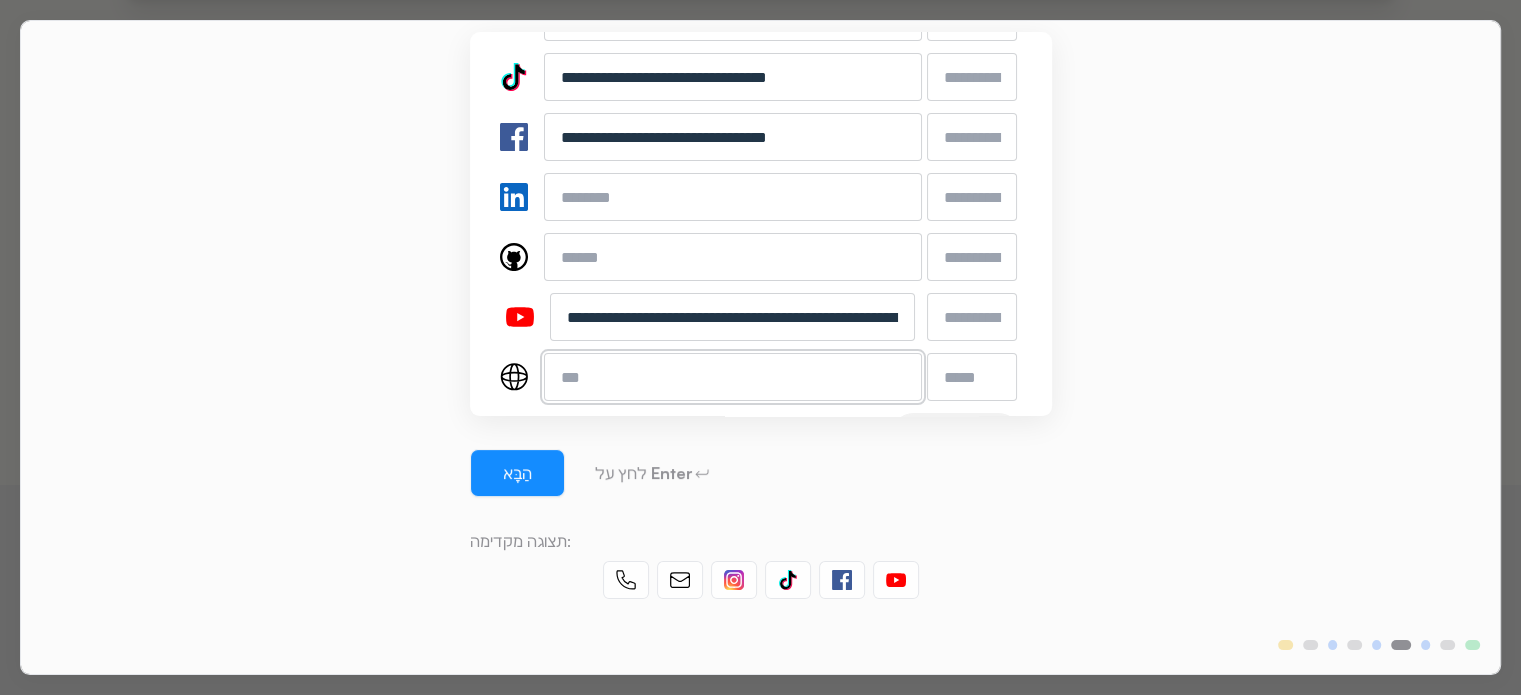 click at bounding box center [733, 377] 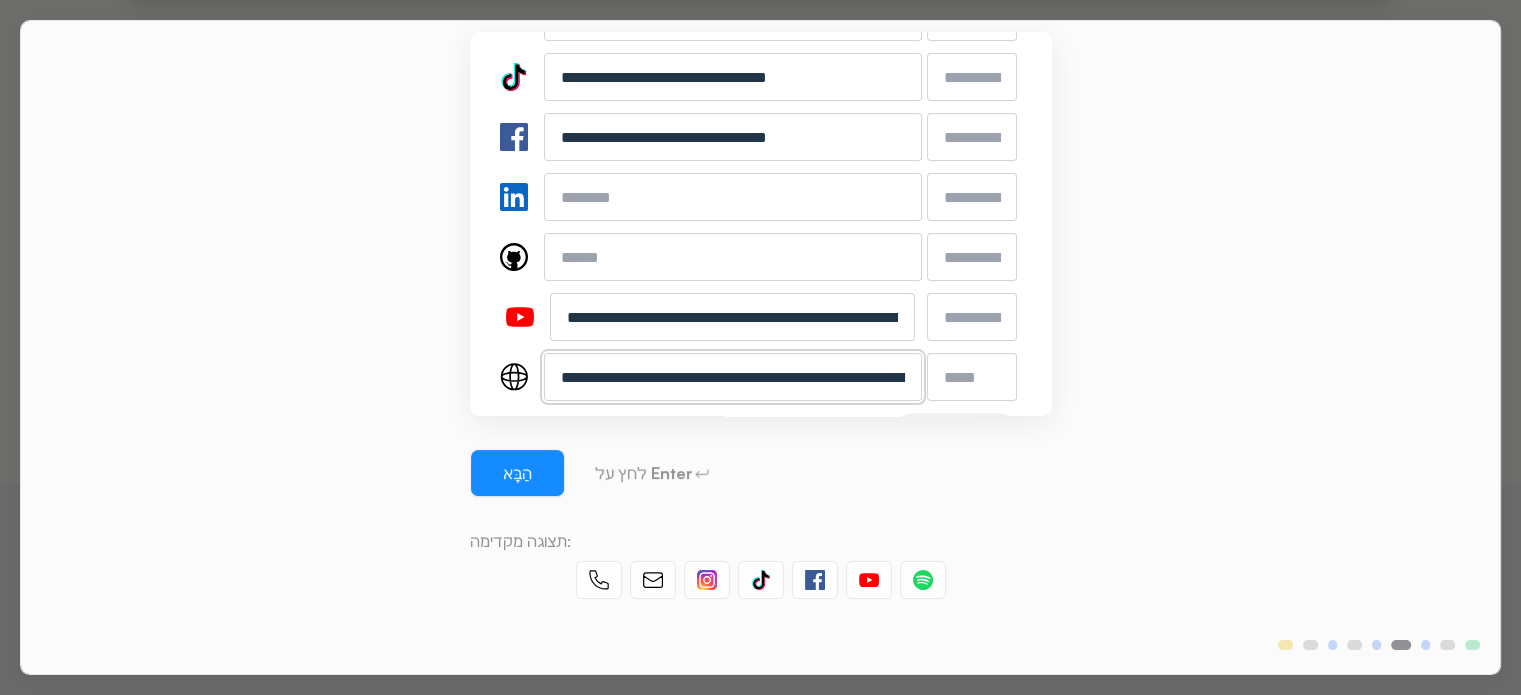 scroll, scrollTop: 0, scrollLeft: 491, axis: horizontal 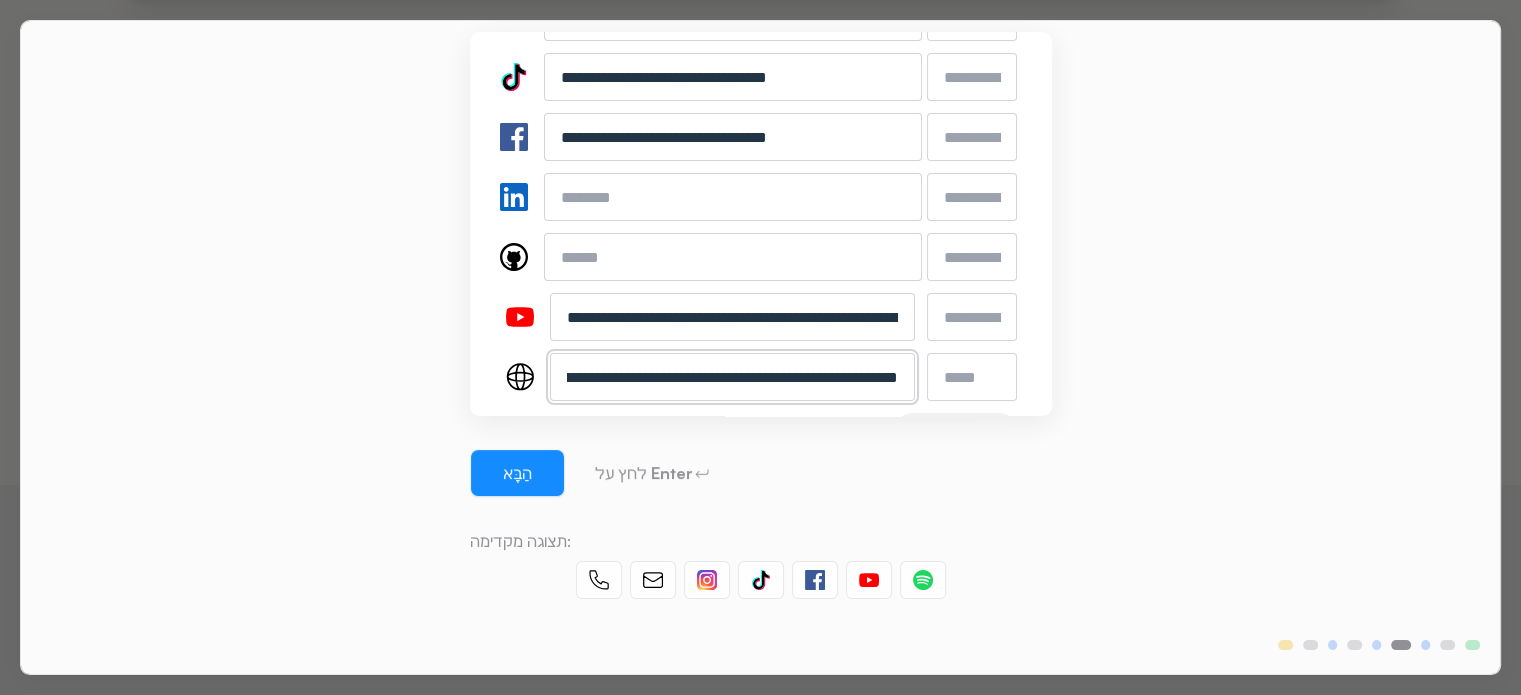 type on "**********" 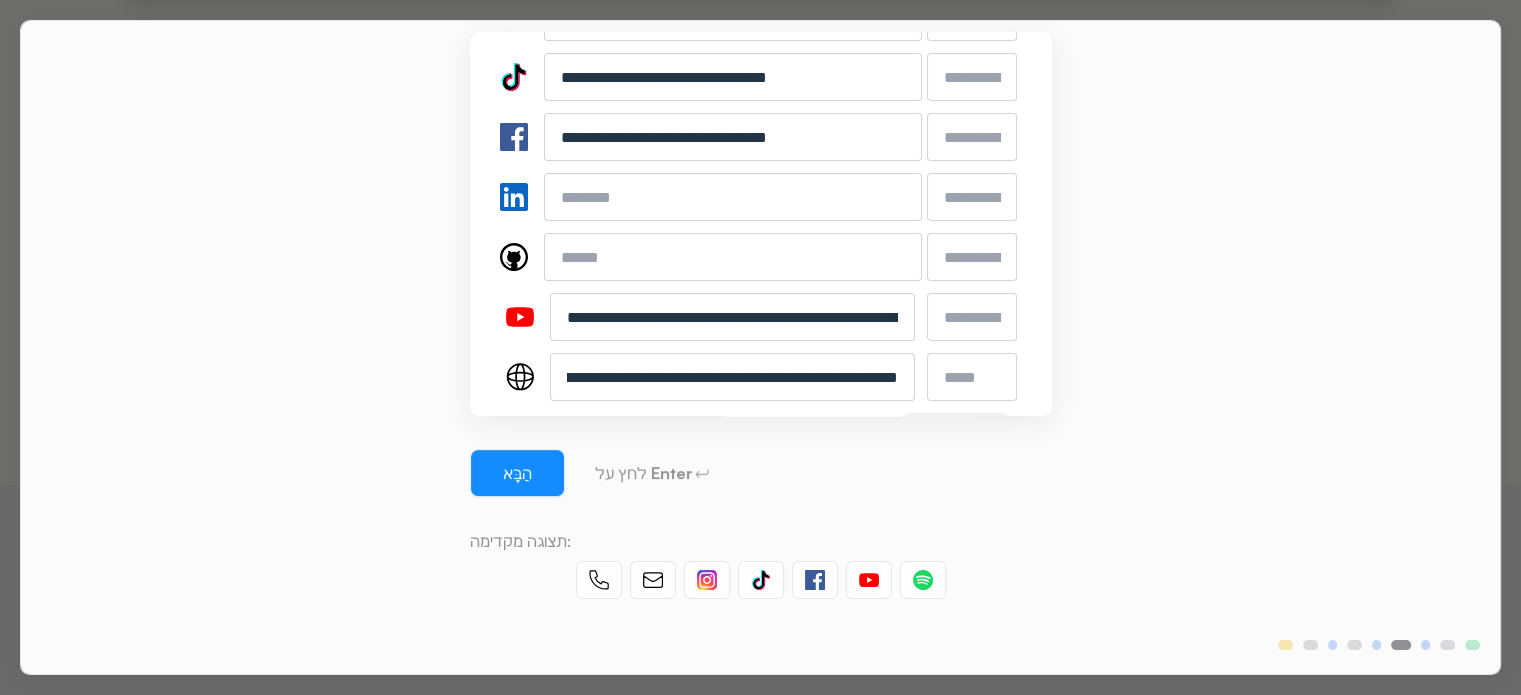 scroll, scrollTop: 0, scrollLeft: 0, axis: both 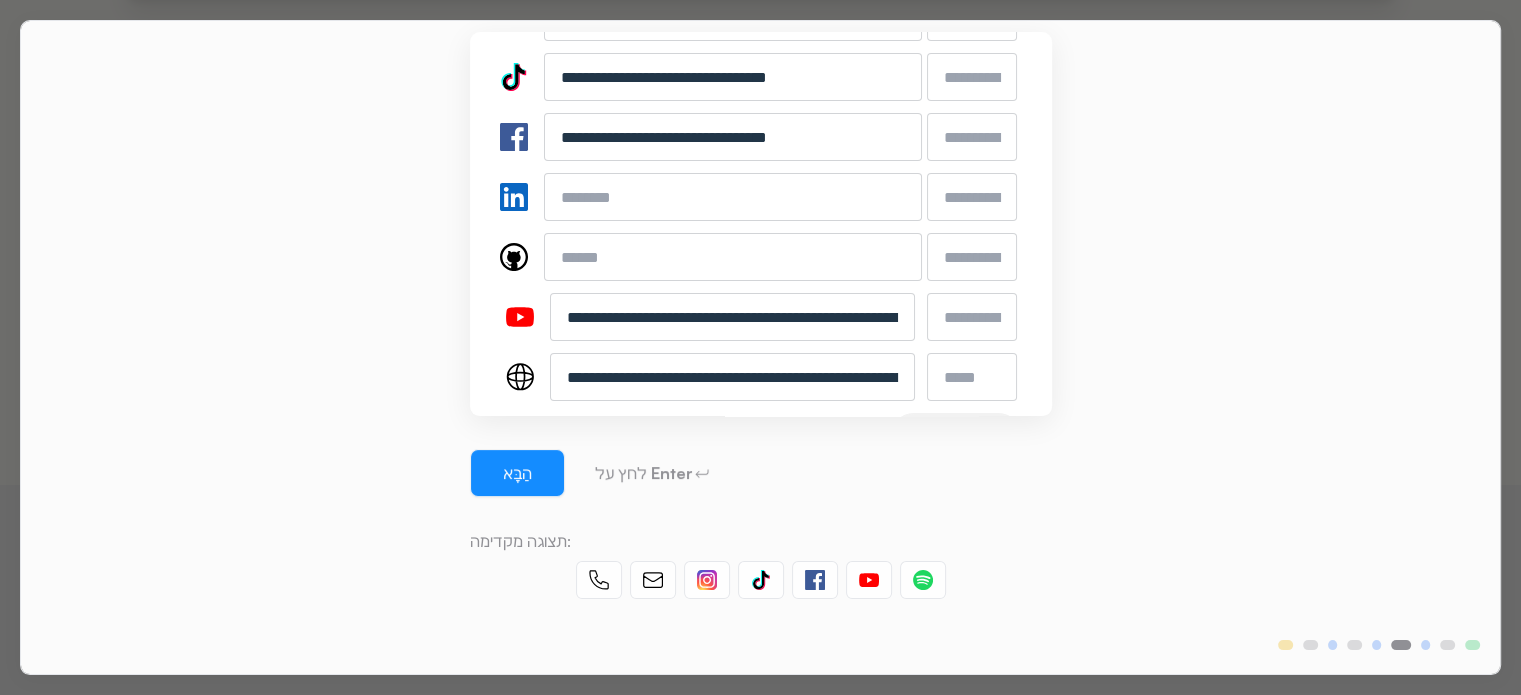 click at bounding box center (520, 377) 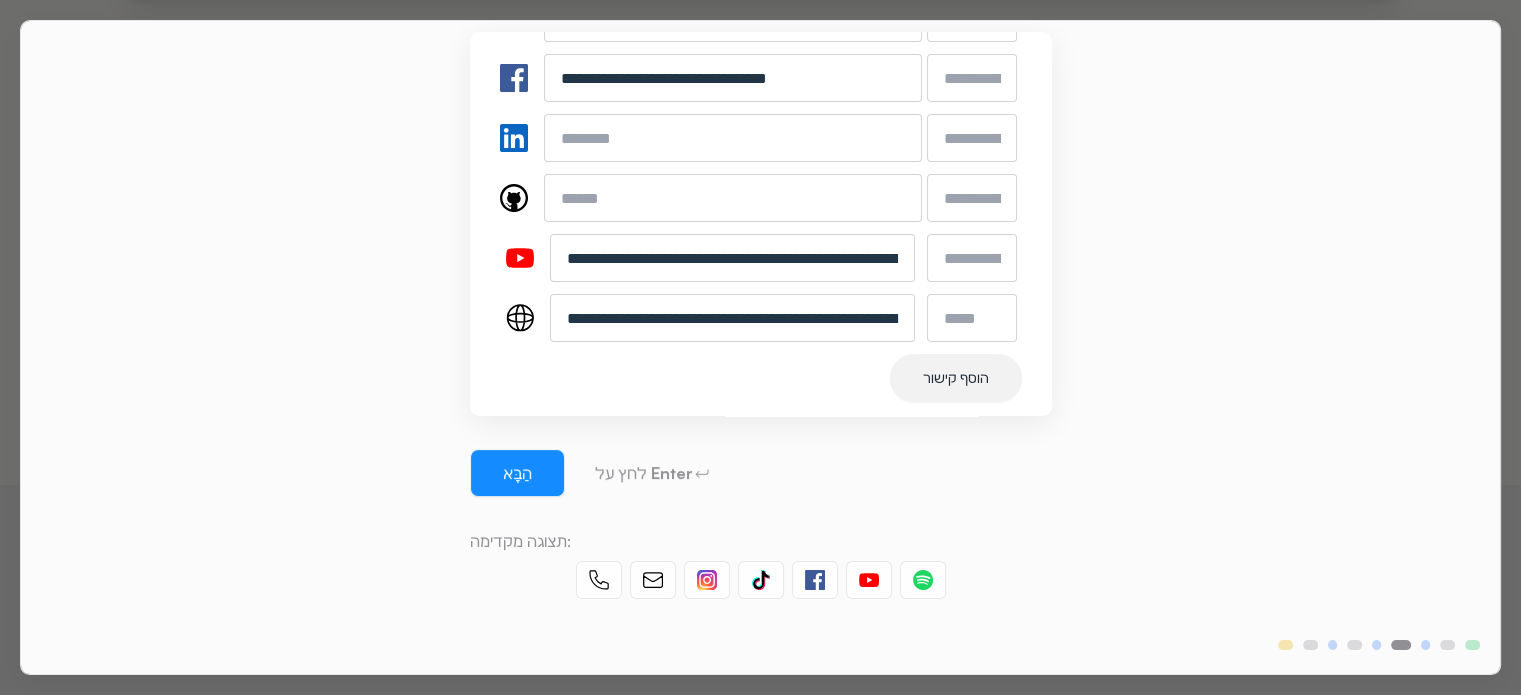 scroll, scrollTop: 369, scrollLeft: 0, axis: vertical 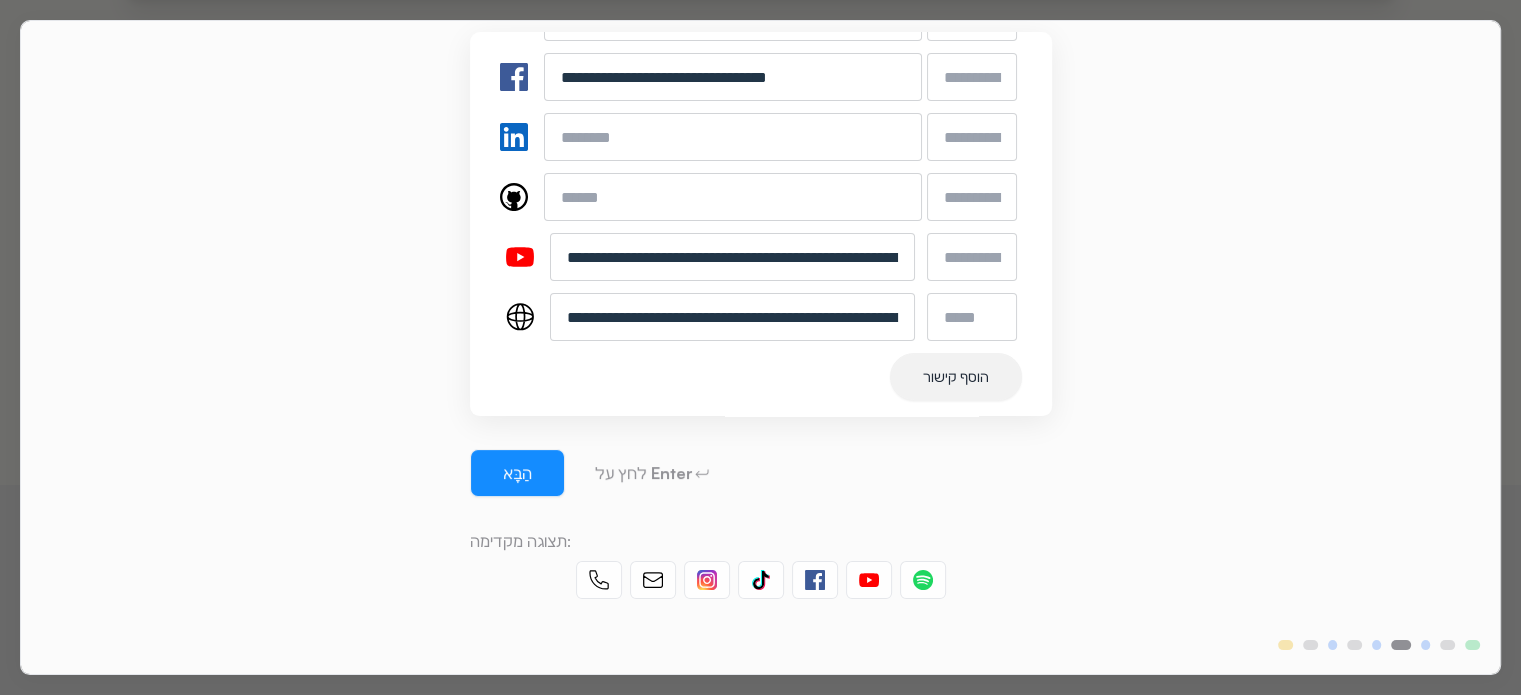 click at bounding box center [520, 317] 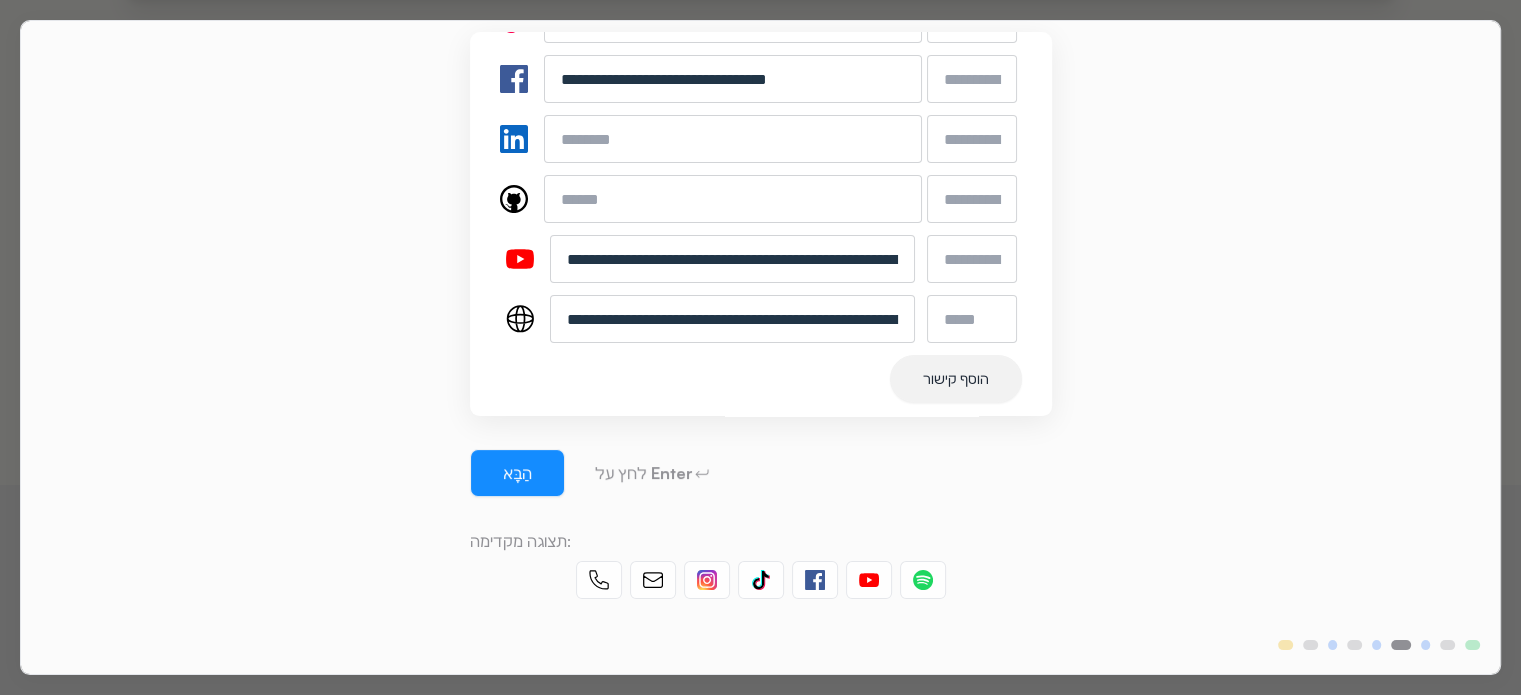 scroll, scrollTop: 369, scrollLeft: 0, axis: vertical 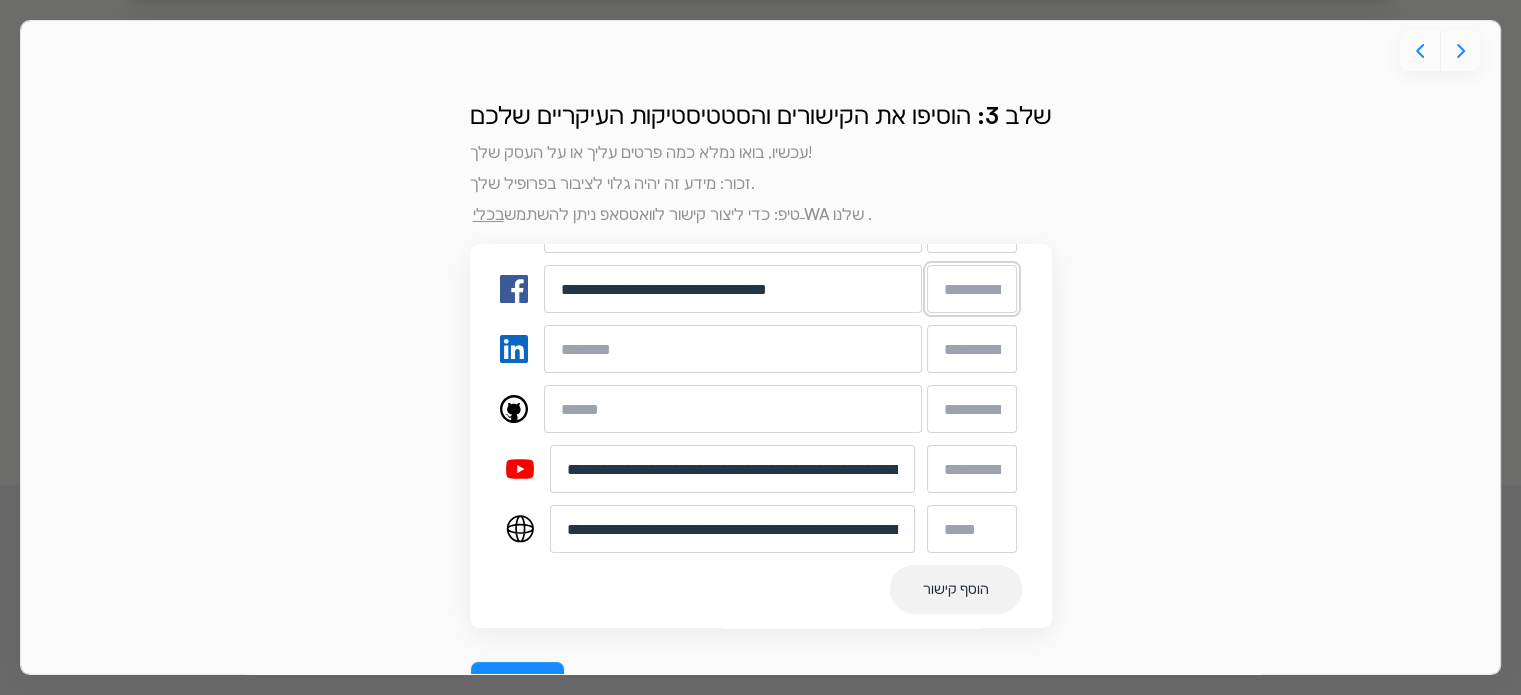 click on "*" at bounding box center (972, 289) 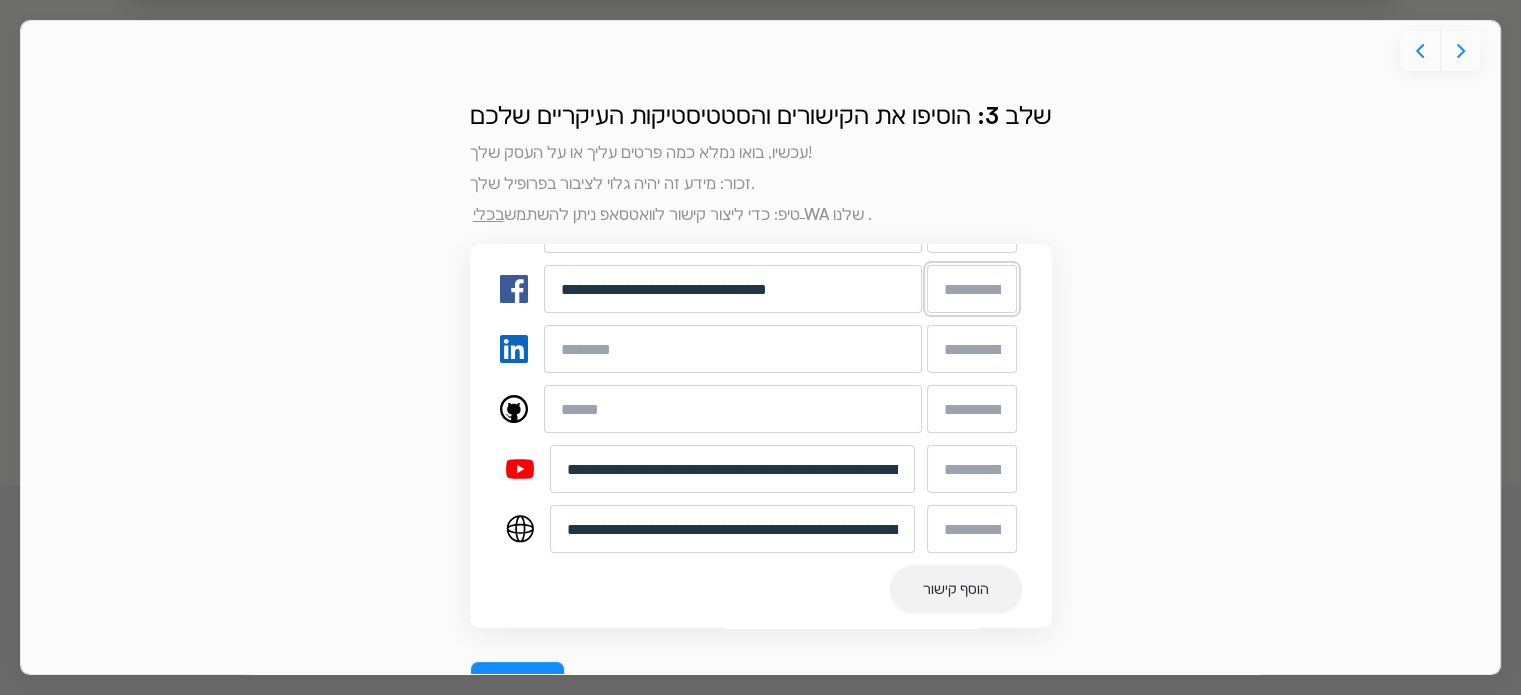 type on "*" 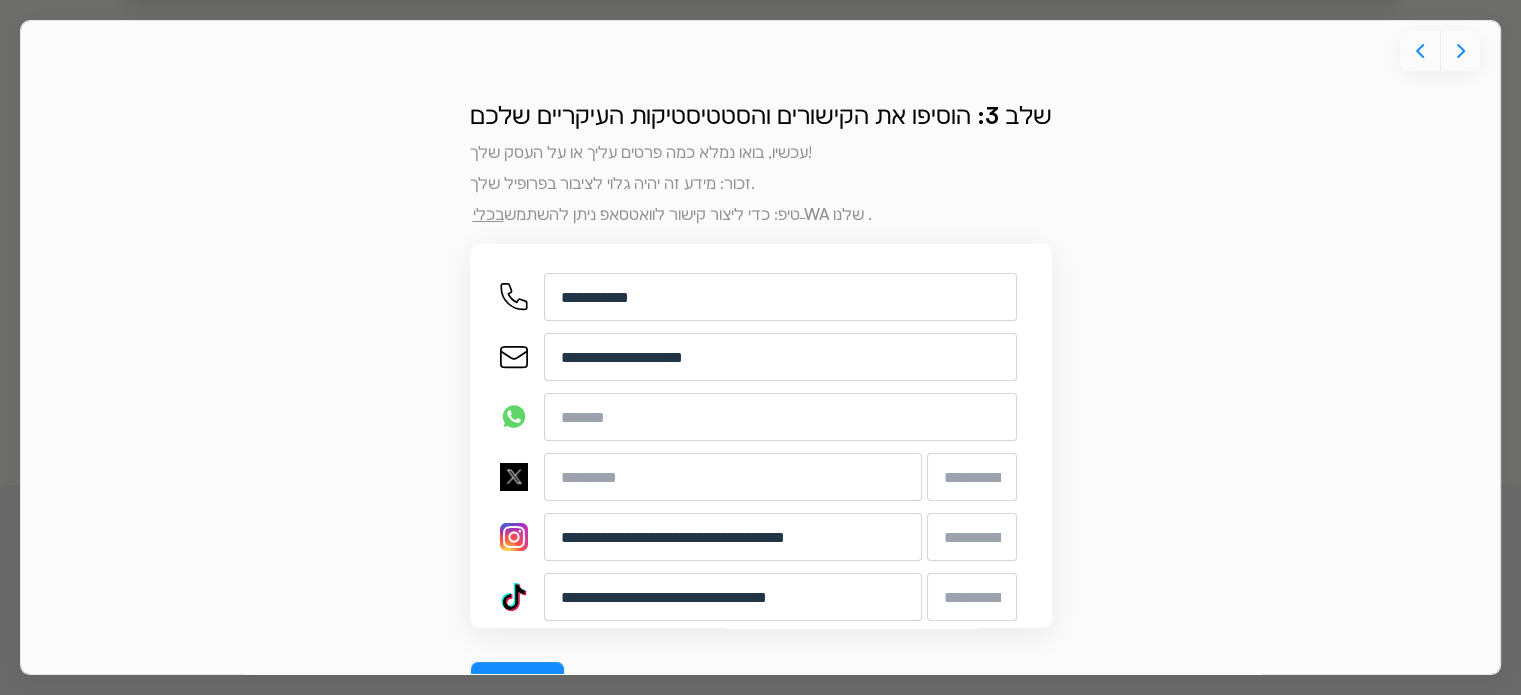 scroll, scrollTop: 0, scrollLeft: 0, axis: both 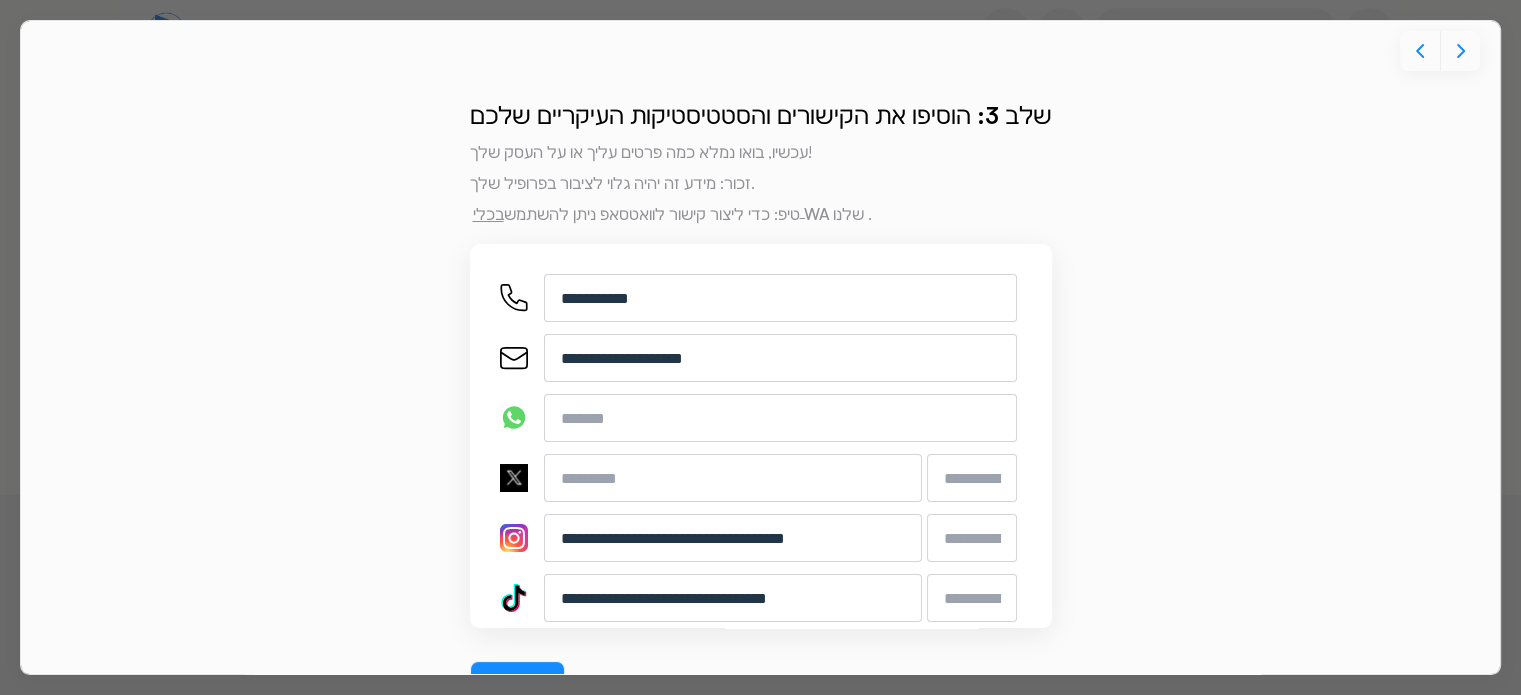 type 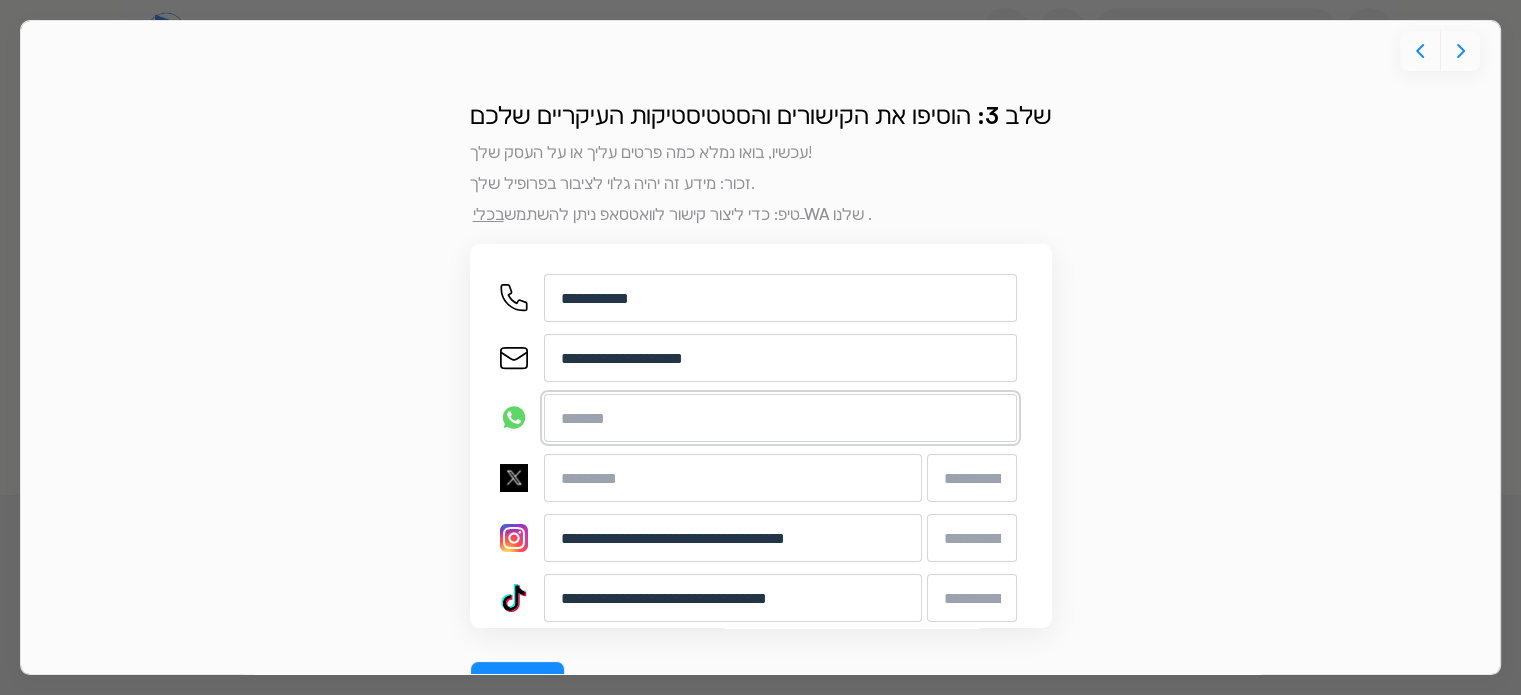 drag, startPoint x: 549, startPoint y: 395, endPoint x: 530, endPoint y: 439, distance: 47.92703 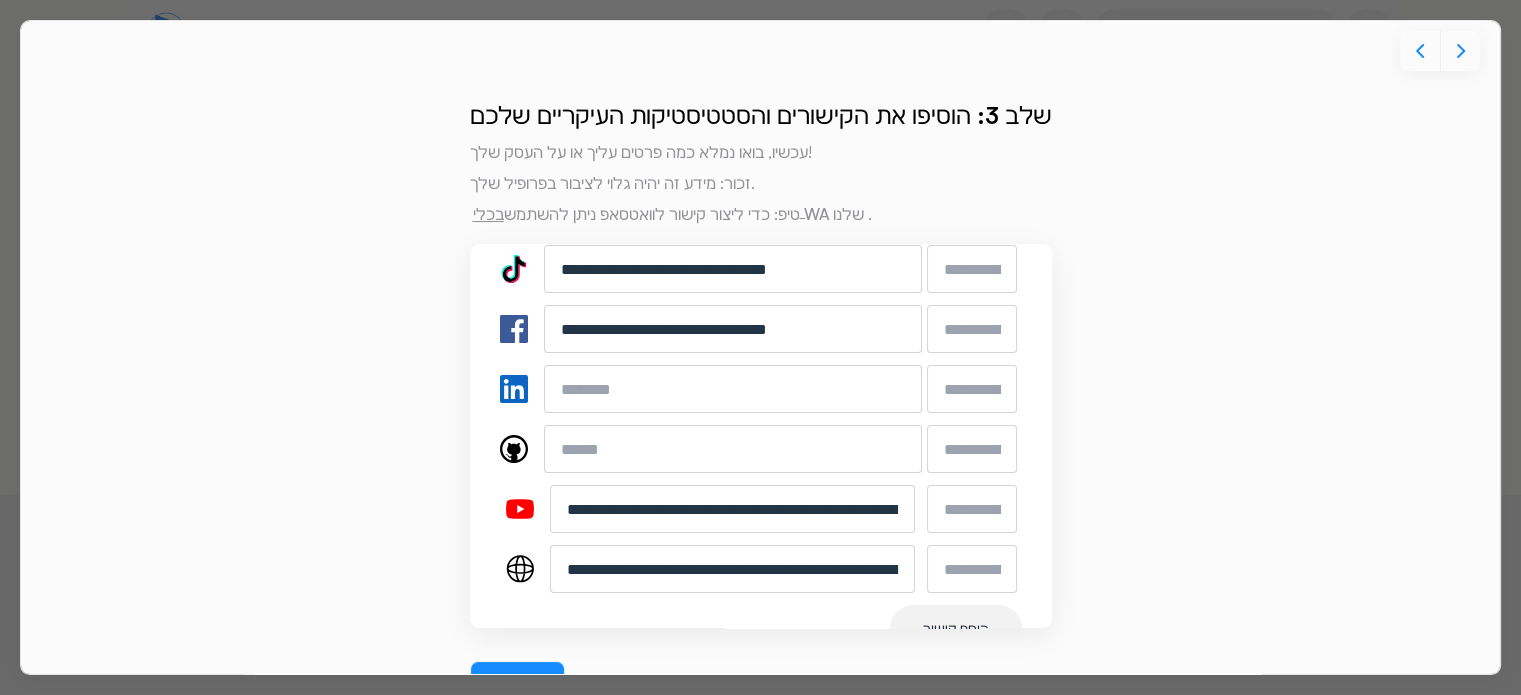 scroll, scrollTop: 369, scrollLeft: 0, axis: vertical 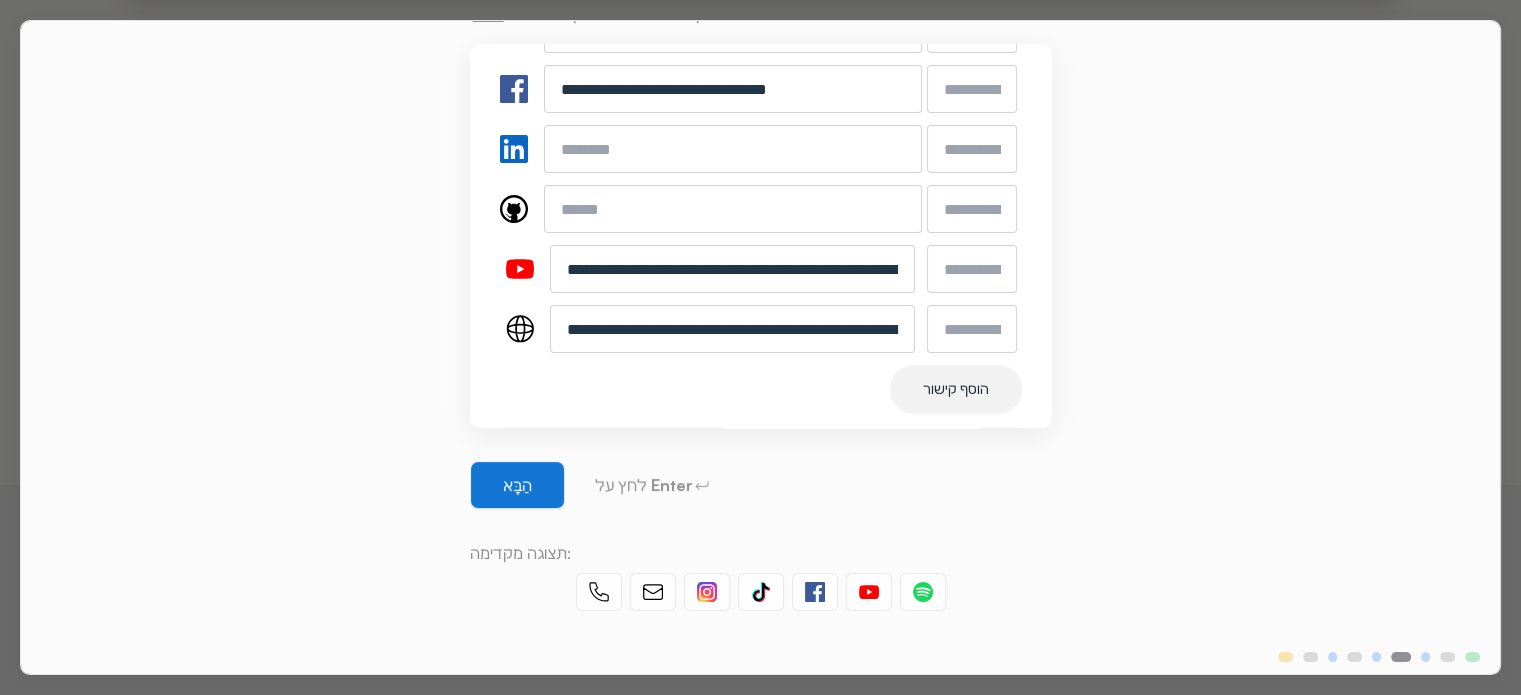click on "הַבָּא" at bounding box center [517, 485] 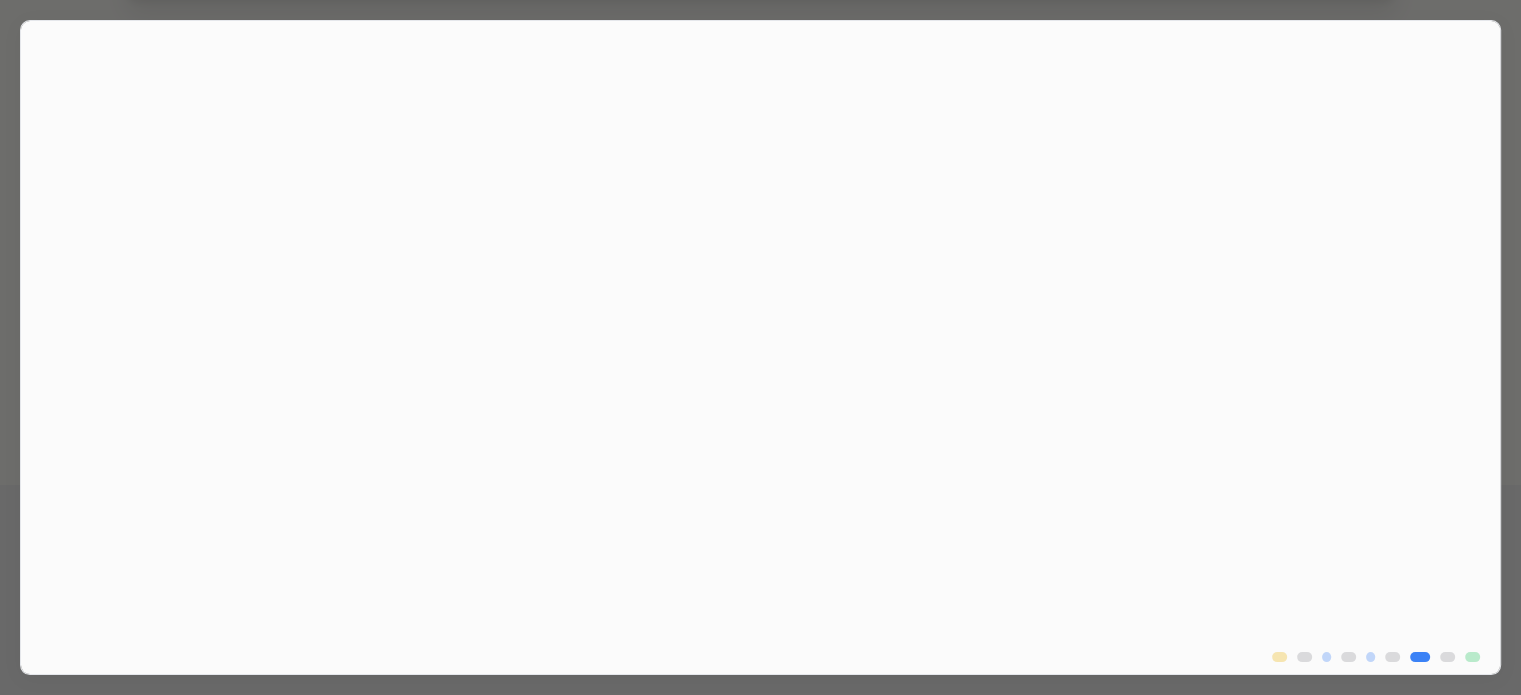 scroll, scrollTop: 0, scrollLeft: 0, axis: both 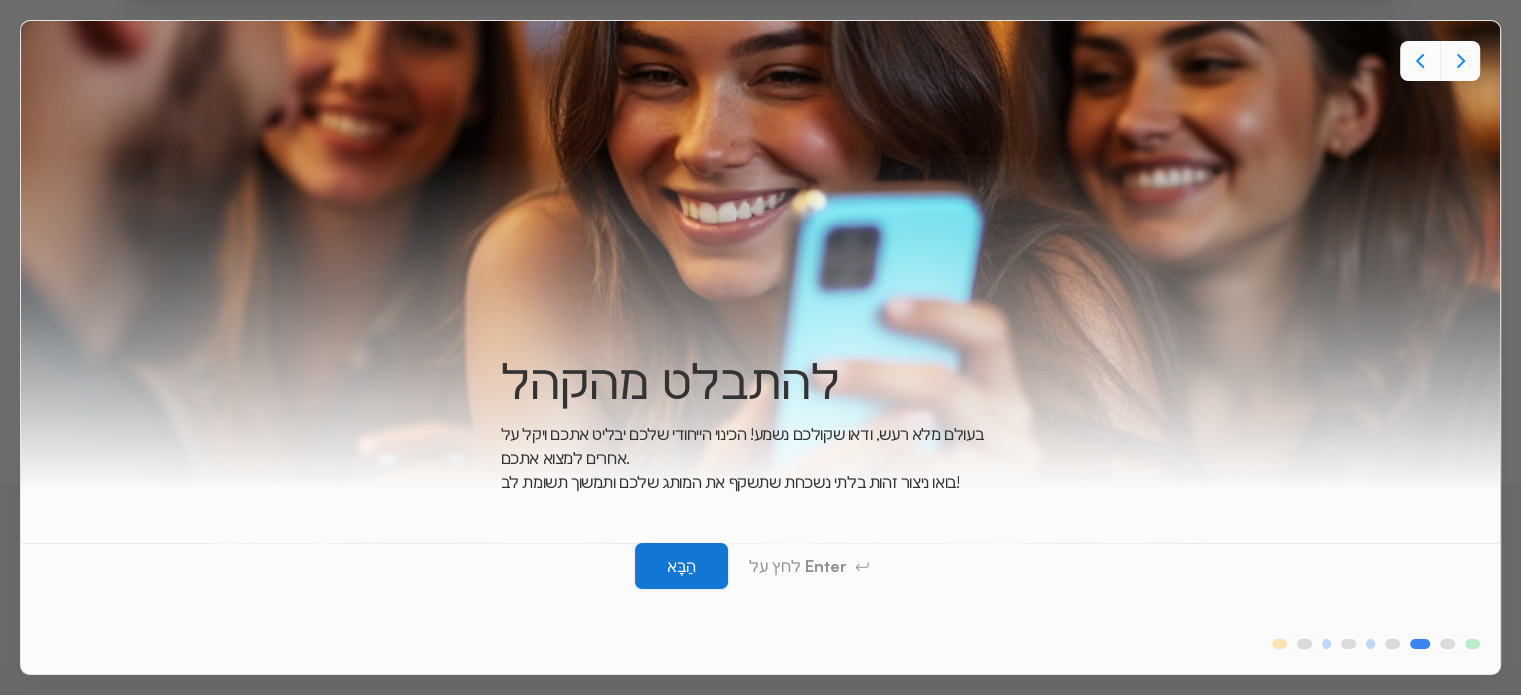 click on "הַבָּא" at bounding box center [681, 566] 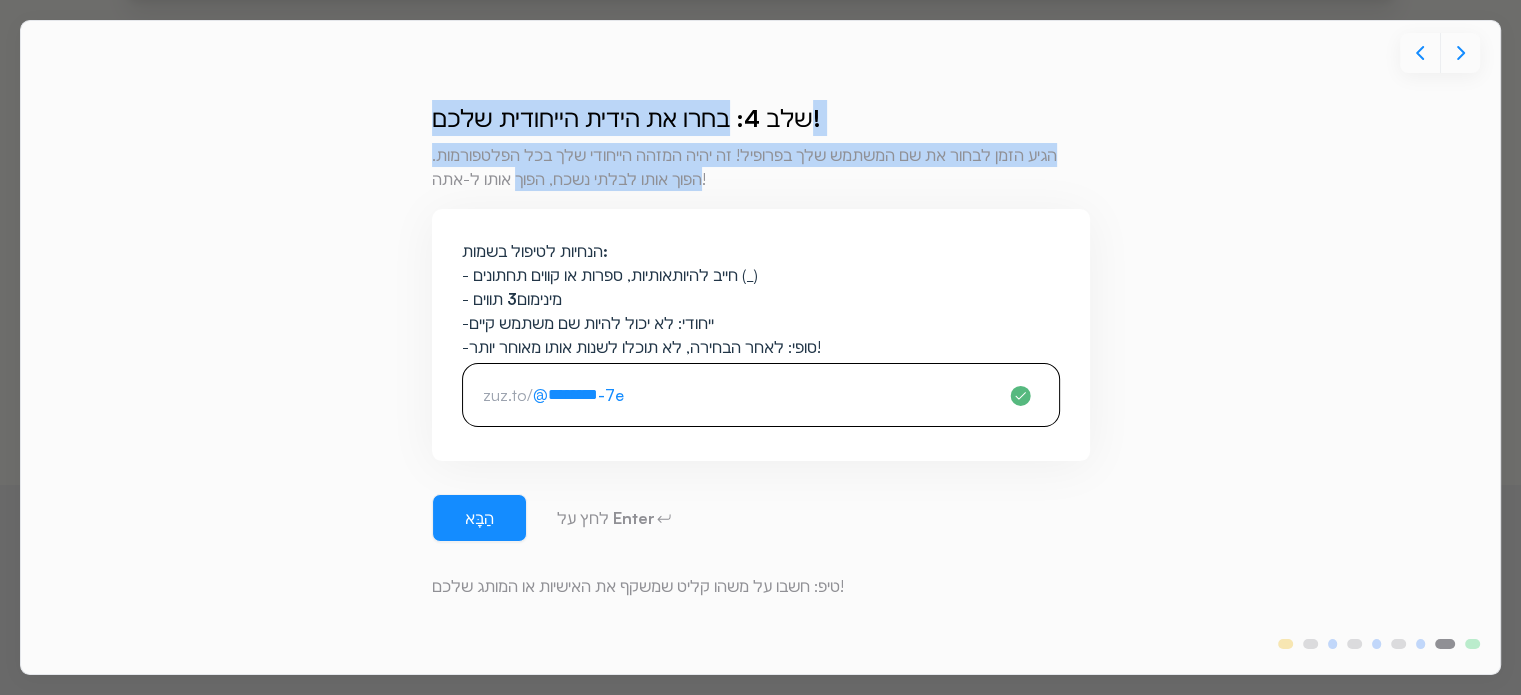 drag, startPoint x: 731, startPoint y: 122, endPoint x: 512, endPoint y: 183, distance: 227.33676 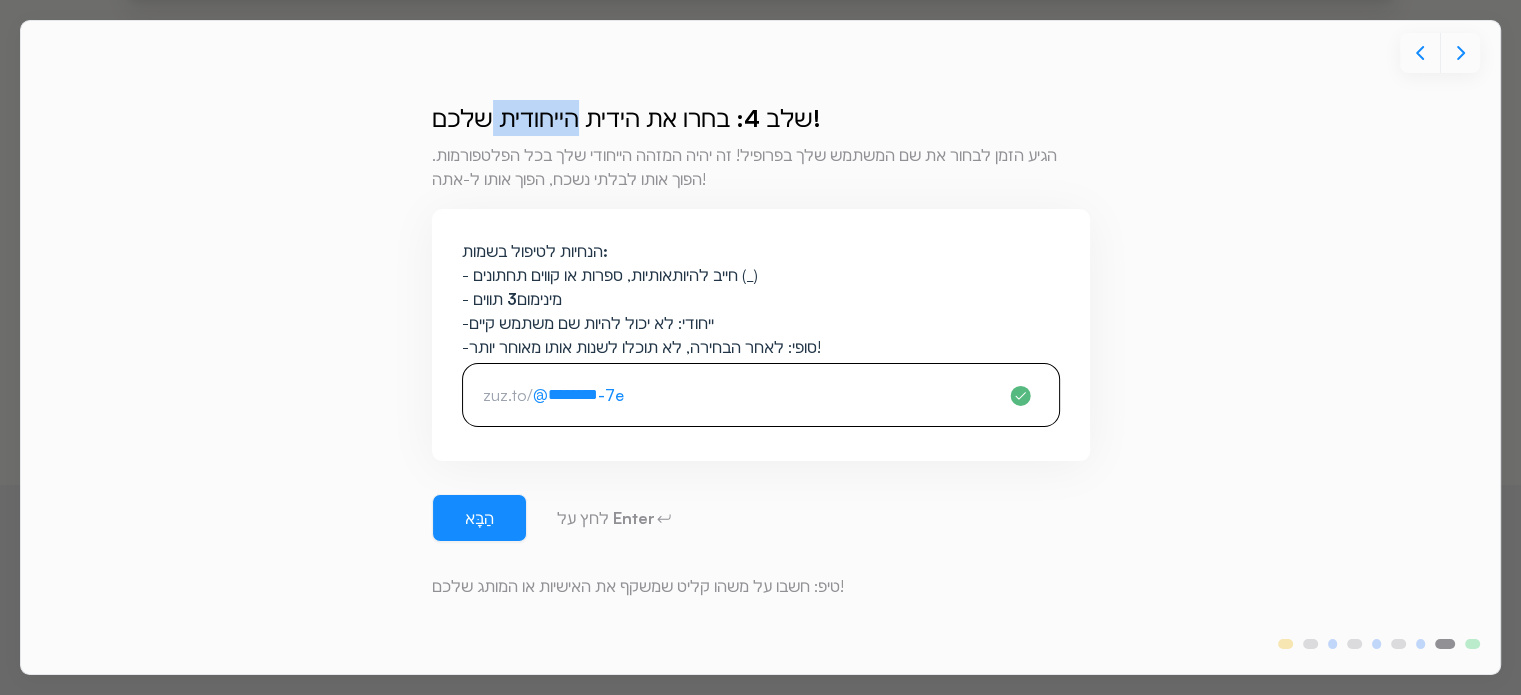 click on "שלב 4: בחרו את הידית הייחודית שלכם!" at bounding box center [626, 118] 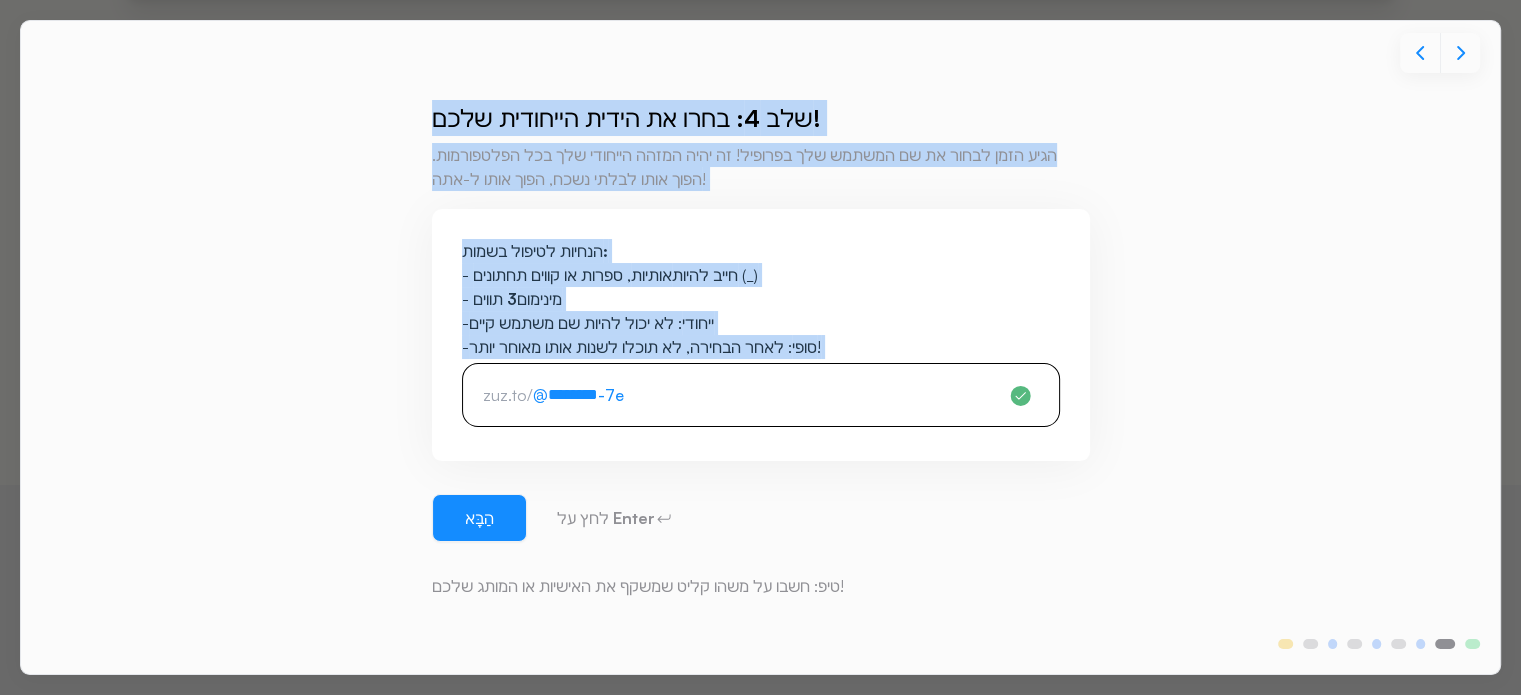 drag, startPoint x: 544, startPoint y: 135, endPoint x: 472, endPoint y: 341, distance: 218.22008 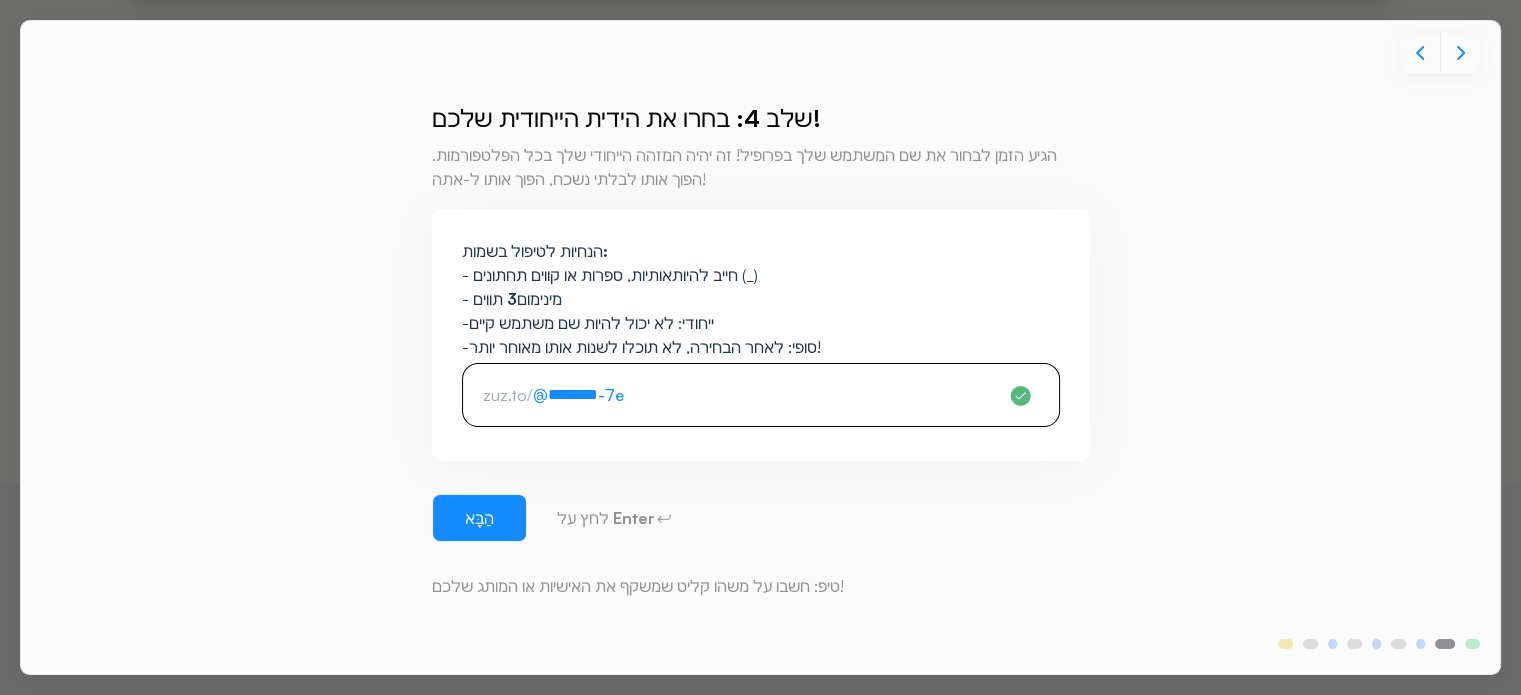 drag, startPoint x: 544, startPoint y: 407, endPoint x: 633, endPoint y: 447, distance: 97.575615 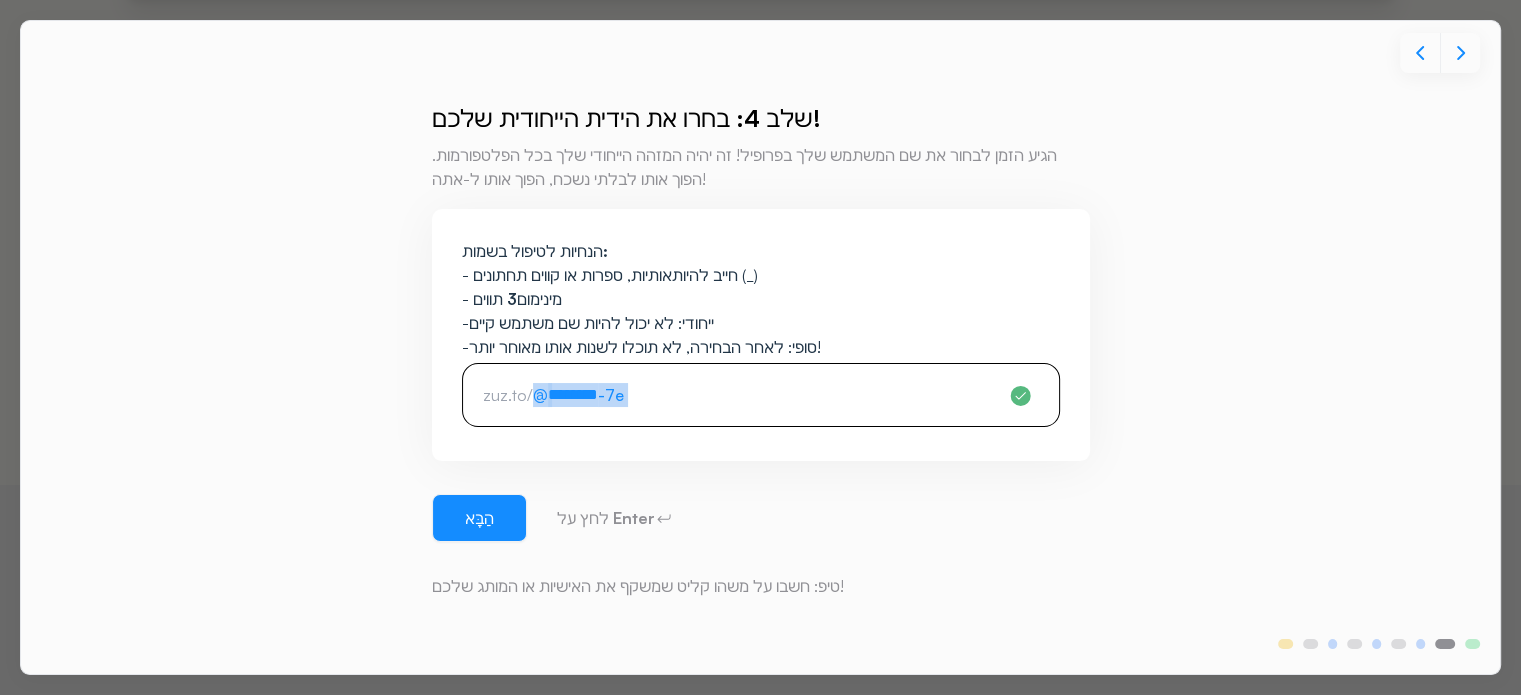 drag, startPoint x: 637, startPoint y: 408, endPoint x: 556, endPoint y: 396, distance: 81.88406 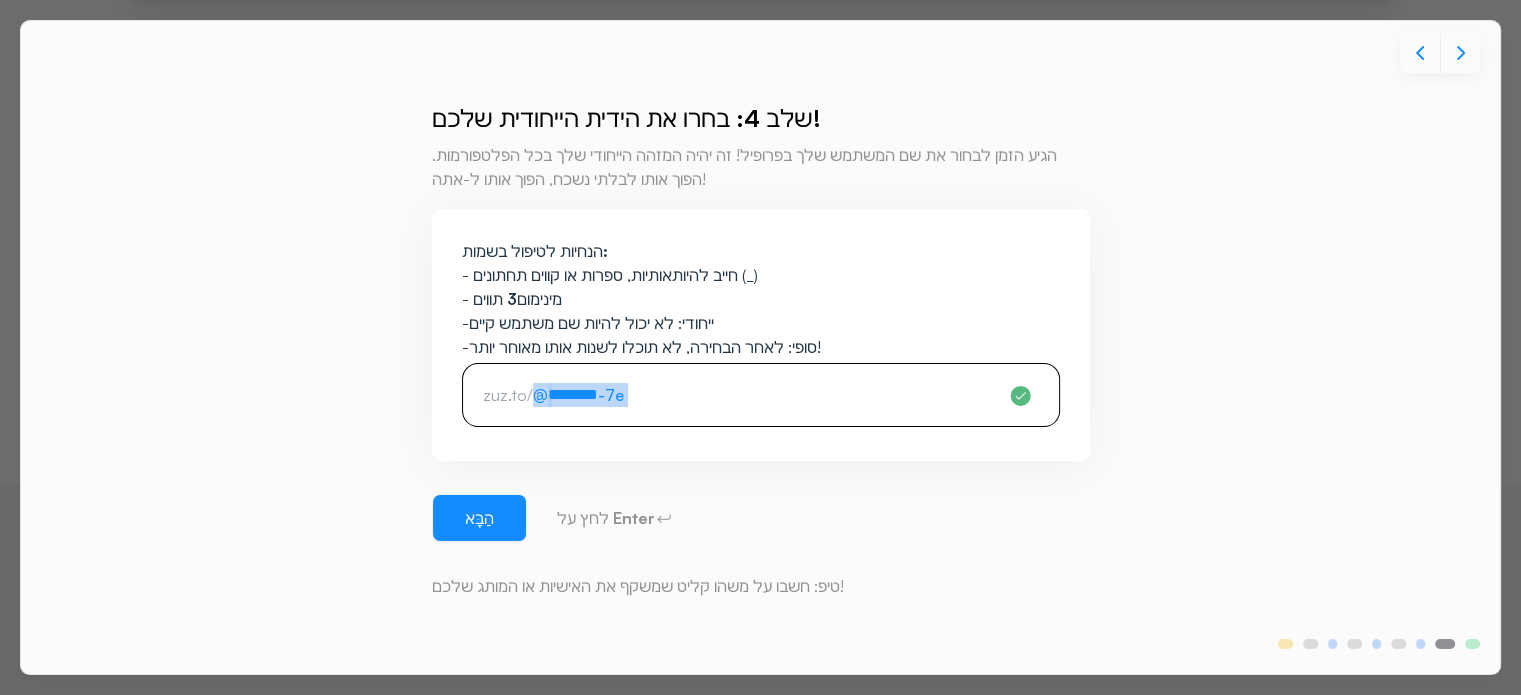 click on "zuz.to/ @ ******** -7e" at bounding box center (736, 395) 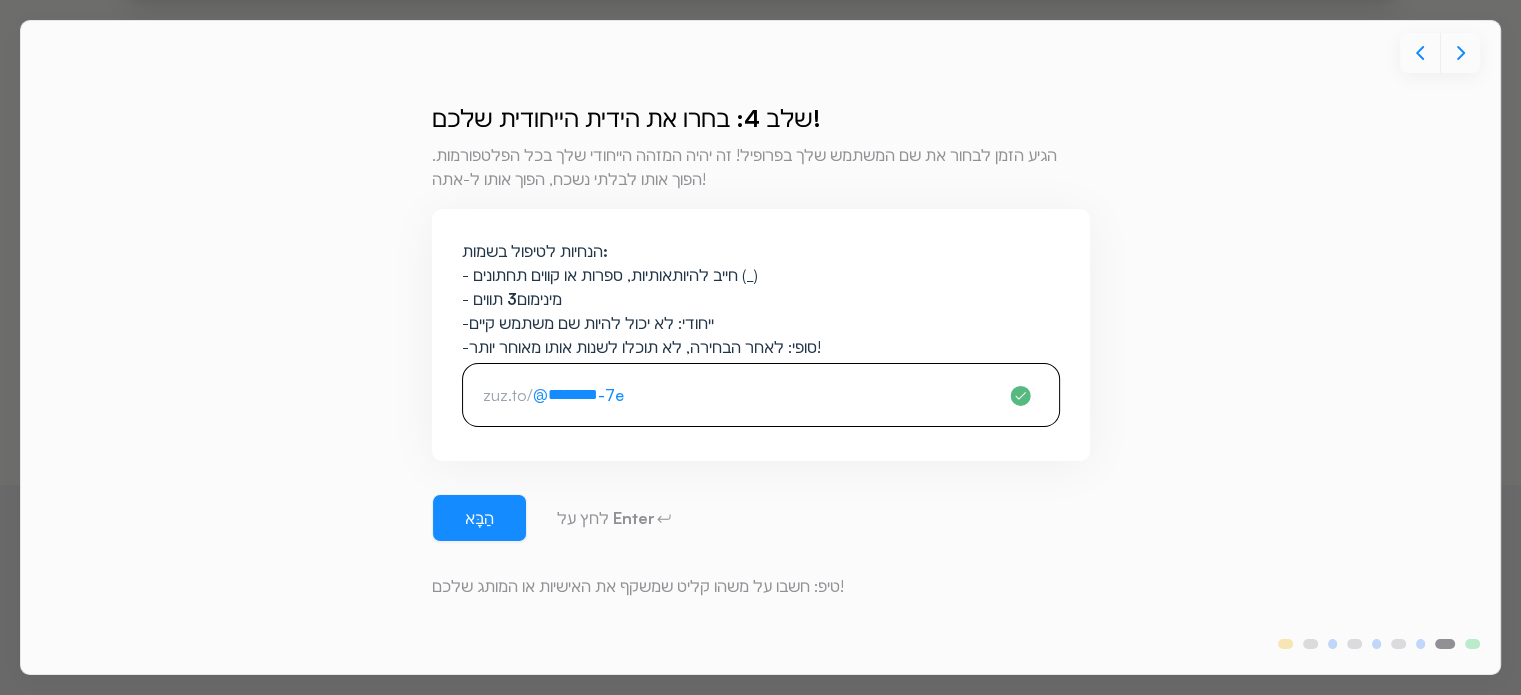 click on "@ ******** -7e" at bounding box center (586, 395) 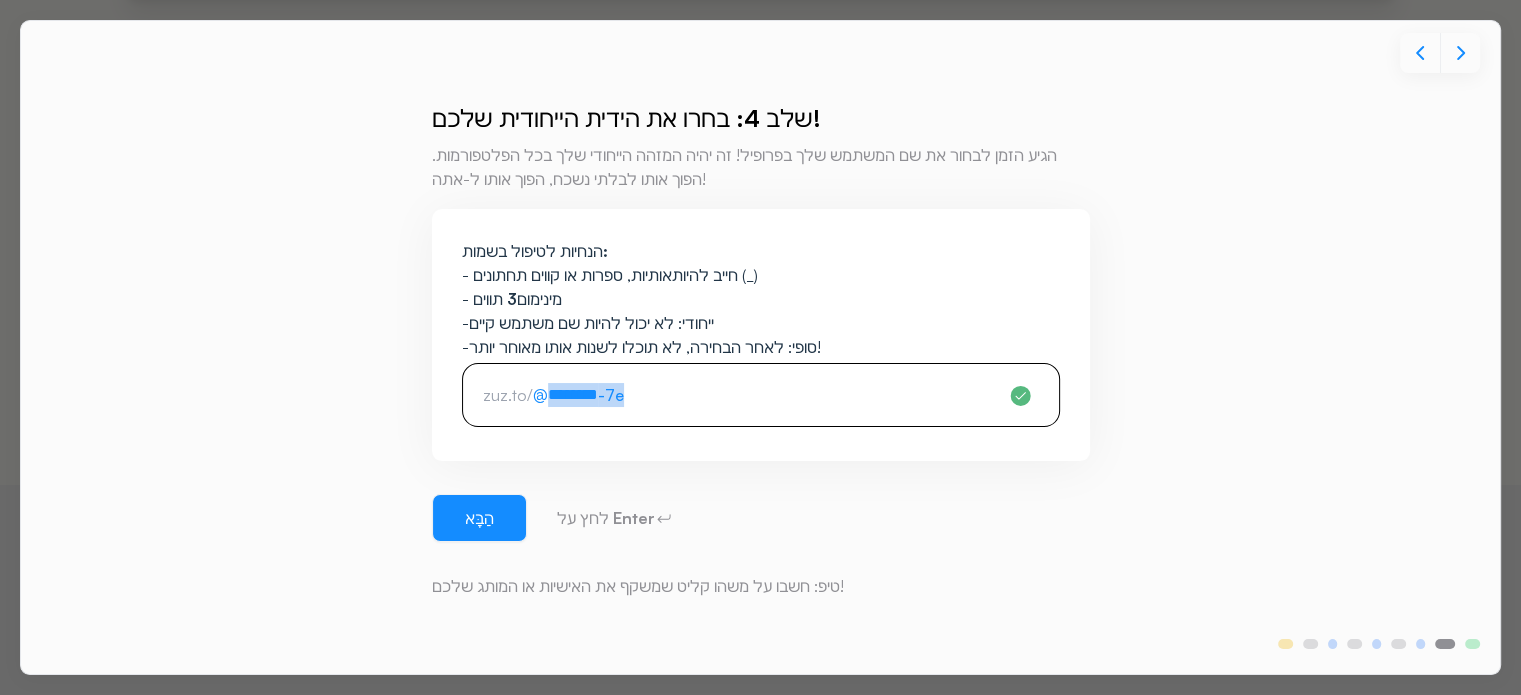 drag, startPoint x: 632, startPoint y: 414, endPoint x: 575, endPoint y: 407, distance: 57.428215 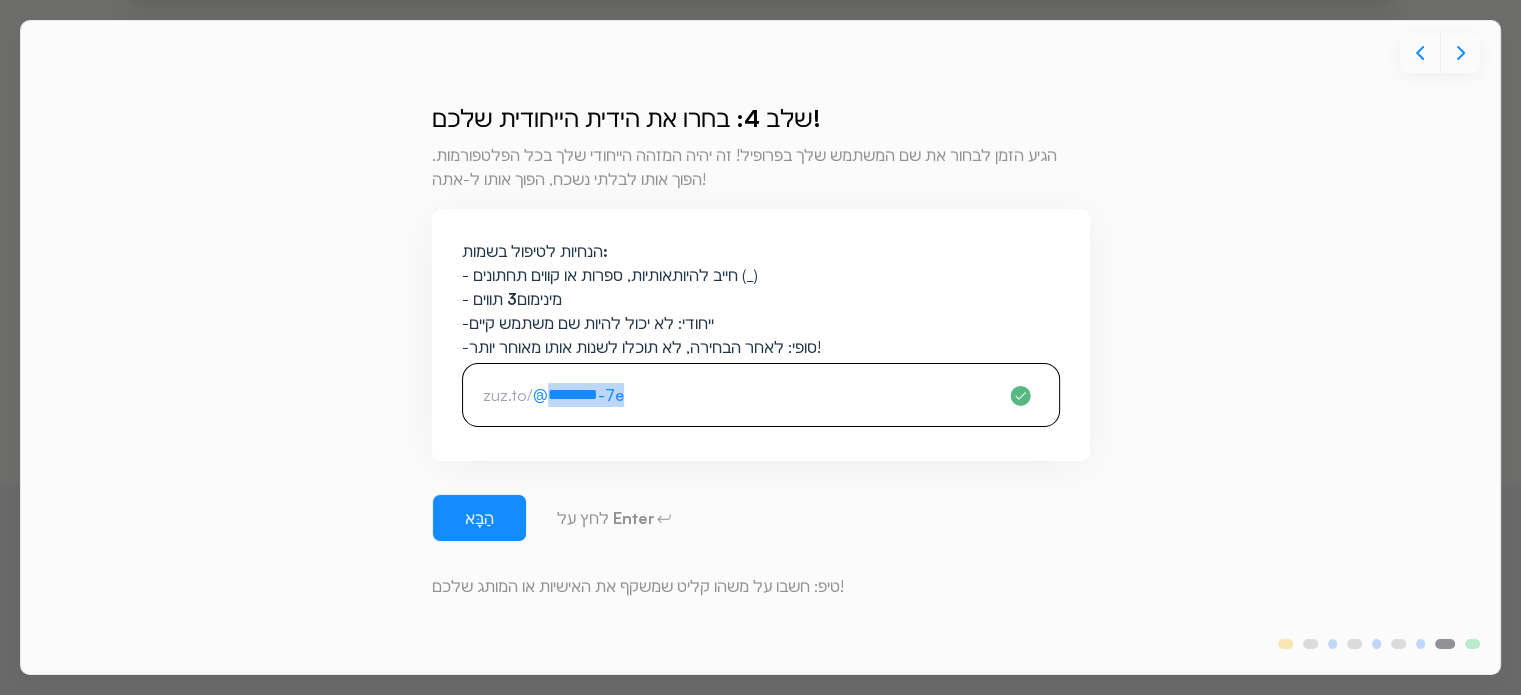 click on "@ ******** -7e" at bounding box center (586, 395) 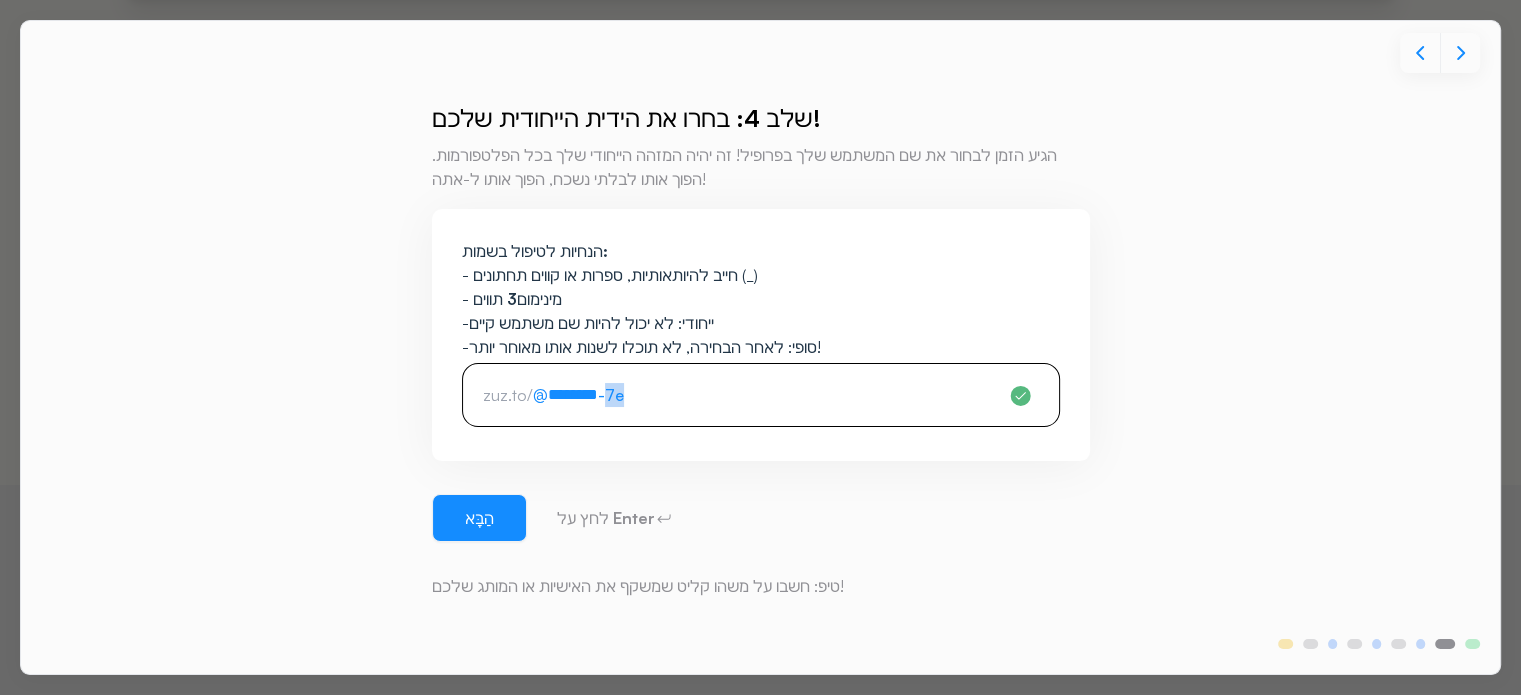 drag, startPoint x: 640, startPoint y: 415, endPoint x: 608, endPoint y: 404, distance: 33.83785 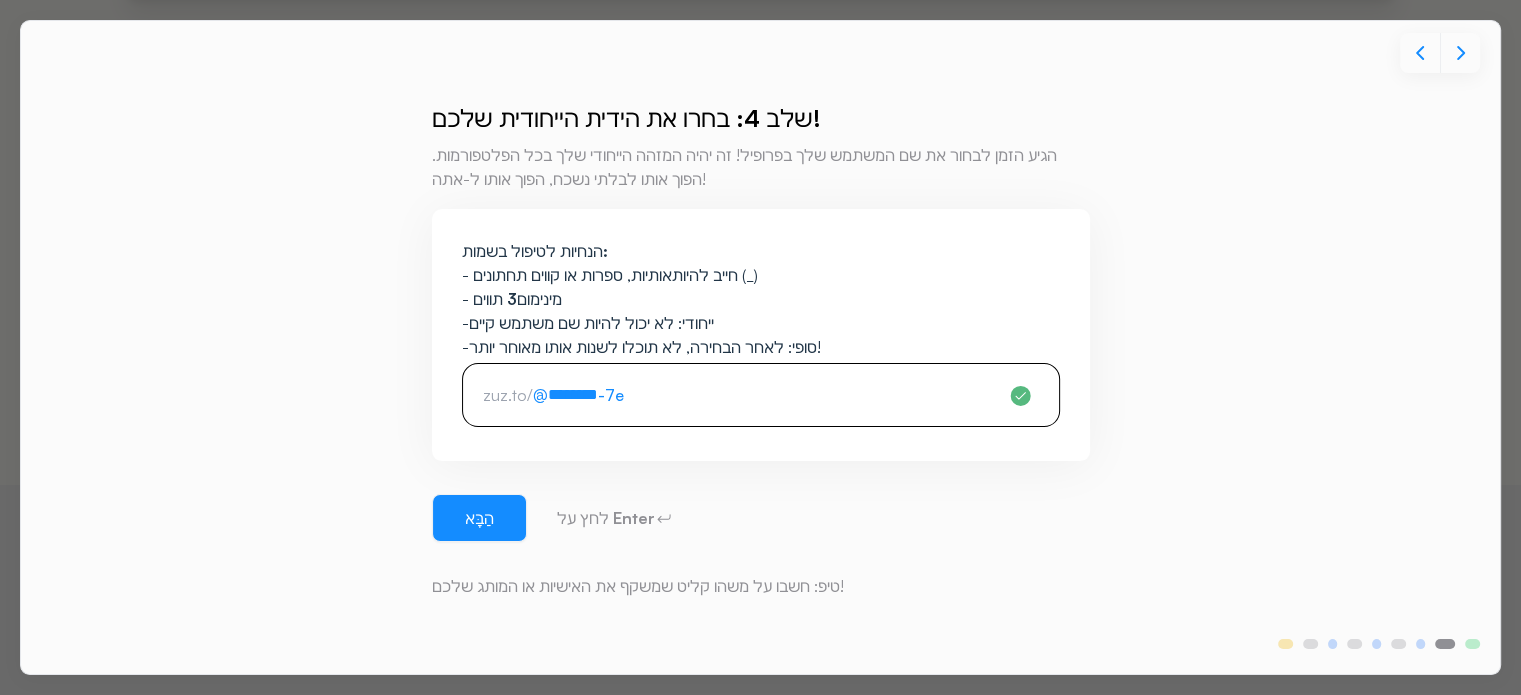 click on "@ ******** -7e" at bounding box center (586, 395) 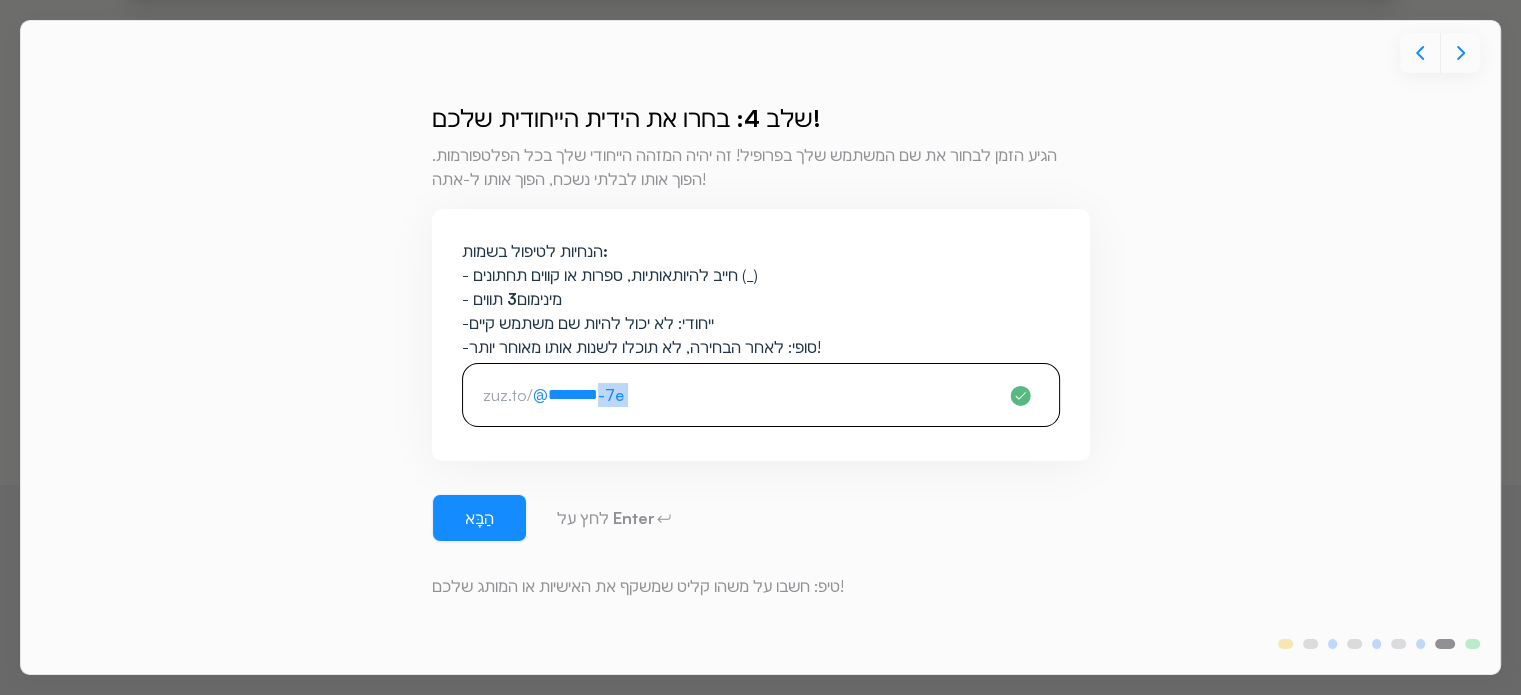 click on "@ ******** -7e" at bounding box center [586, 395] 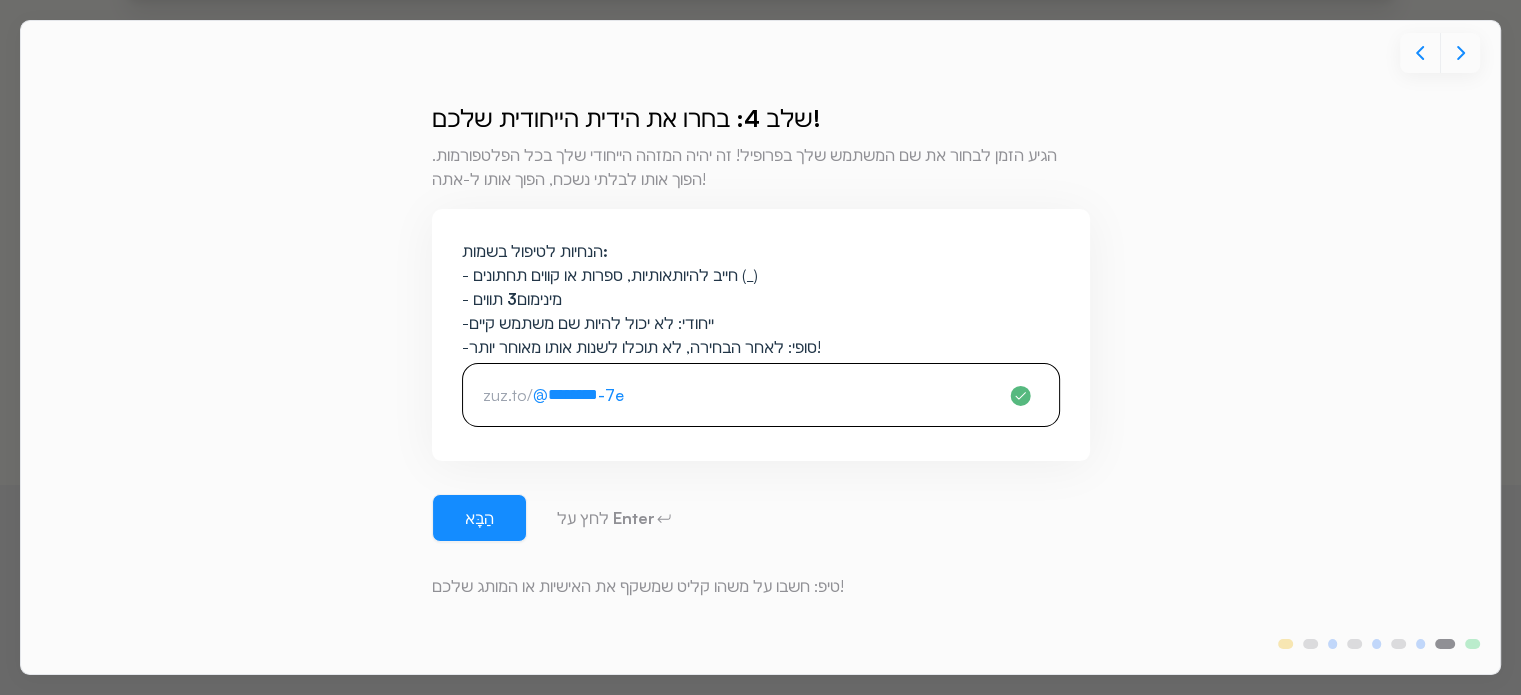 click on "@ ******** -7e" at bounding box center (586, 395) 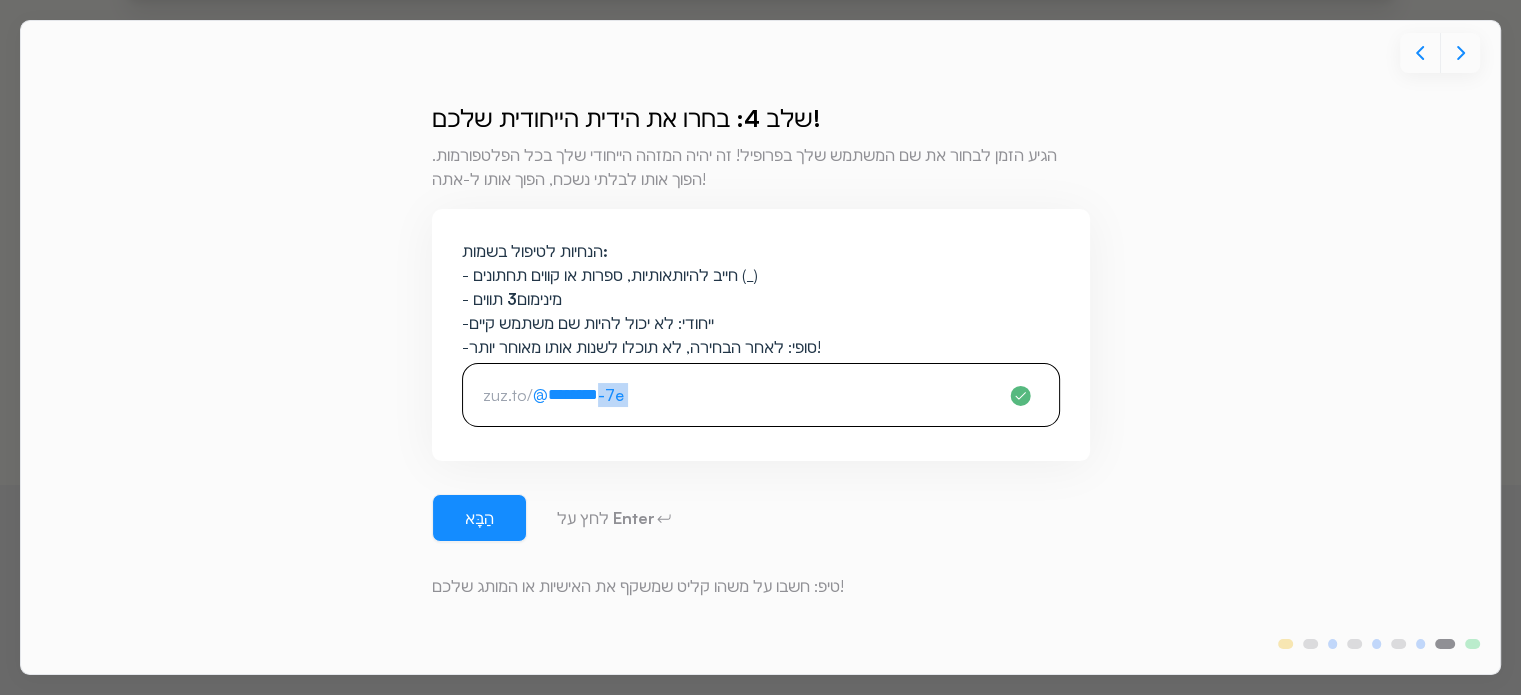 click on "-7e" at bounding box center [611, 395] 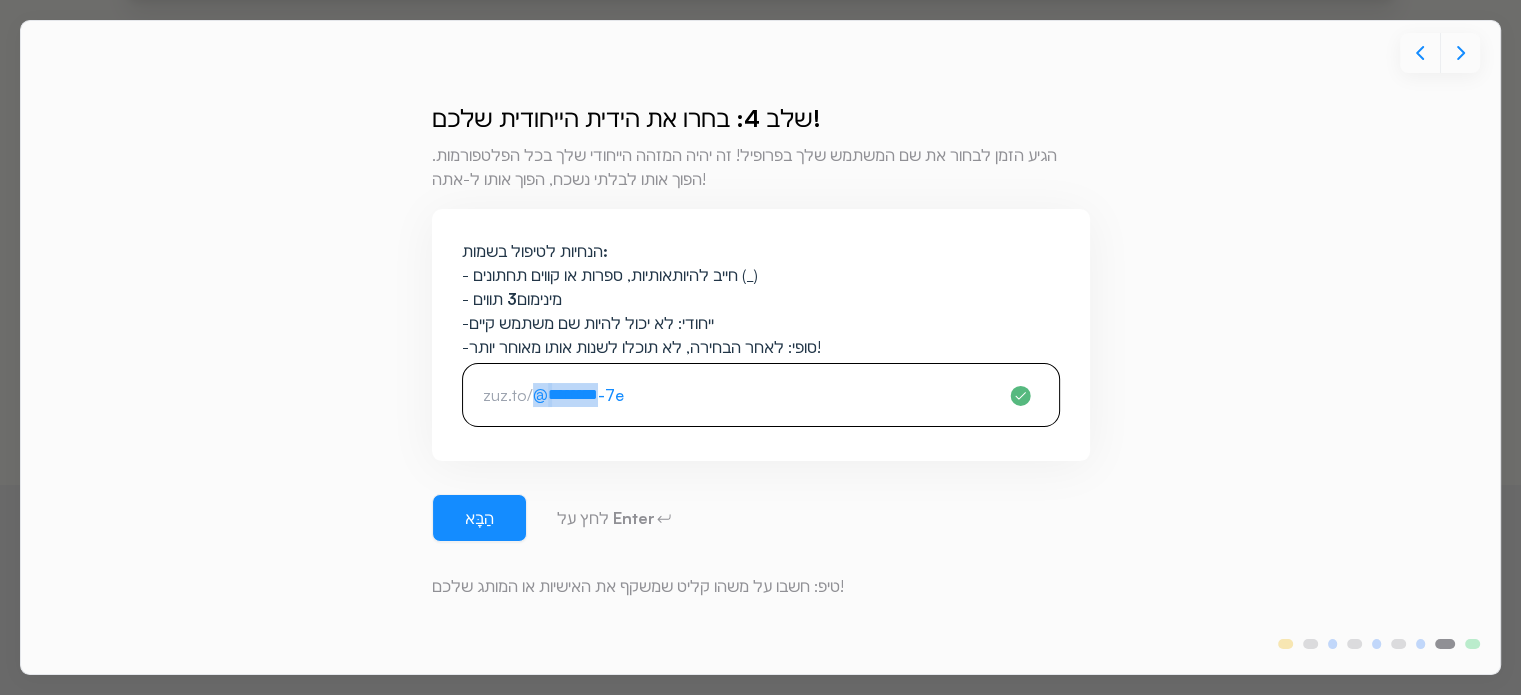 drag, startPoint x: 615, startPoint y: 395, endPoint x: 570, endPoint y: 419, distance: 51 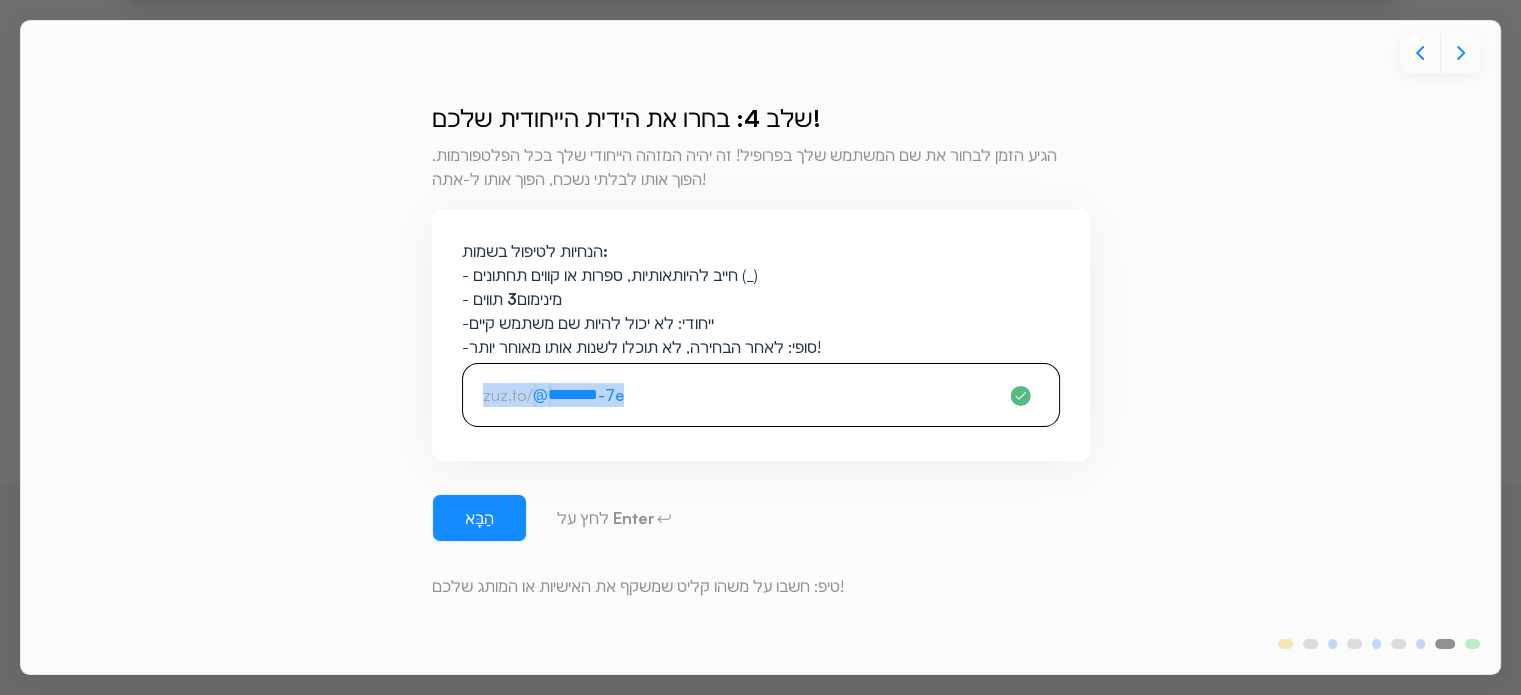drag, startPoint x: 472, startPoint y: 398, endPoint x: 630, endPoint y: 398, distance: 158 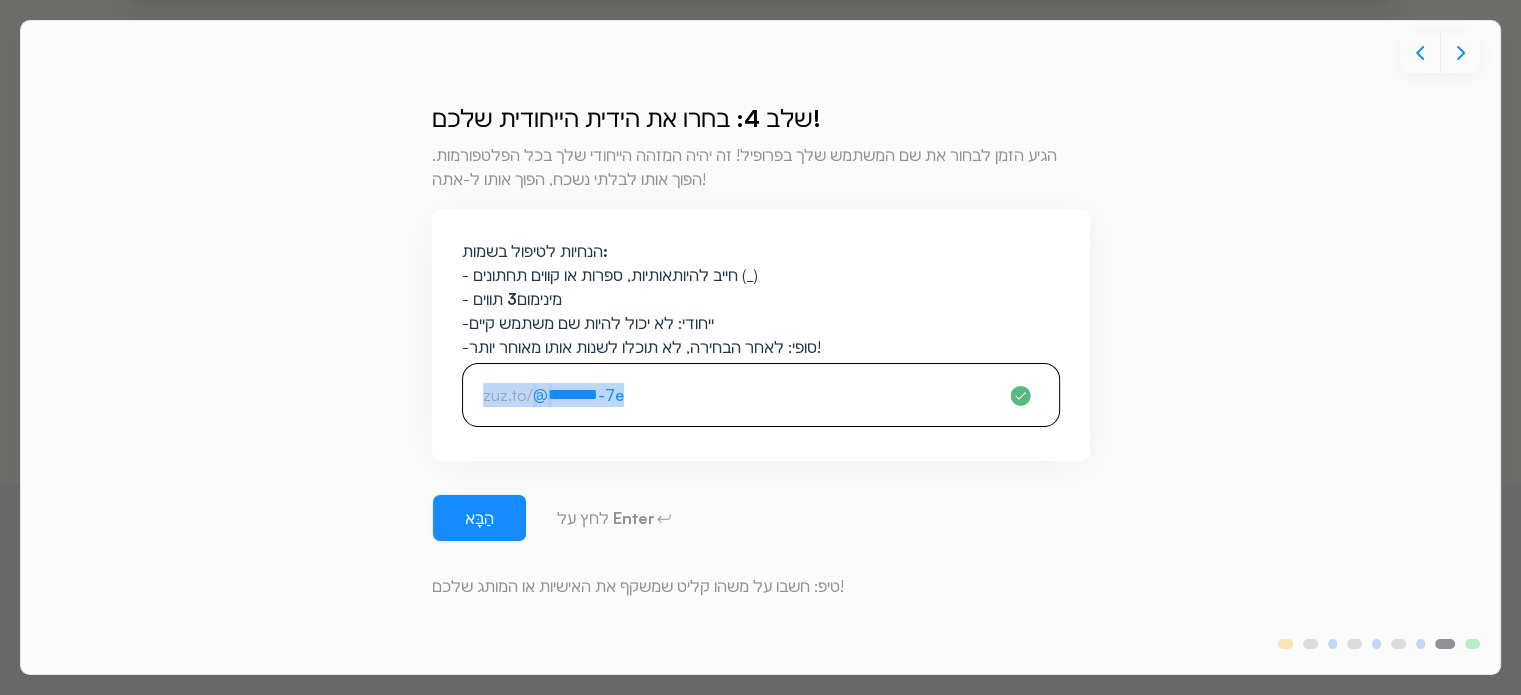 click on "zuz.to/ @ ******** -7e" 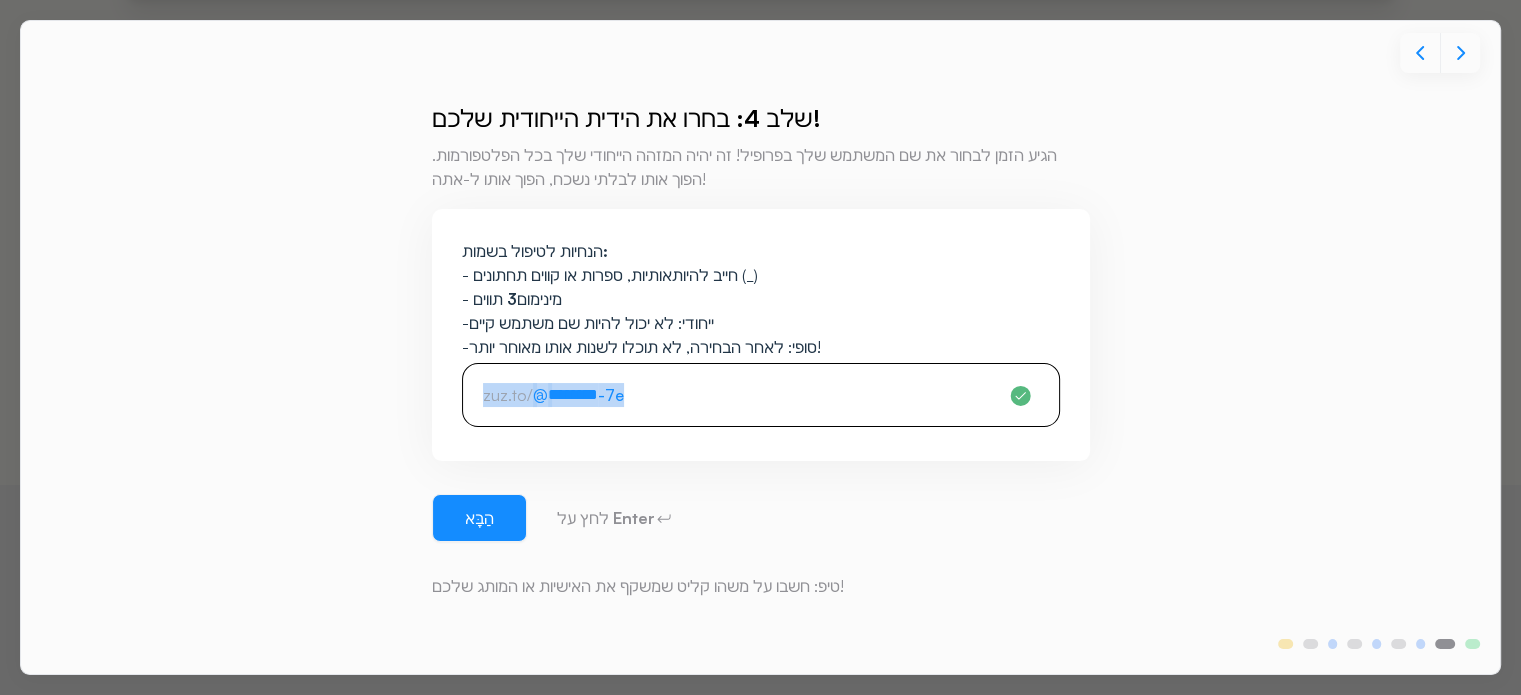 copy on "zuz.to/ @ -7e" 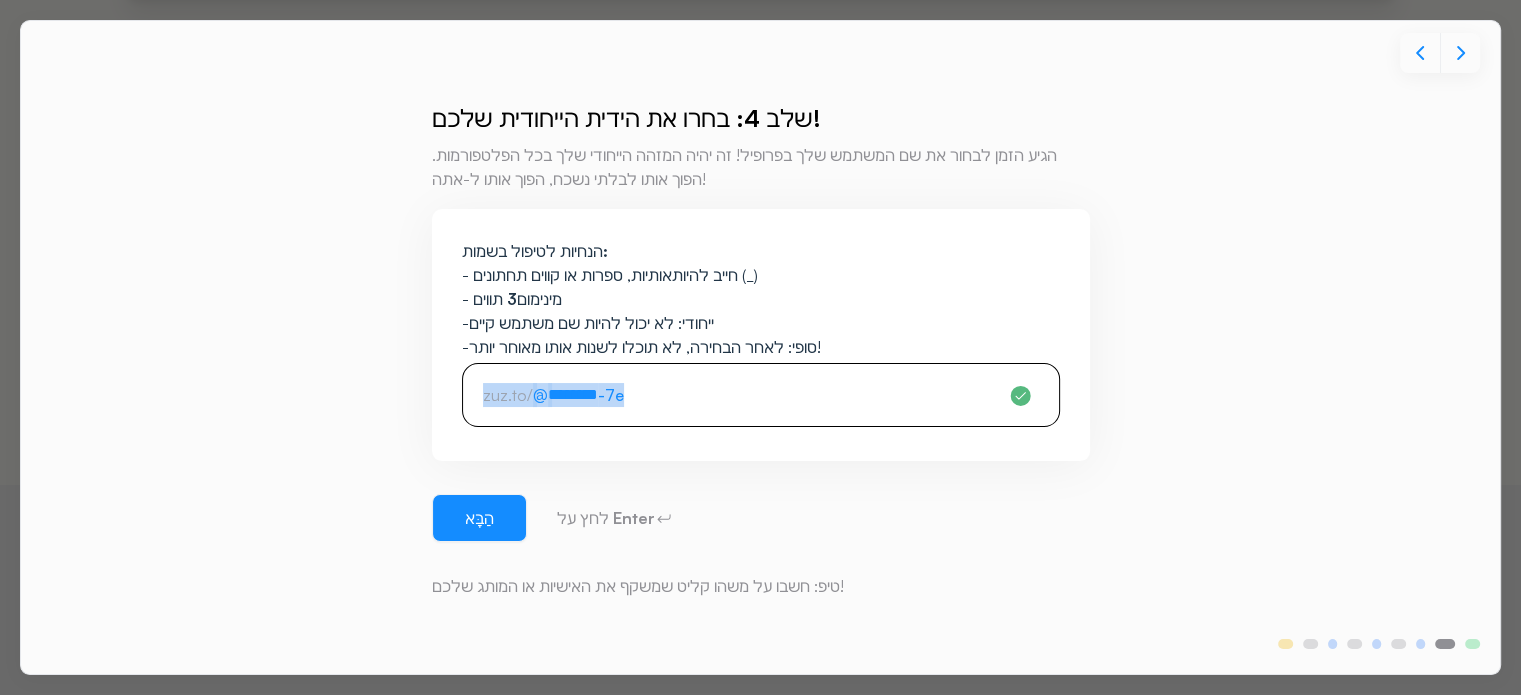 click on "********" at bounding box center (573, 395) 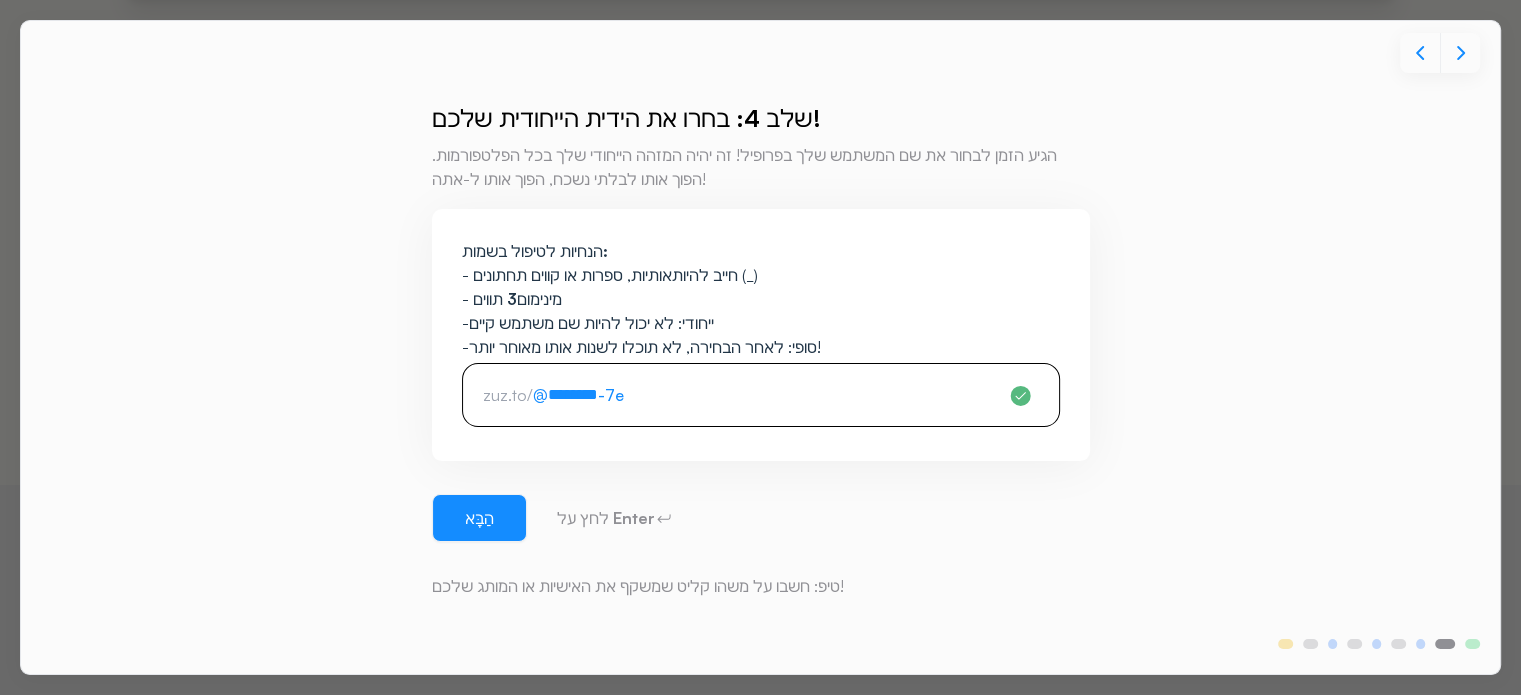click on "********" at bounding box center (573, 395) 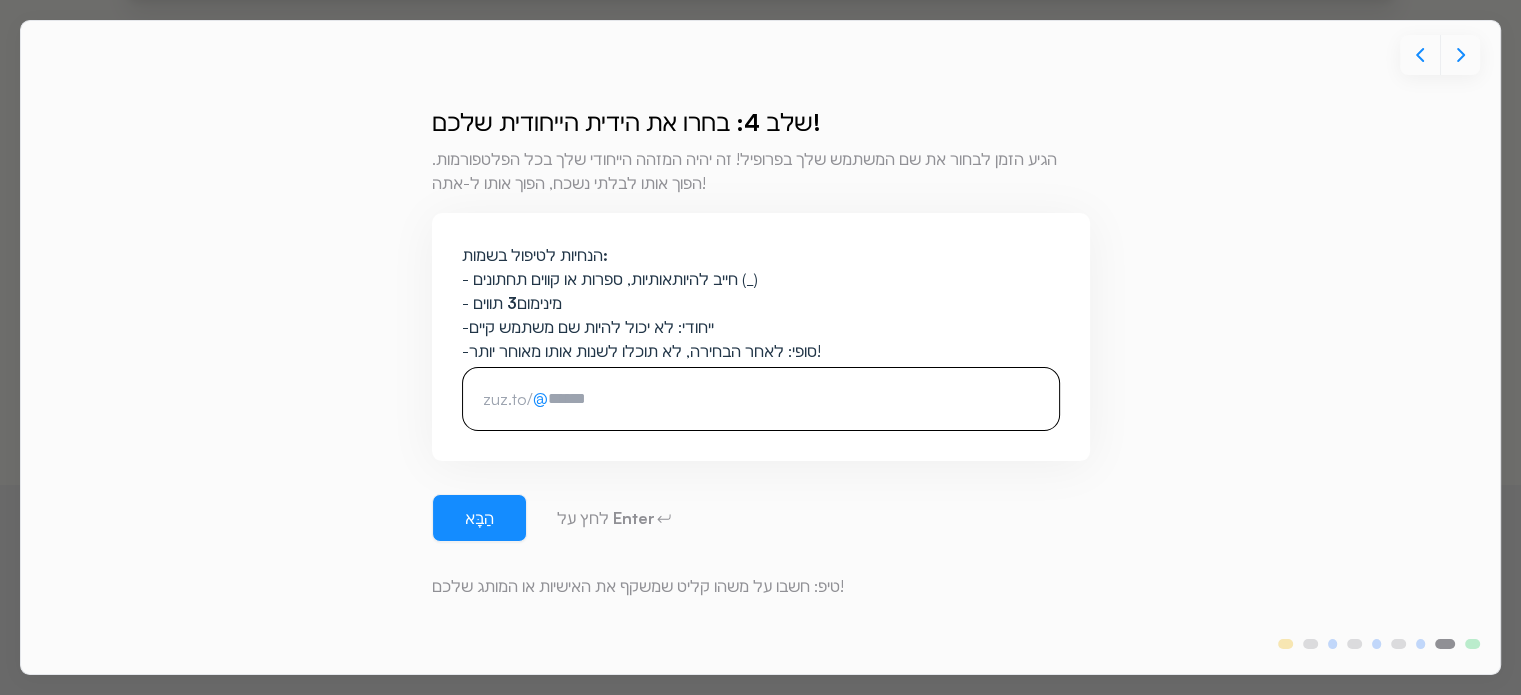 paste on "*********" 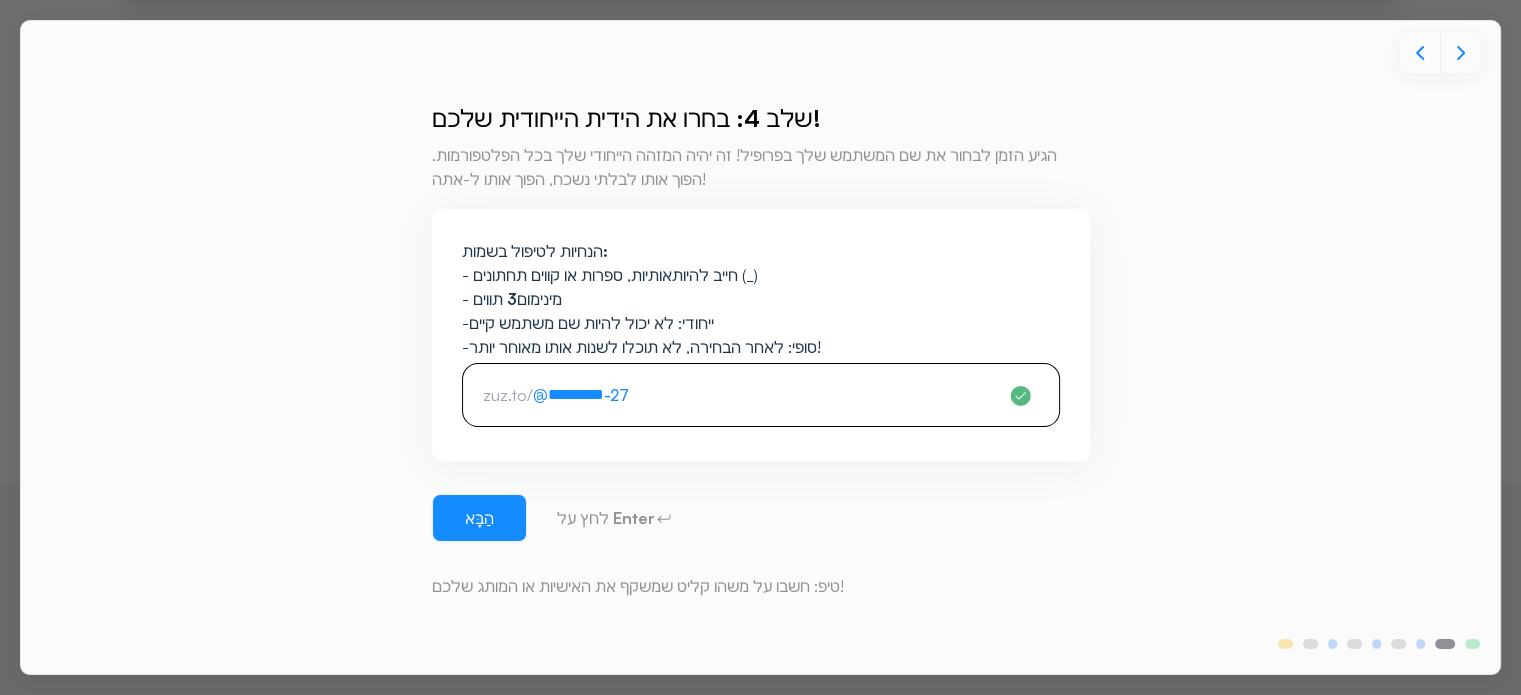 type on "*********" 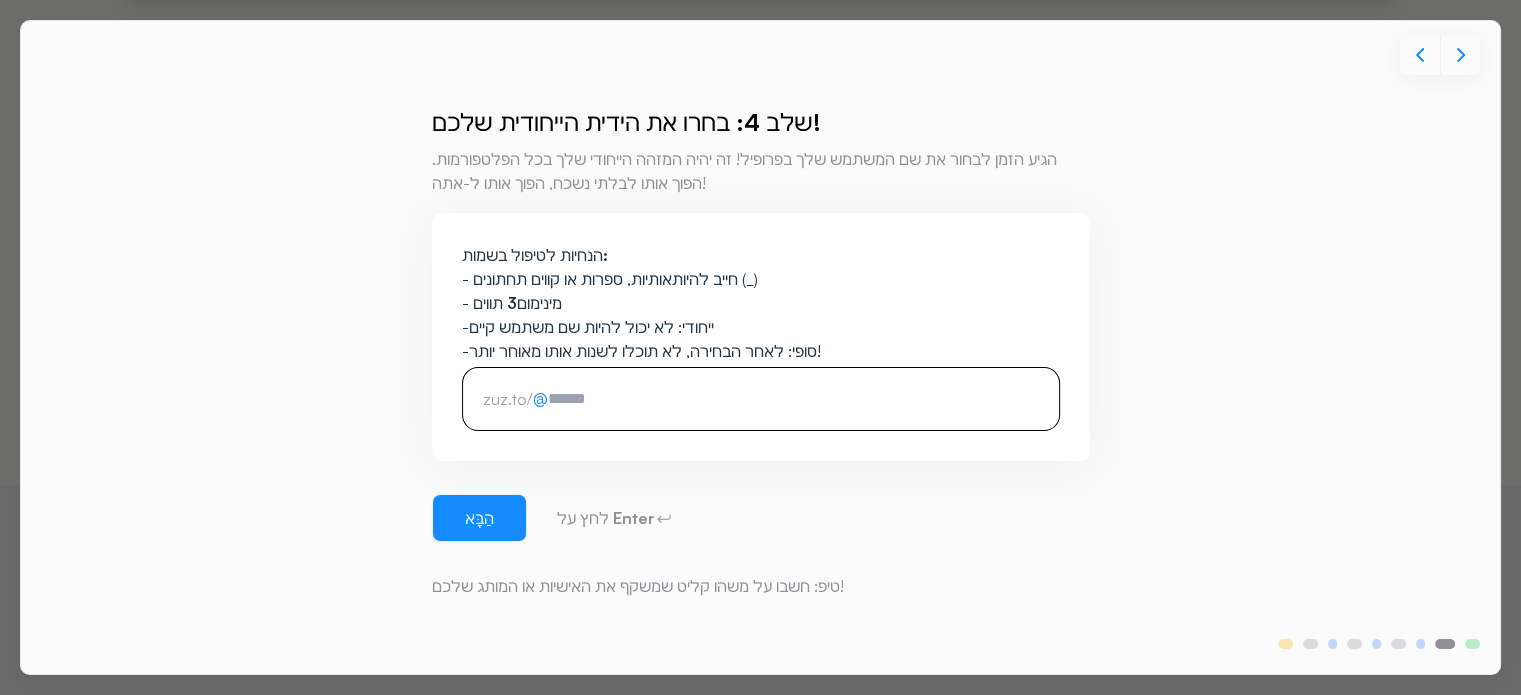 paste on "**********" 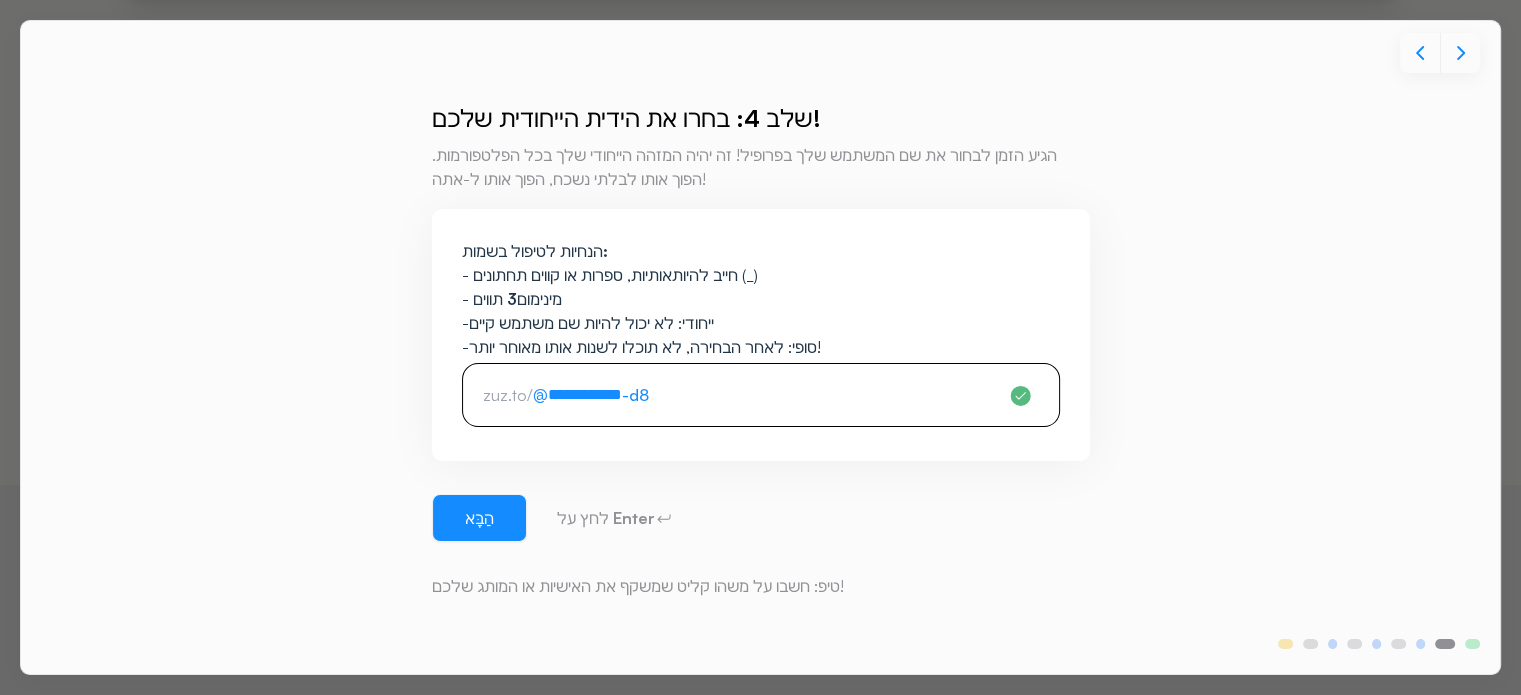 click on "**********" at bounding box center [585, 395] 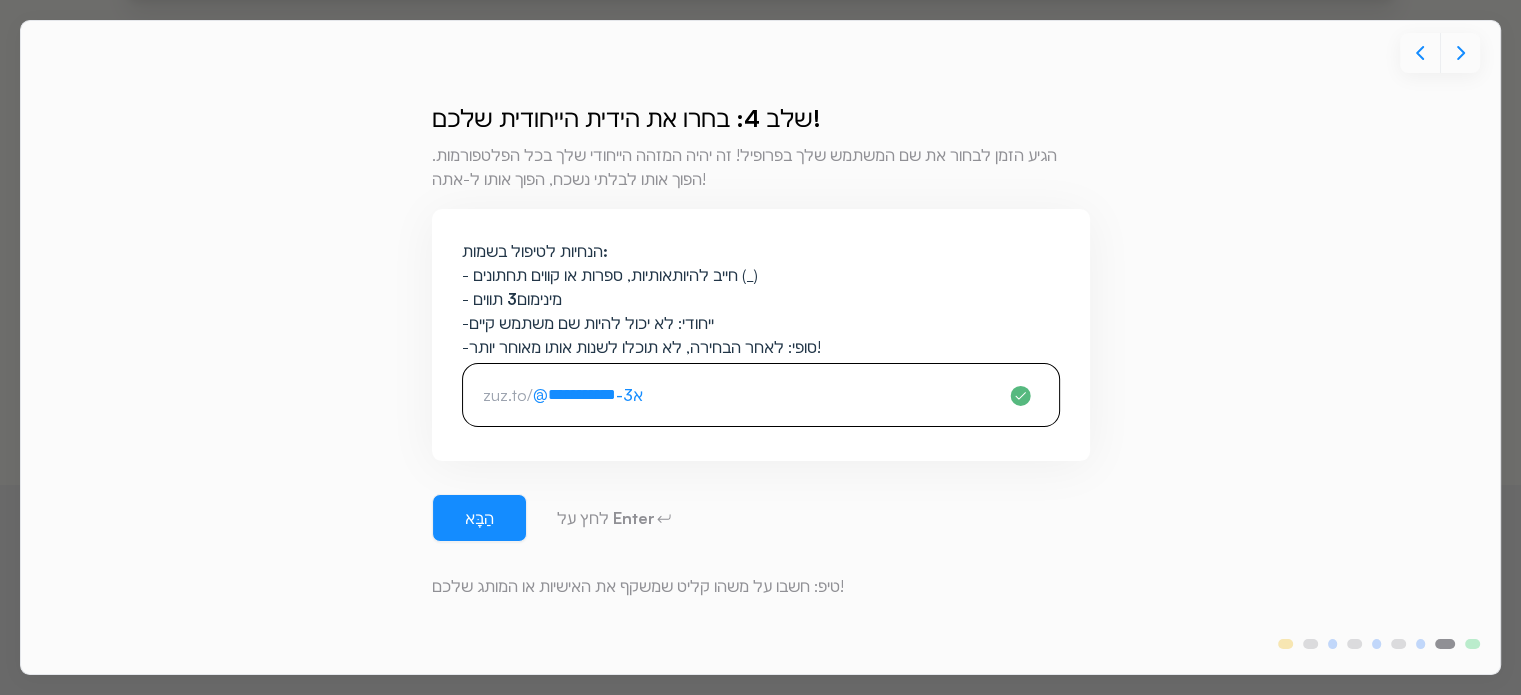 click on "**********" at bounding box center [582, 395] 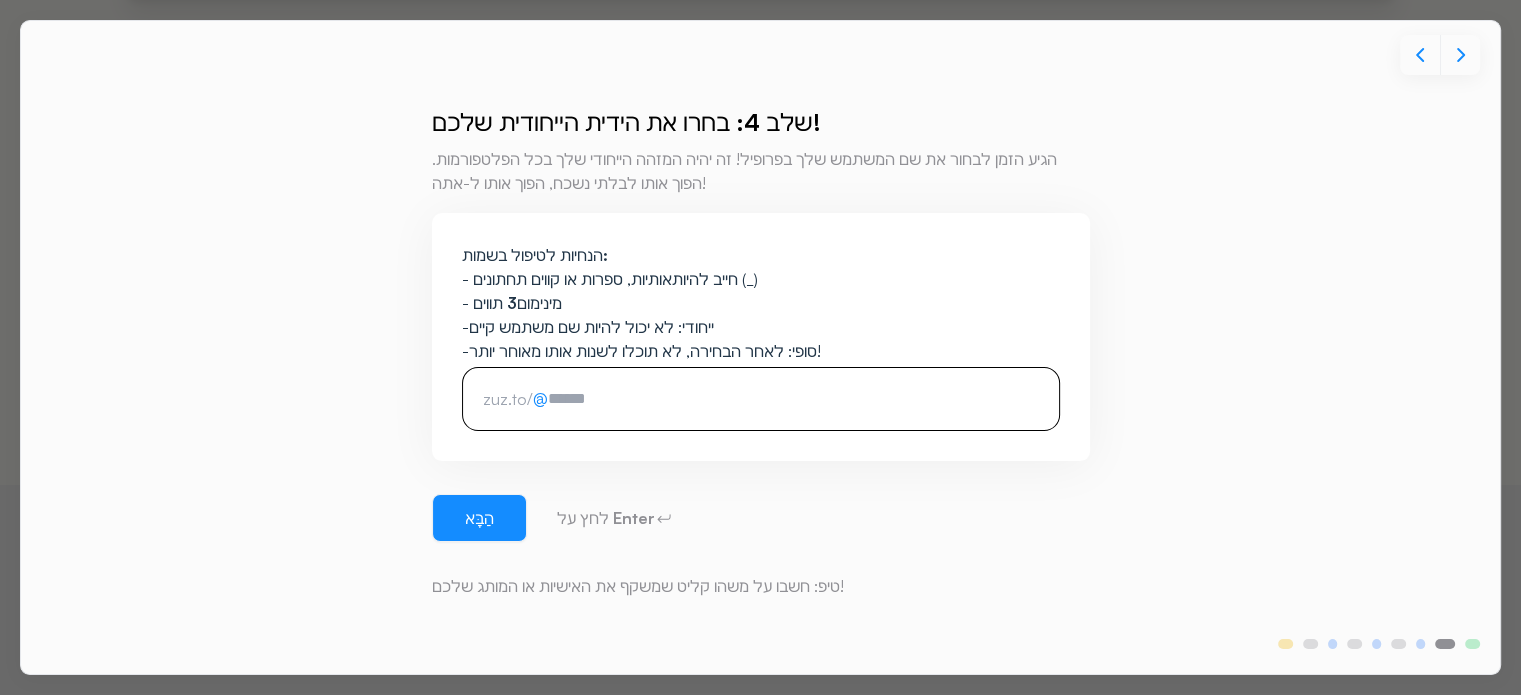 paste on "**********" 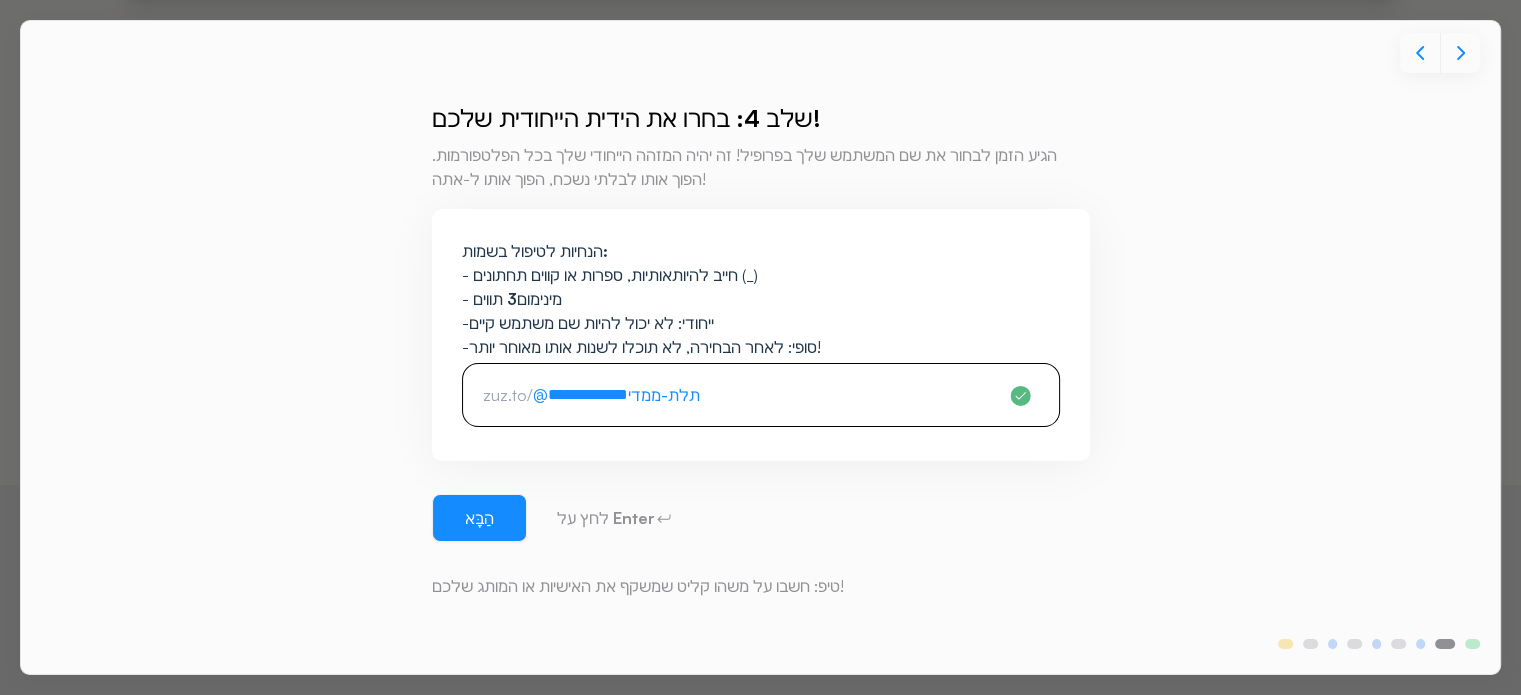 click on "**********" at bounding box center [588, 395] 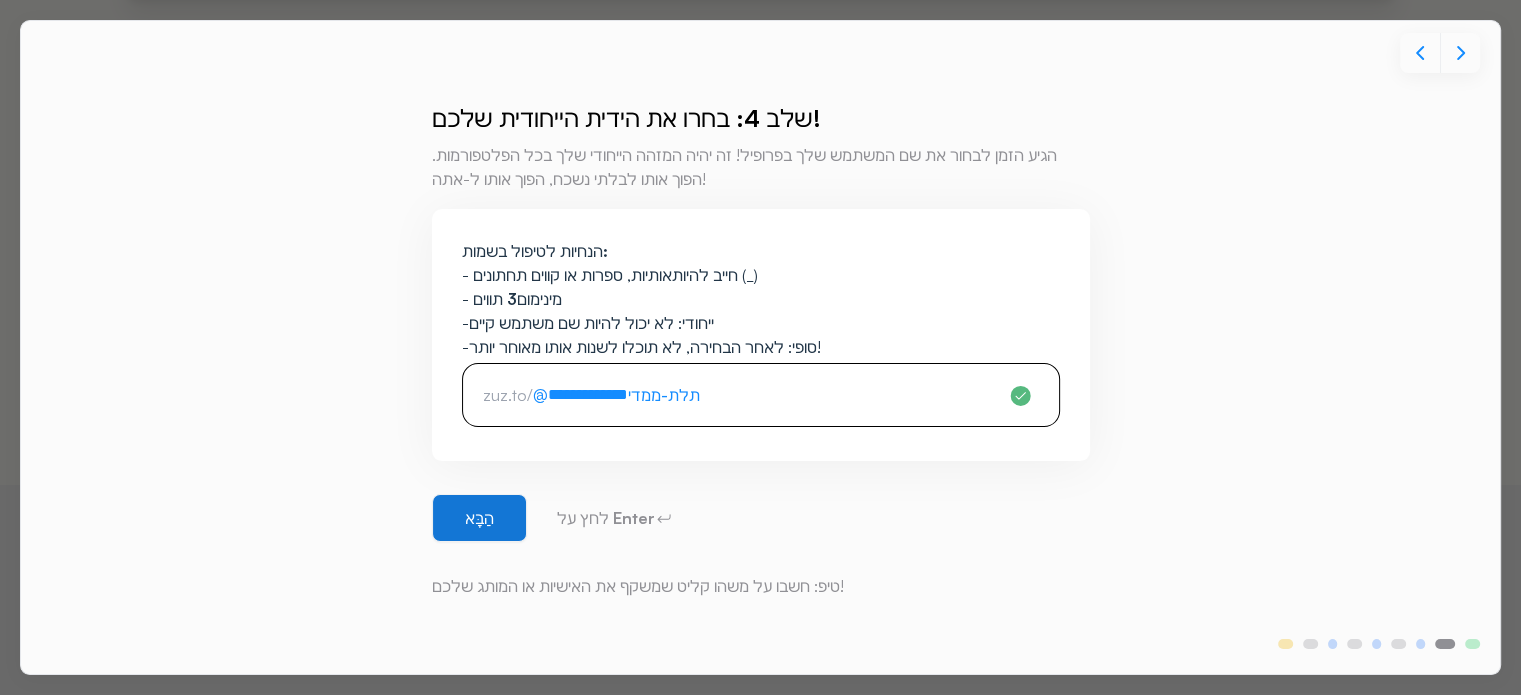 click on "הַבָּא" at bounding box center (479, 518) 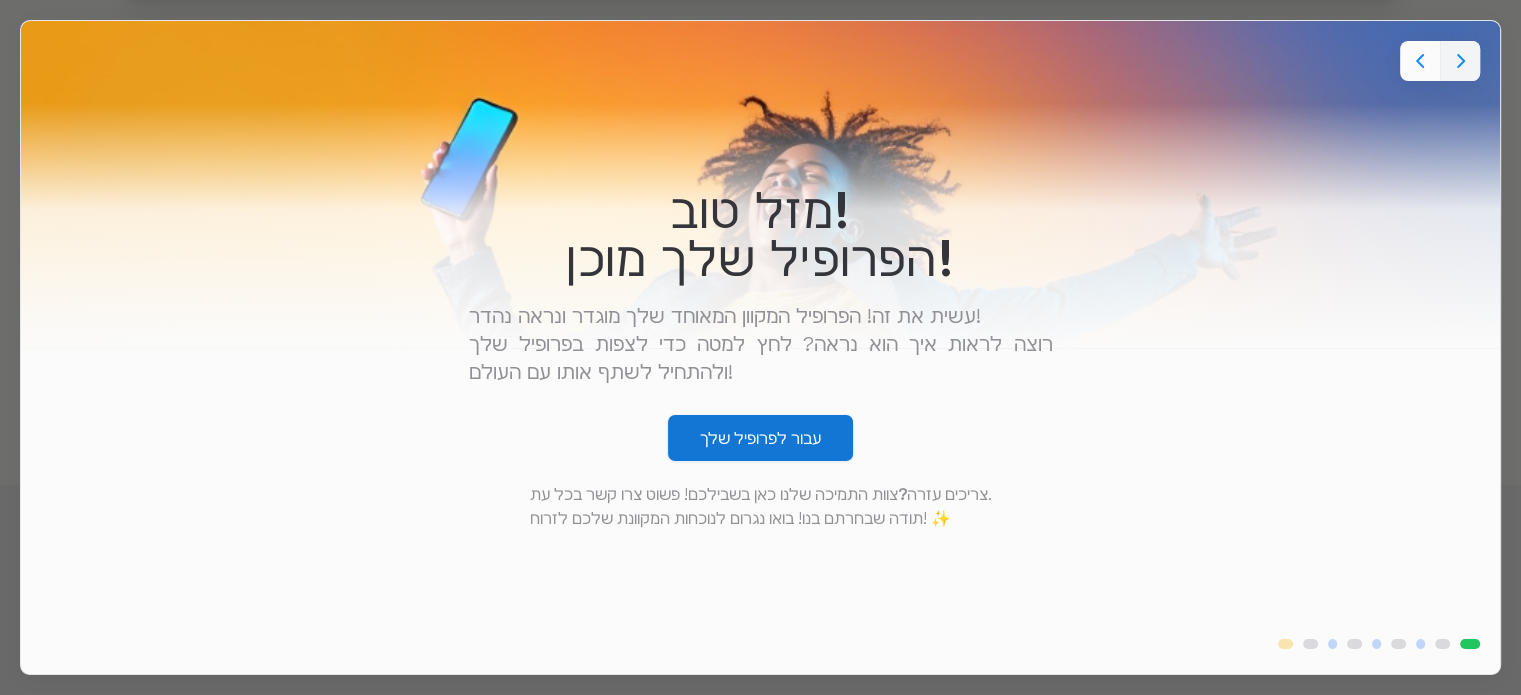 click on "עבור לפרופיל שלך" at bounding box center [760, 438] 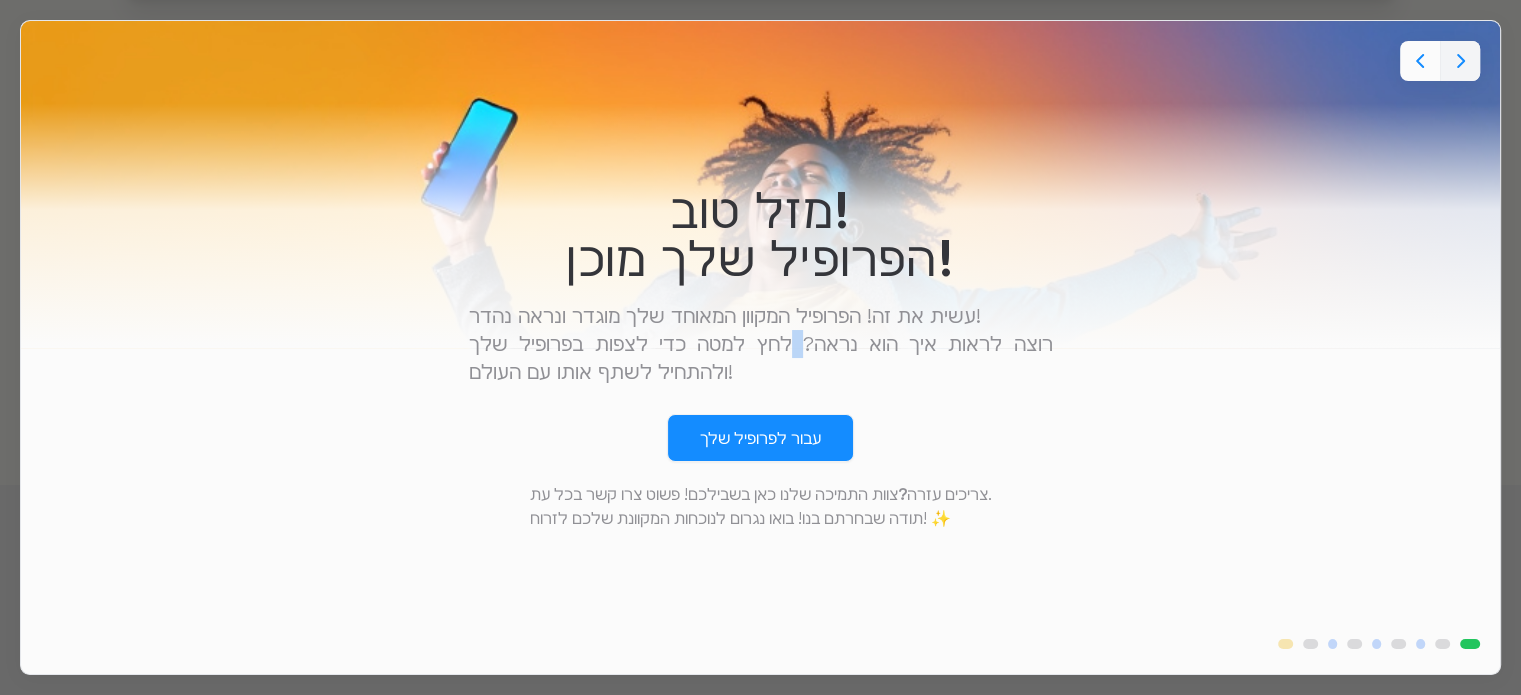 drag, startPoint x: 775, startPoint y: 439, endPoint x: 827, endPoint y: 349, distance: 103.94229 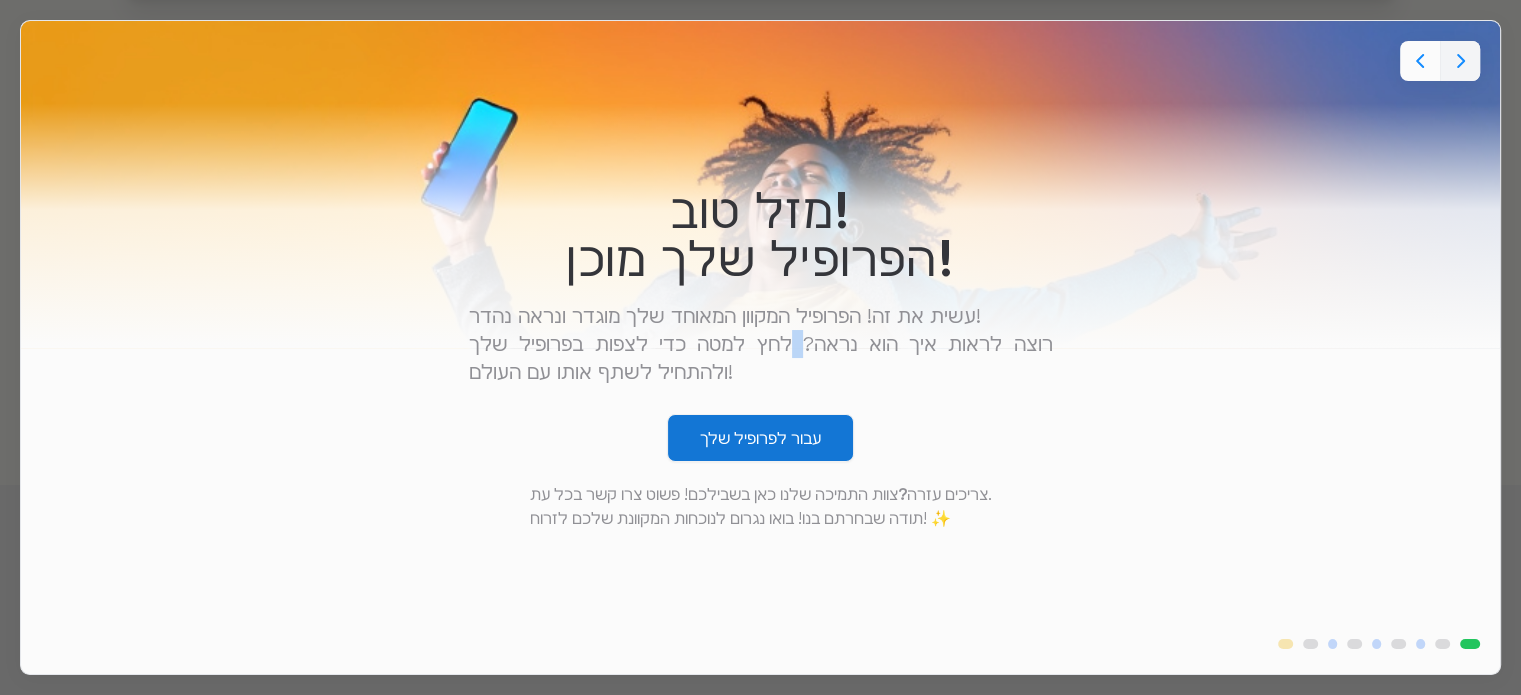 click on "עבור לפרופיל שלך" at bounding box center [760, 438] 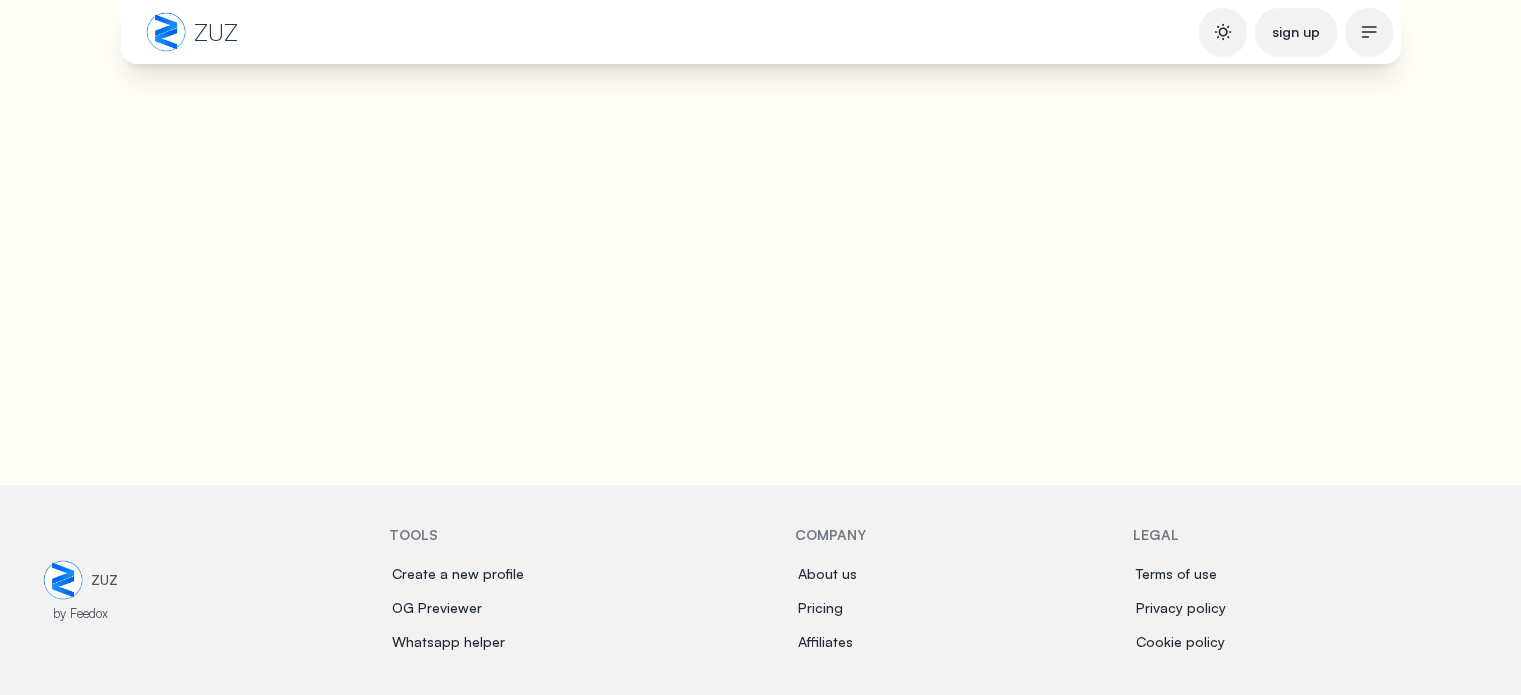 scroll, scrollTop: 0, scrollLeft: 0, axis: both 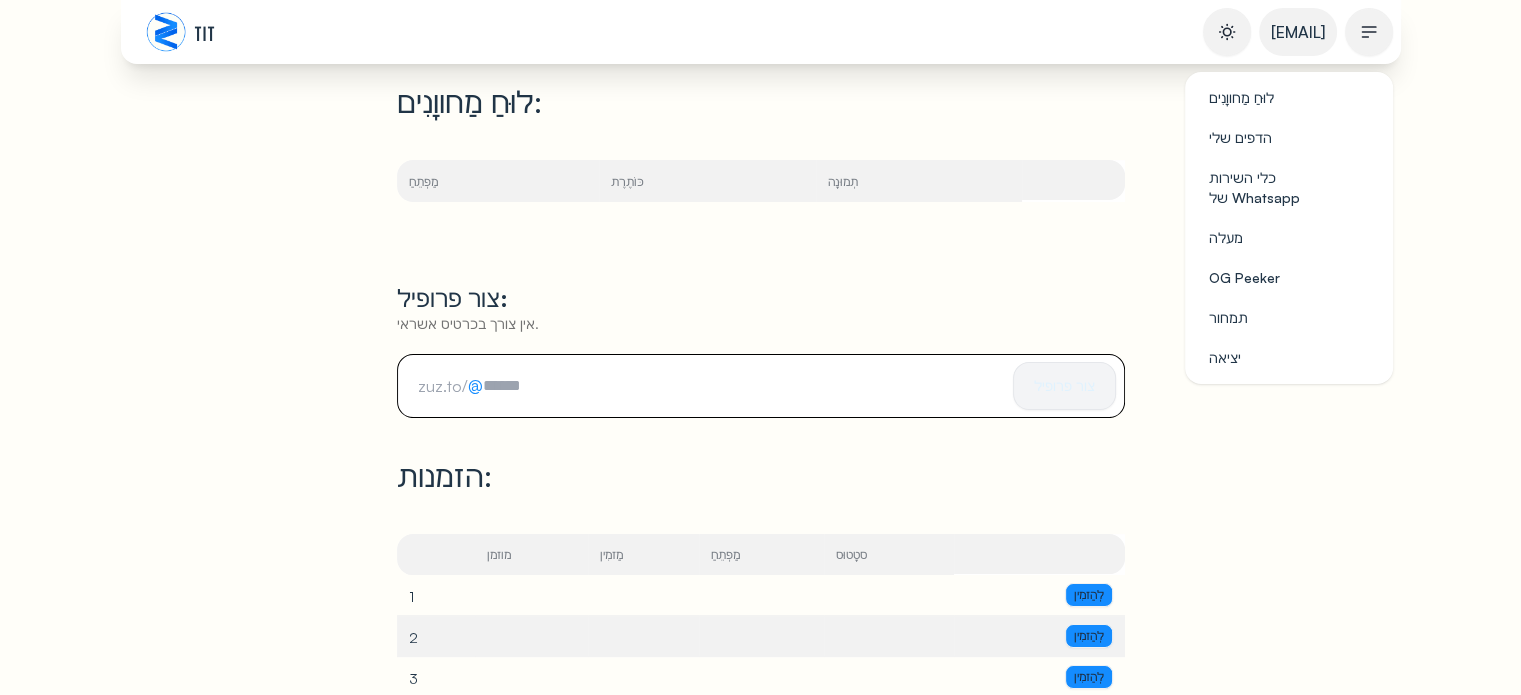 click 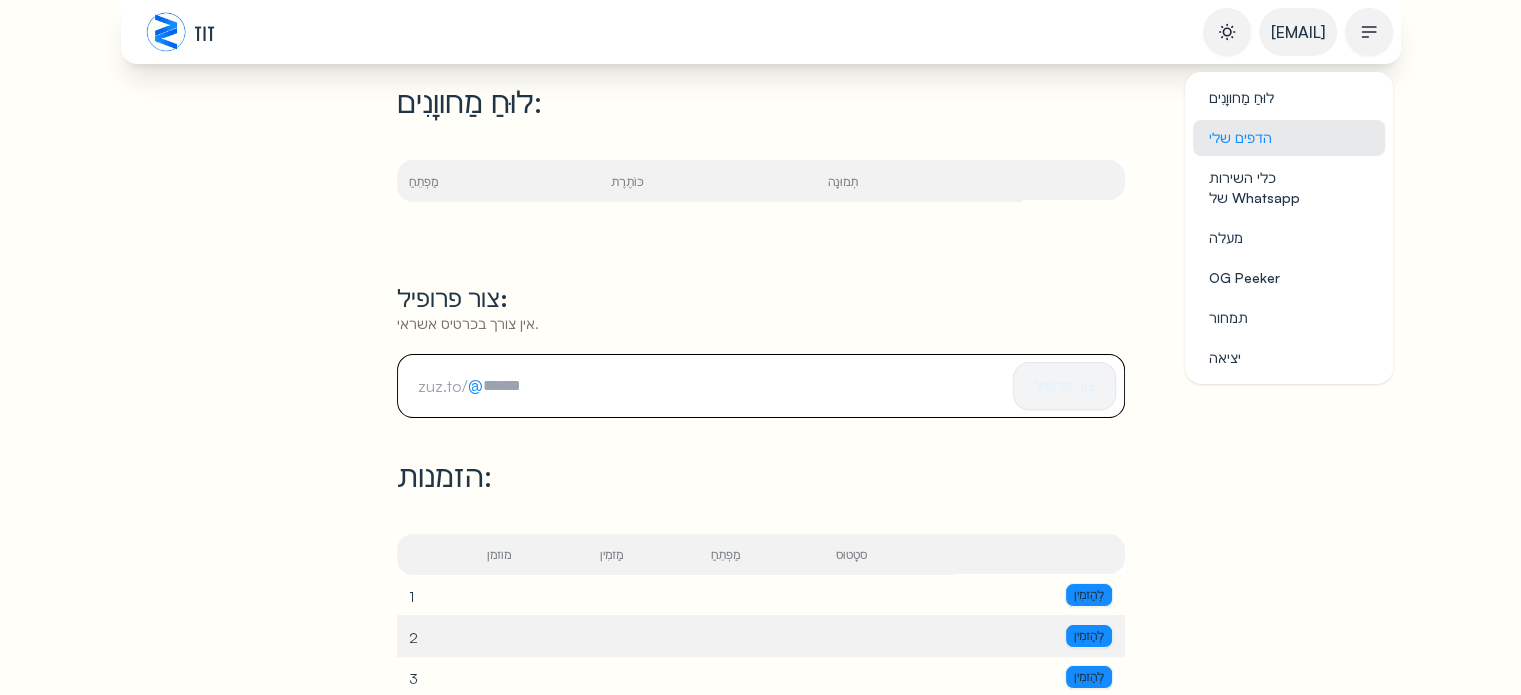 click on "הדפים שלי" at bounding box center (1240, 137) 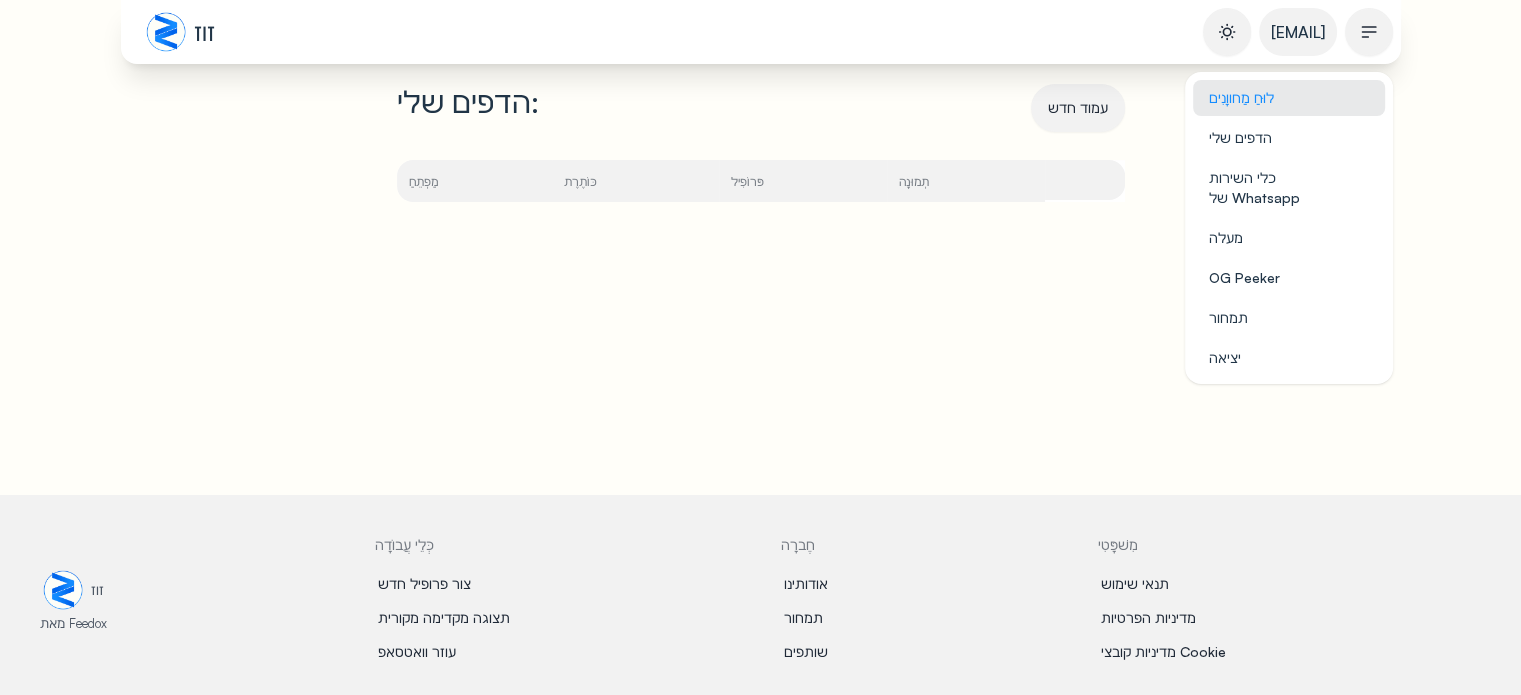 click on "לוּחַ מַחווָנִים" at bounding box center [1241, 97] 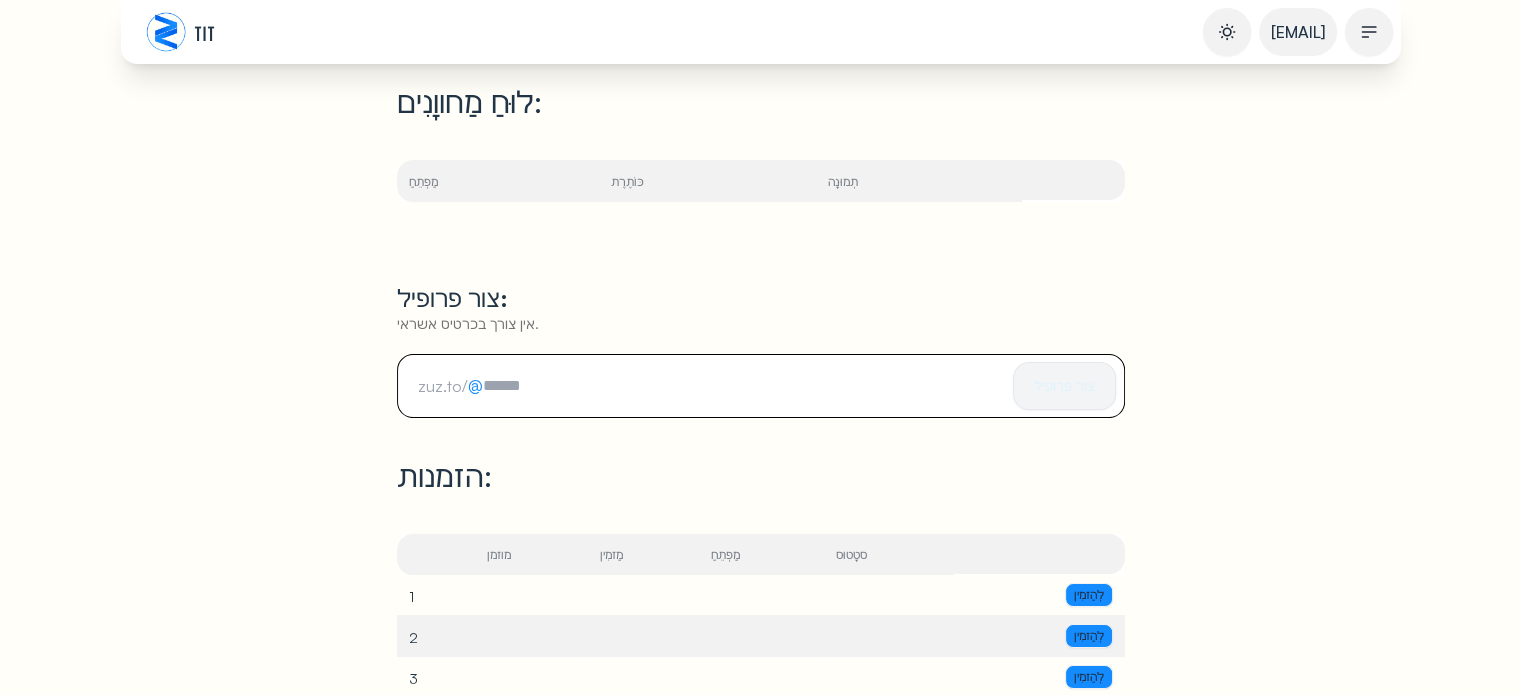 paste on "**********" 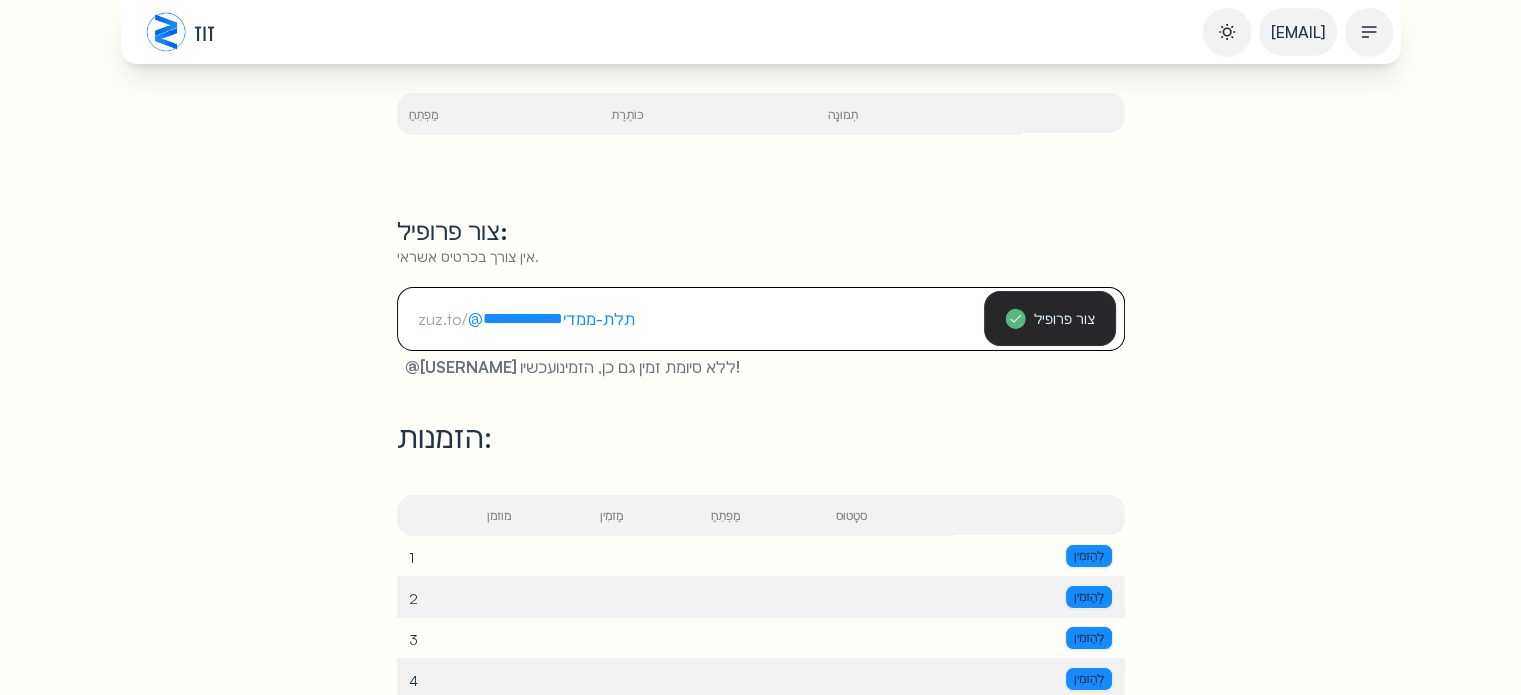scroll, scrollTop: 0, scrollLeft: 0, axis: both 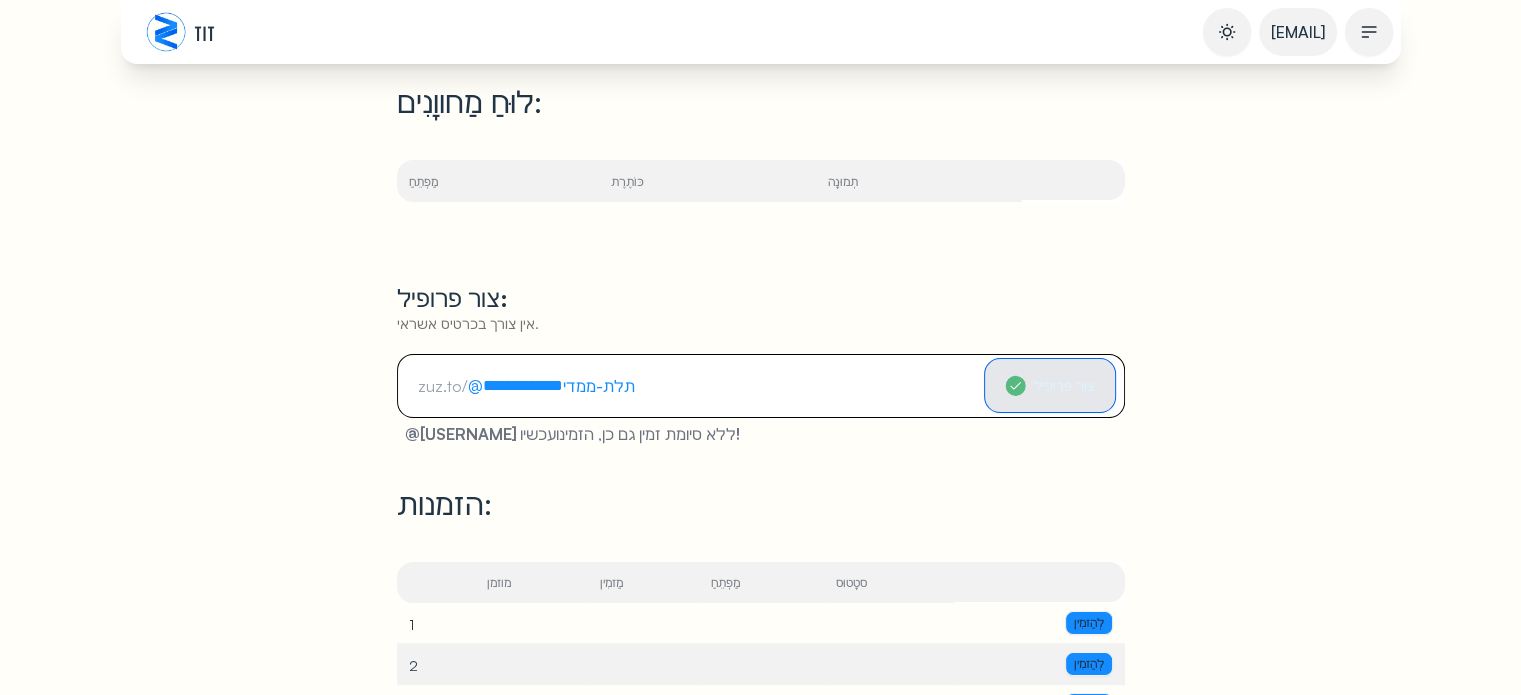 type on "**********" 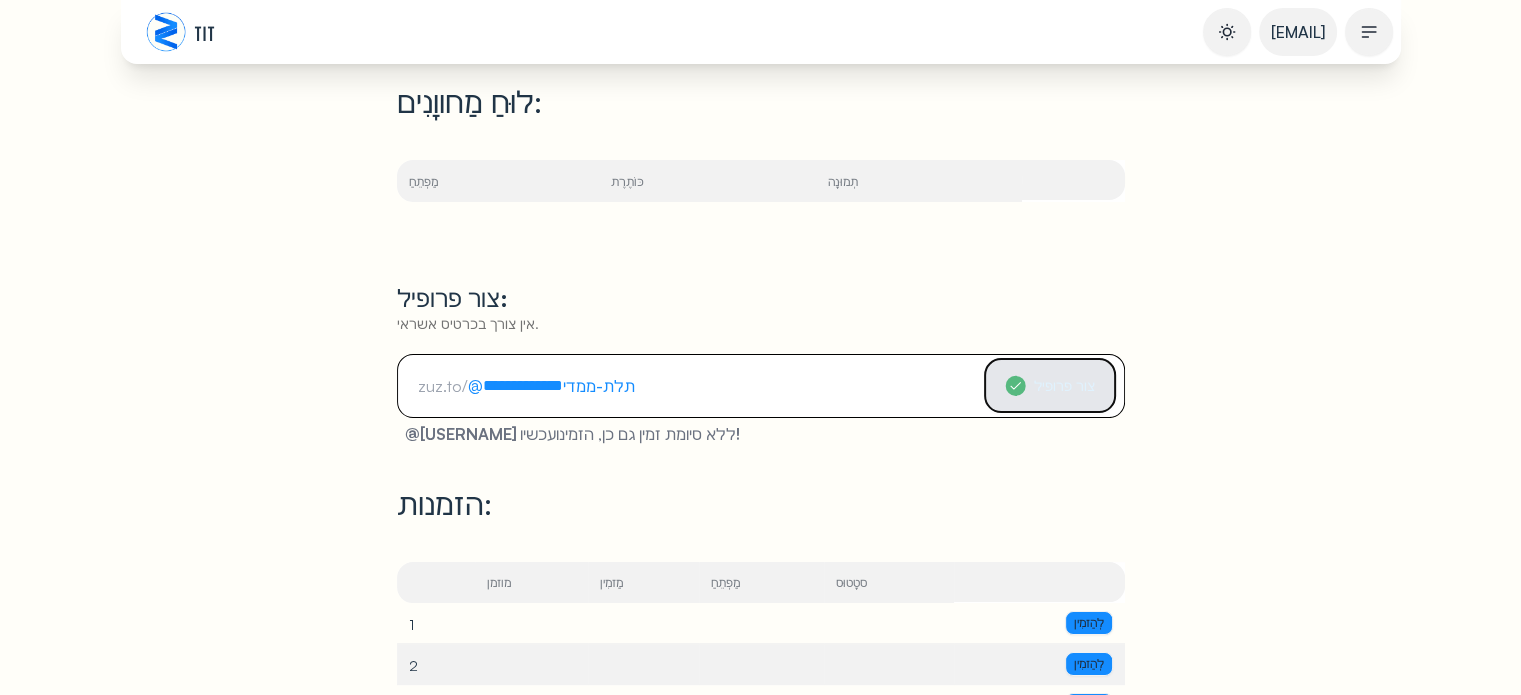 click on "צור פרופיל" at bounding box center (1064, 385) 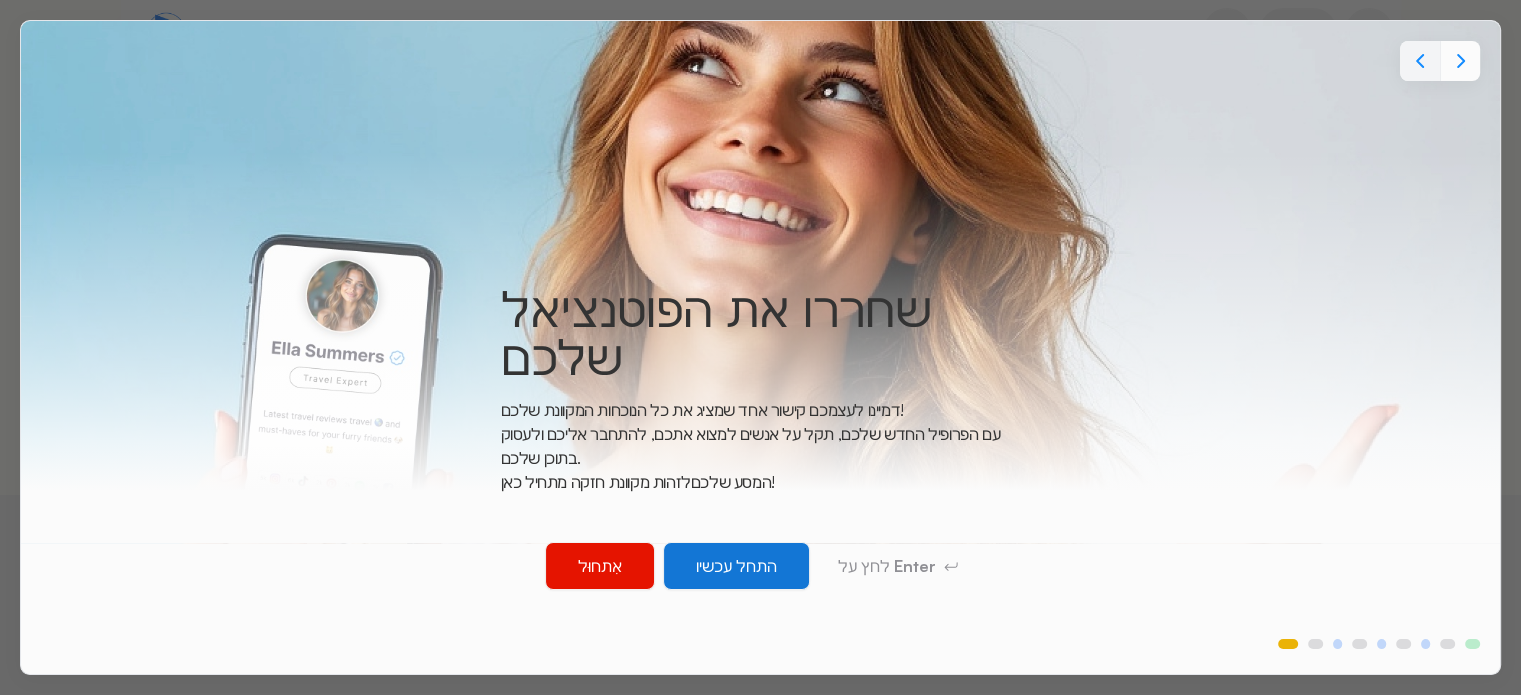 click on "התחל עכשיו" at bounding box center [736, 566] 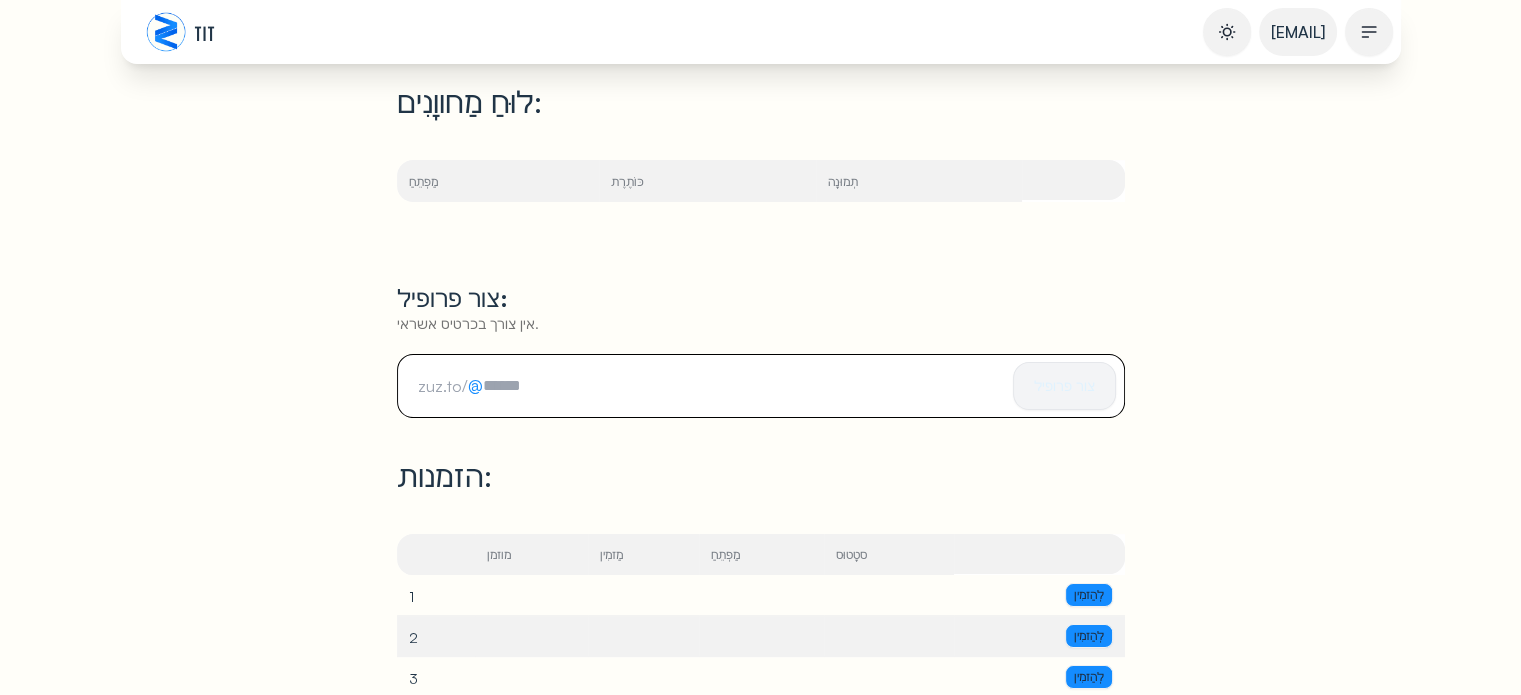 click on "לוּחַ מַחווָנִים:" at bounding box center [469, 101] 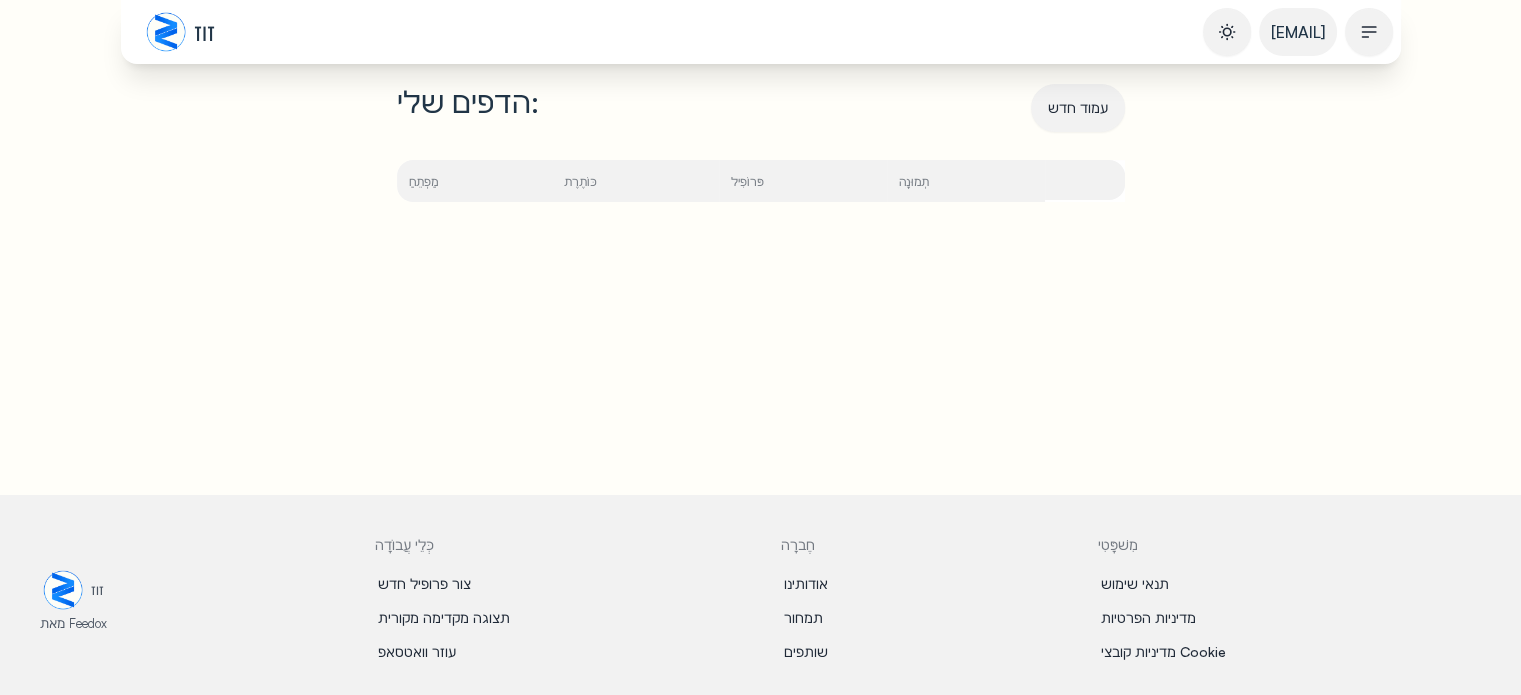 click 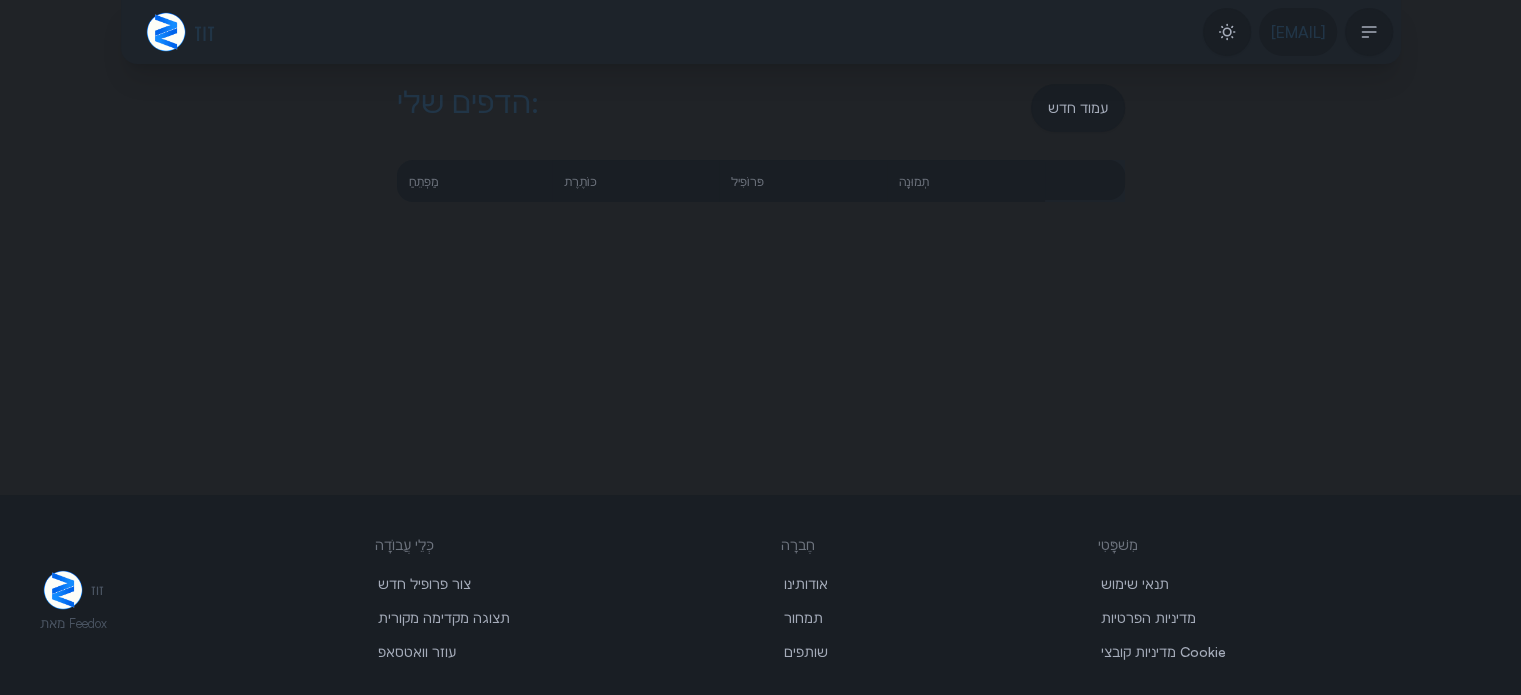 click 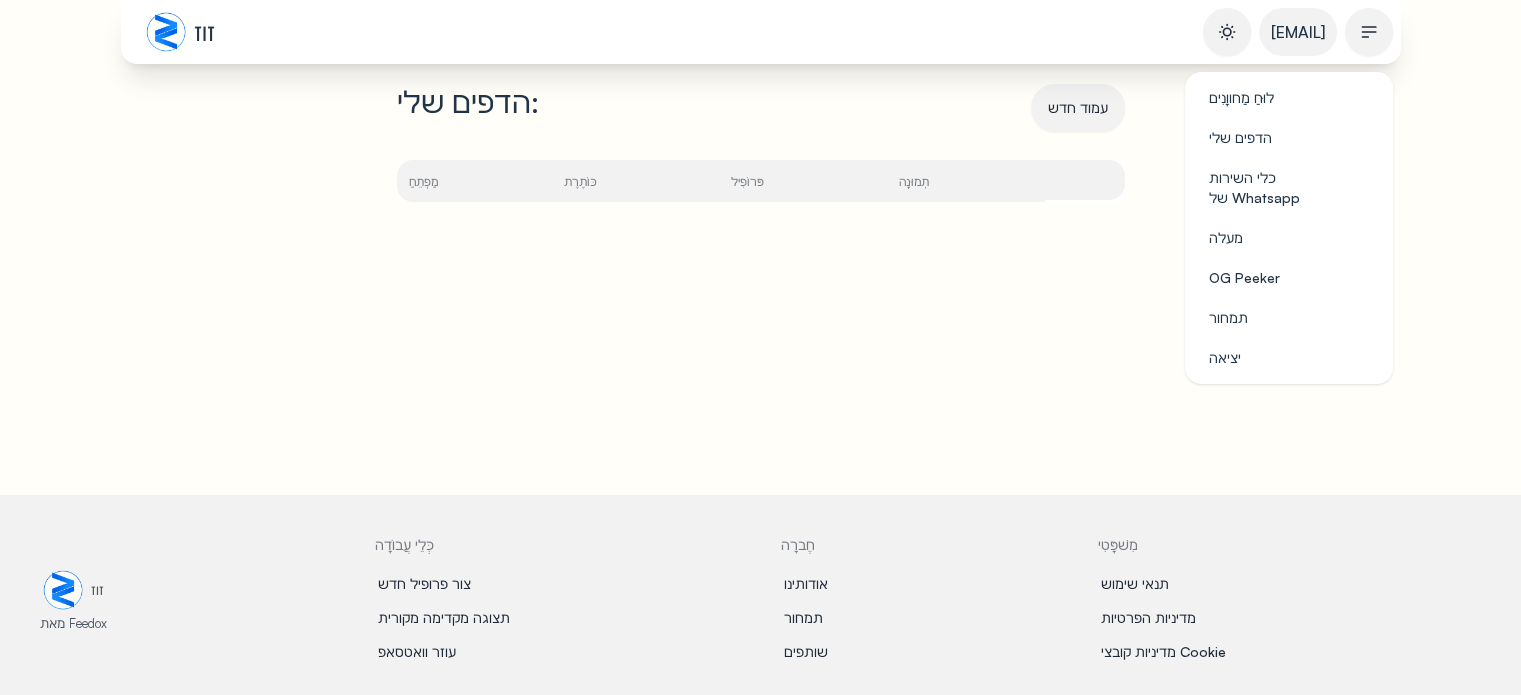 click 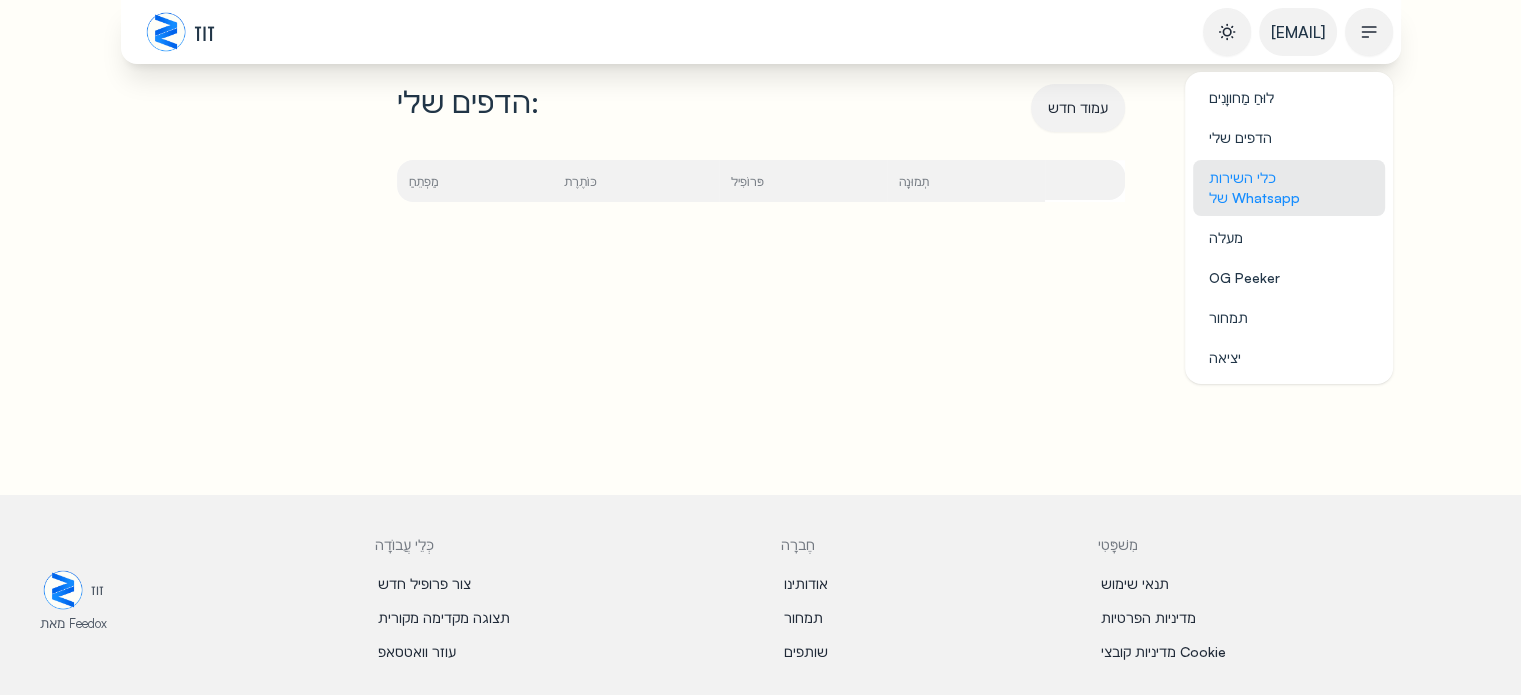 click on "כלי השירות של Whatsapp" at bounding box center [1254, 187] 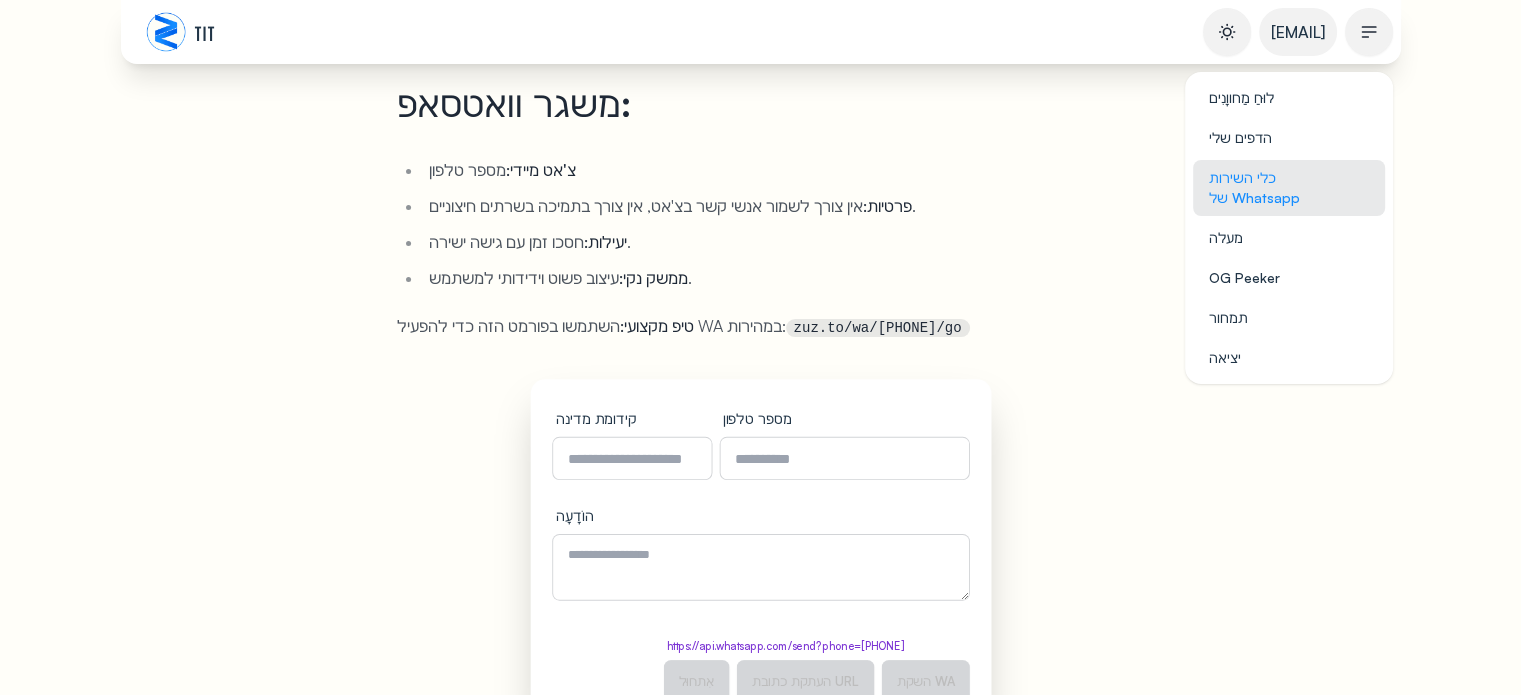 type on "****" 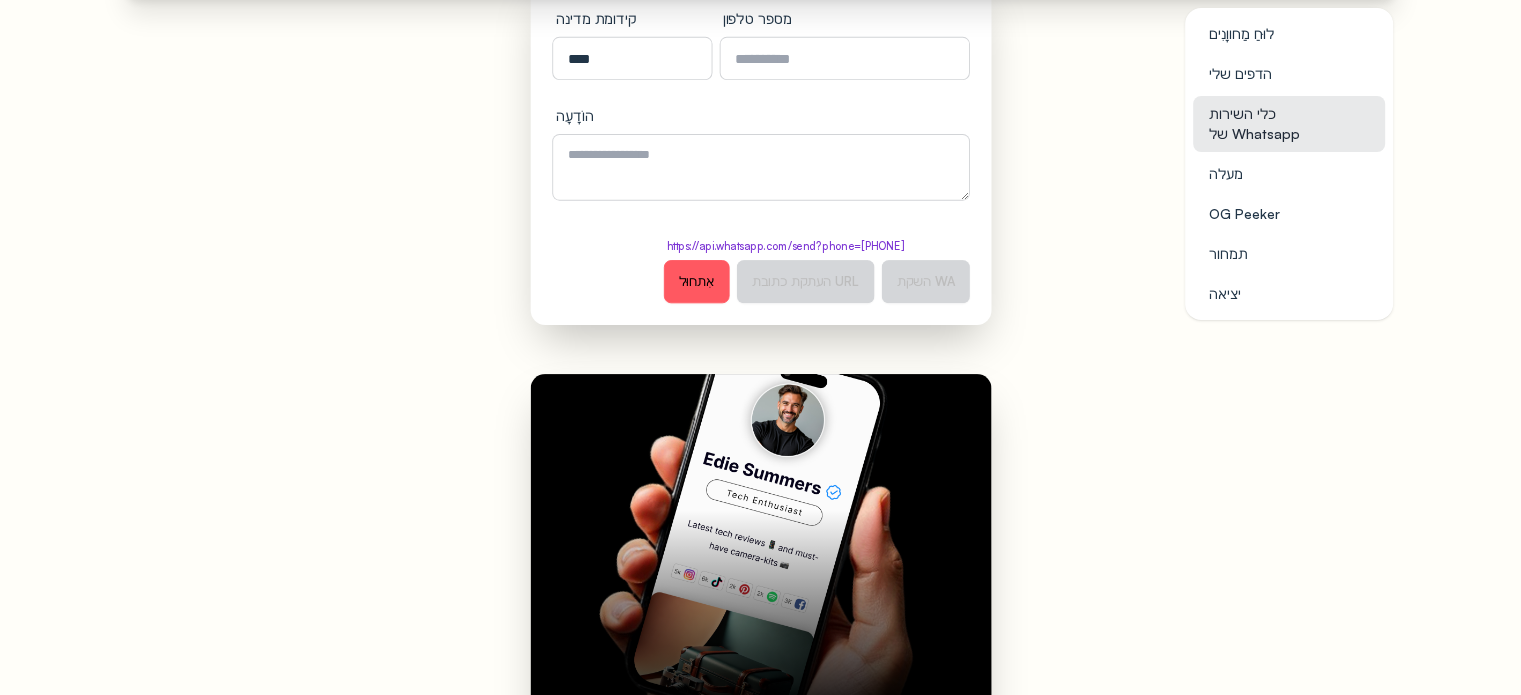 scroll, scrollTop: 0, scrollLeft: 0, axis: both 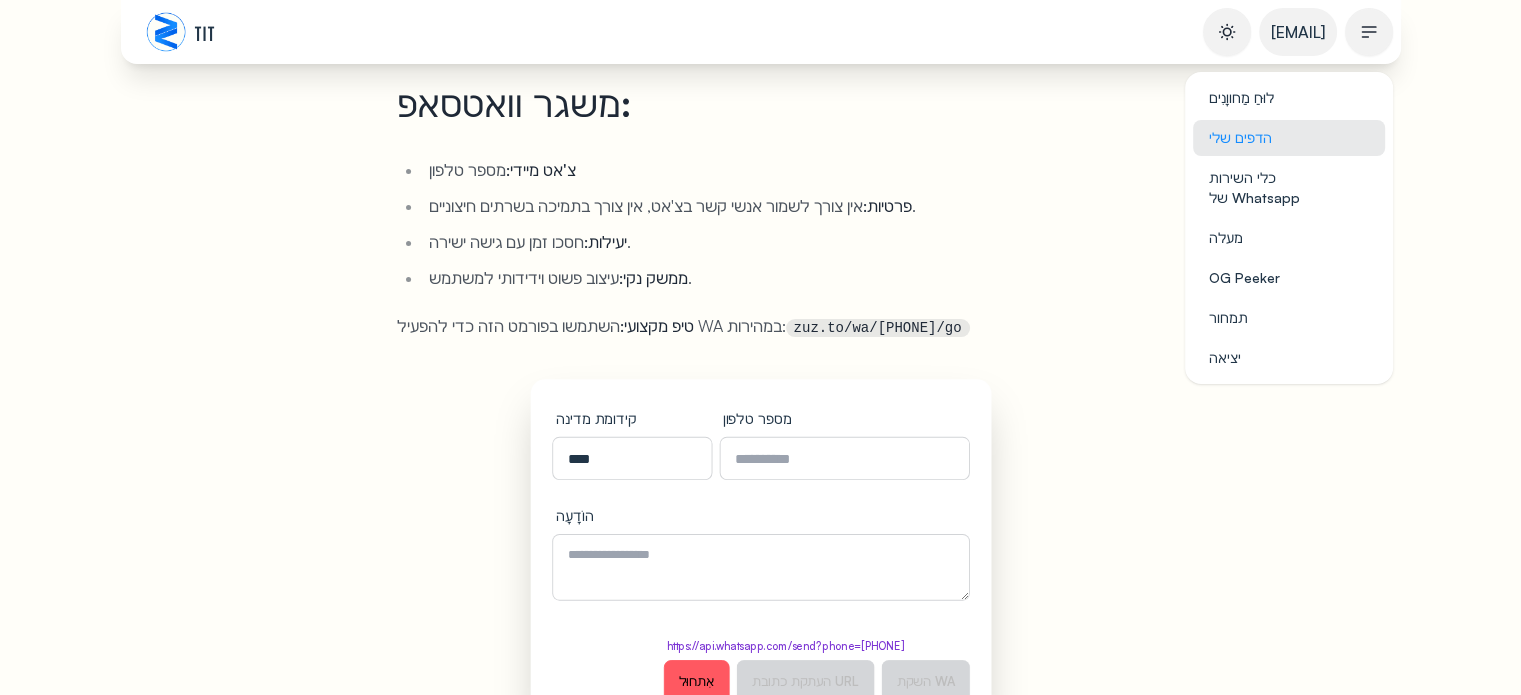 click on "הדפים שלי" at bounding box center (1240, 137) 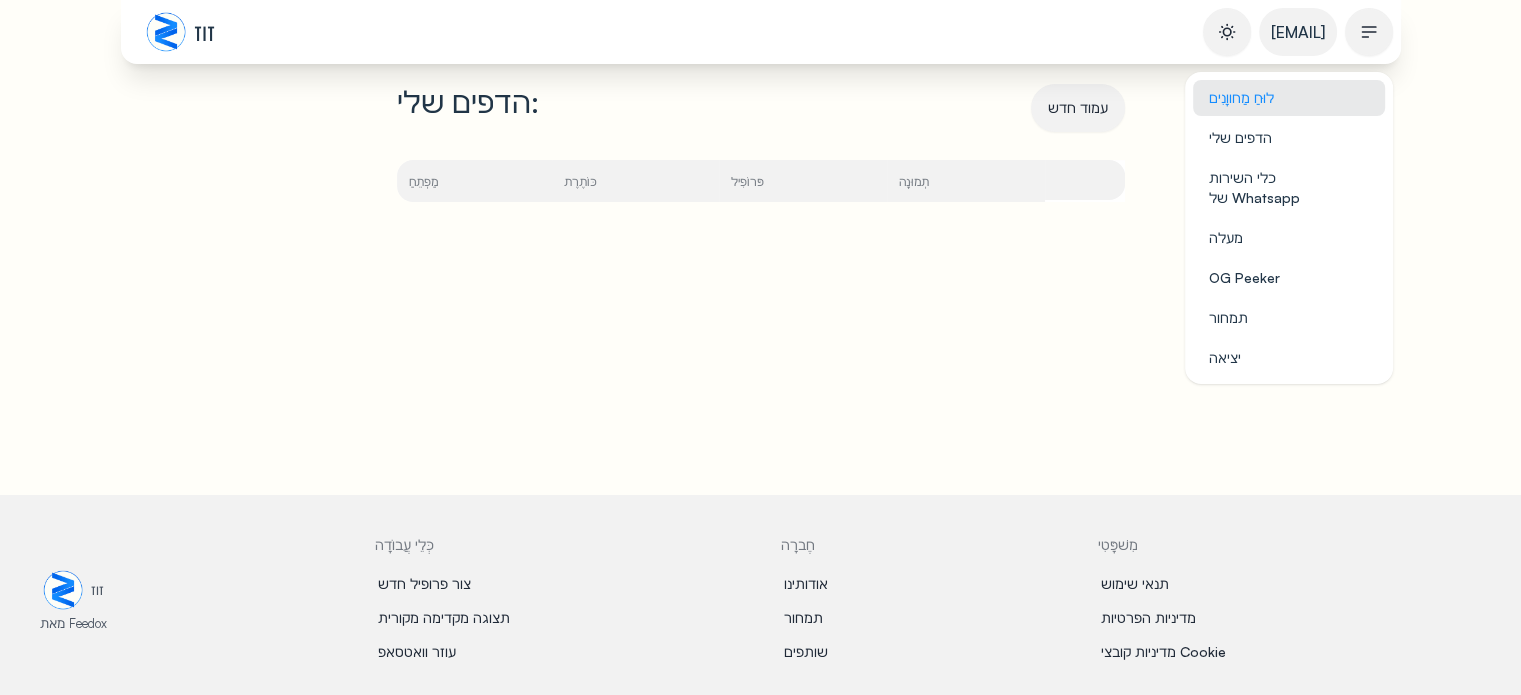 click on "לוּחַ מַחווָנִים" at bounding box center (1241, 97) 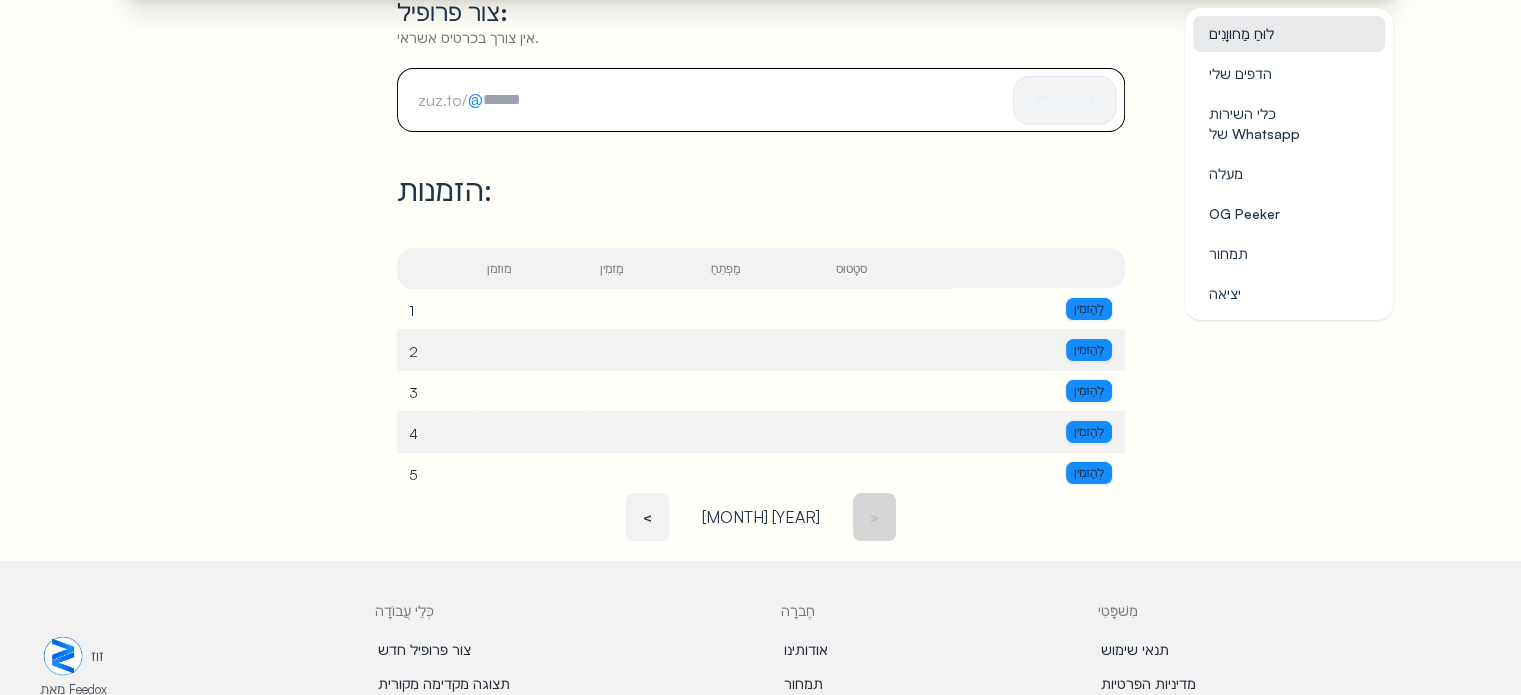 scroll, scrollTop: 300, scrollLeft: 0, axis: vertical 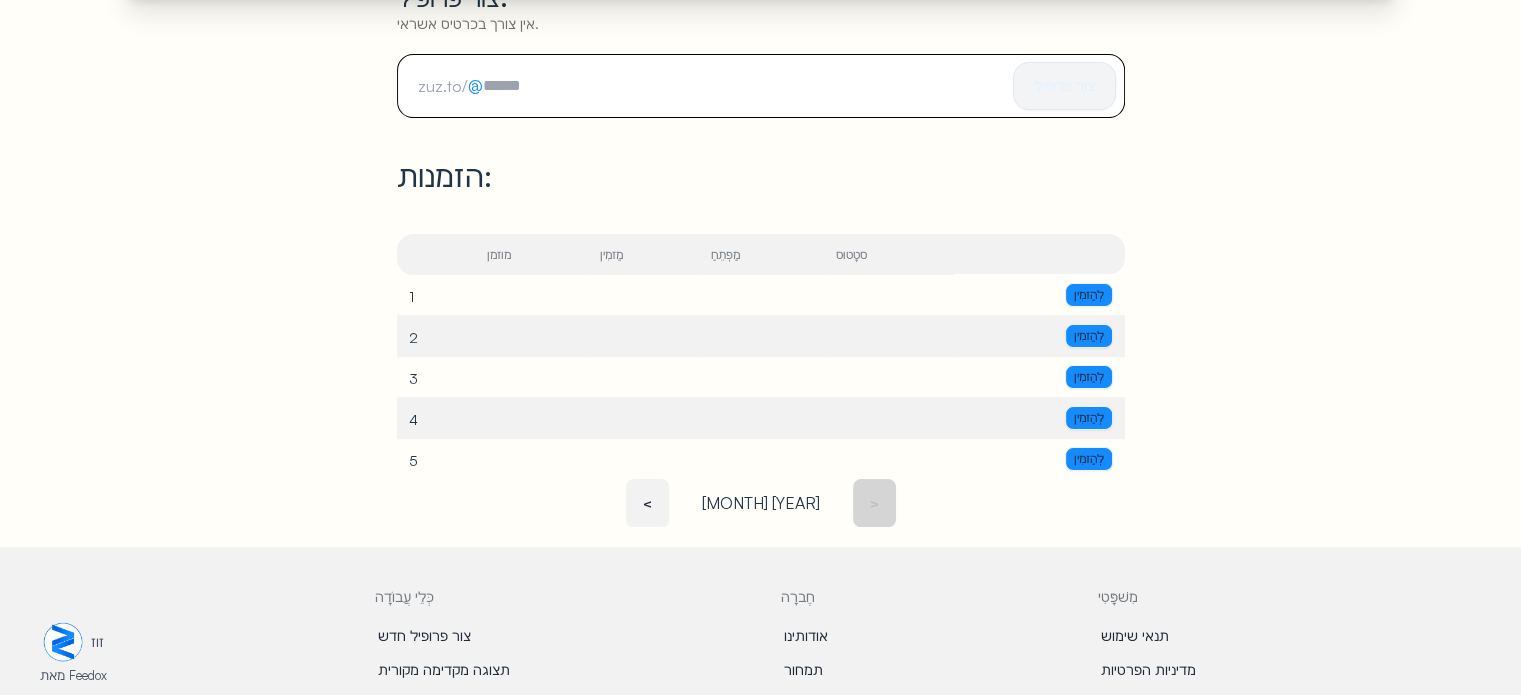 click on "<" at bounding box center (647, 502) 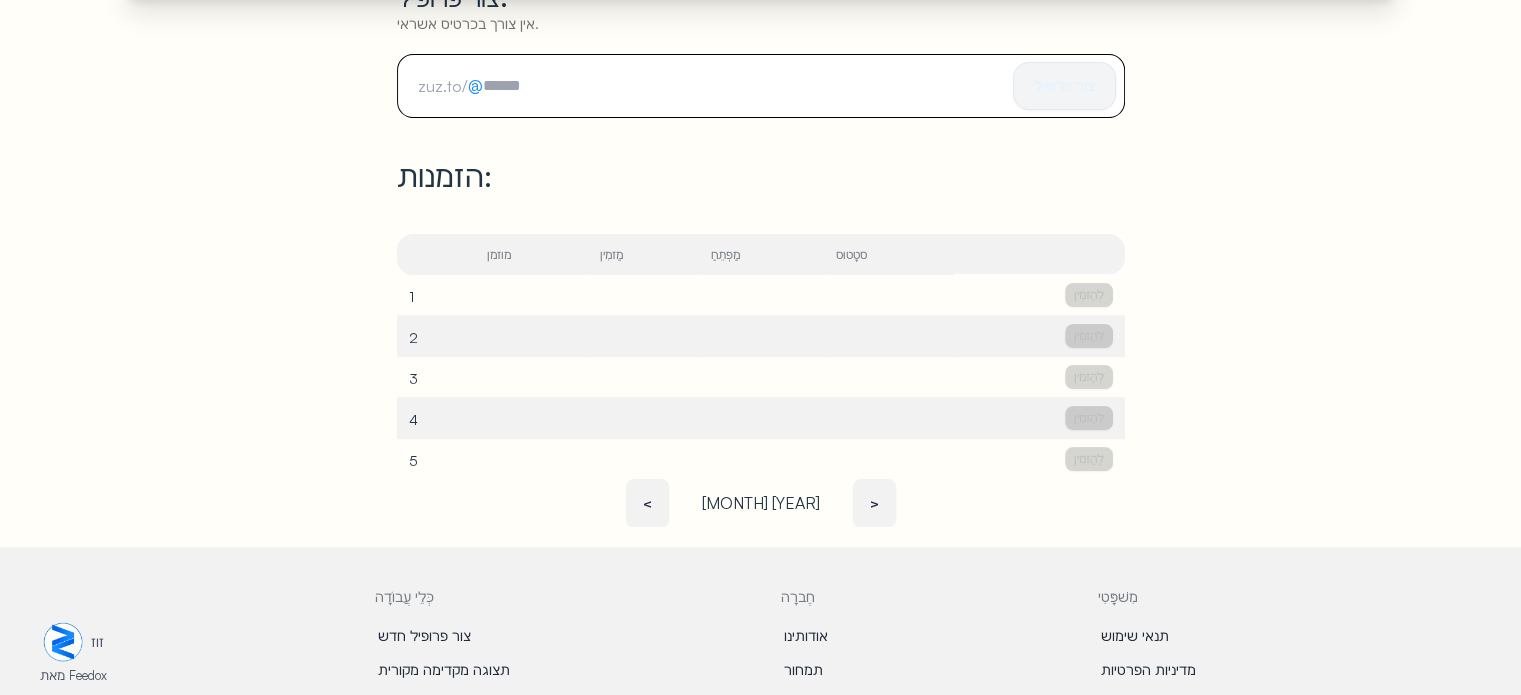 click on ">" at bounding box center [874, 502] 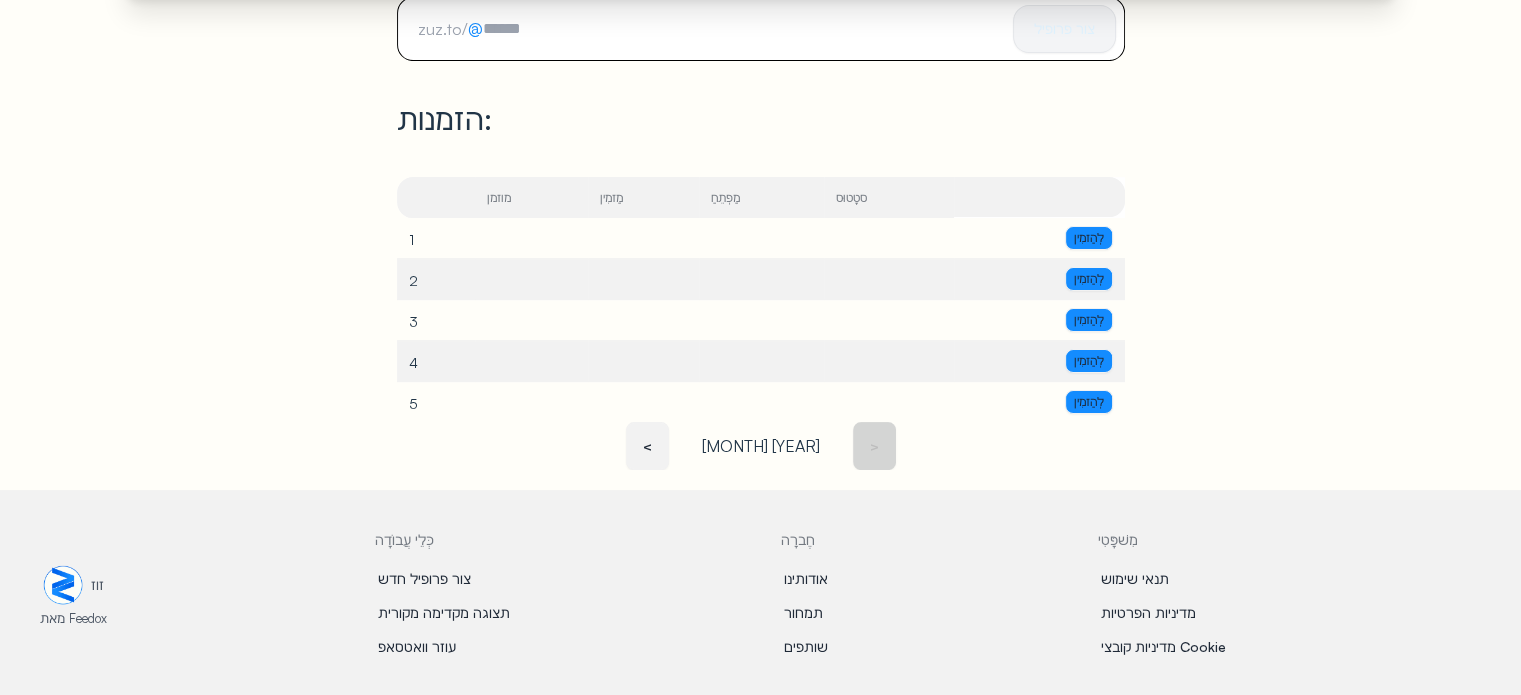 scroll, scrollTop: 360, scrollLeft: 0, axis: vertical 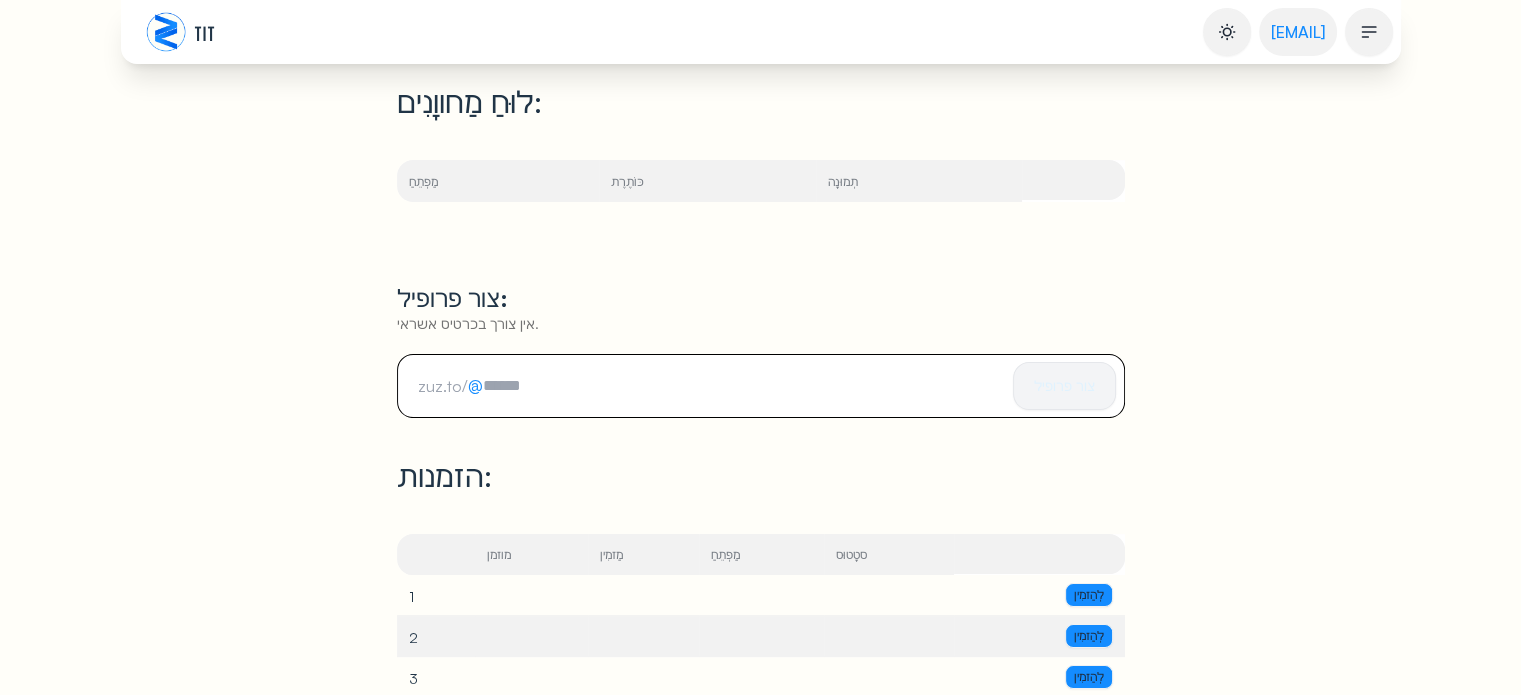 click on "[EMAIL]" at bounding box center (1298, 32) 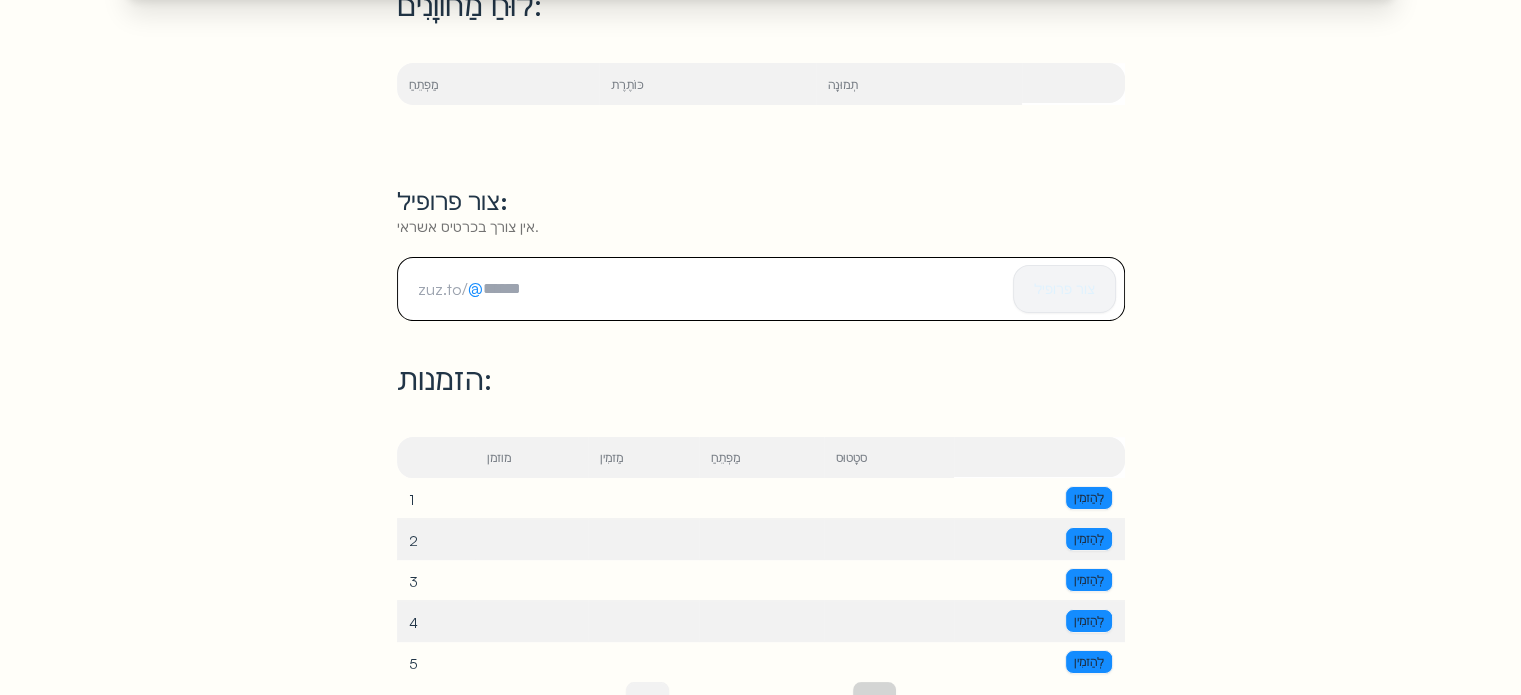 scroll, scrollTop: 100, scrollLeft: 0, axis: vertical 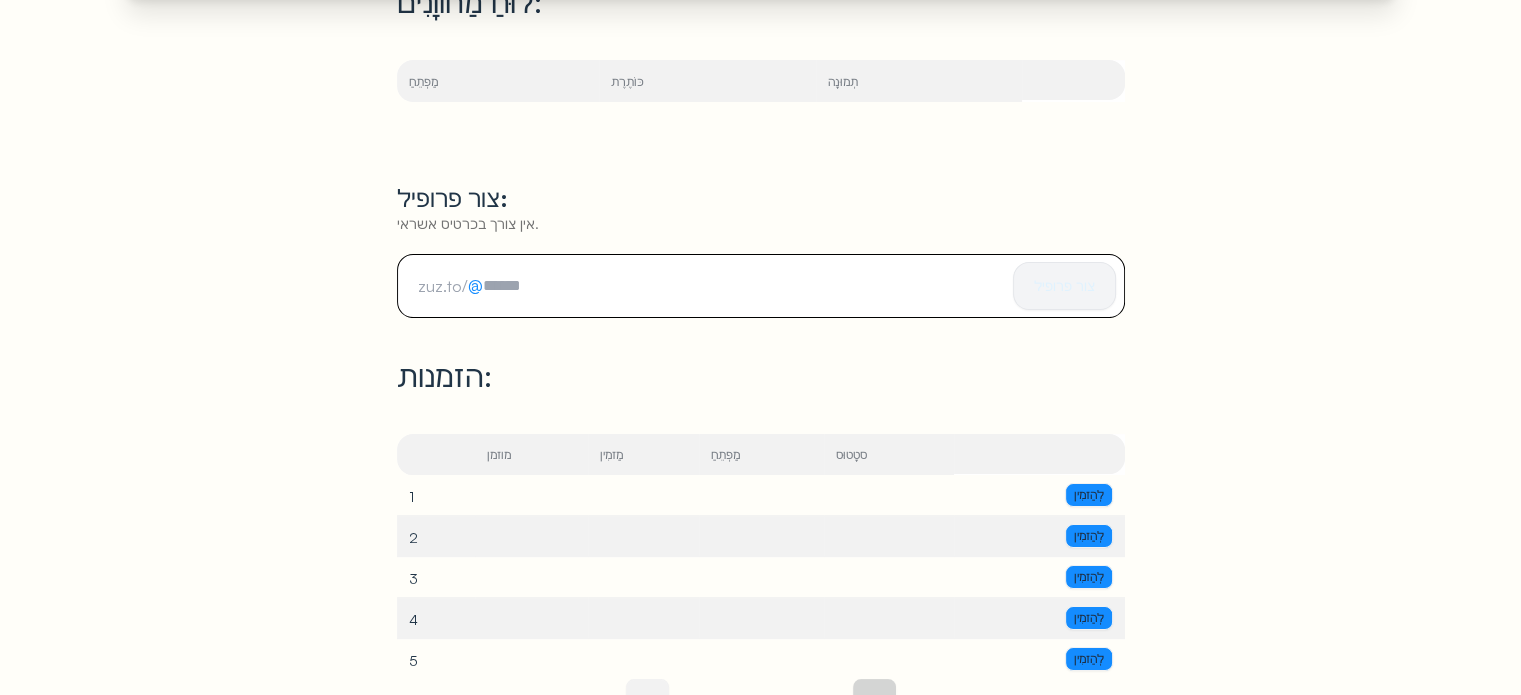 click at bounding box center [502, 286] 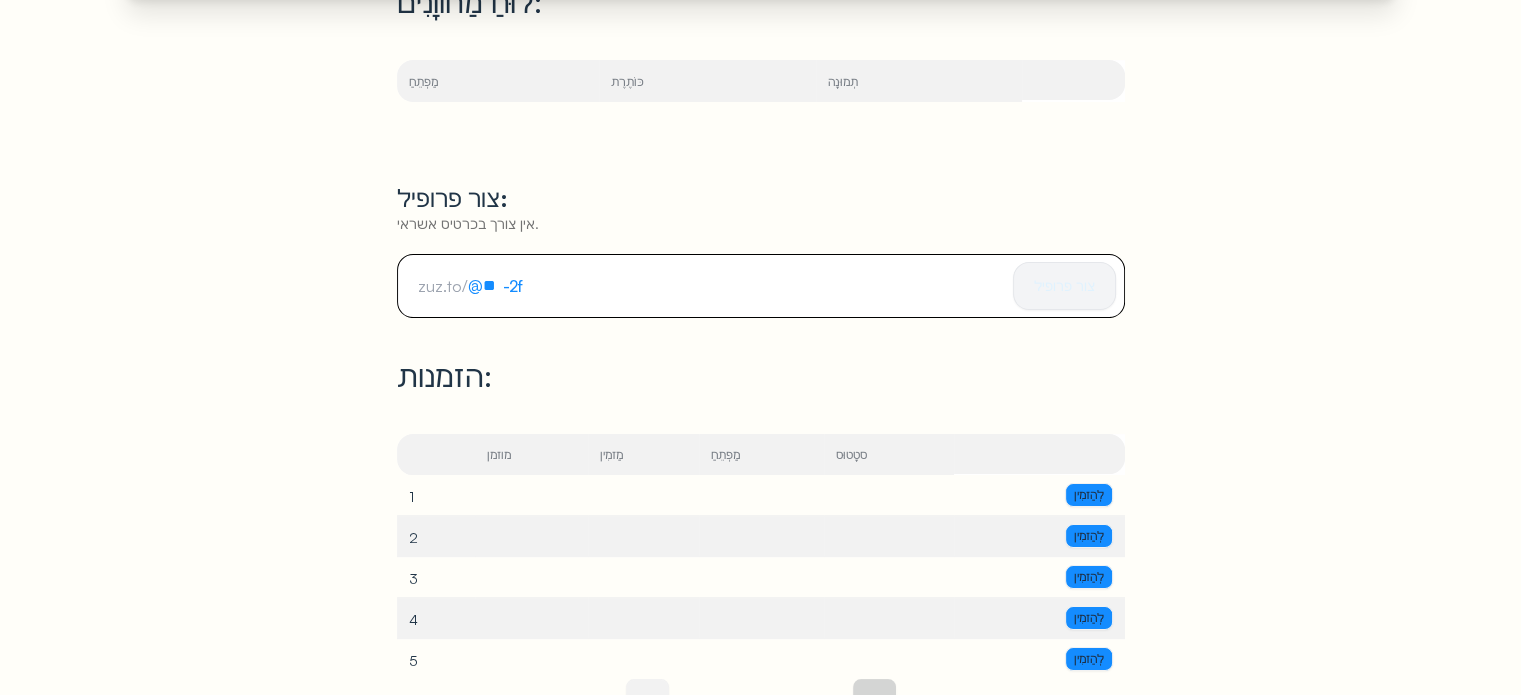 type on "*" 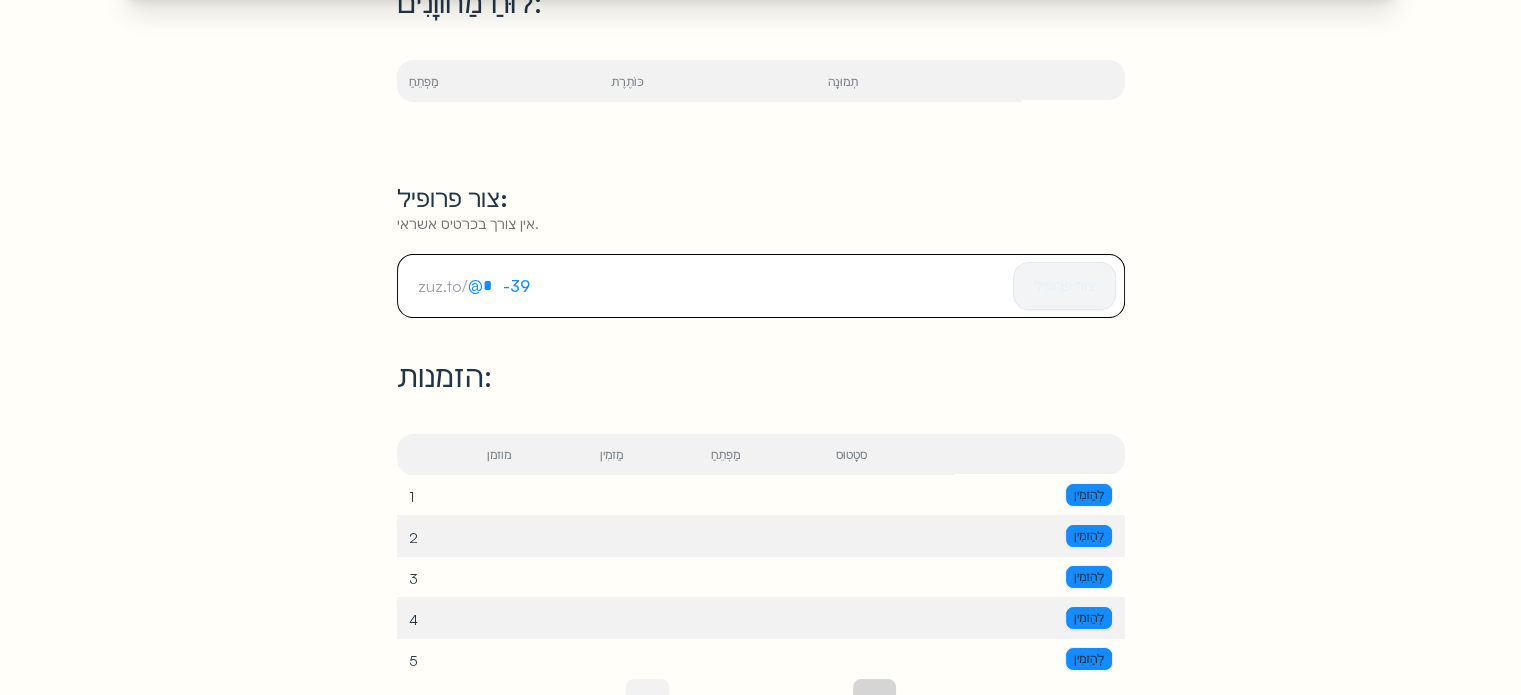 type 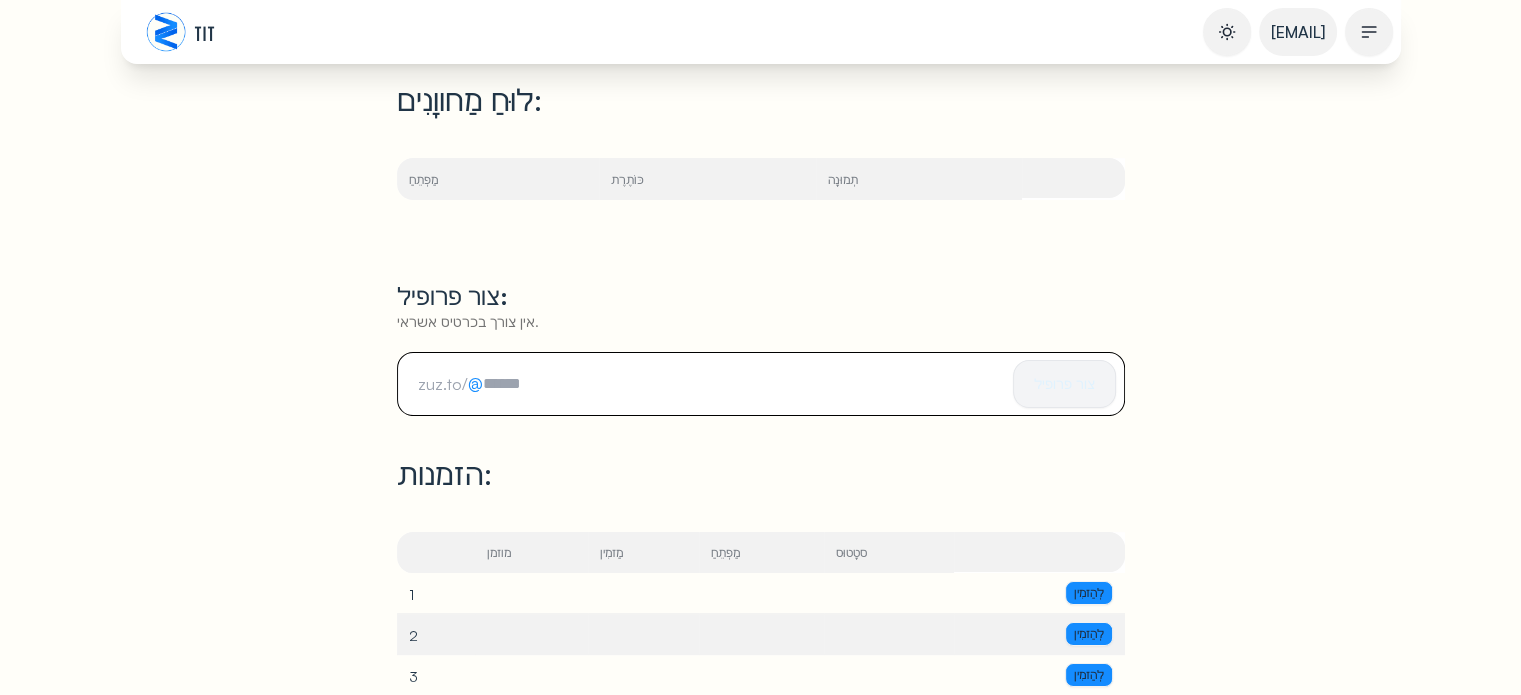 scroll, scrollTop: 0, scrollLeft: 0, axis: both 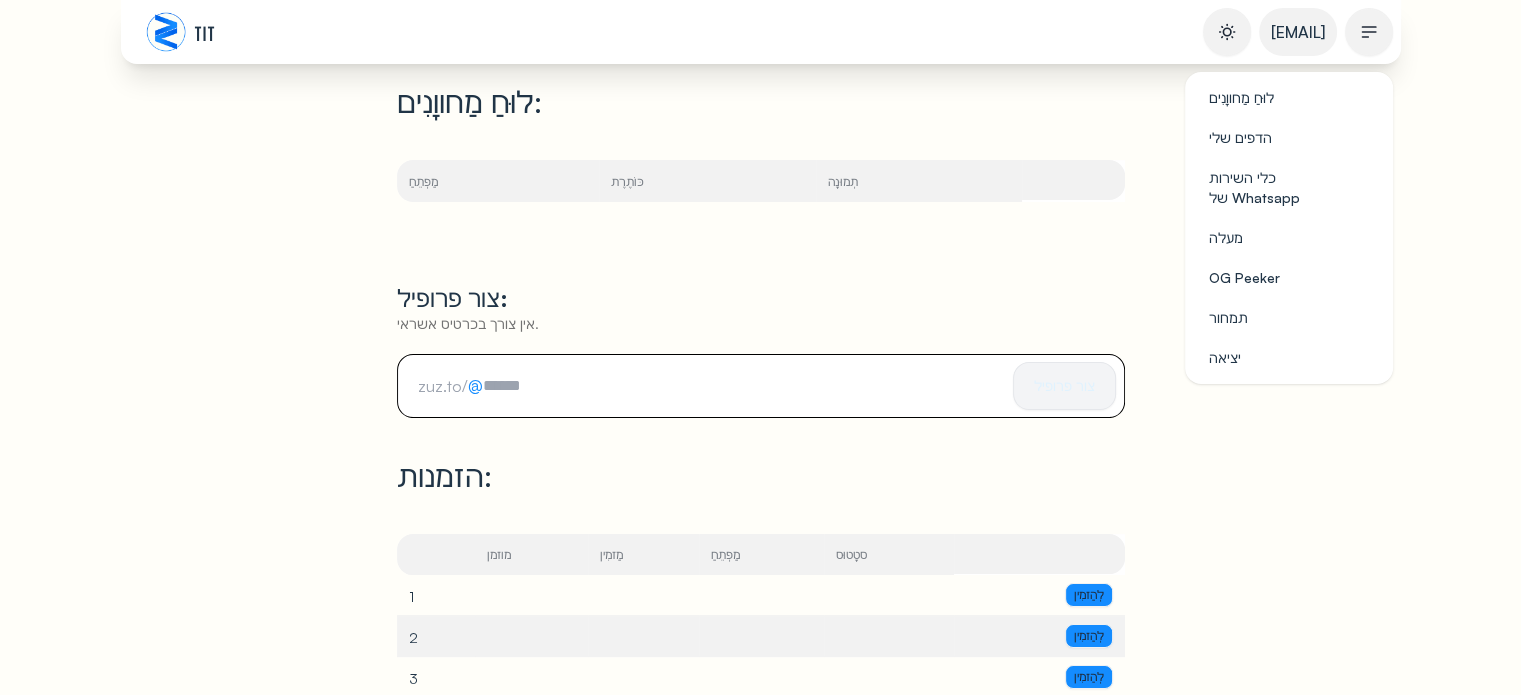 click 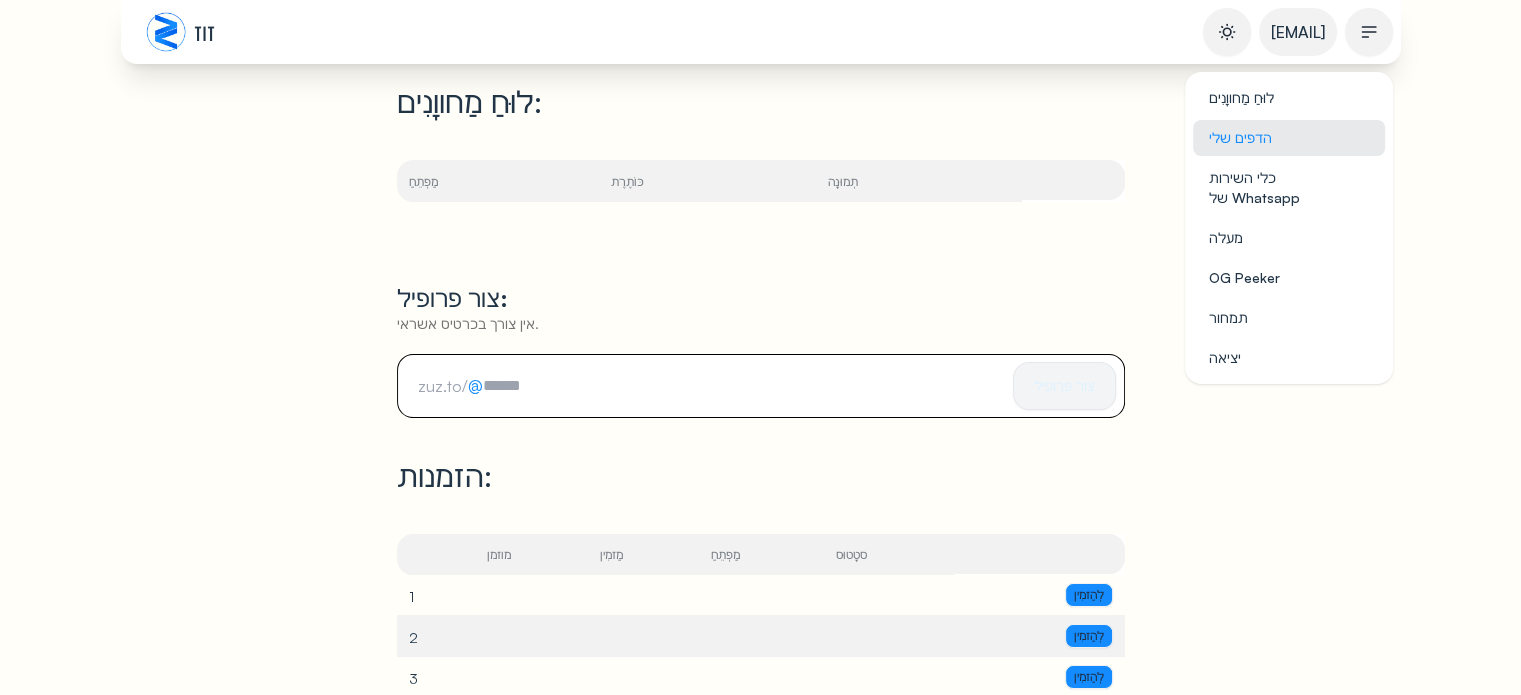 click on "הדפים שלי" at bounding box center [1240, 137] 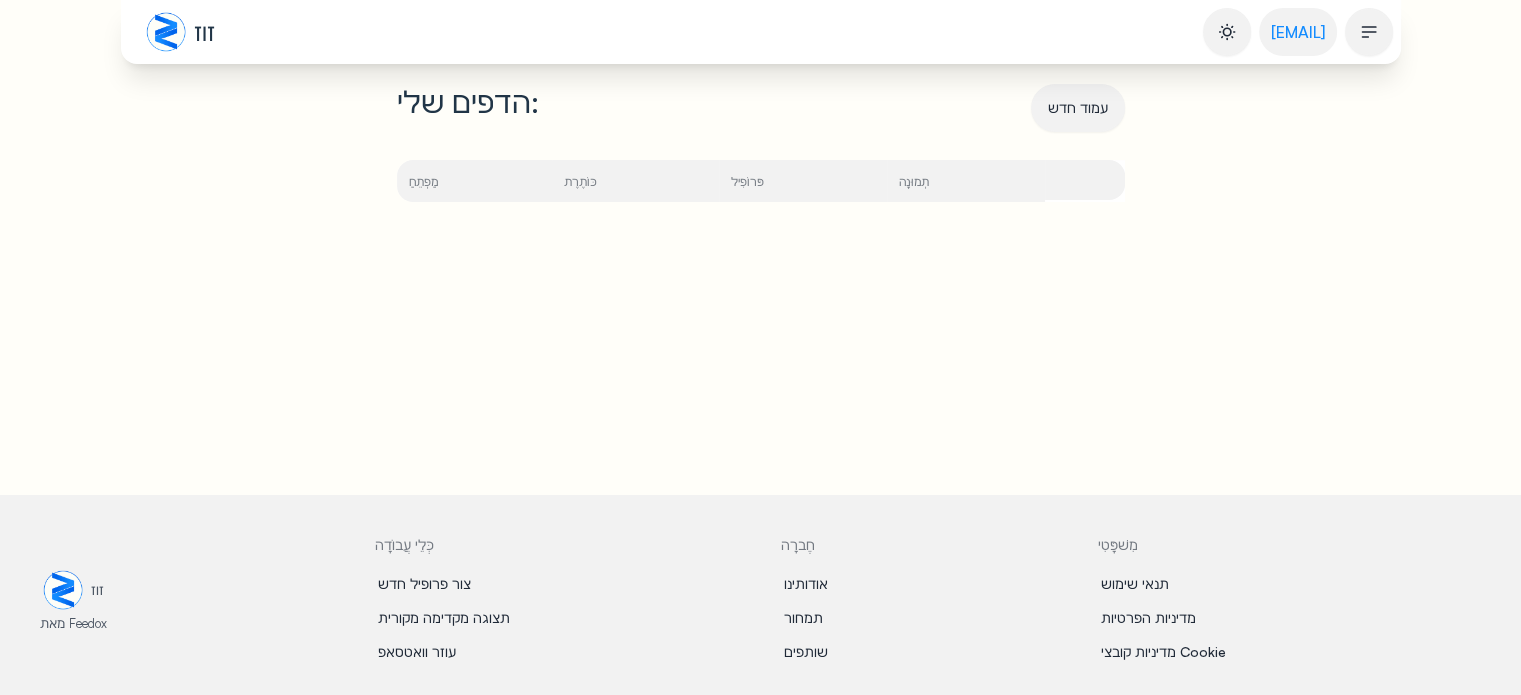 click on "[EMAIL]" at bounding box center [1298, 32] 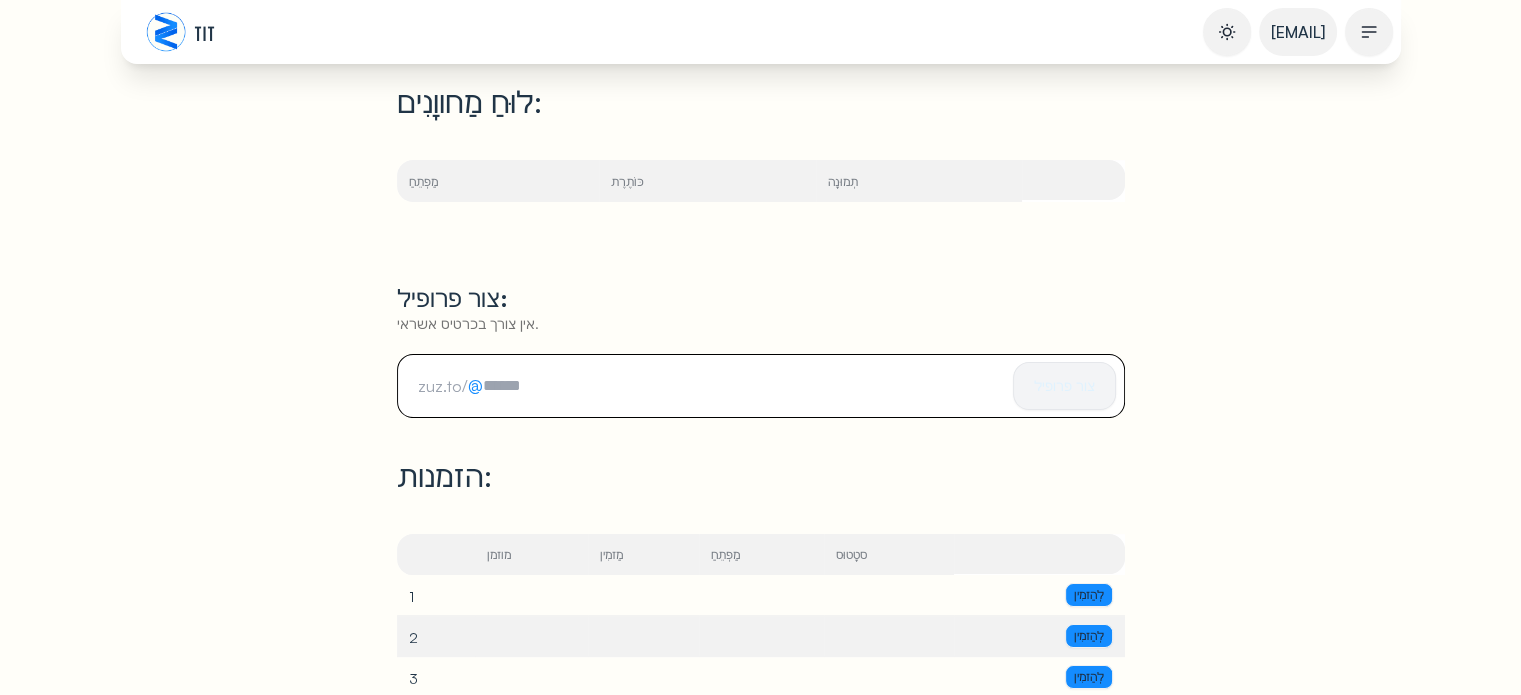 paste on "**********" 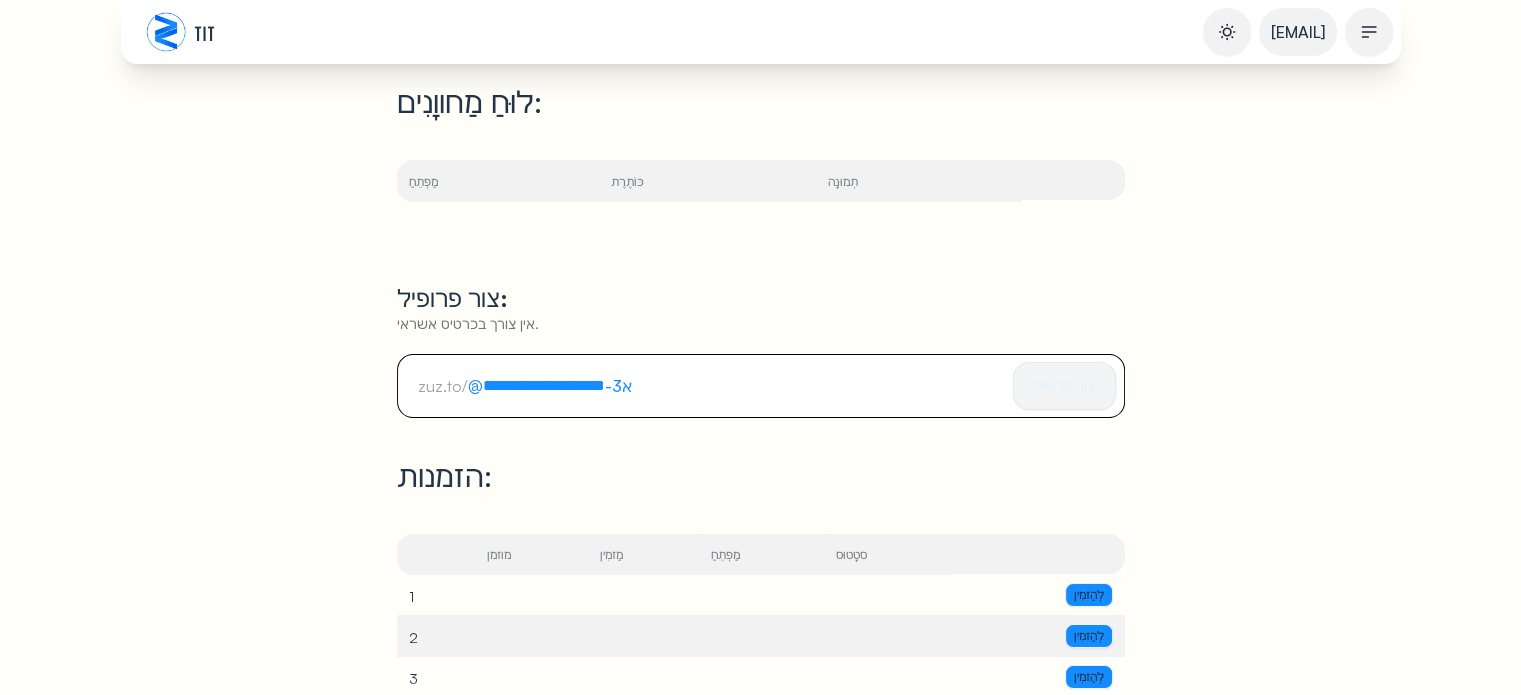 drag, startPoint x: 576, startPoint y: 384, endPoint x: 480, endPoint y: 383, distance: 96.00521 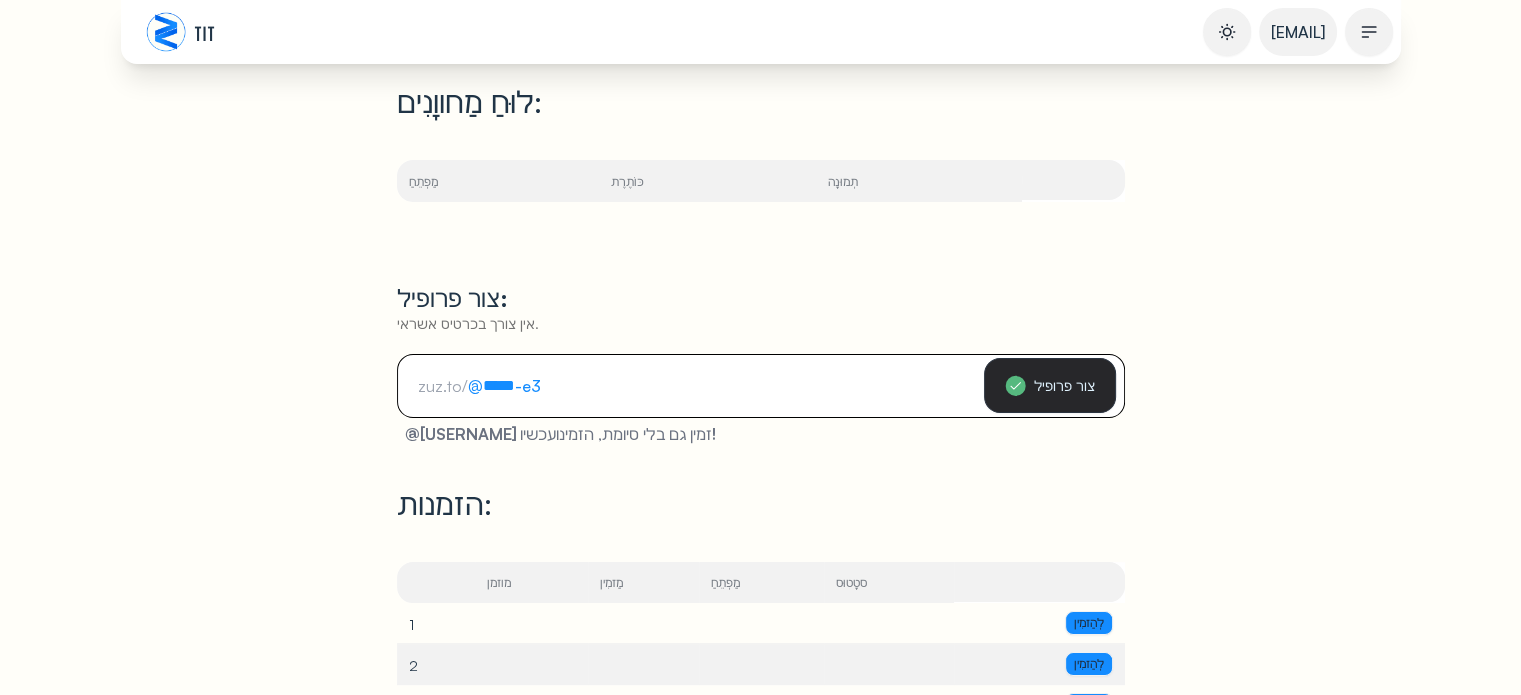 type on "*****" 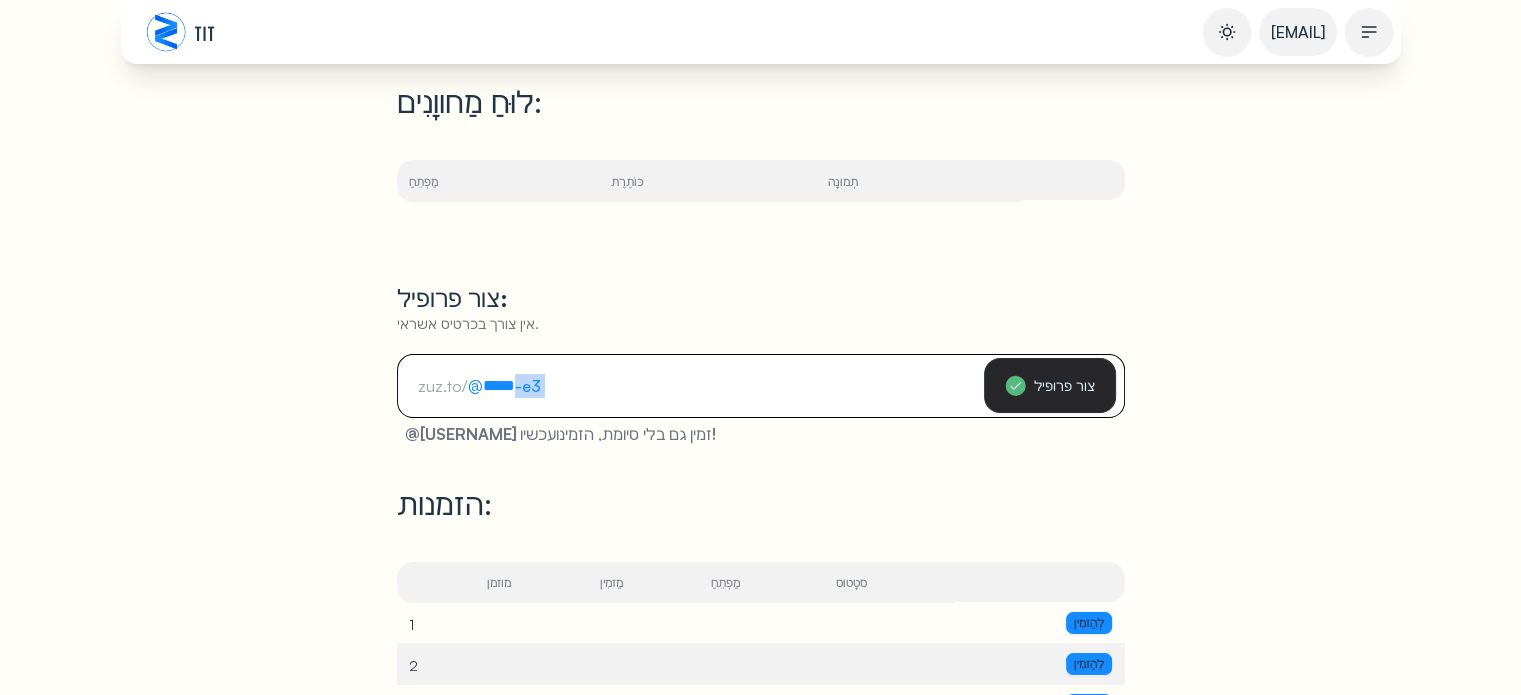 click on "zuz.to/ @ ***** -e3" at bounding box center (701, 386) 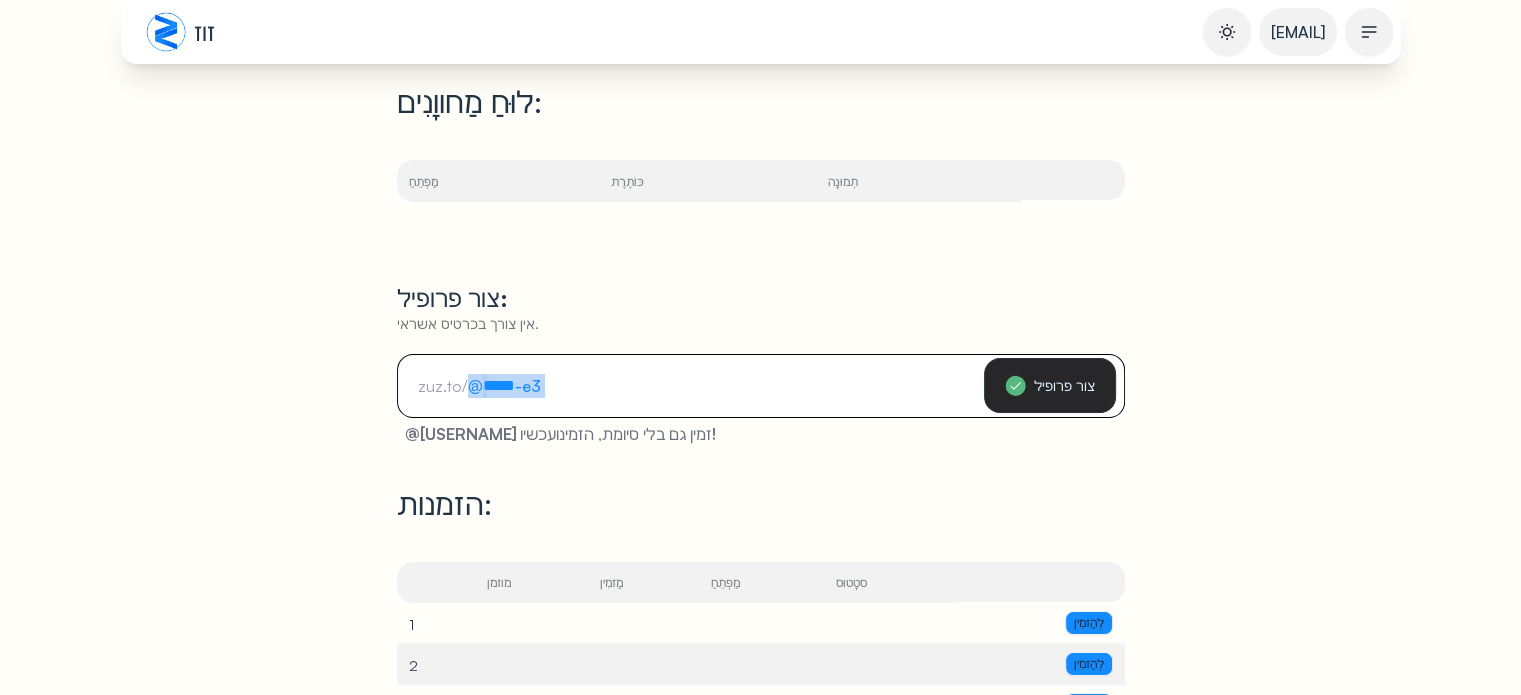 drag, startPoint x: 564, startPoint y: 395, endPoint x: 496, endPoint y: 391, distance: 68.117546 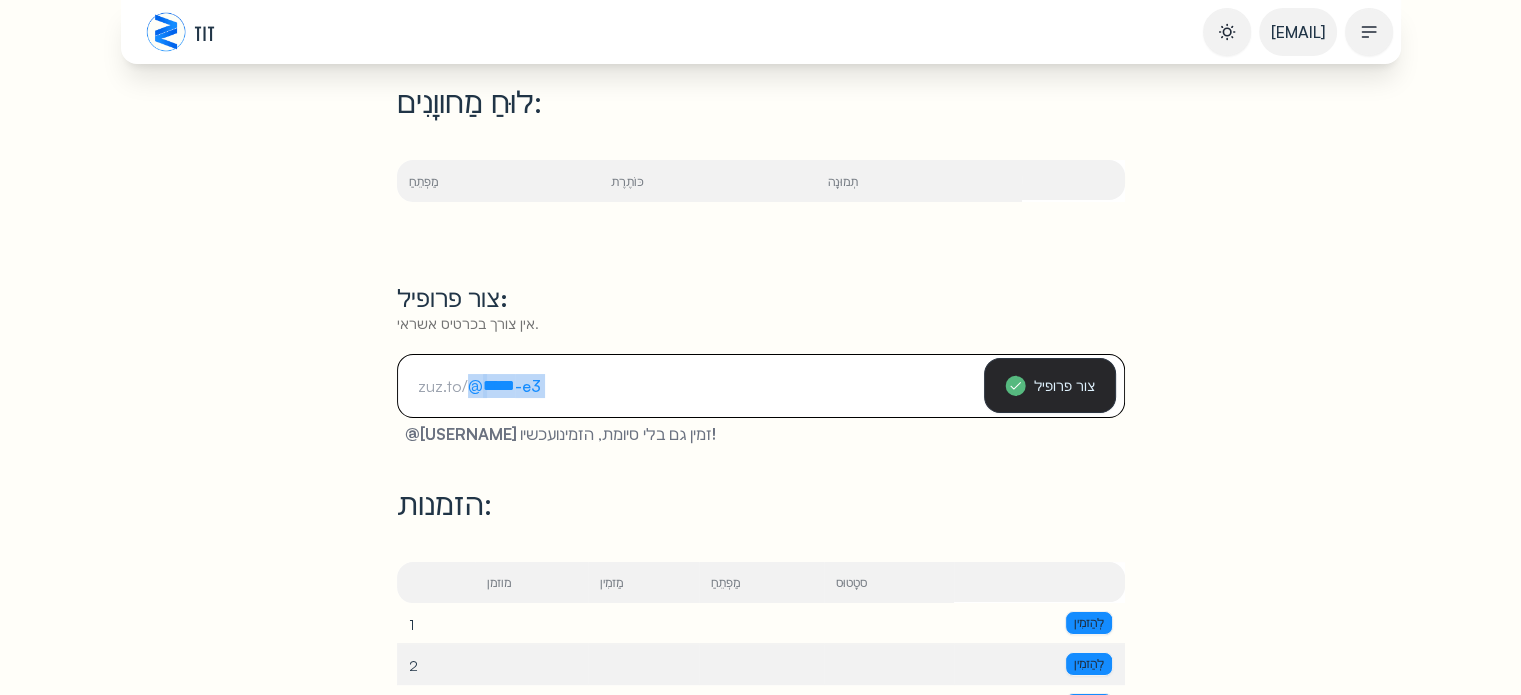 click on "zuz.to/ @ ***** -e3" at bounding box center [701, 386] 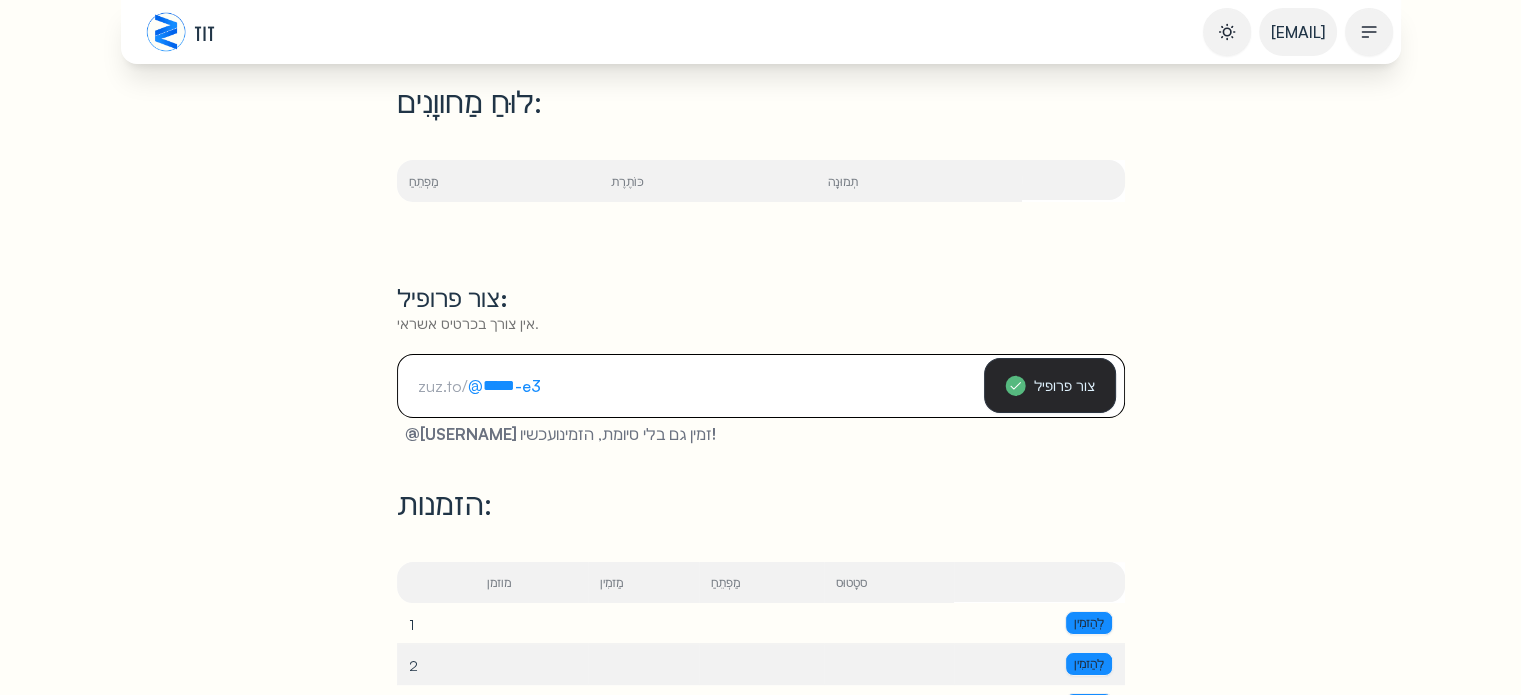 click on "-e3" at bounding box center [528, 386] 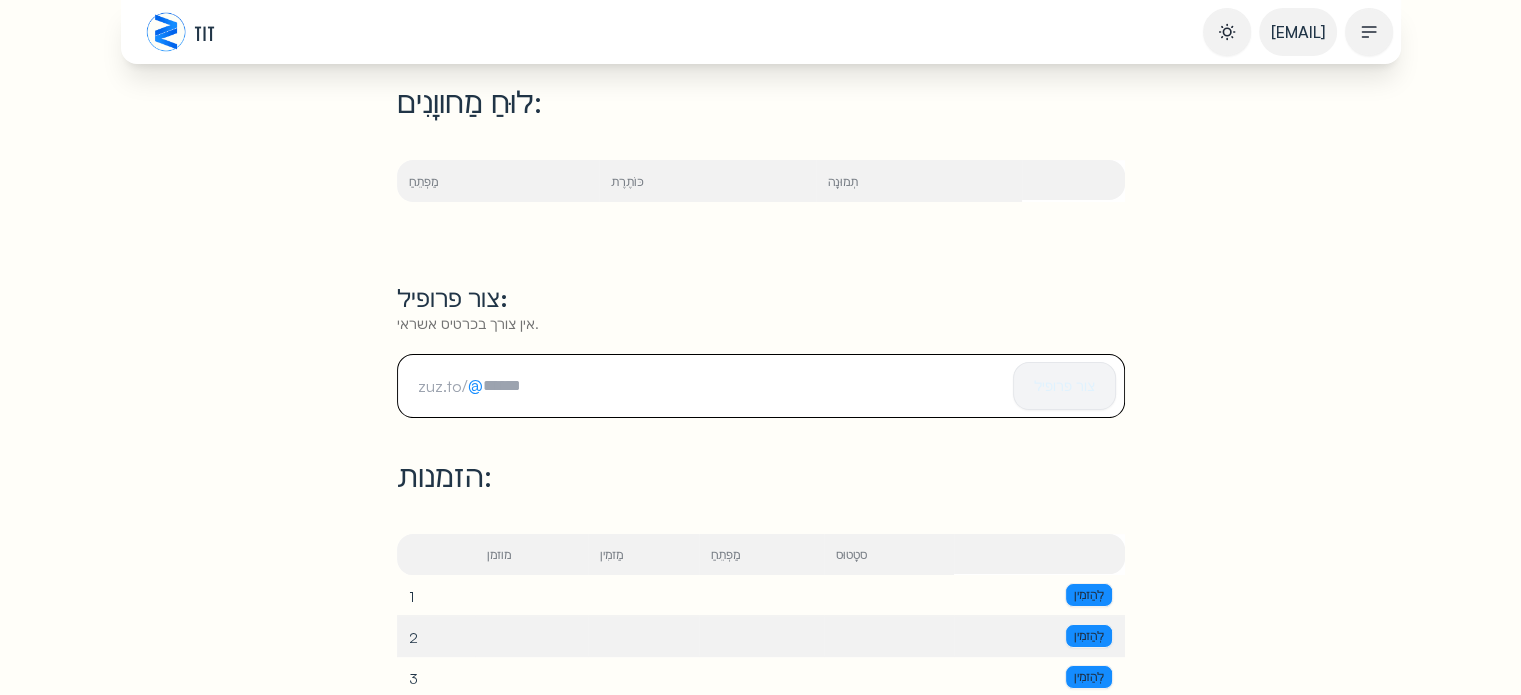 drag, startPoint x: 505, startPoint y: 387, endPoint x: 512, endPoint y: 396, distance: 11.401754 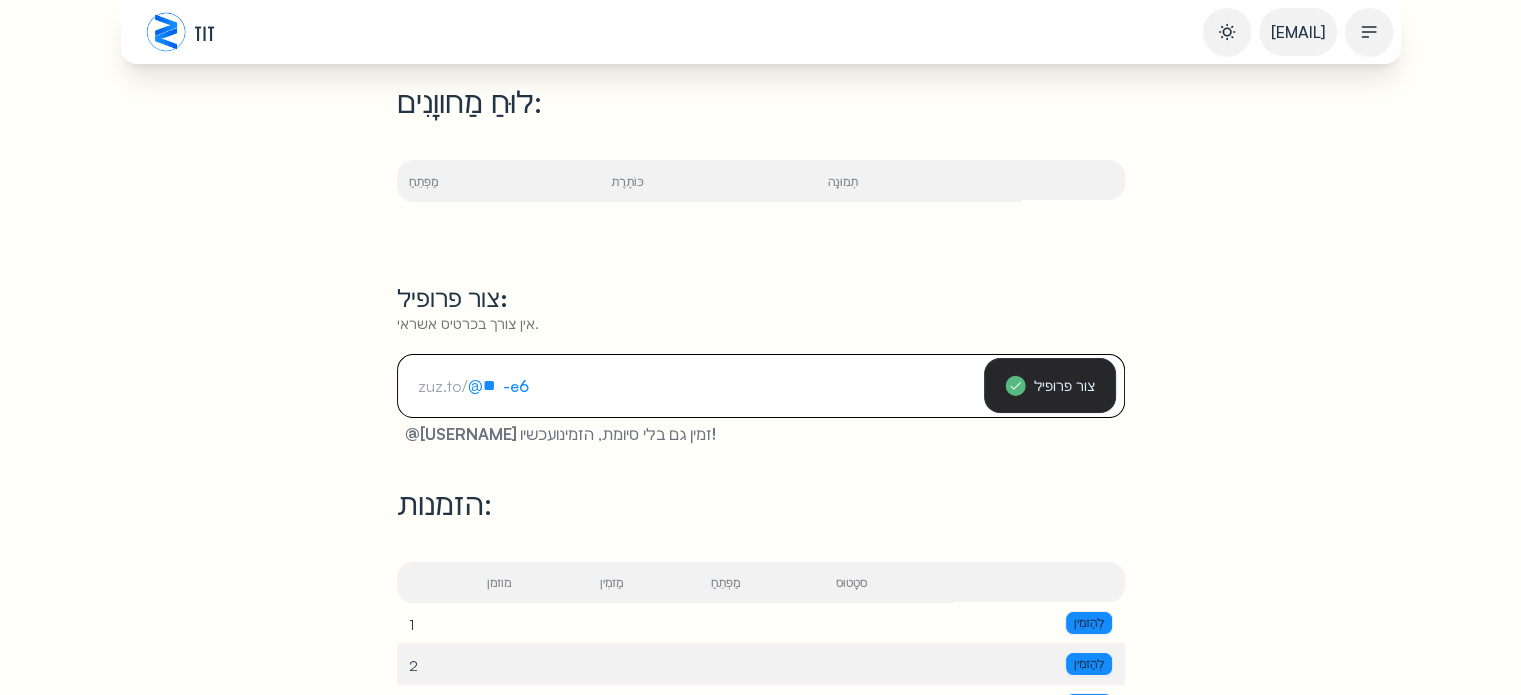 type on "*" 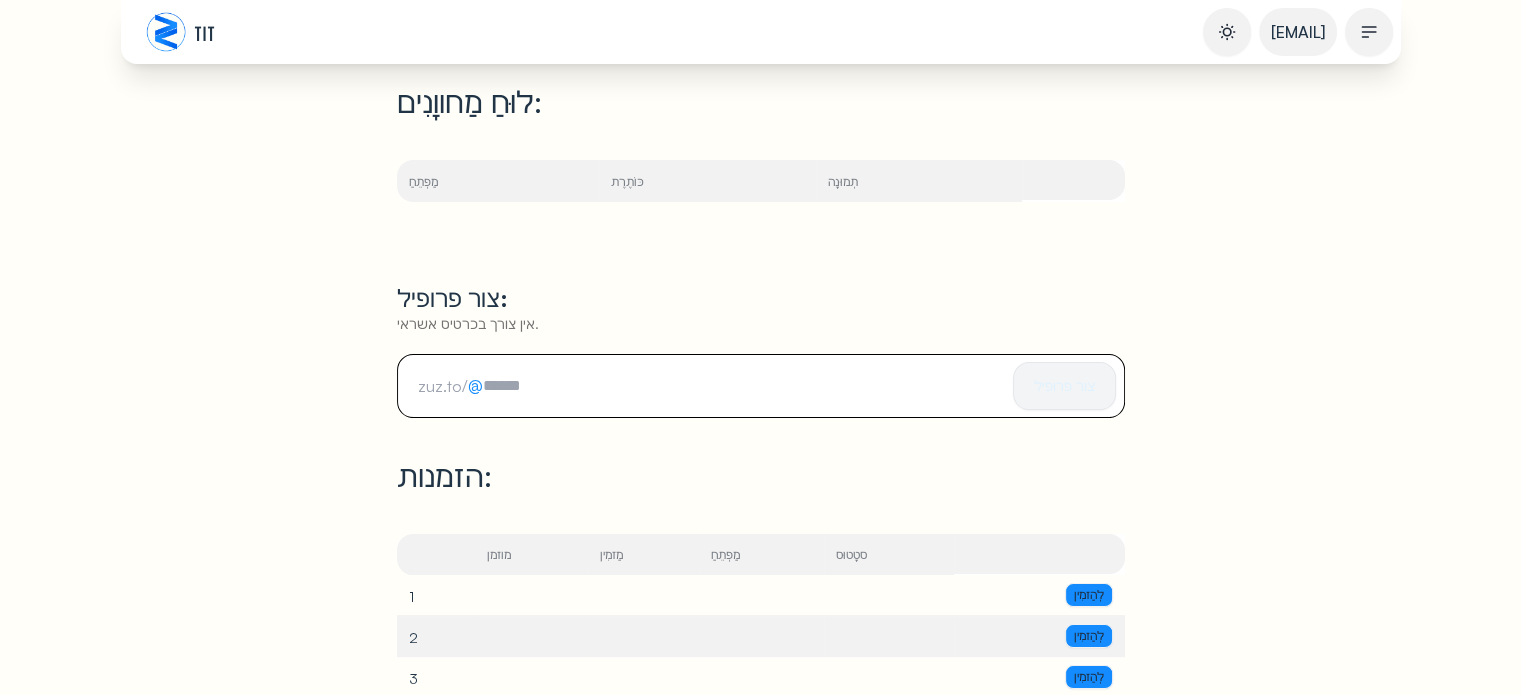paste on "**********" 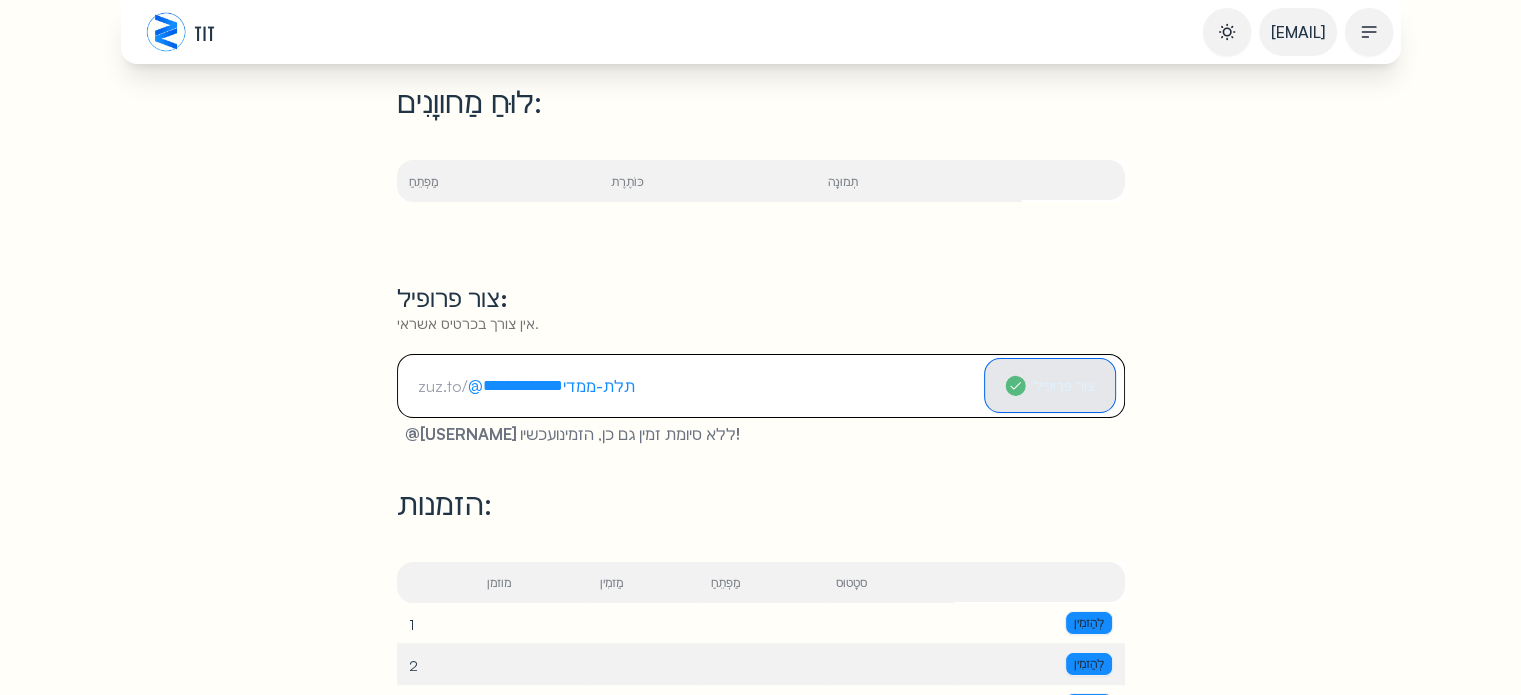 type on "**********" 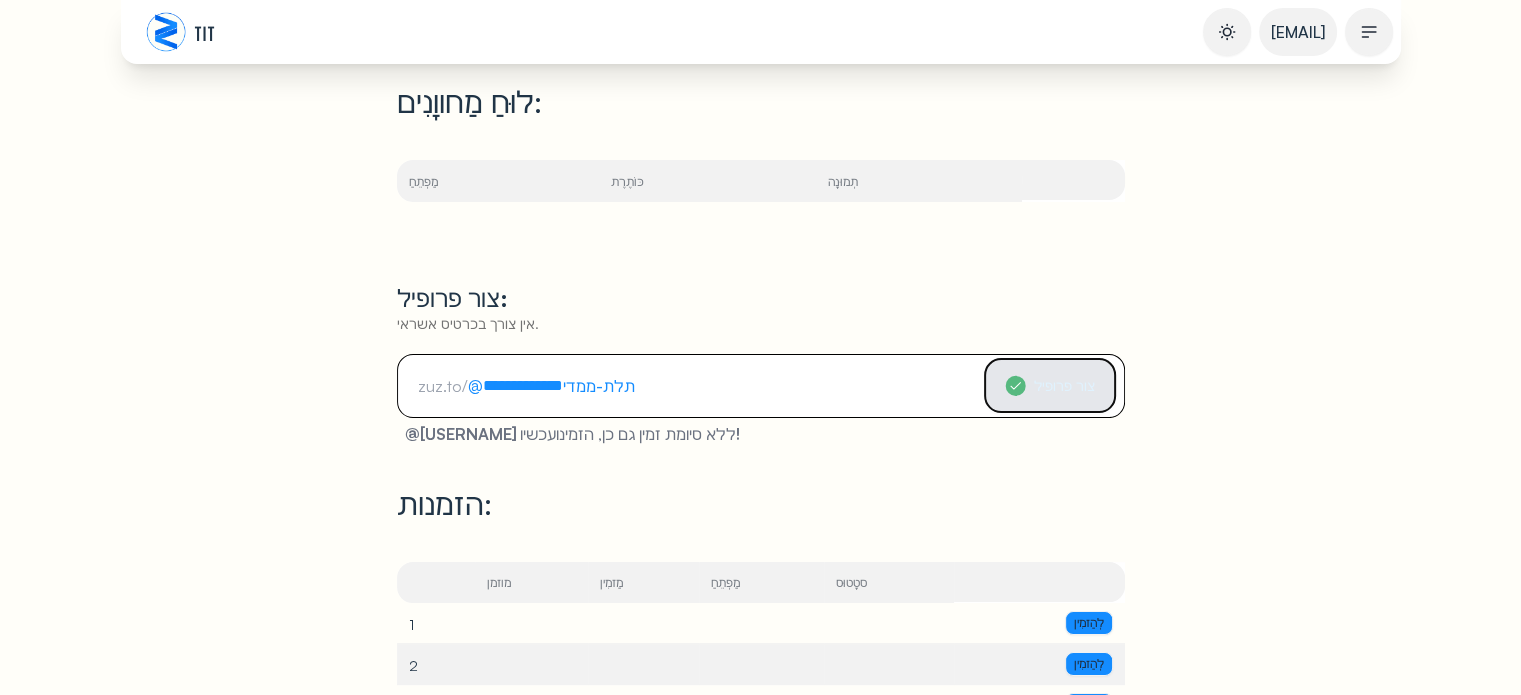 click on "צור פרופיל" at bounding box center [1064, 385] 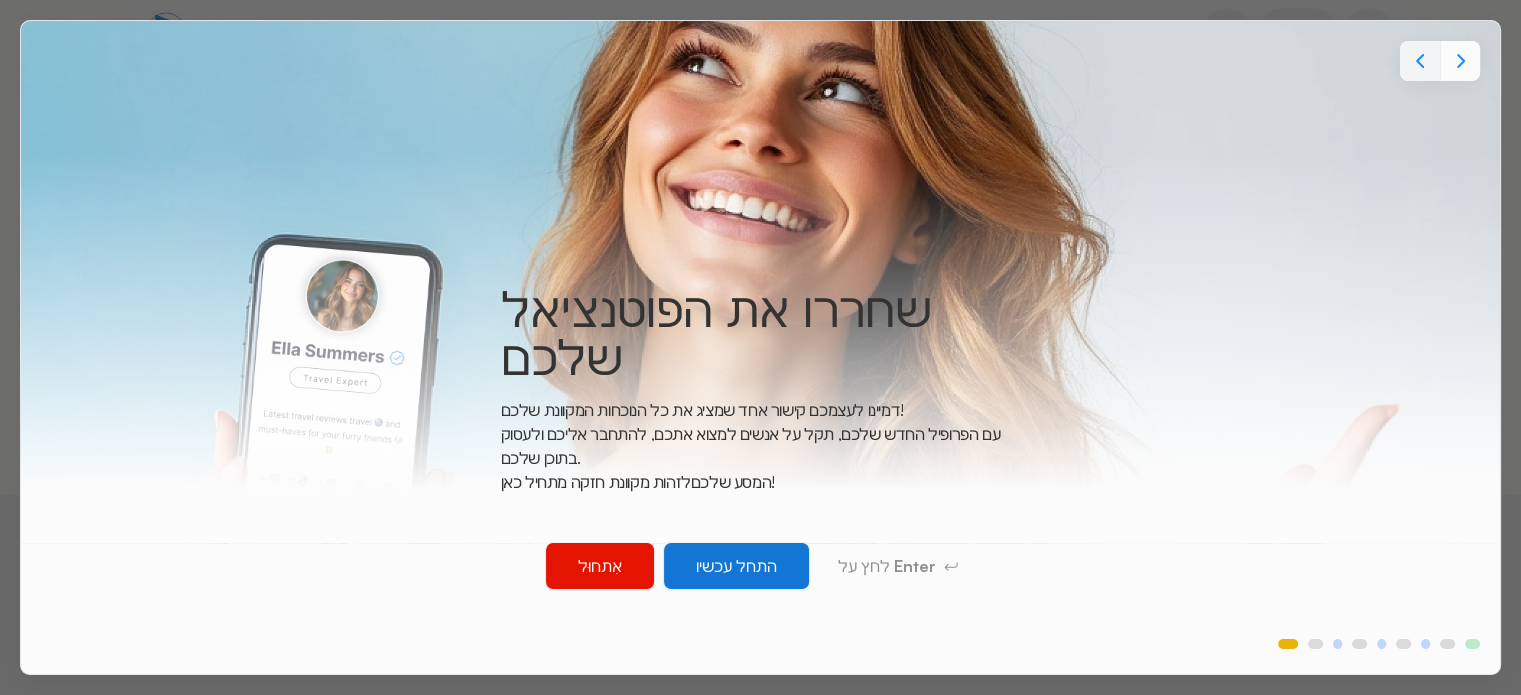 click on "התחל עכשיו" at bounding box center (736, 566) 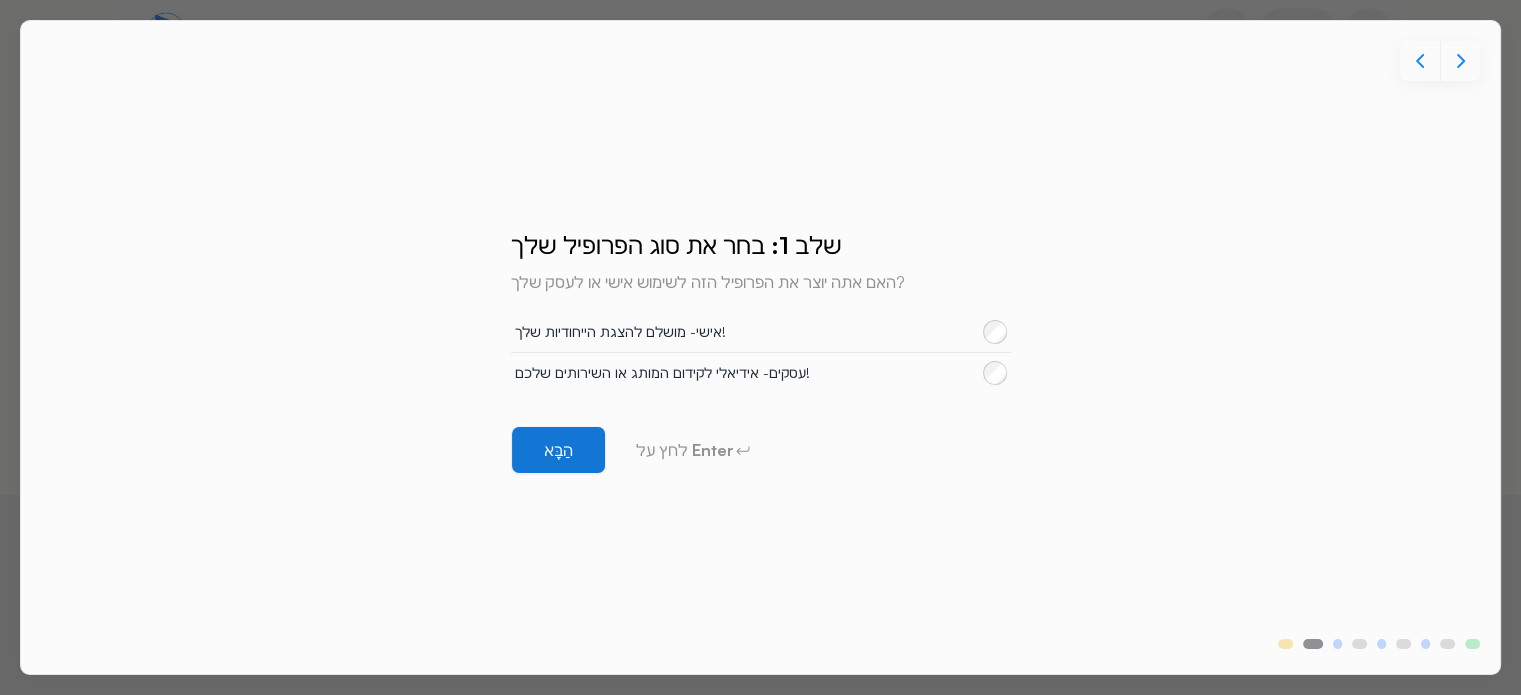 click on "הַבָּא" at bounding box center (558, 450) 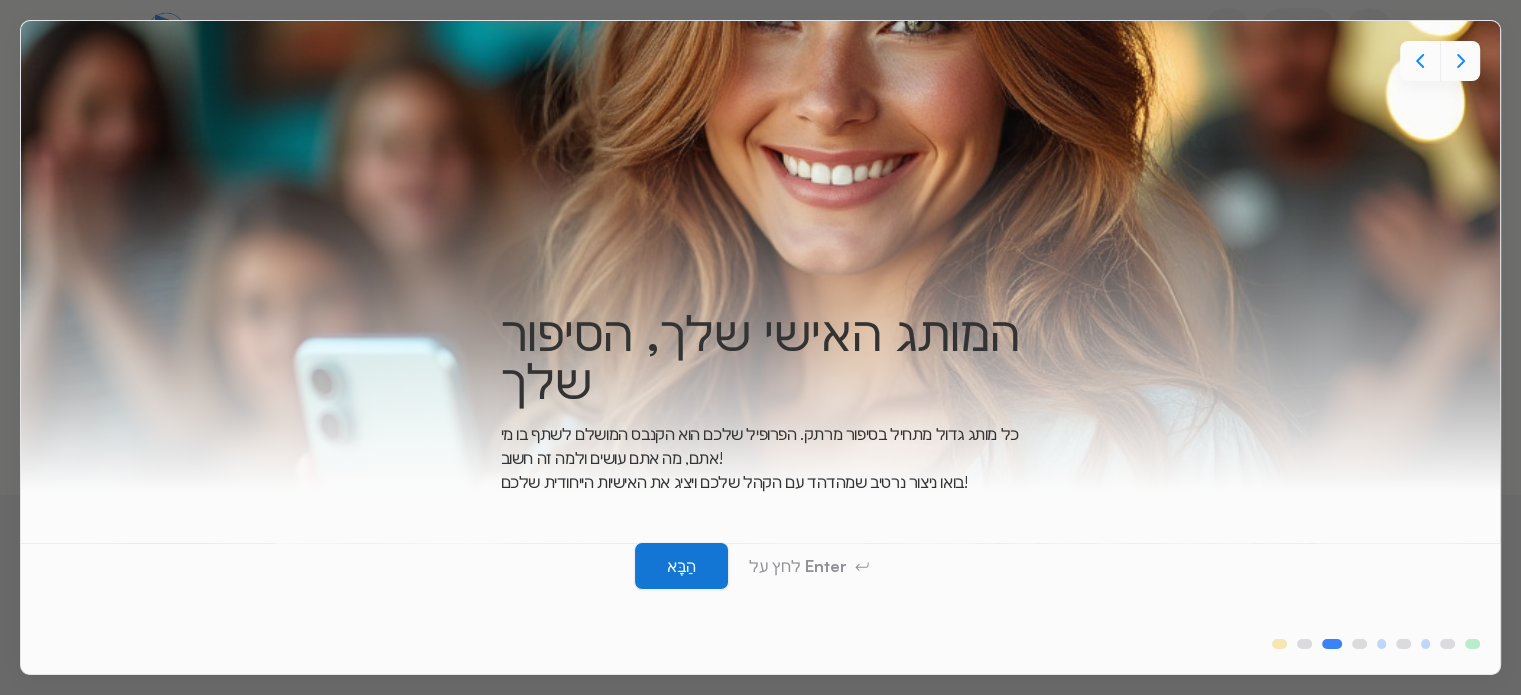 click on "הַבָּא" at bounding box center (681, 566) 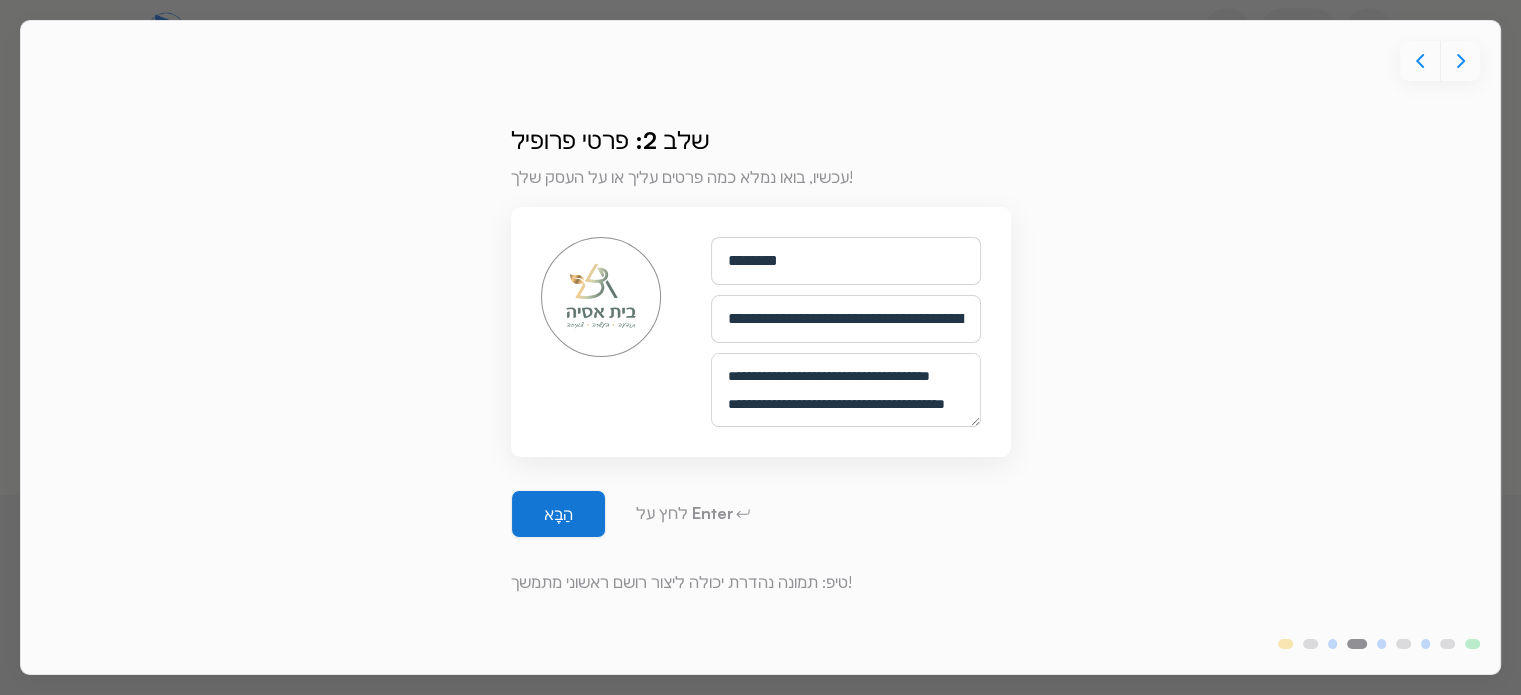 click on "הַבָּא" at bounding box center [558, 514] 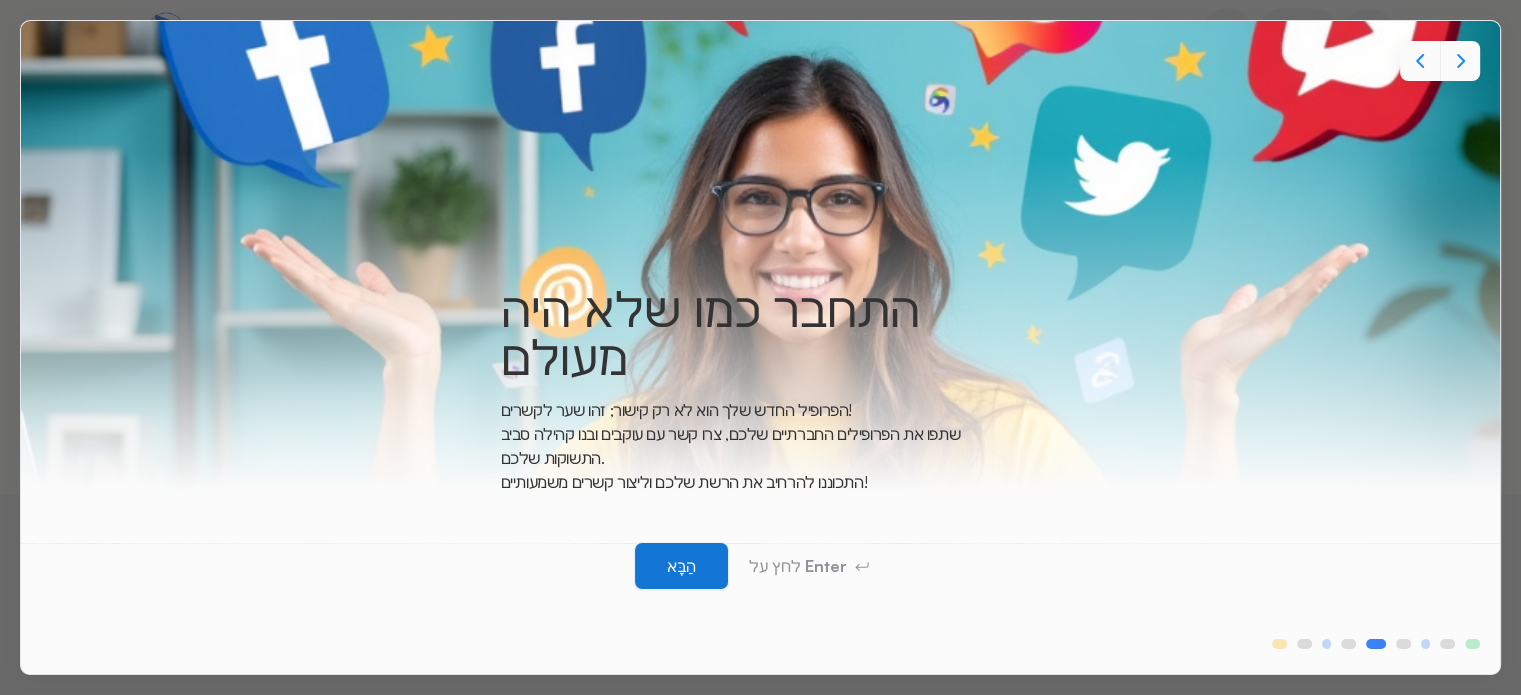 click on "הַבָּא" at bounding box center [681, 566] 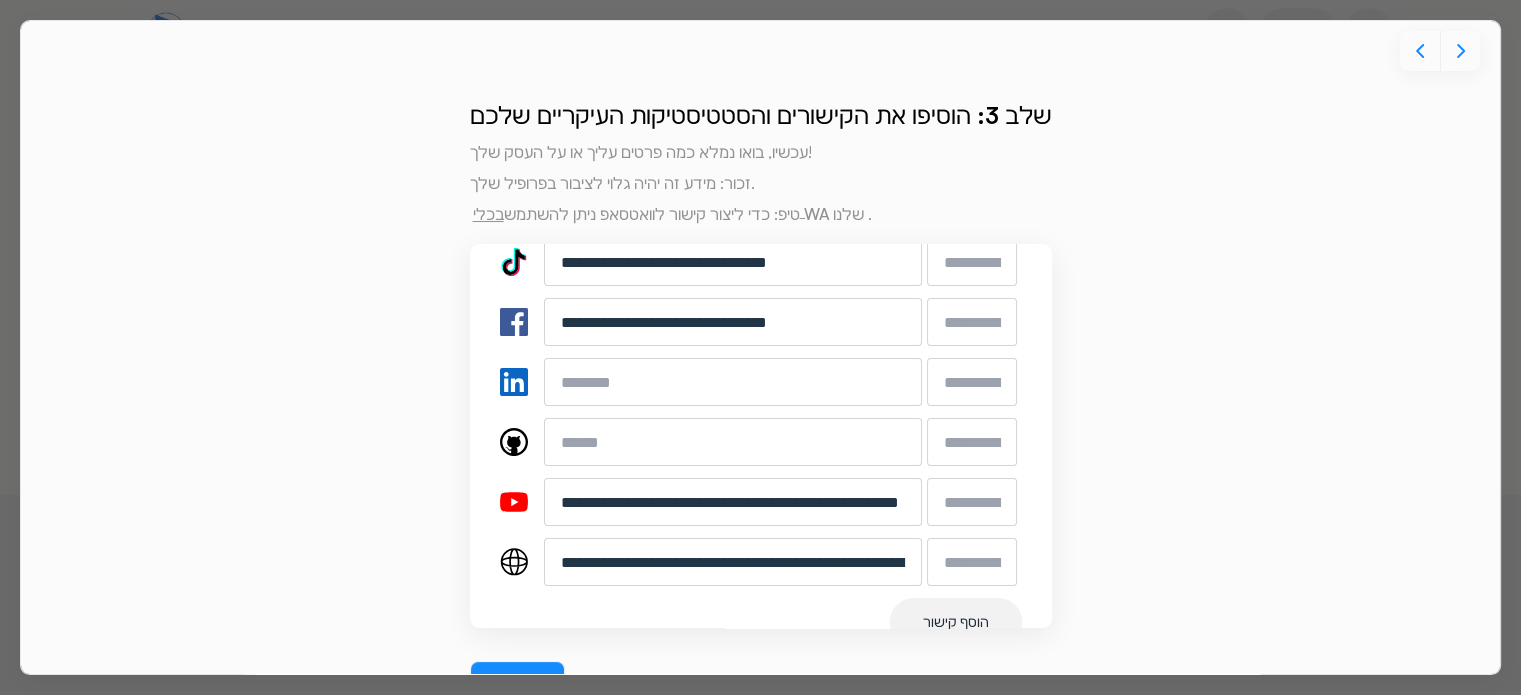 scroll, scrollTop: 369, scrollLeft: 0, axis: vertical 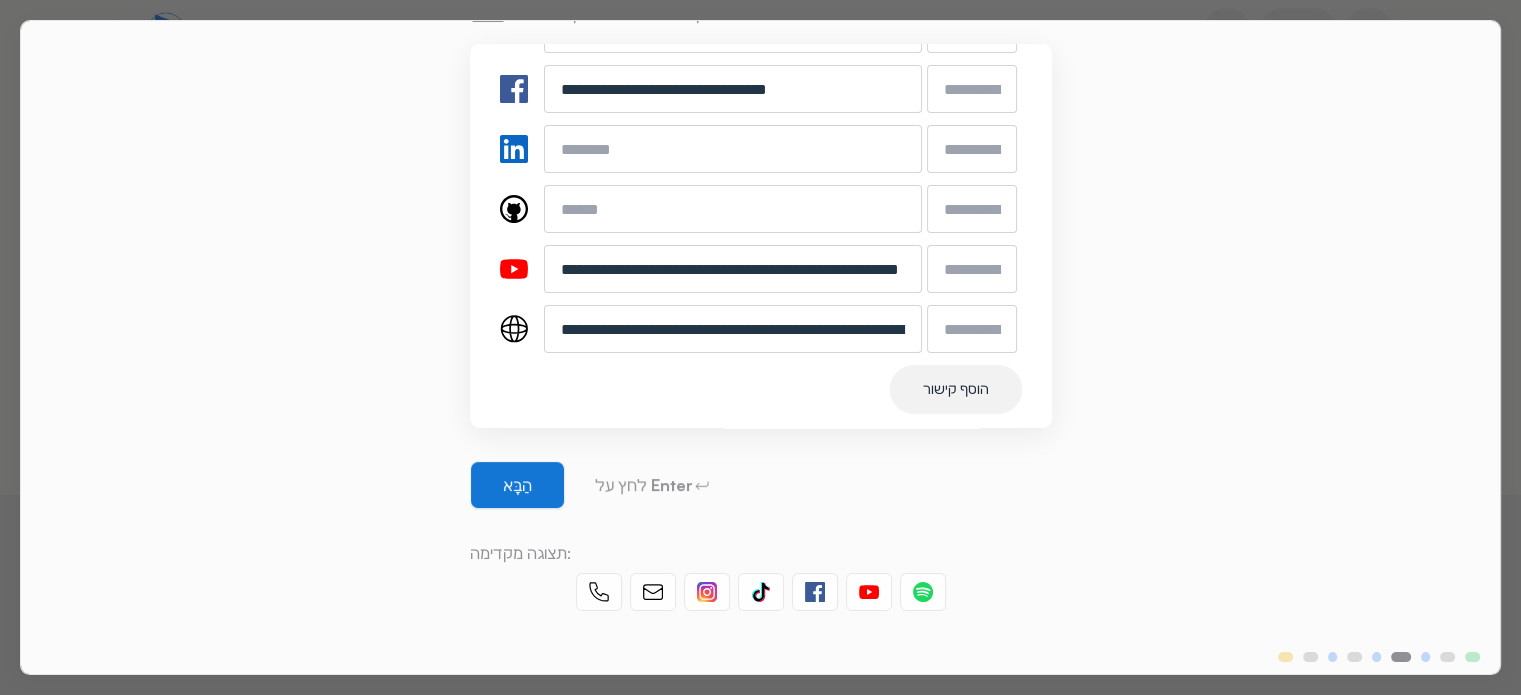 click on "הַבָּא" at bounding box center [517, 485] 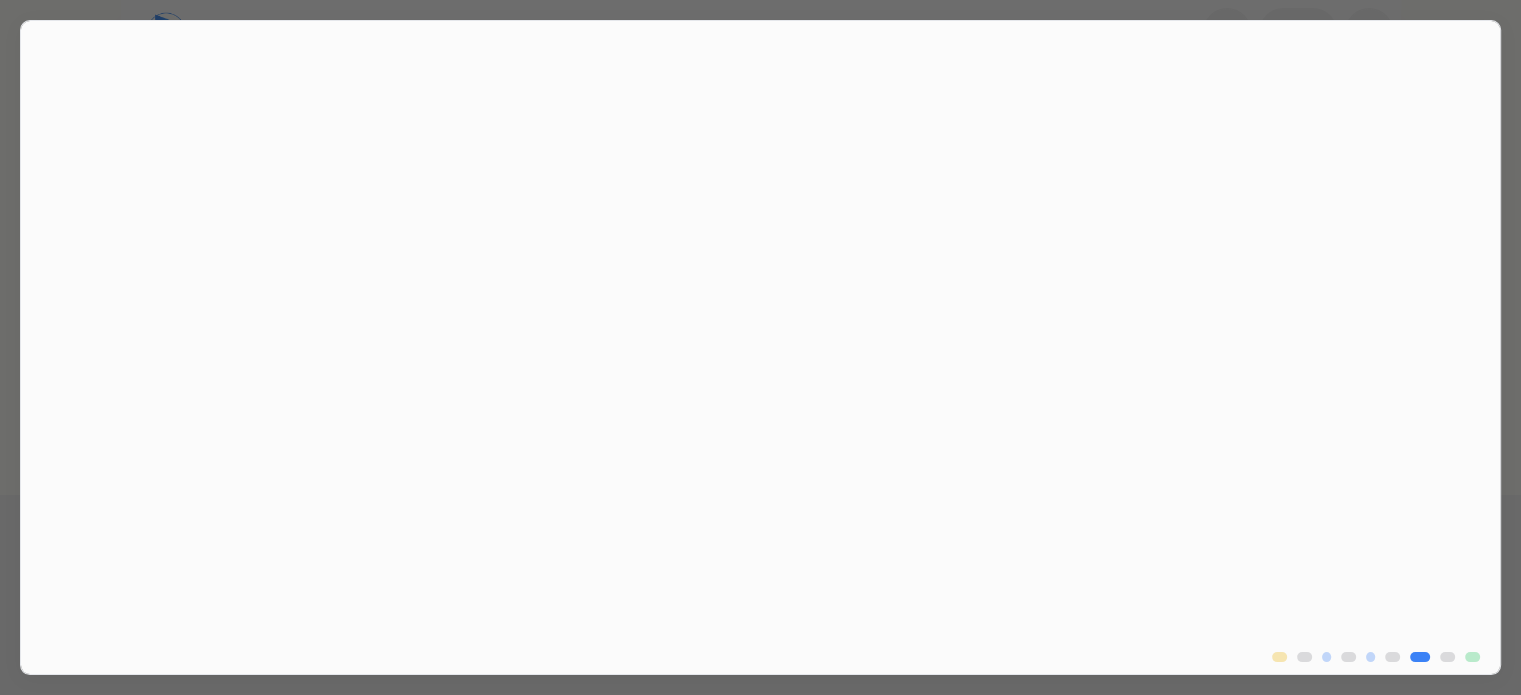 scroll, scrollTop: 0, scrollLeft: 0, axis: both 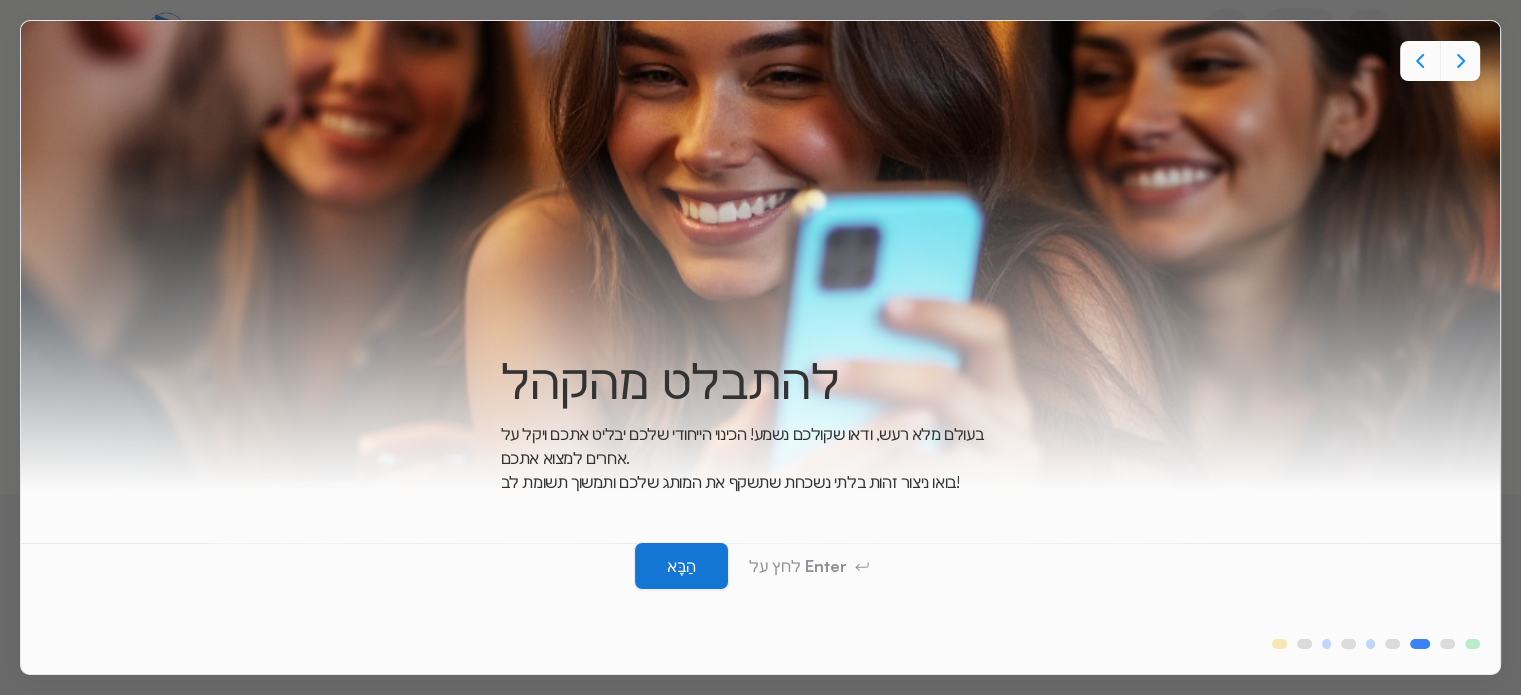 click on "הַבָּא" at bounding box center [681, 566] 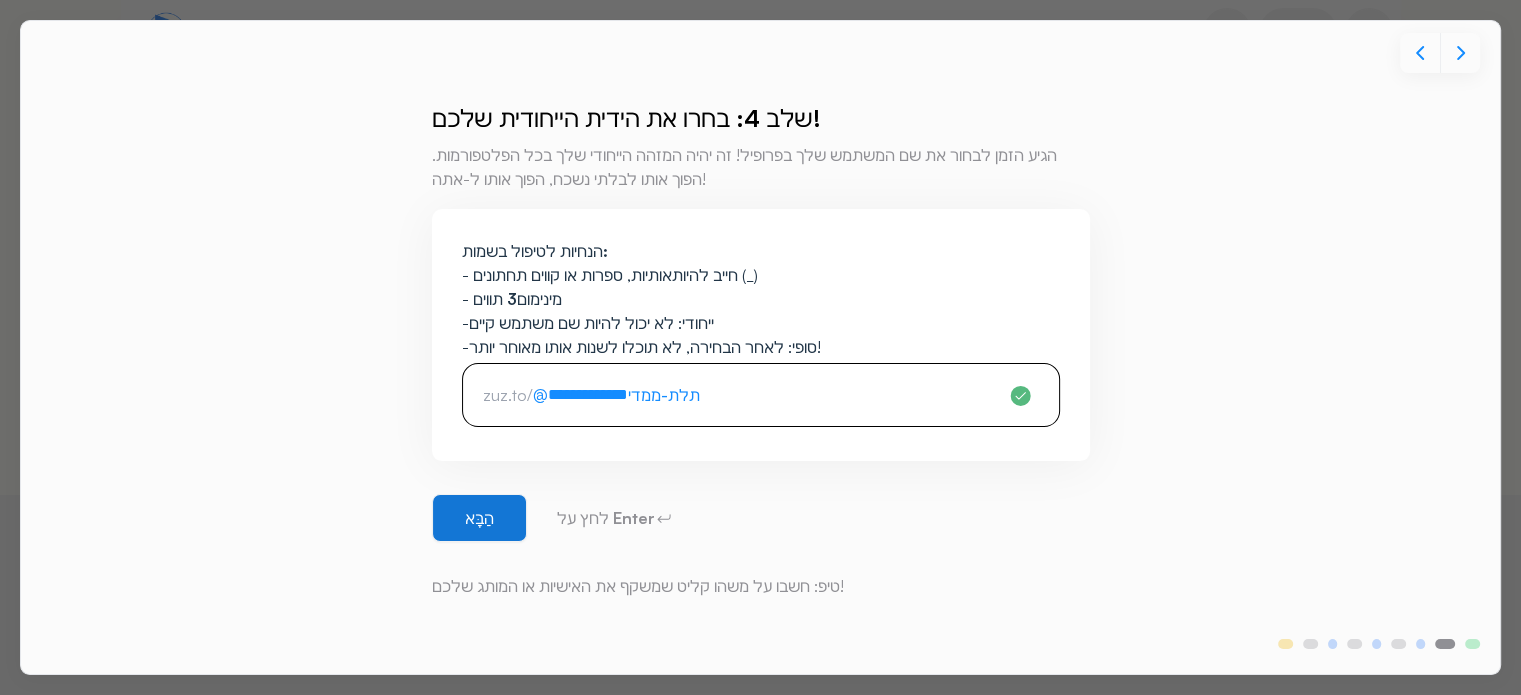 click on "הַבָּא" at bounding box center [479, 518] 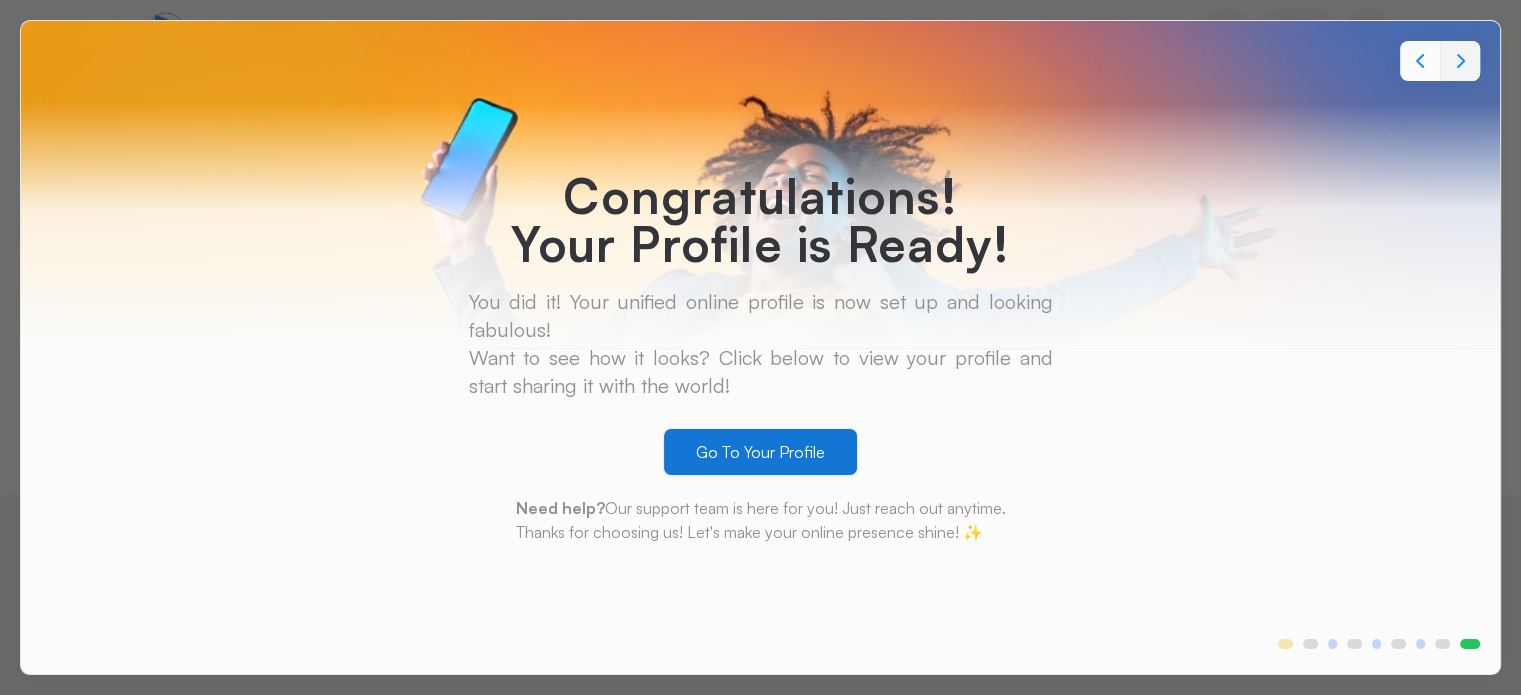 click on "Go To Your Profile" at bounding box center [760, 452] 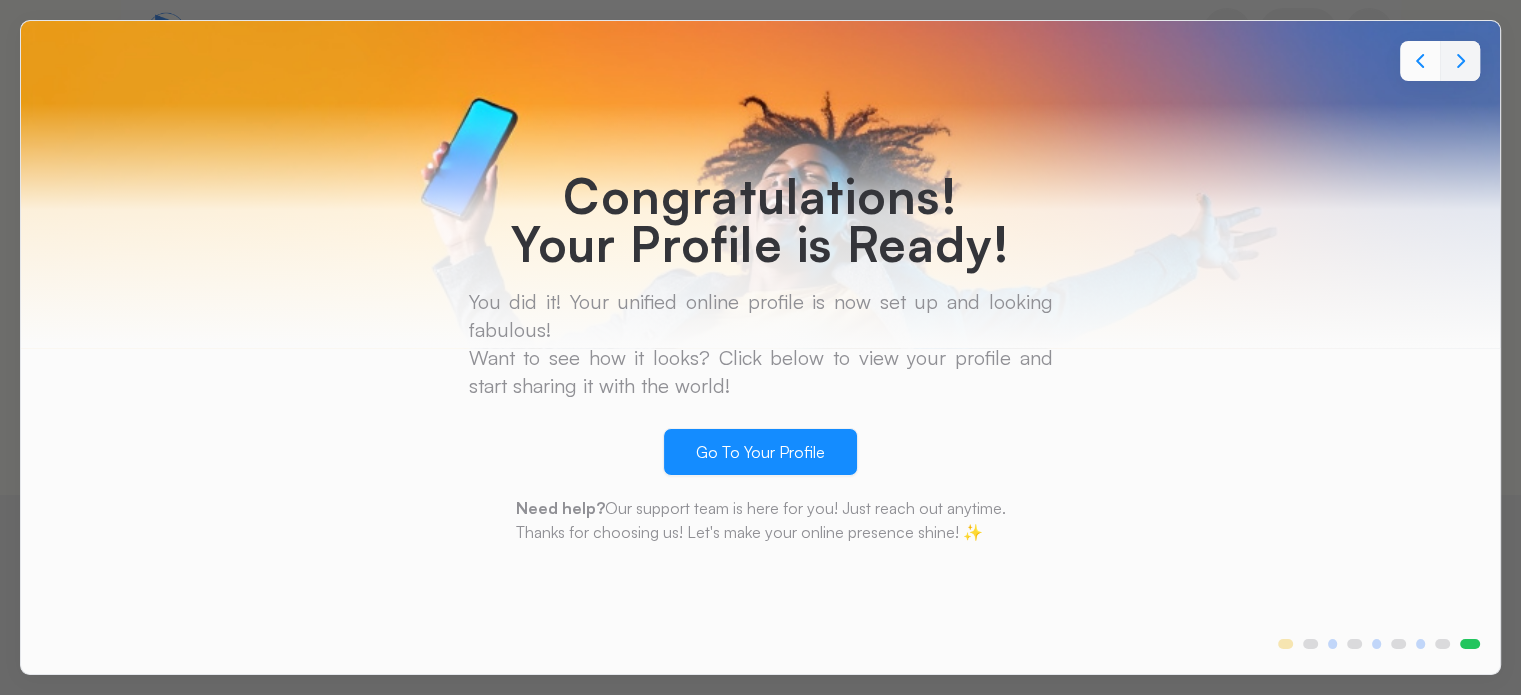 click on "Congratulations! Your Profile is Ready! You did it! Your unified online profile is now set up and looking fabulous! Want to see how it looks? Click below to view your profile and start sharing it with the world! Go To Your Profile Need help?  Our support team is here for you! Just reach out anytime.  Thanks for choosing us! Let's make your online presence shine! ✨" at bounding box center (760, 347) 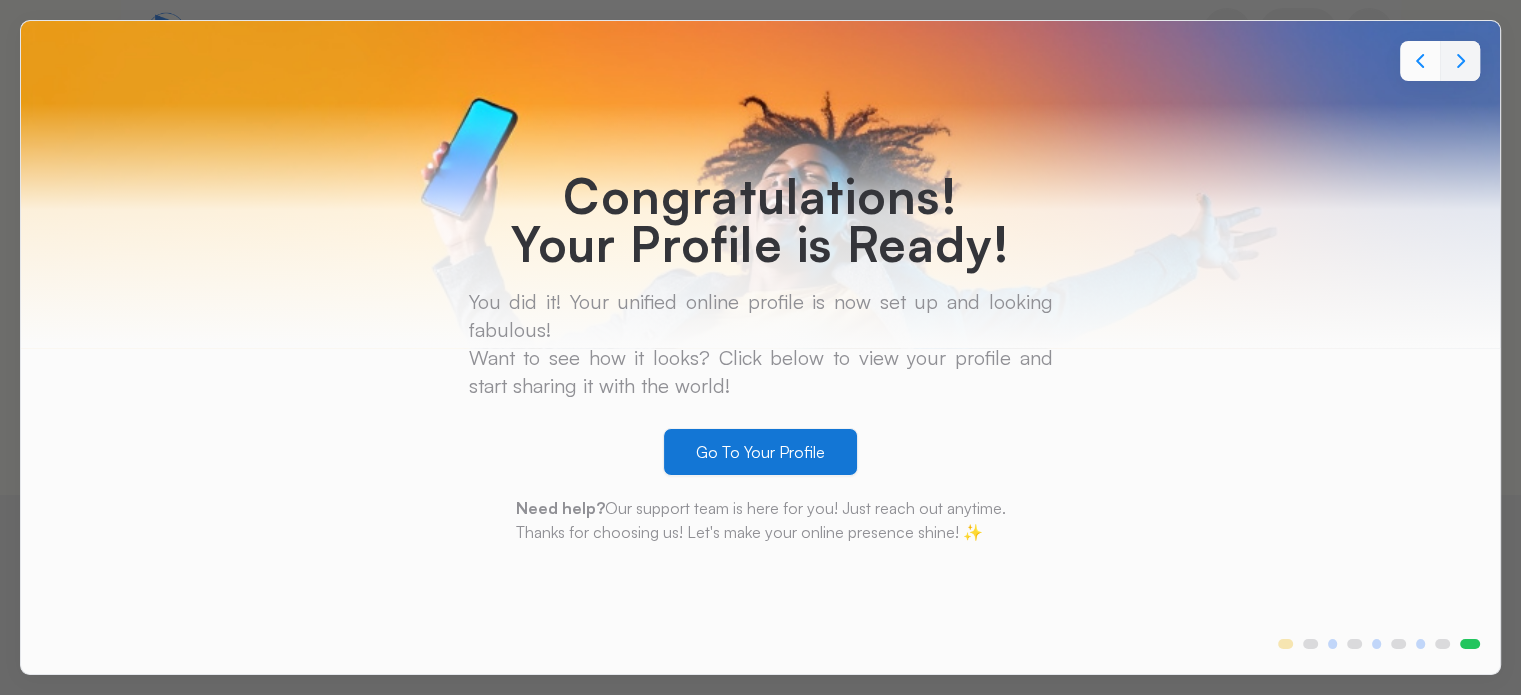 click on "Go To Your Profile" at bounding box center [760, 452] 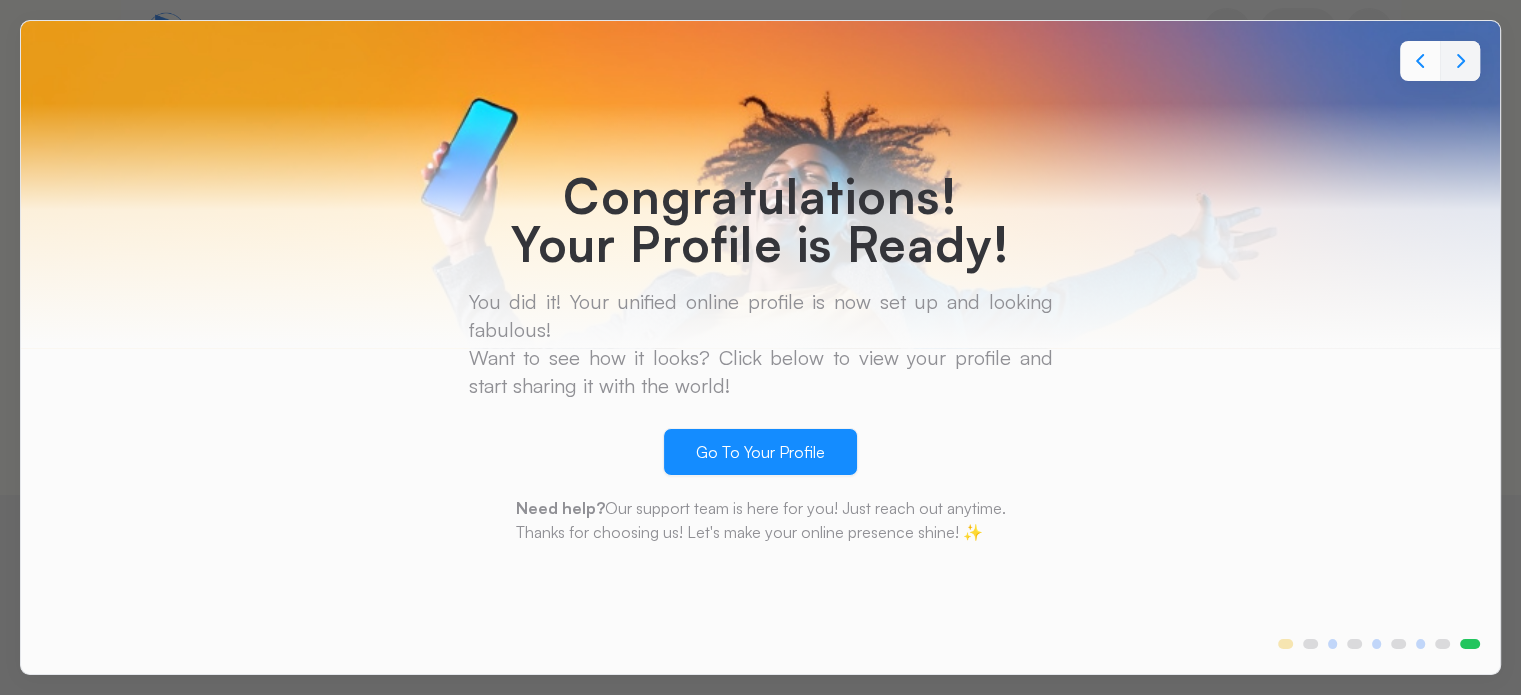 click on "Need help?" at bounding box center [560, 508] 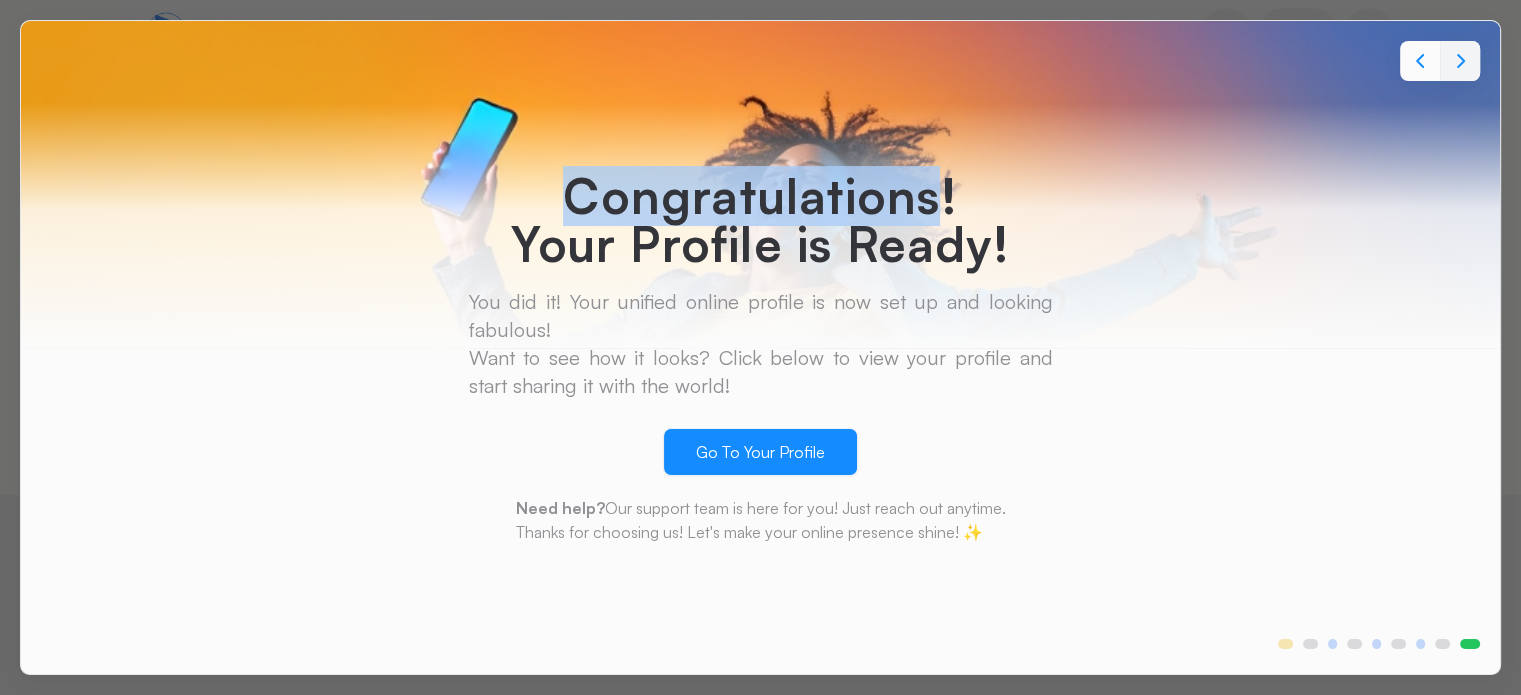 click on "Congratulations! Your Profile is Ready! You did it! Your unified online profile is now set up and looking fabulous! Want to see how it looks? Click below to view your profile and start sharing it with the world! Go To Your Profile Need help?  Our support team is here for you! Just reach out anytime.  Thanks for choosing us! Let's make your online presence shine! ✨" at bounding box center [761, 357] 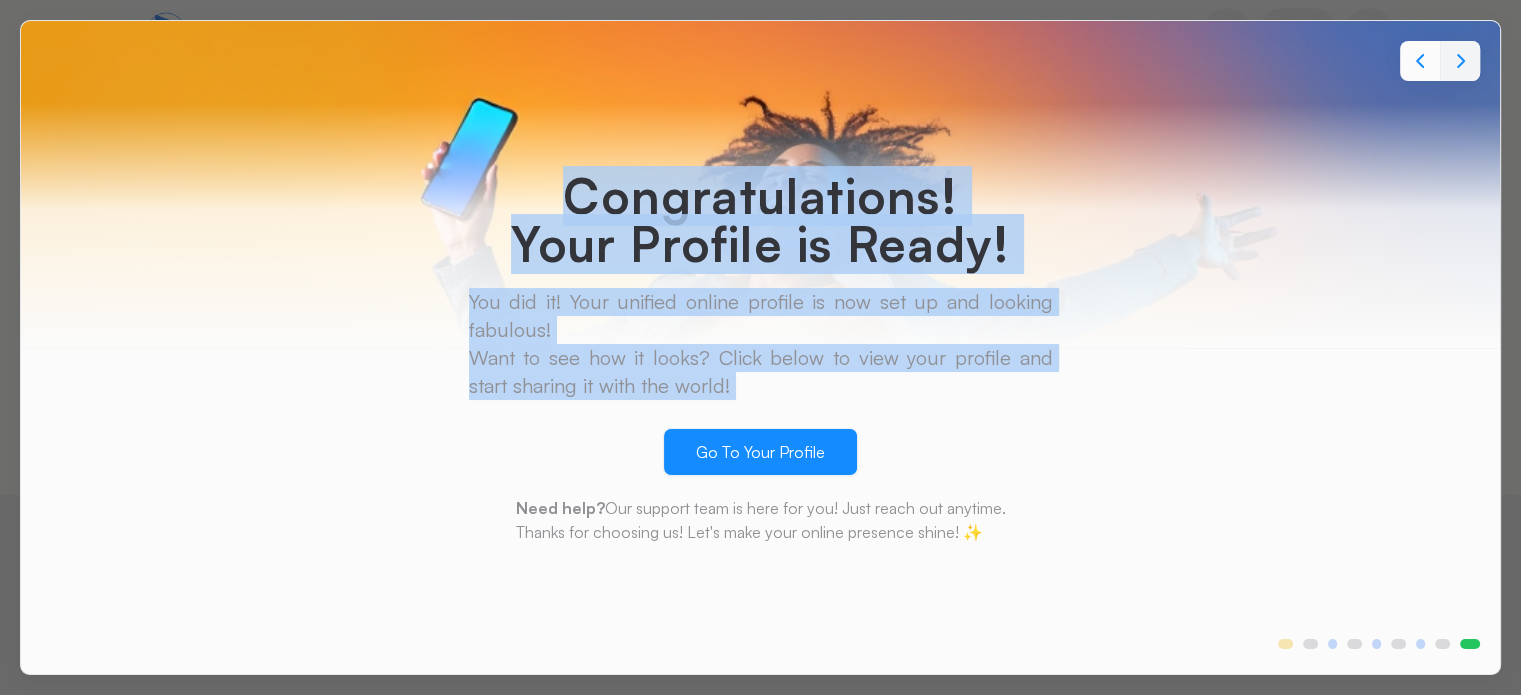 drag, startPoint x: 518, startPoint y: 166, endPoint x: 944, endPoint y: 379, distance: 476.28247 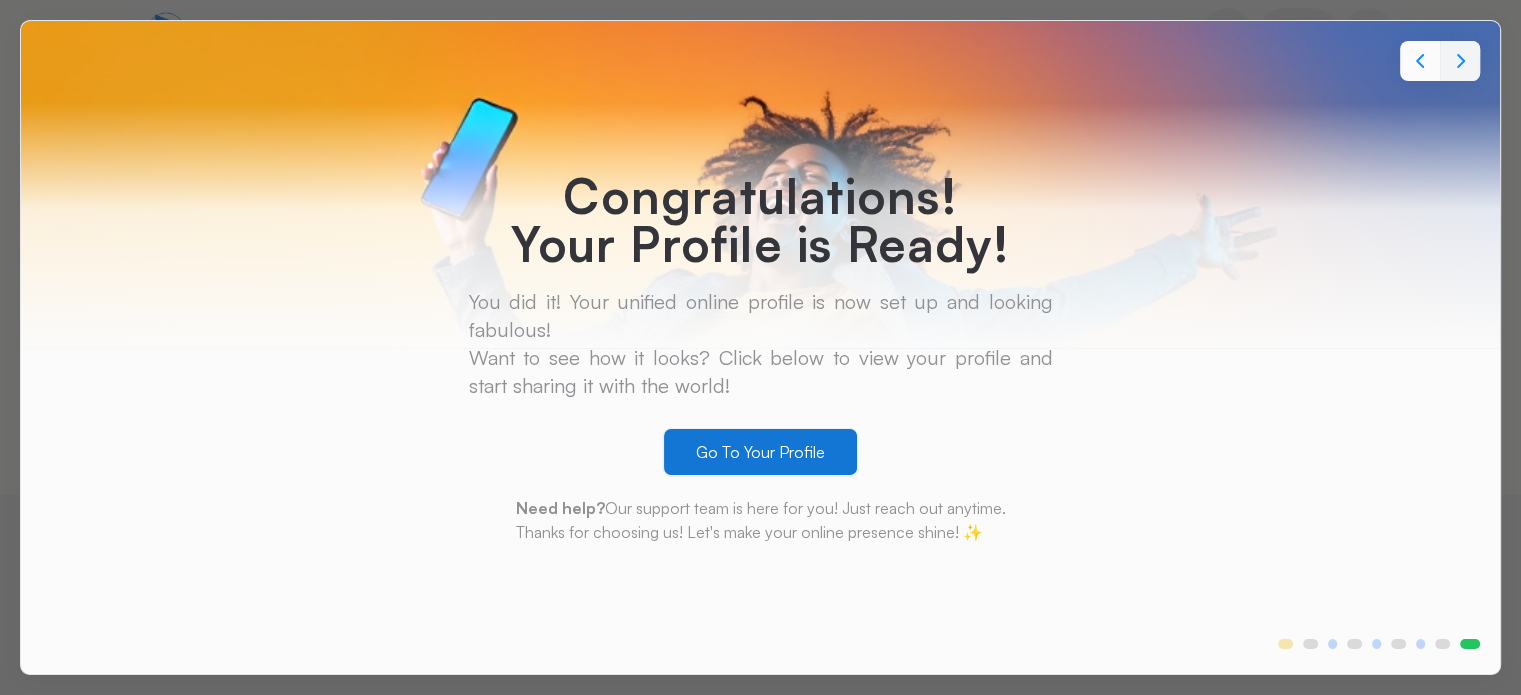 click on "Go To Your Profile" at bounding box center [760, 452] 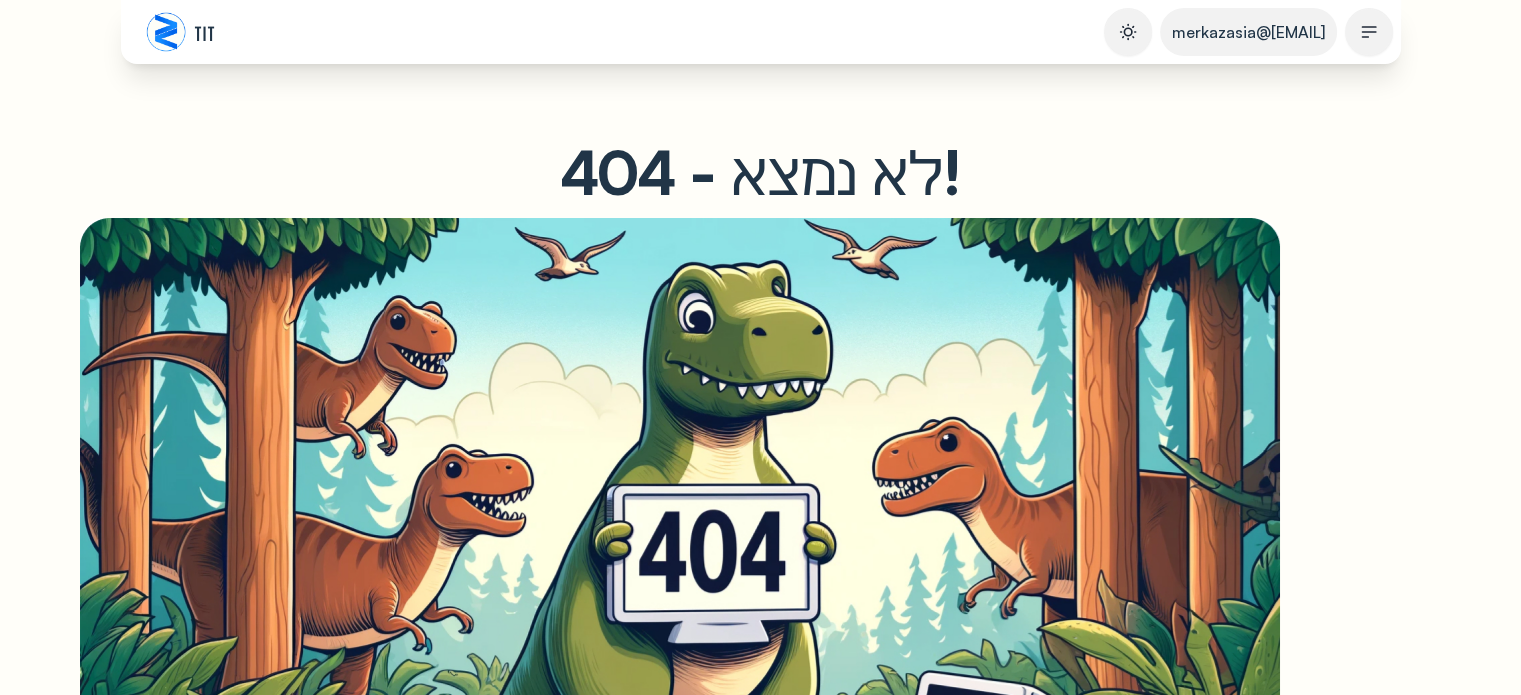 scroll, scrollTop: 0, scrollLeft: 0, axis: both 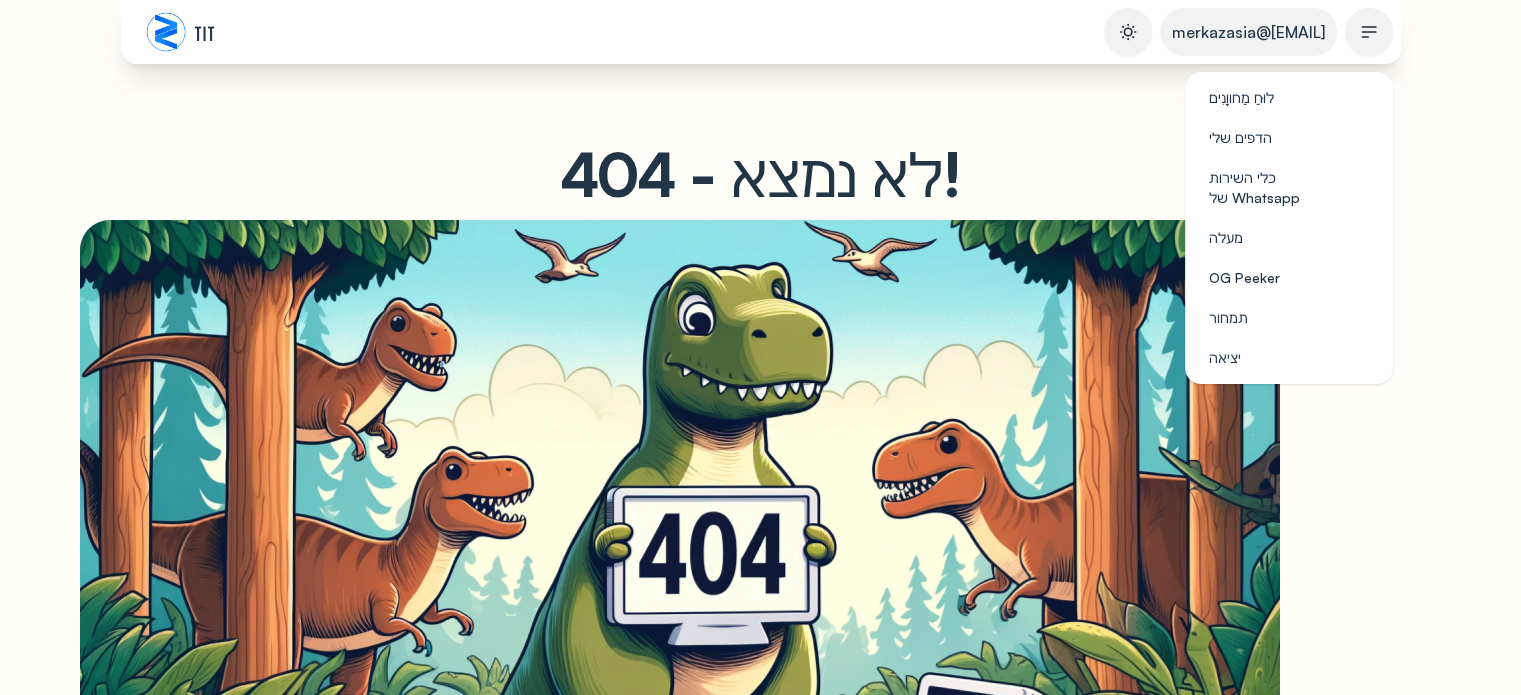 click 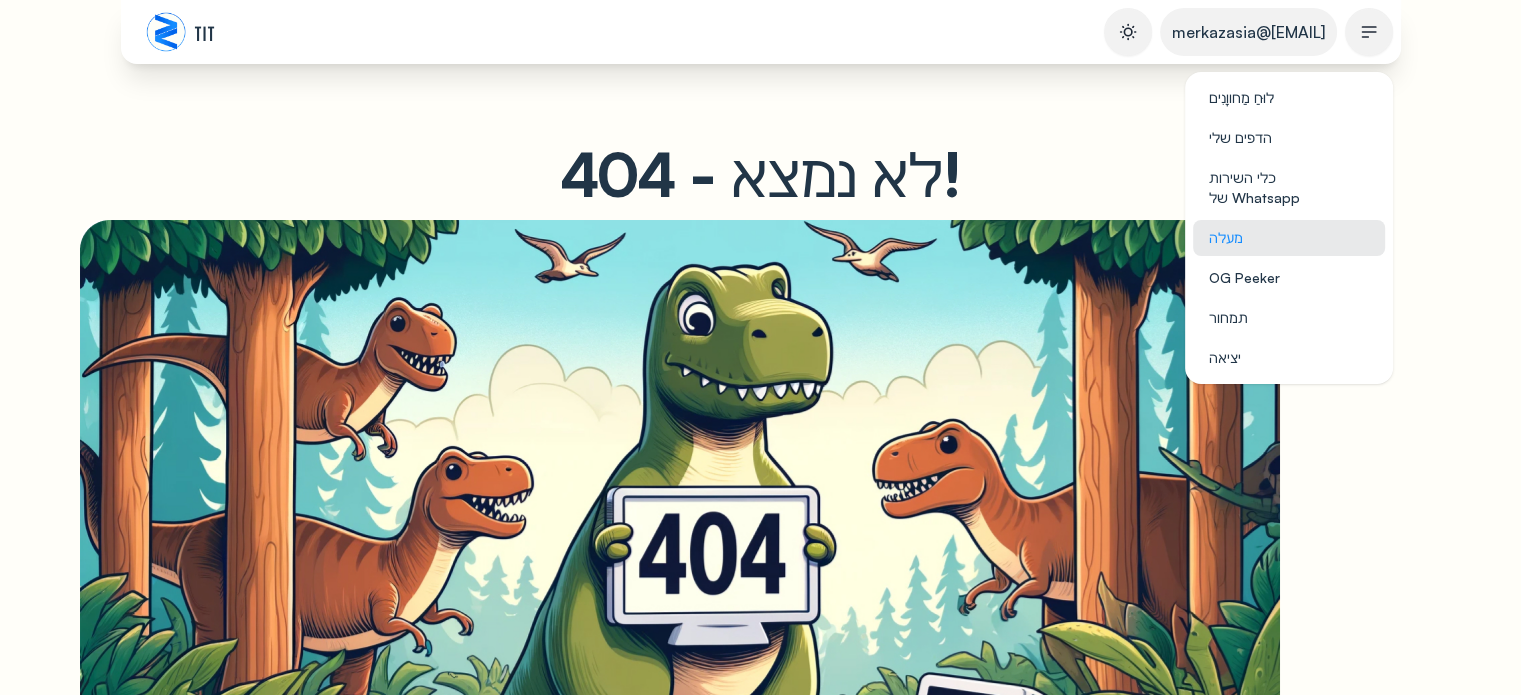 click on "מעלה" at bounding box center [1226, 237] 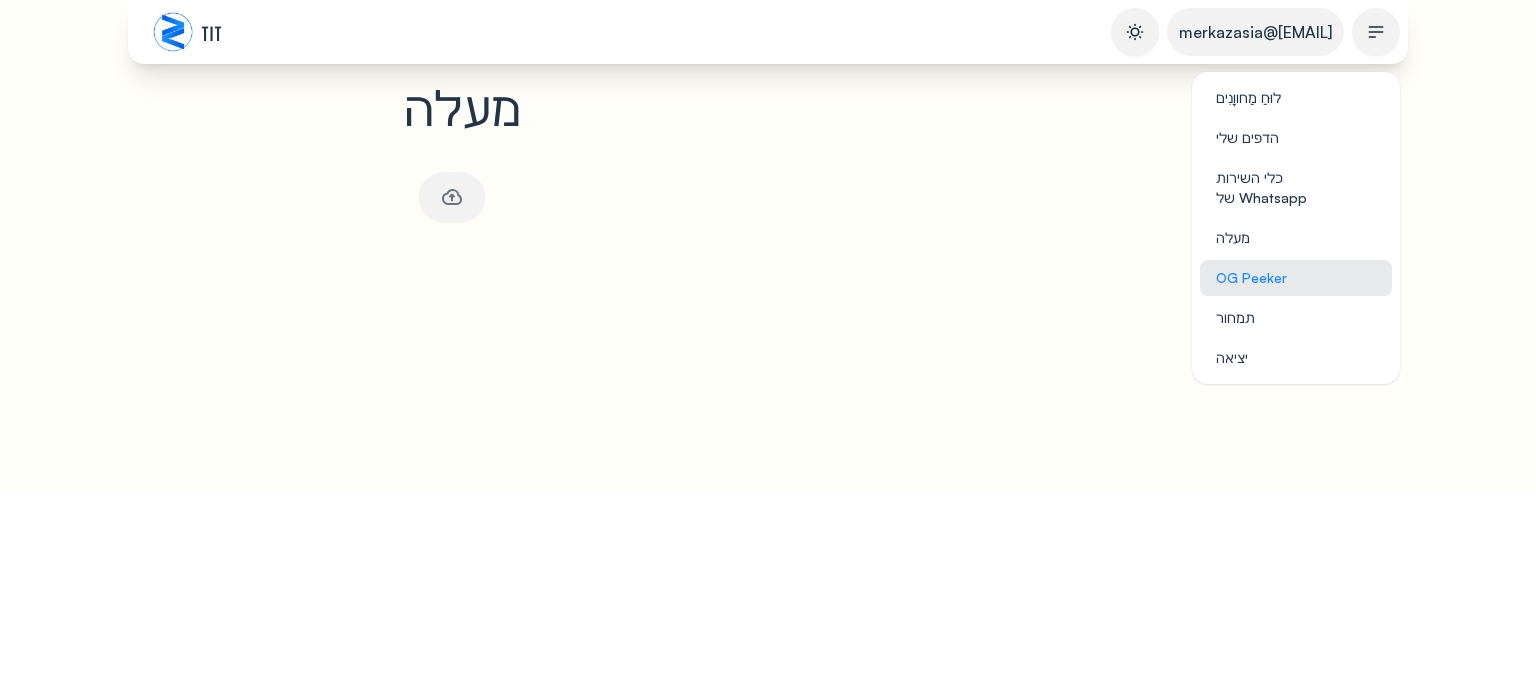click on "OG Peeker" at bounding box center [1251, 277] 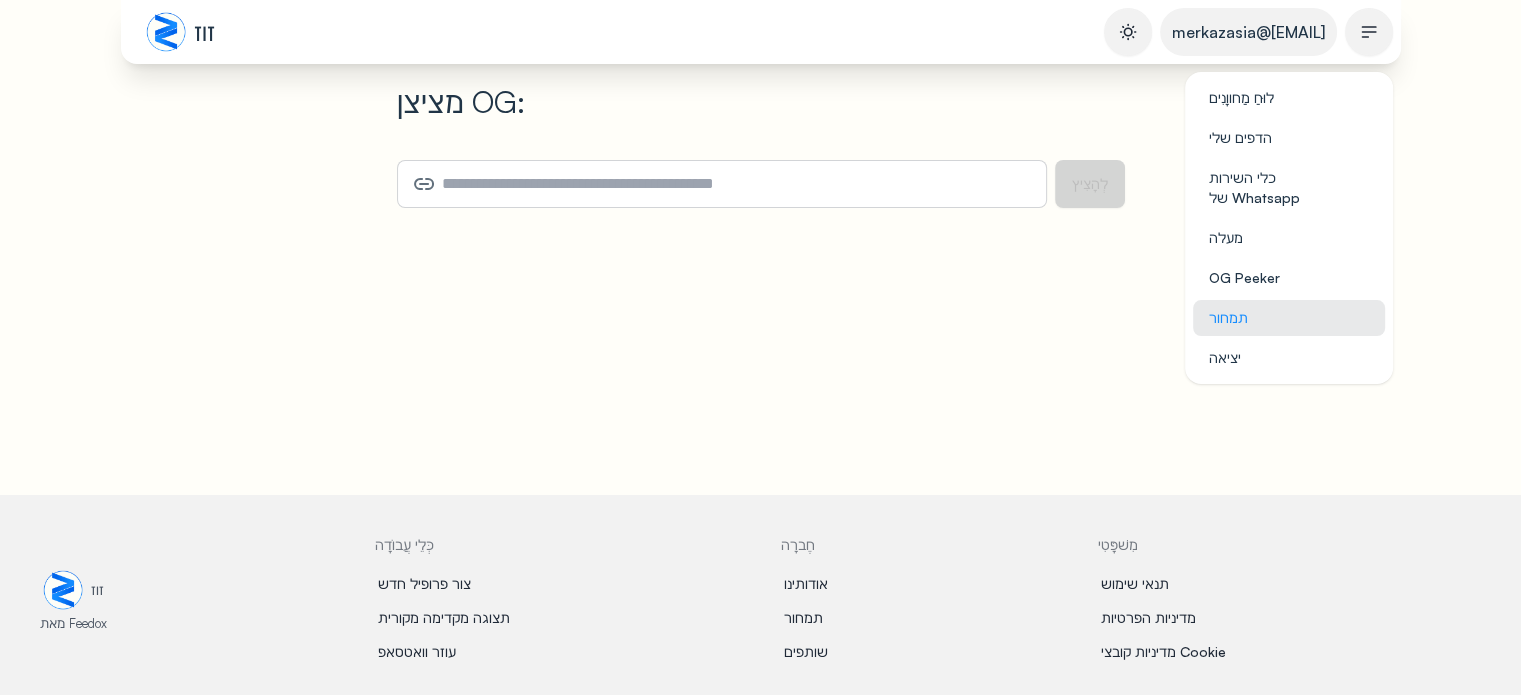 click on "תמחור" at bounding box center (1228, 317) 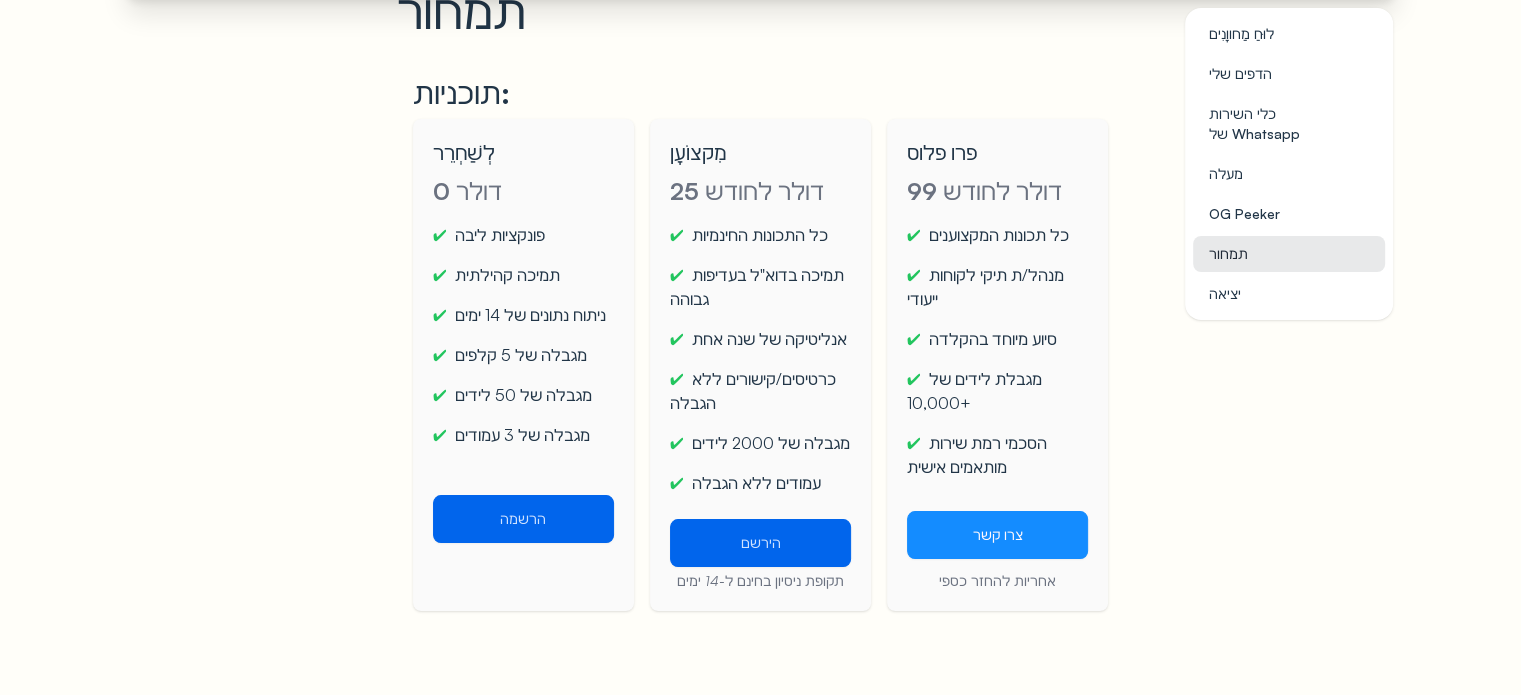 scroll, scrollTop: 100, scrollLeft: 0, axis: vertical 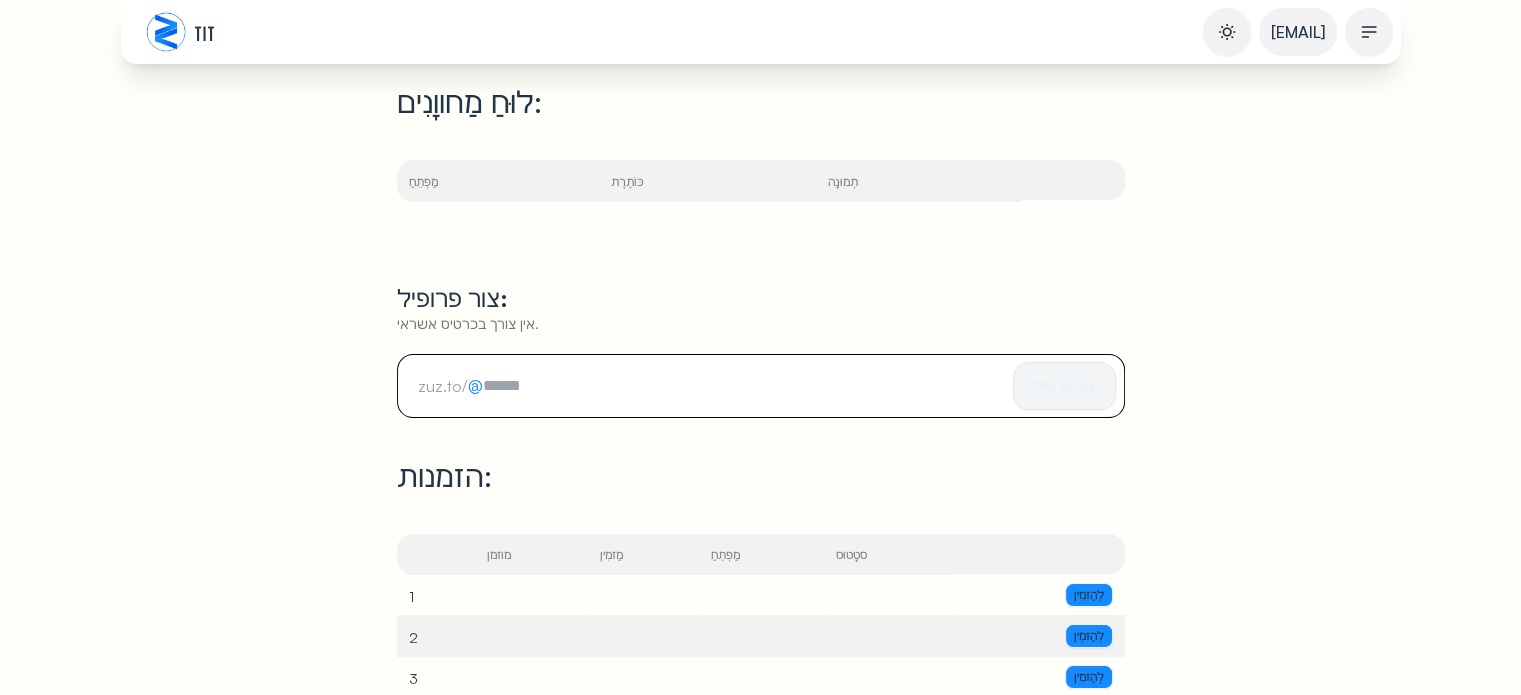 click on "זוז" at bounding box center [204, 32] 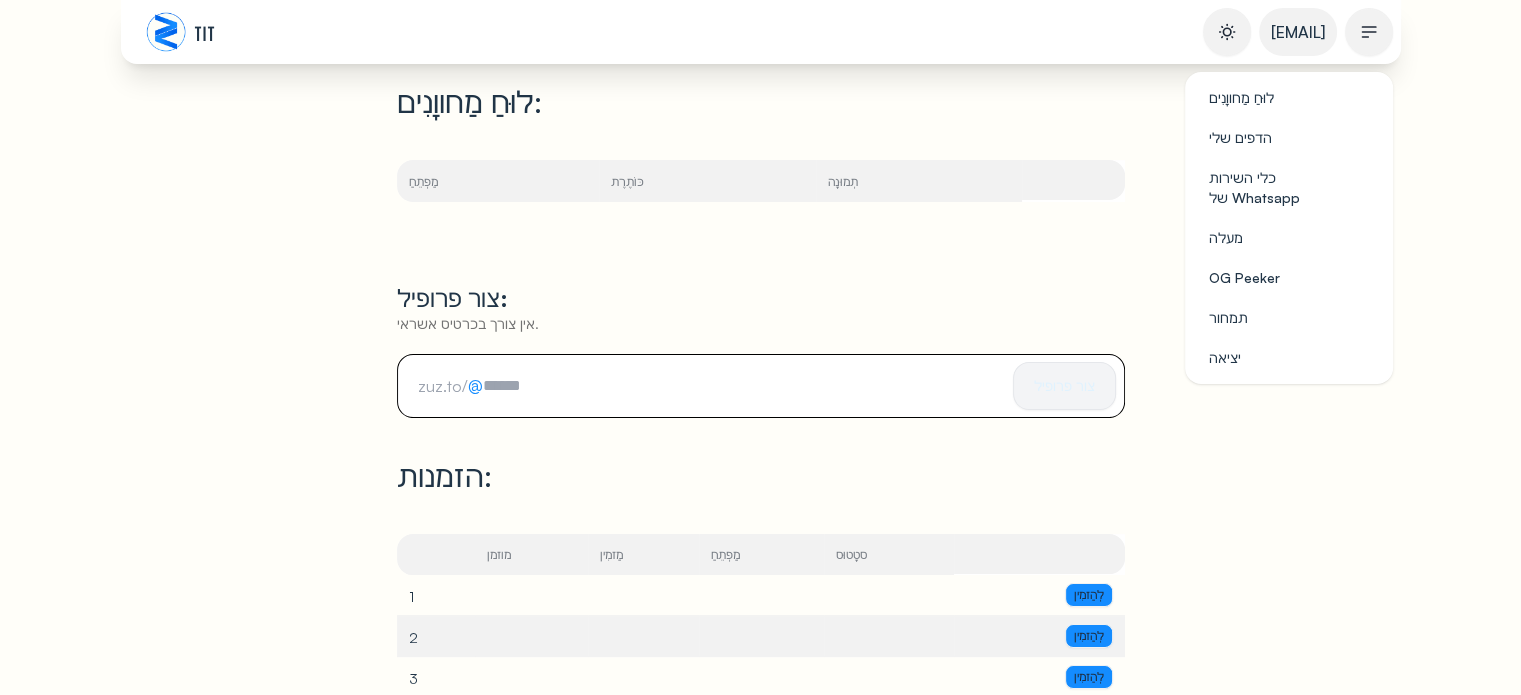 click 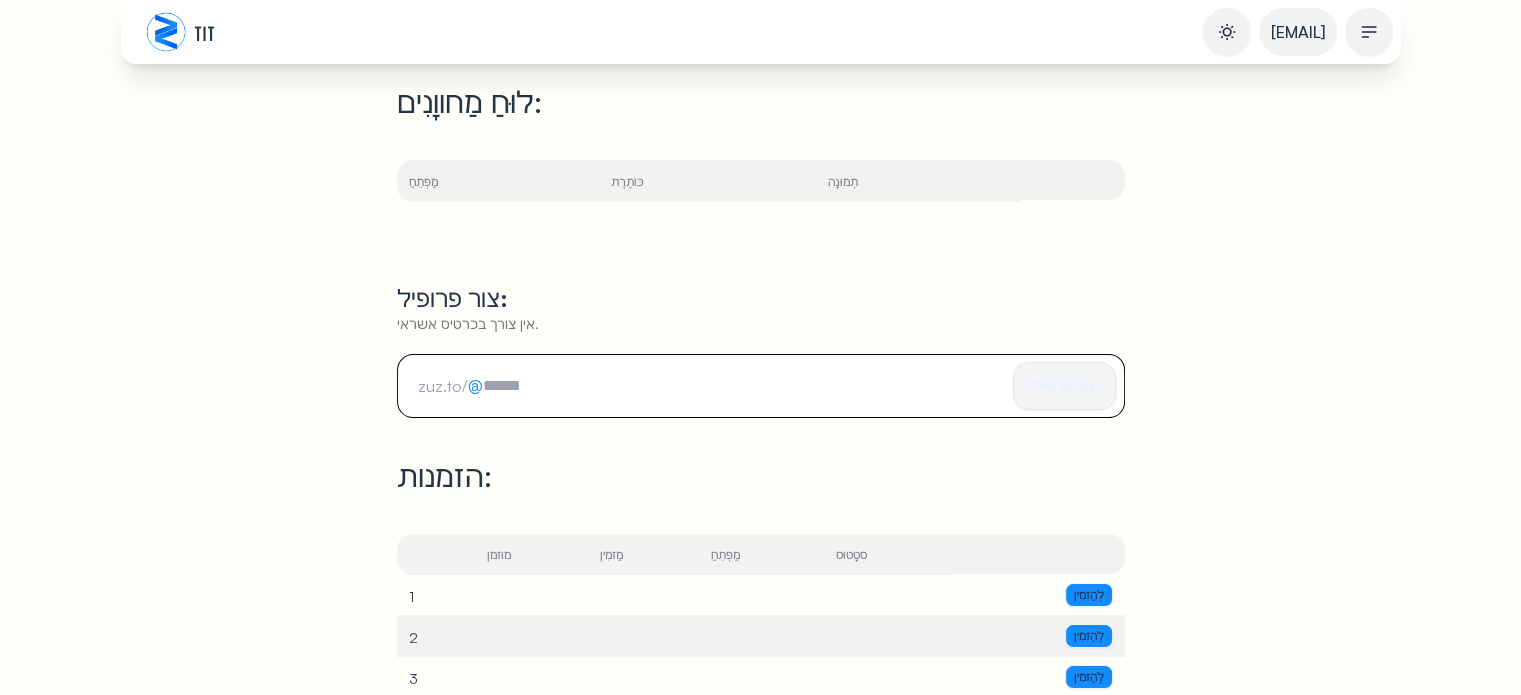 click on "זוז merkazasia@gmail.com לוּחַ מַחווָנִים הדפים שלי כלי השירות של Whatsapp מעלה OG Peeker תמחור יציאה לוּחַ מַחווָנִים: מַפְתֵחַ כּוֹתֶרֶת תְמוּנָה   צור פרופיל: אין צורך בכרטיס אשראי. zuz.to/ @ צור פרופיל הזמנות: מוזמן מַזמִין מַפְתֵחַ סטָטוּס   1 לְהַזמִין 2 לְהַזמִין 3 לְהַזמִין 4 לְהַזמִין 5 לְהַזמִין < יולי 2025 > בדוק את זמינות הידית   סיומת חשבון חינמי *   * סיומות מתווספות לשמות משתמש עבור חשבונות חינמיים. לחץ כאן כדי  להסיר את הסיומת ביטול לִבדוֹק לִיצוֹר לִסְגוֹר" 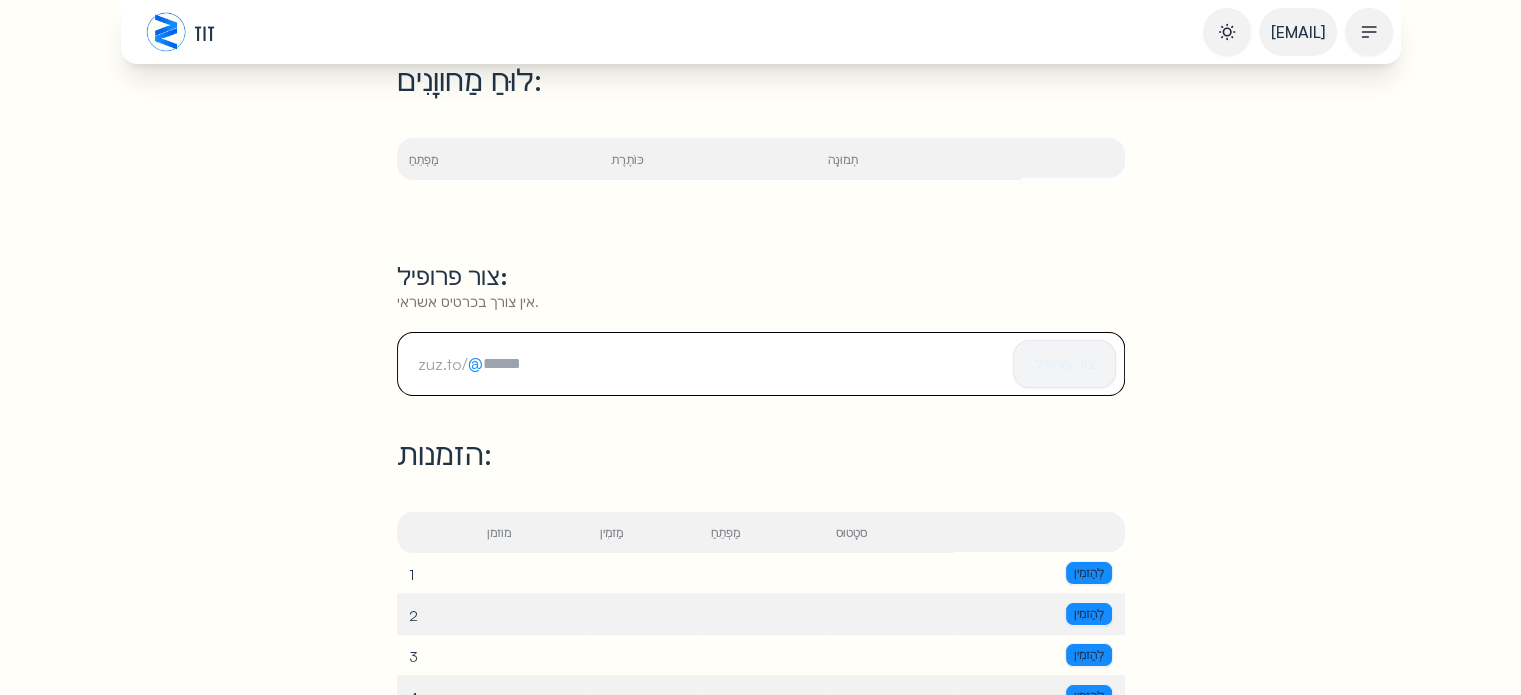 scroll, scrollTop: 0, scrollLeft: 0, axis: both 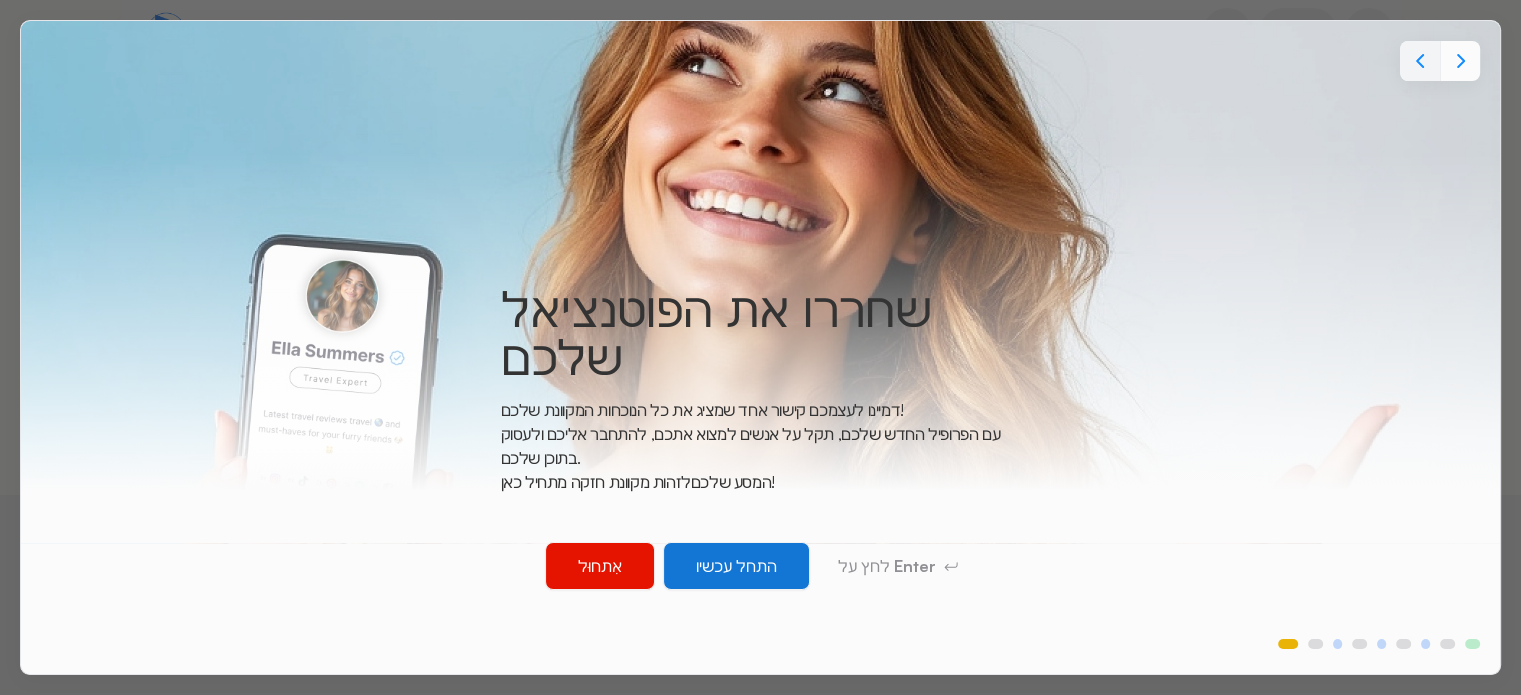 click on "התחל עכשיו" at bounding box center [736, 566] 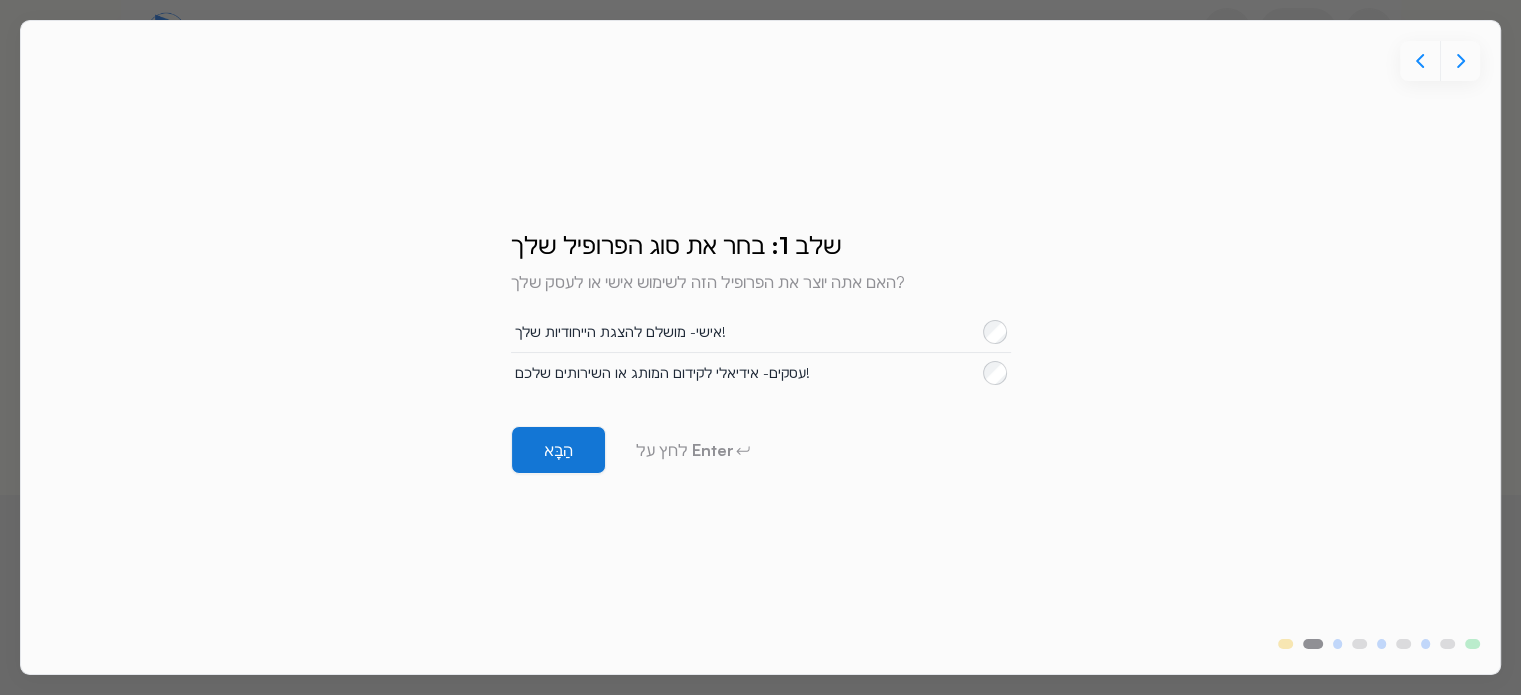 click on "הַבָּא" at bounding box center (558, 450) 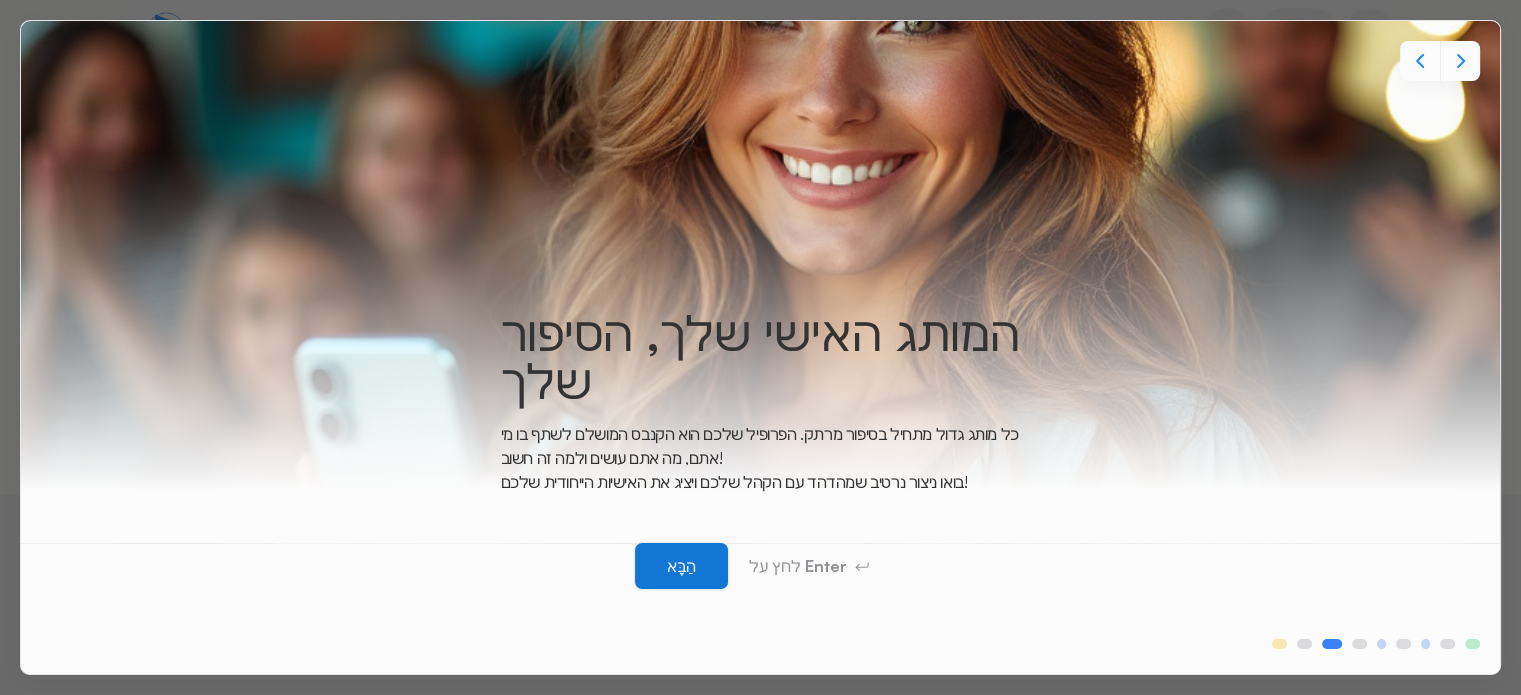 click on "הַבָּא" at bounding box center [681, 566] 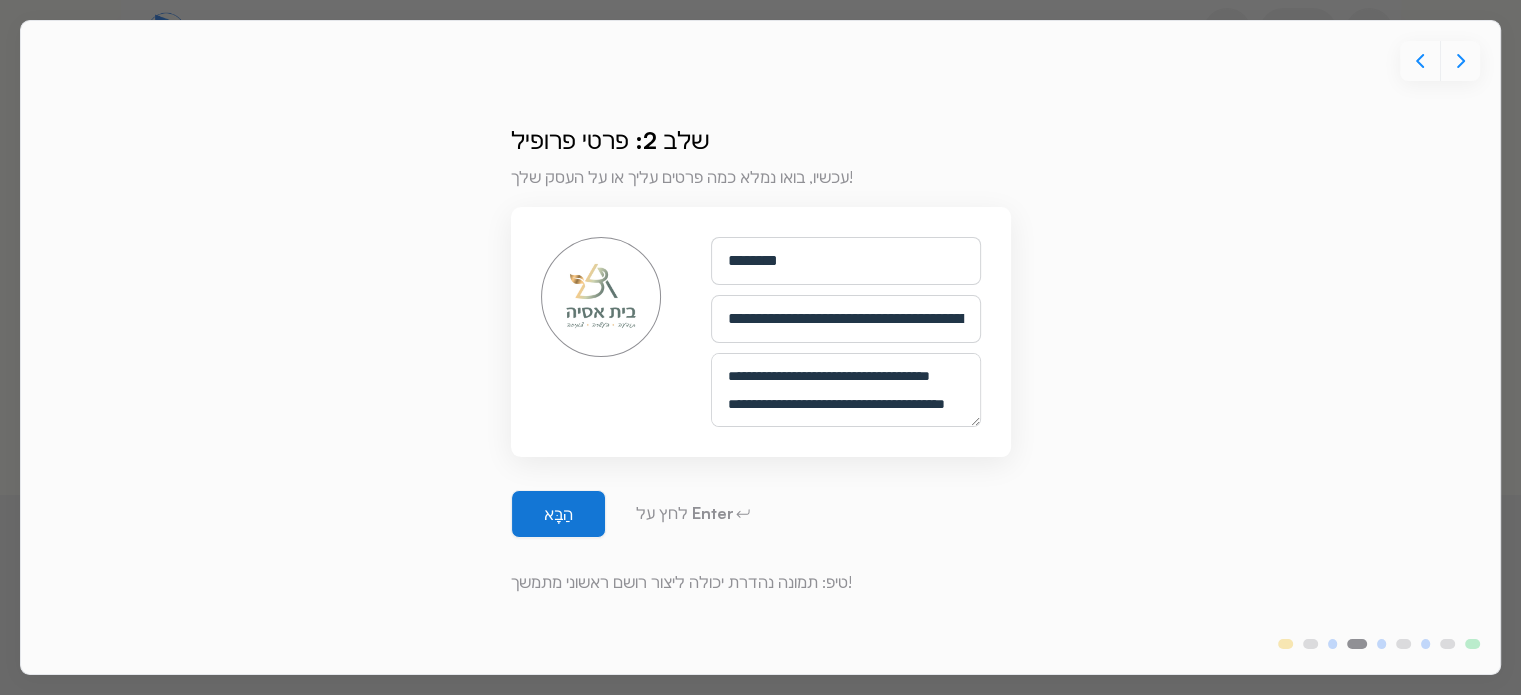 click on "הַבָּא" at bounding box center (558, 514) 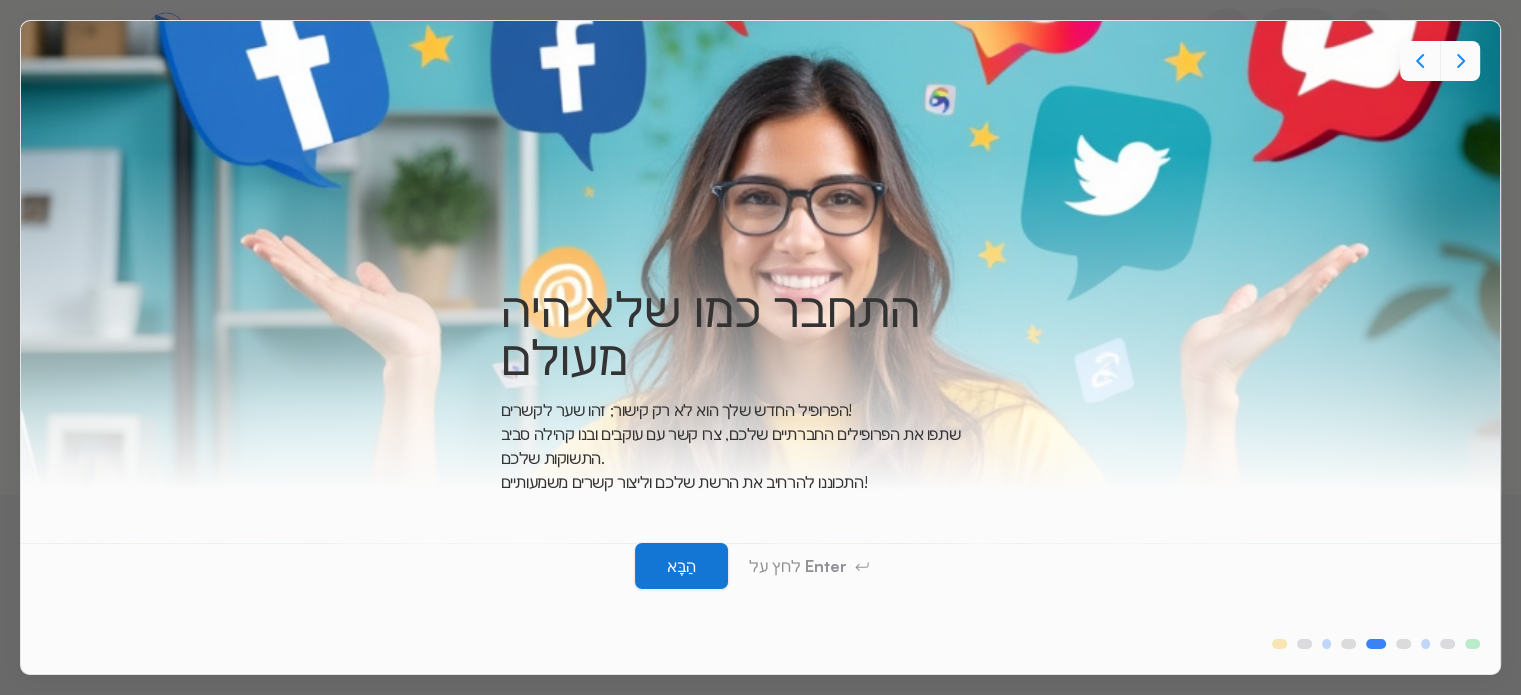 click on "הַבָּא" at bounding box center (681, 566) 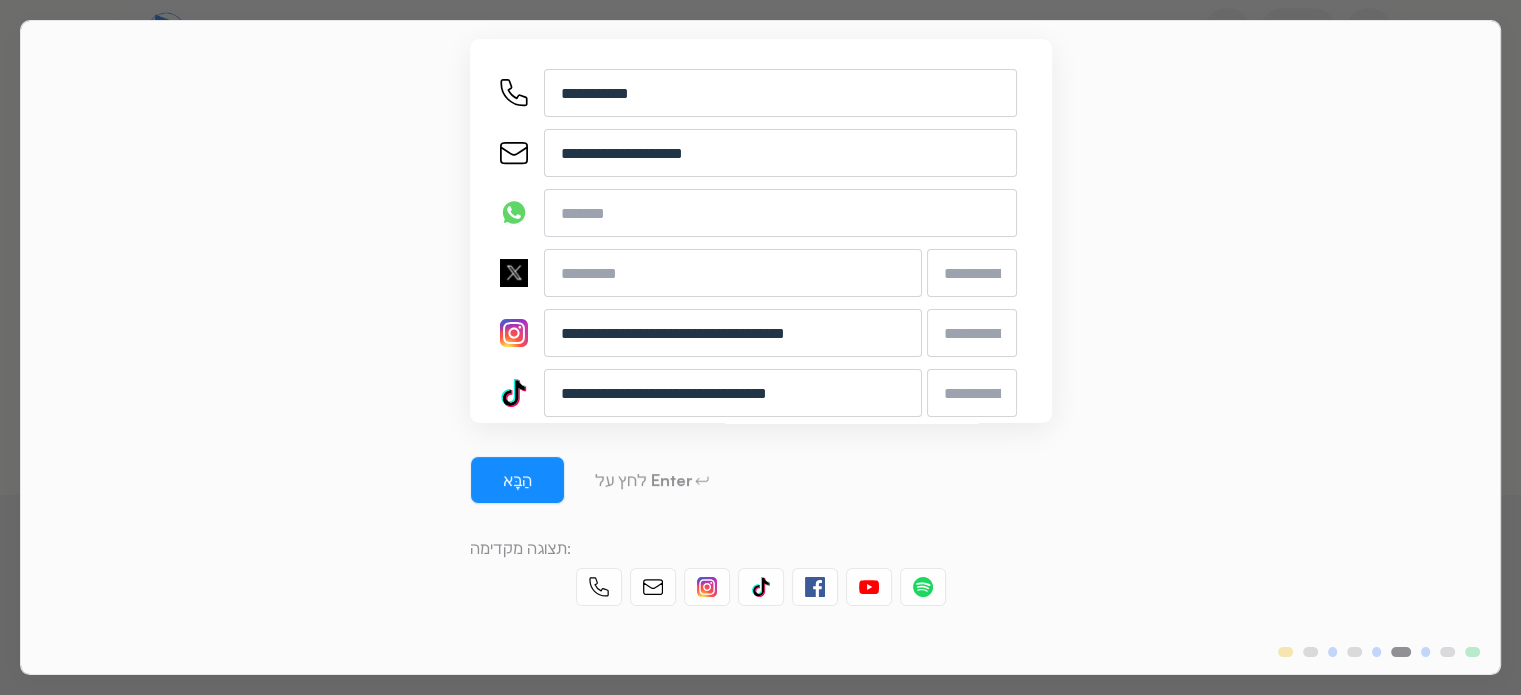 scroll, scrollTop: 212, scrollLeft: 0, axis: vertical 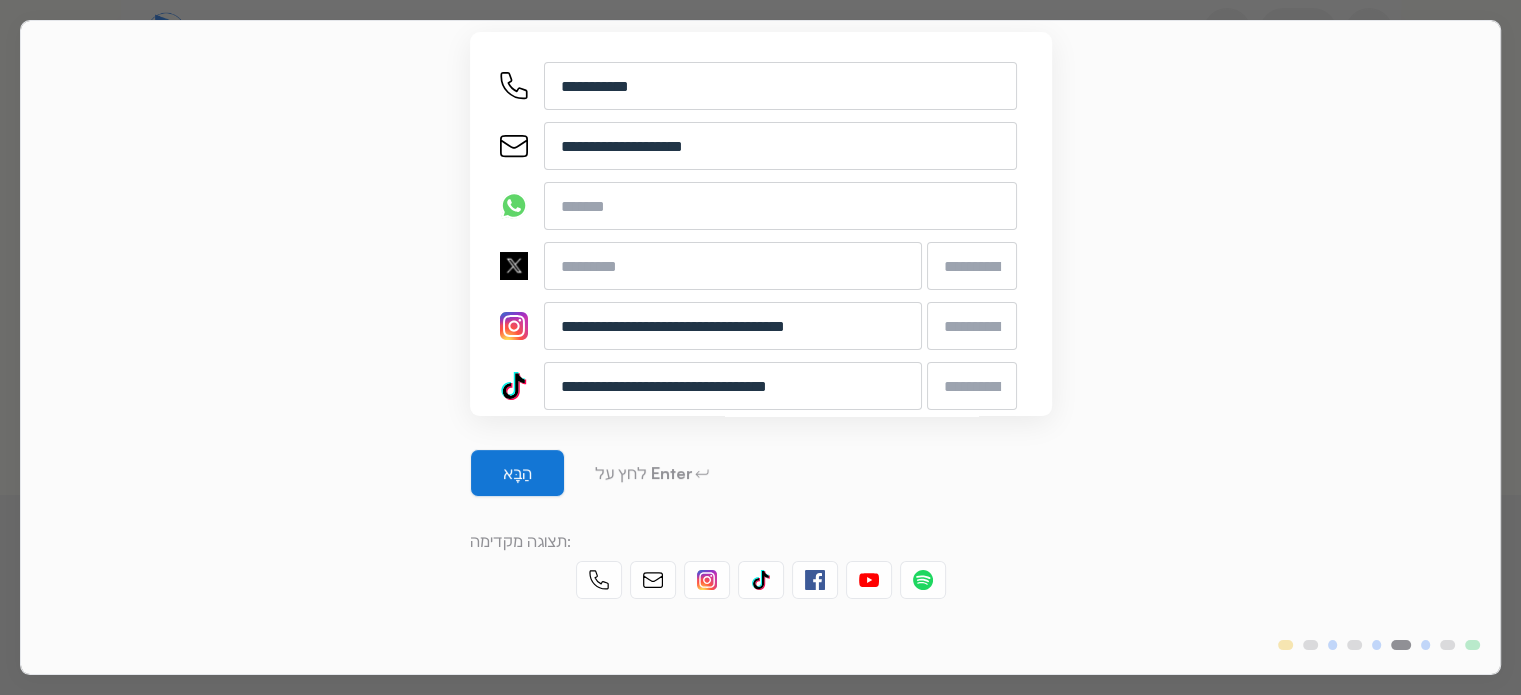 click on "הַבָּא" at bounding box center (517, 473) 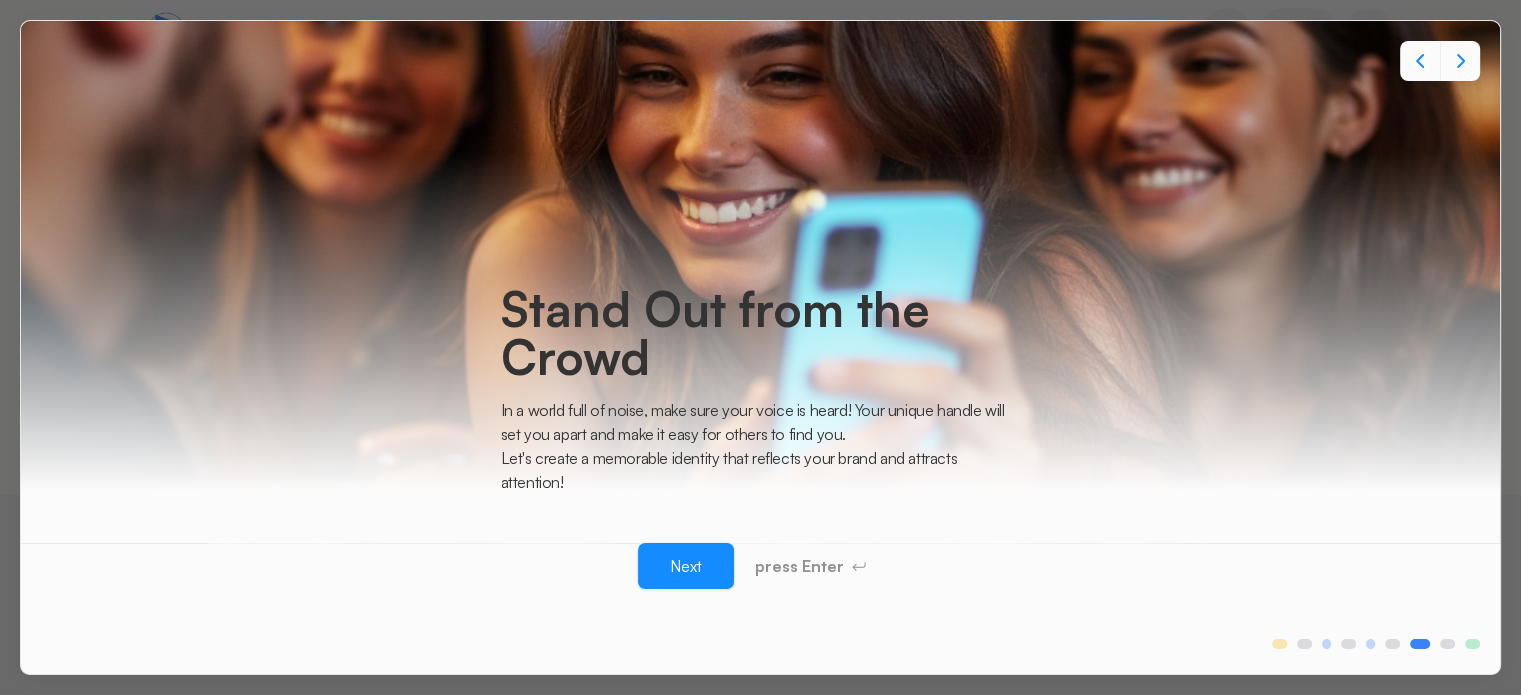 scroll, scrollTop: 0, scrollLeft: 0, axis: both 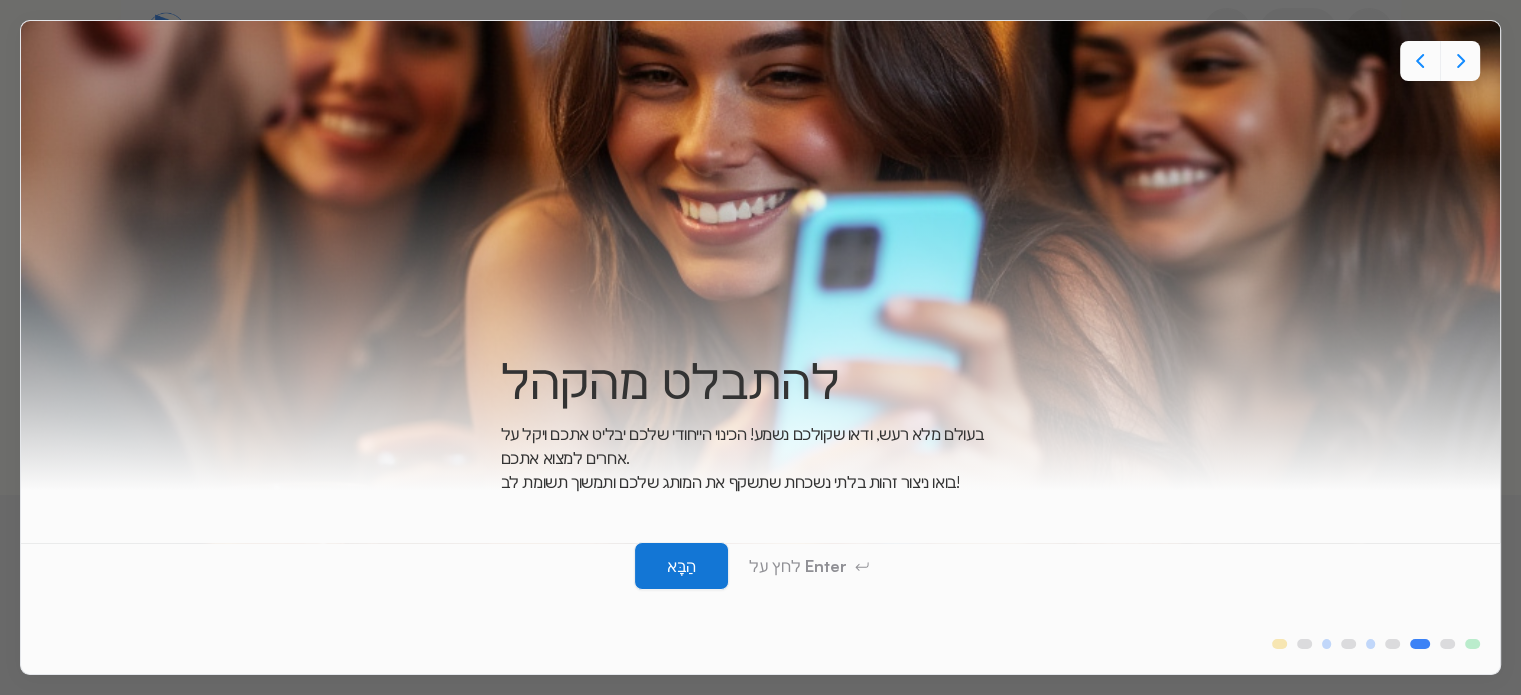 click on "הַבָּא" at bounding box center [681, 566] 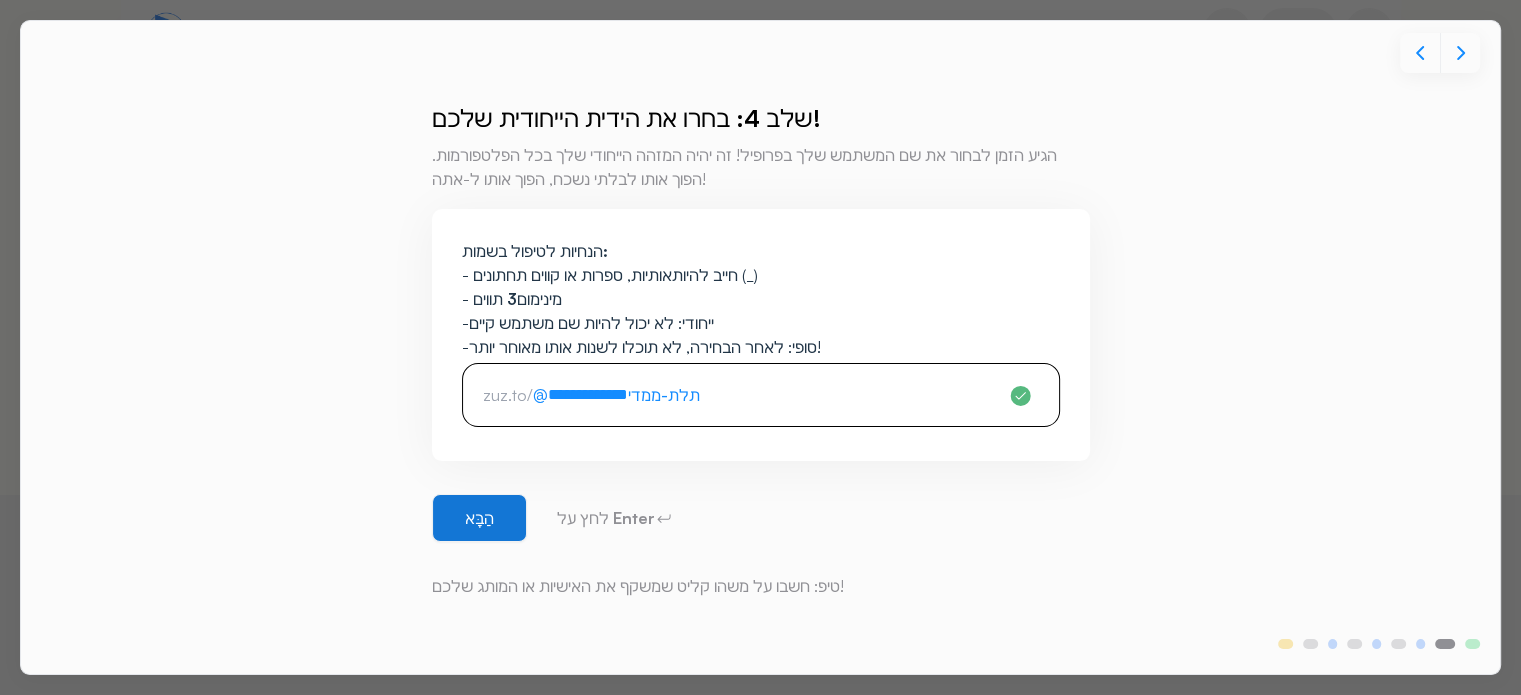 click on "הַבָּא" at bounding box center [479, 518] 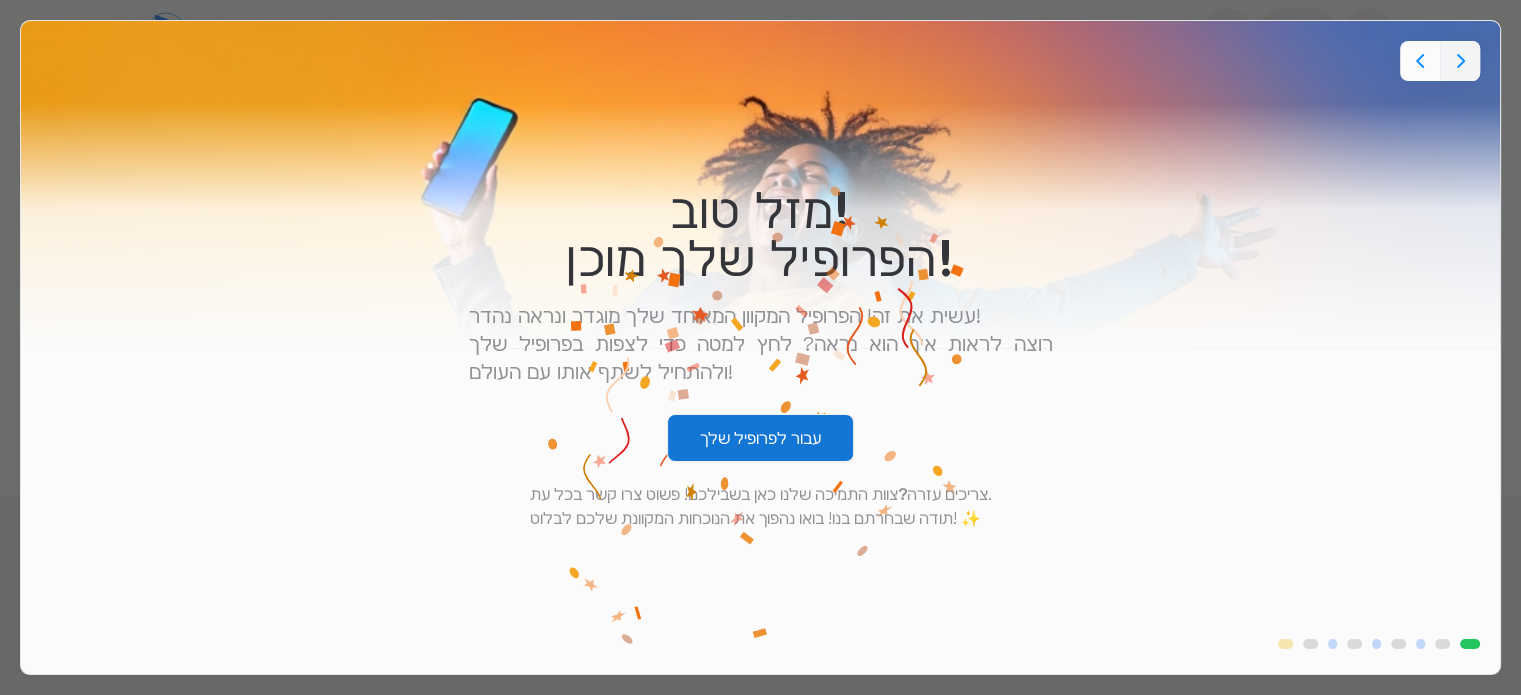 click on "עבור לפרופיל שלך" at bounding box center [760, 438] 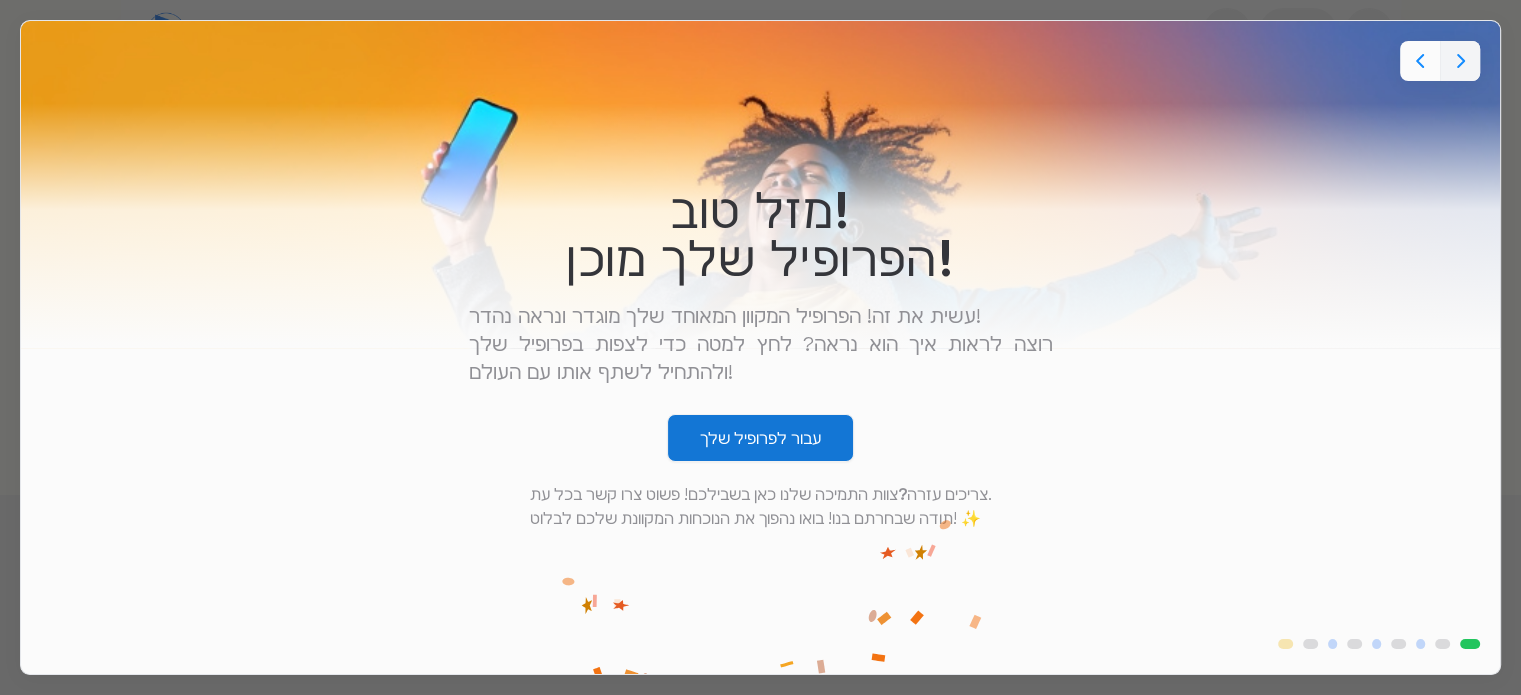 click on "עבור לפרופיל שלך" at bounding box center [760, 438] 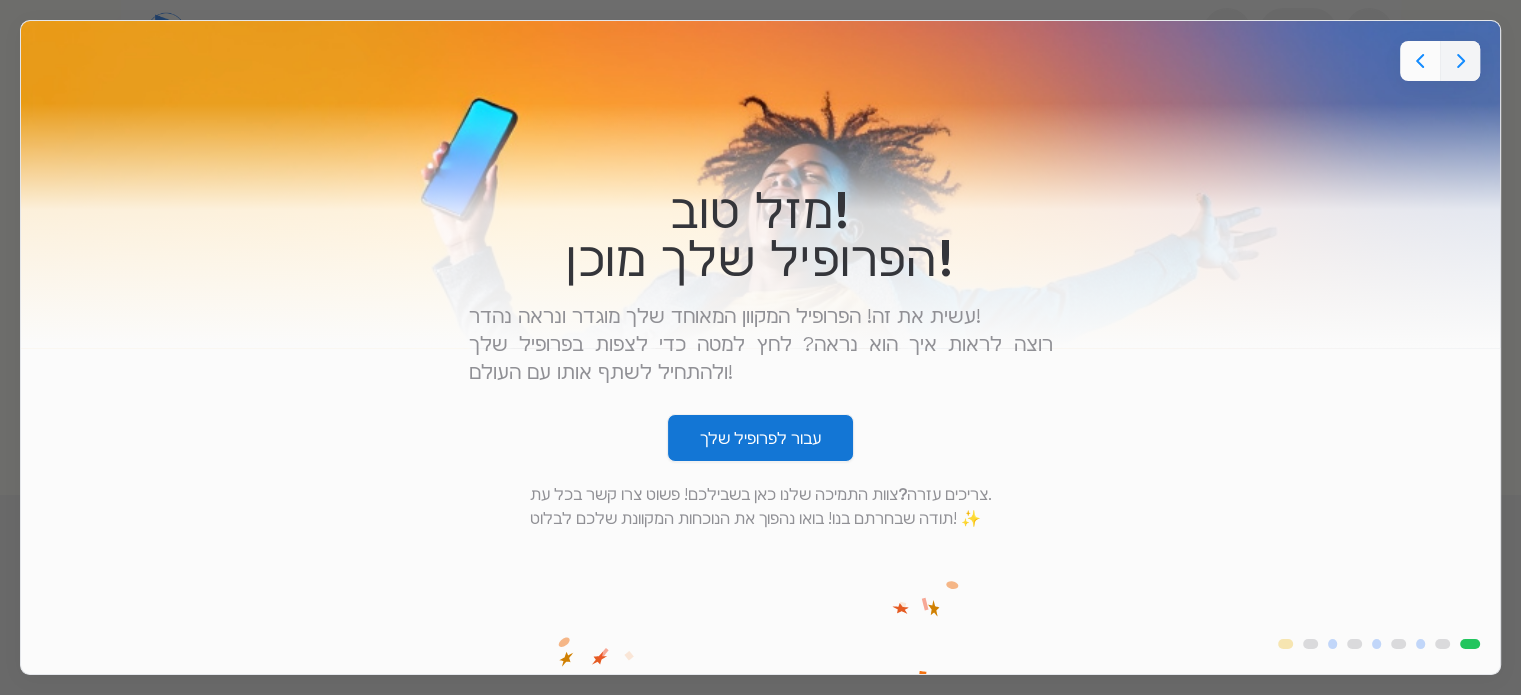 click on "עבור לפרופיל שלך" at bounding box center [760, 438] 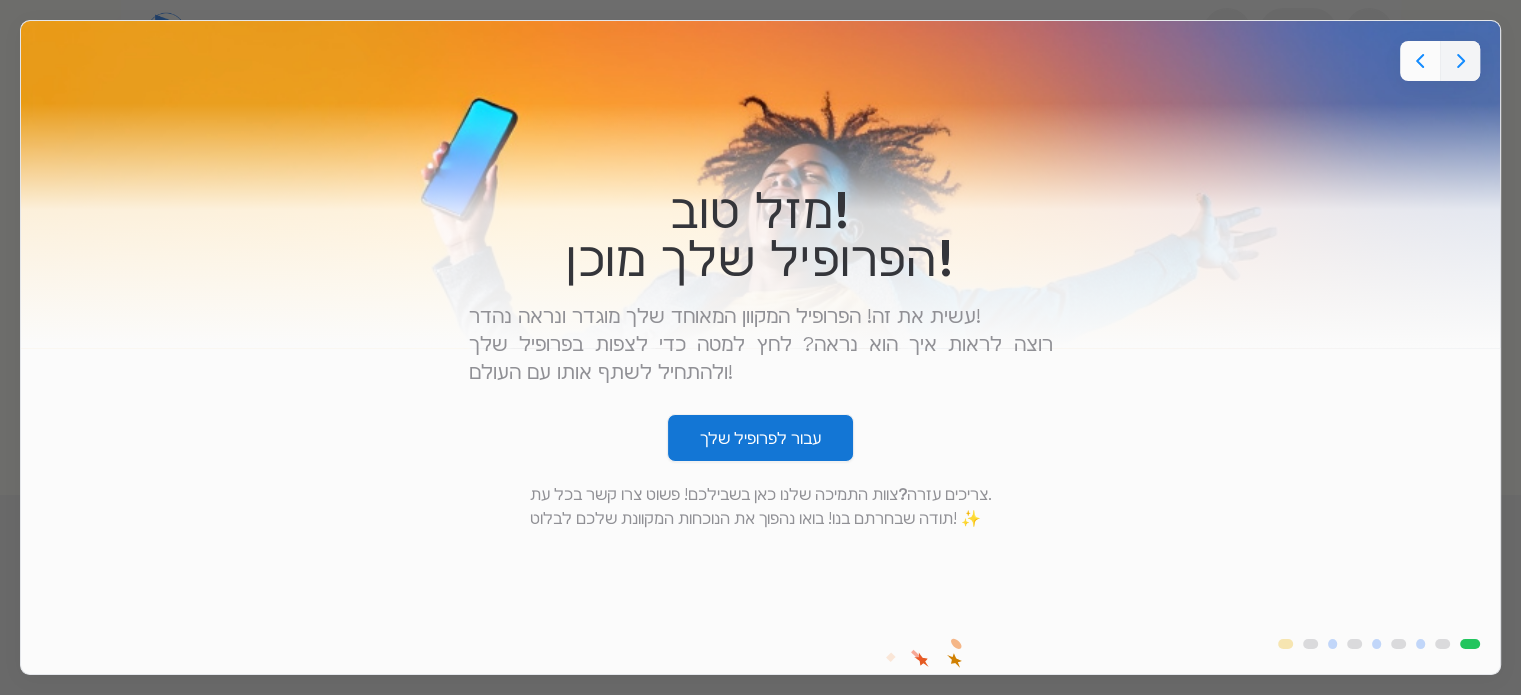 click on "עבור לפרופיל שלך" at bounding box center [760, 438] 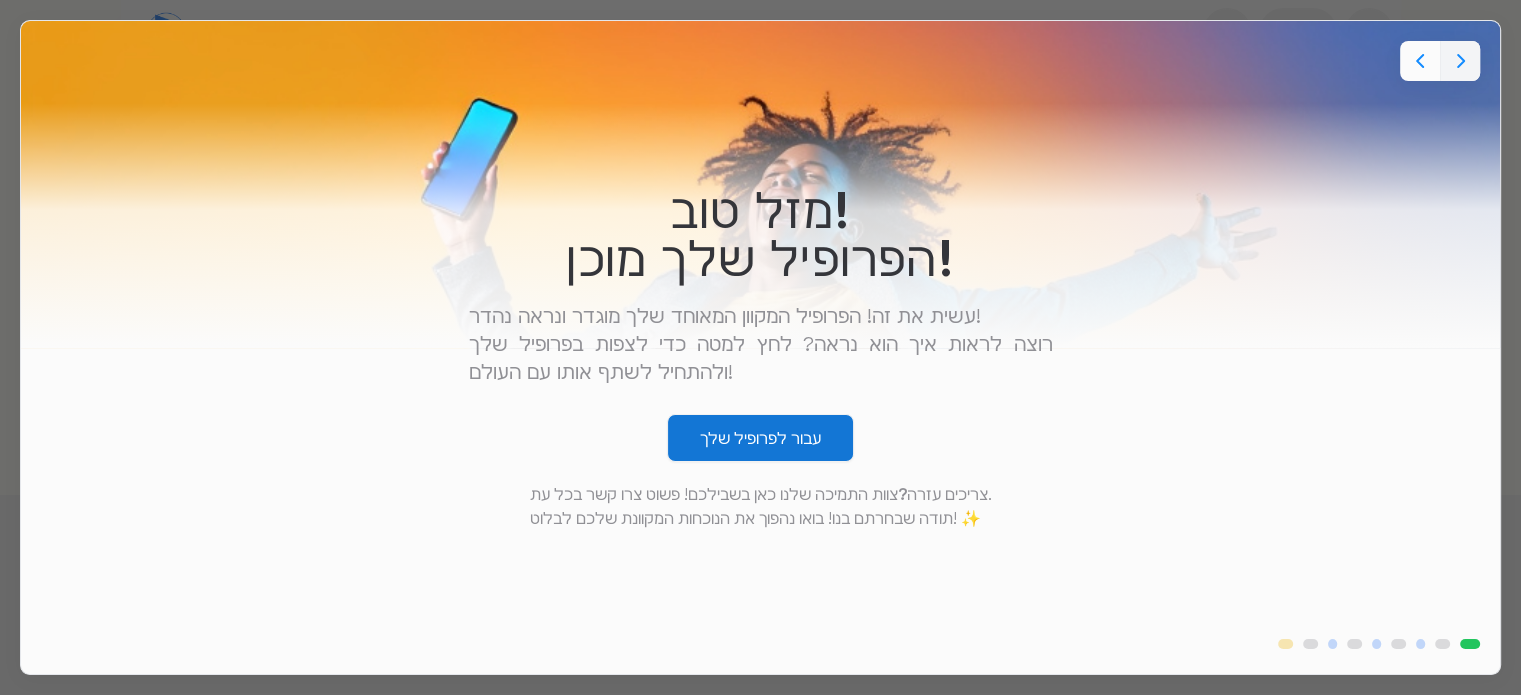 click on "עבור לפרופיל שלך" at bounding box center (760, 438) 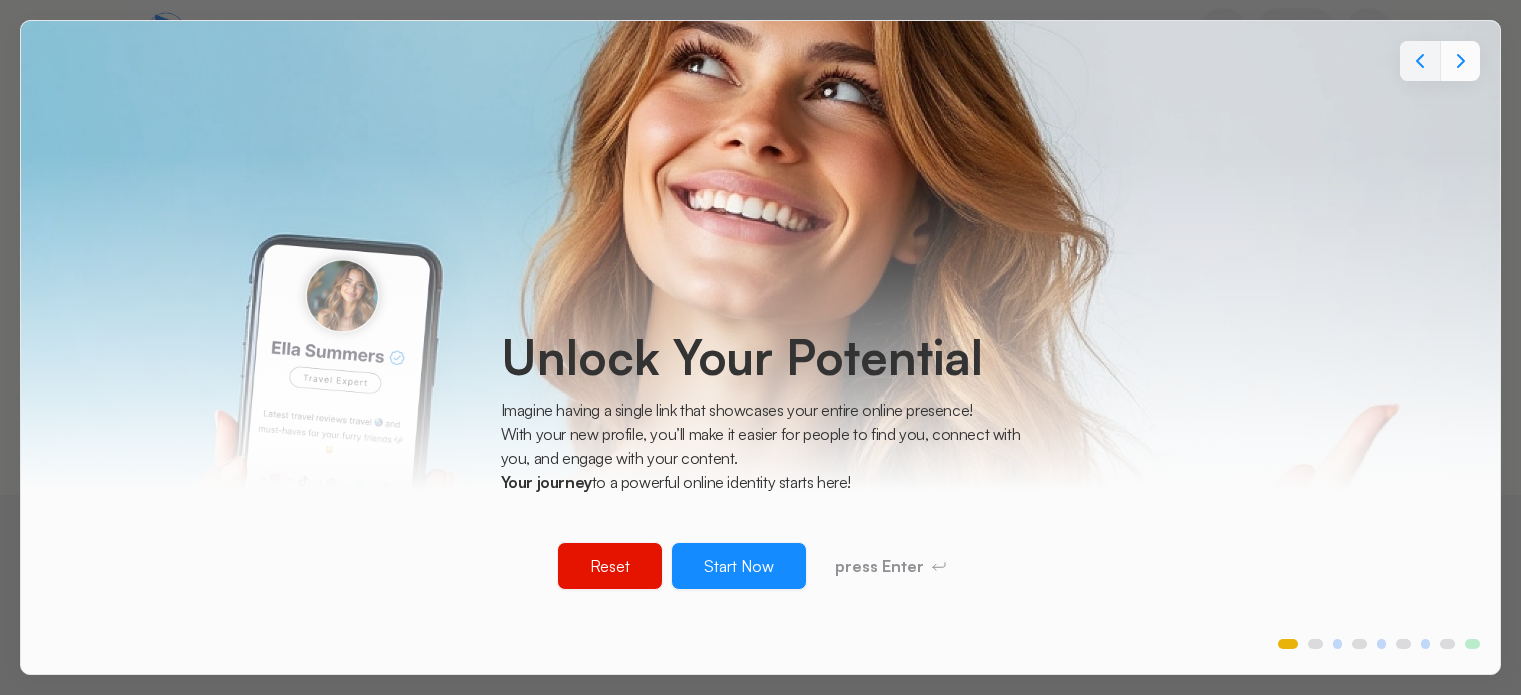 scroll, scrollTop: 0, scrollLeft: 0, axis: both 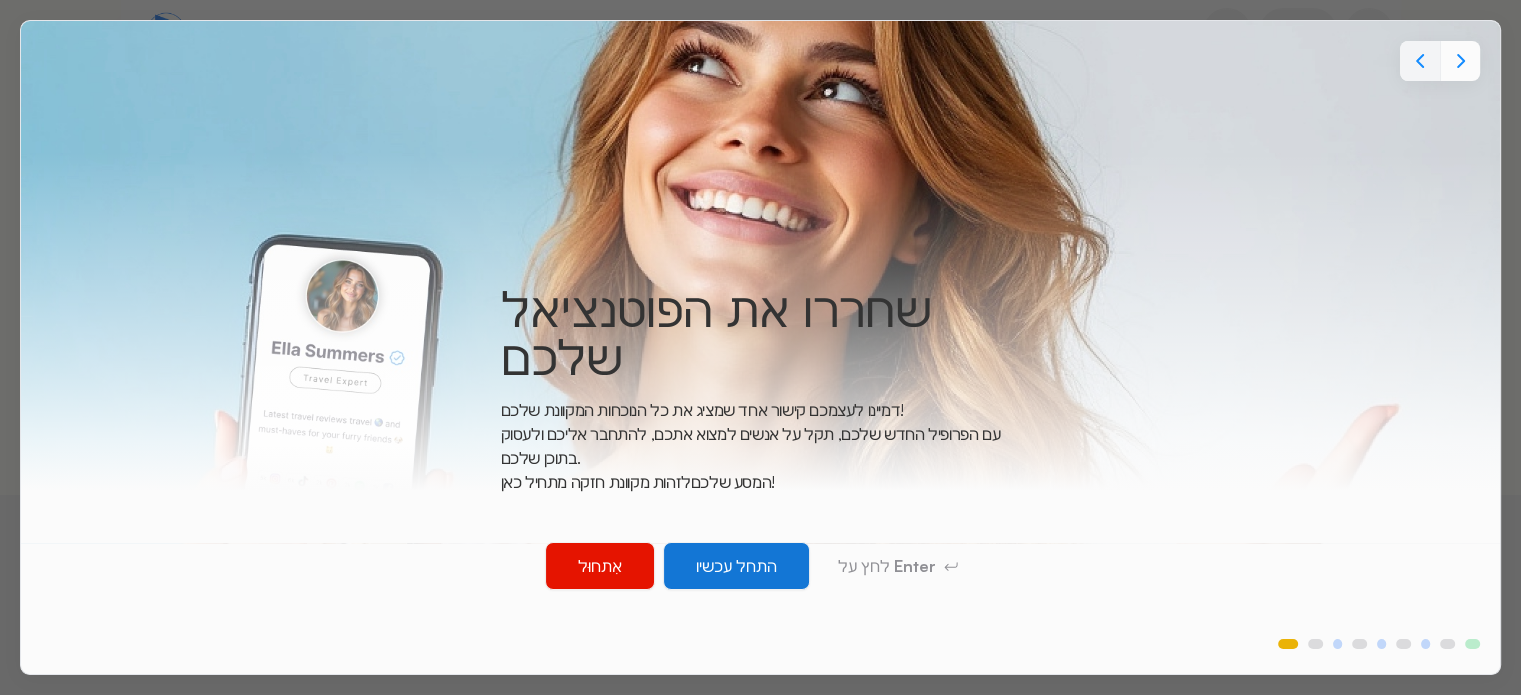click on "התחל עכשיו" at bounding box center (736, 566) 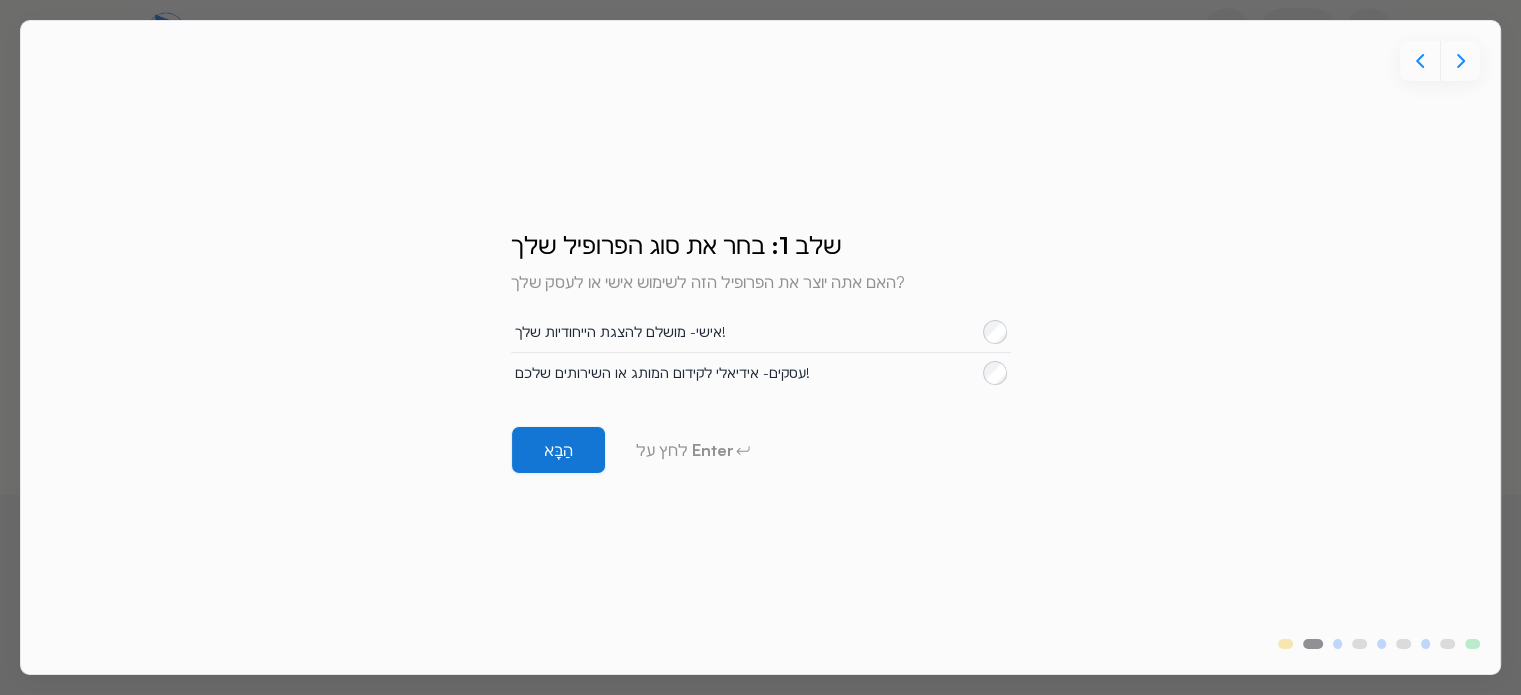 click on "הַבָּא" at bounding box center (558, 450) 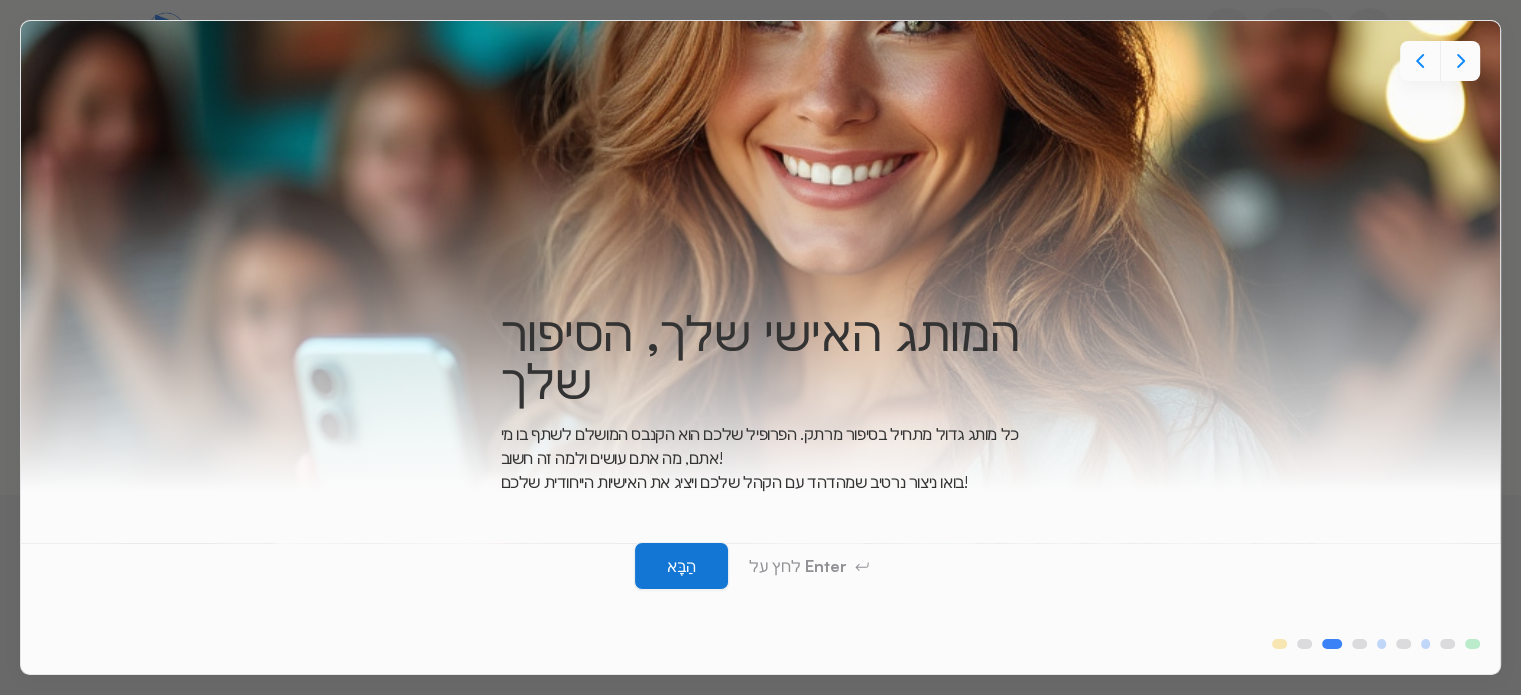click on "הַבָּא" at bounding box center (681, 566) 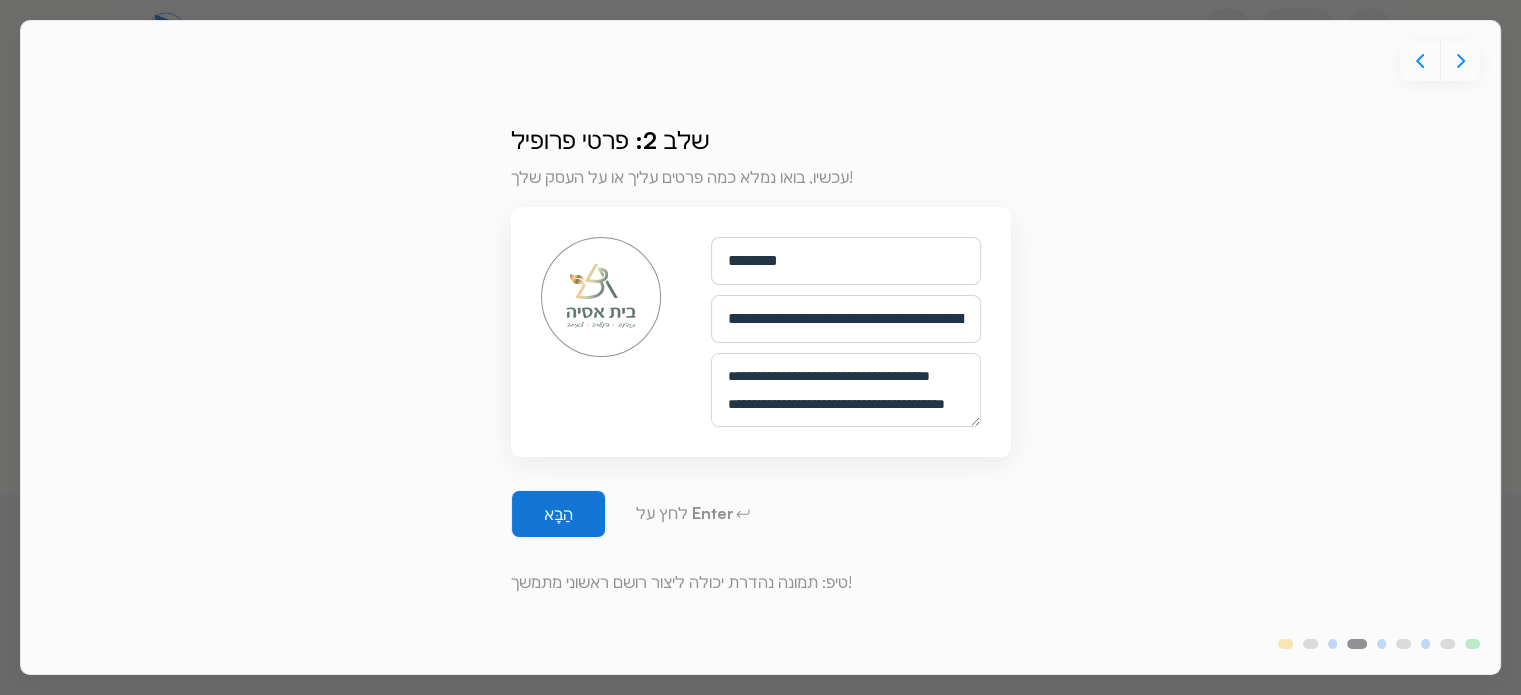 click on "הַבָּא" at bounding box center (558, 514) 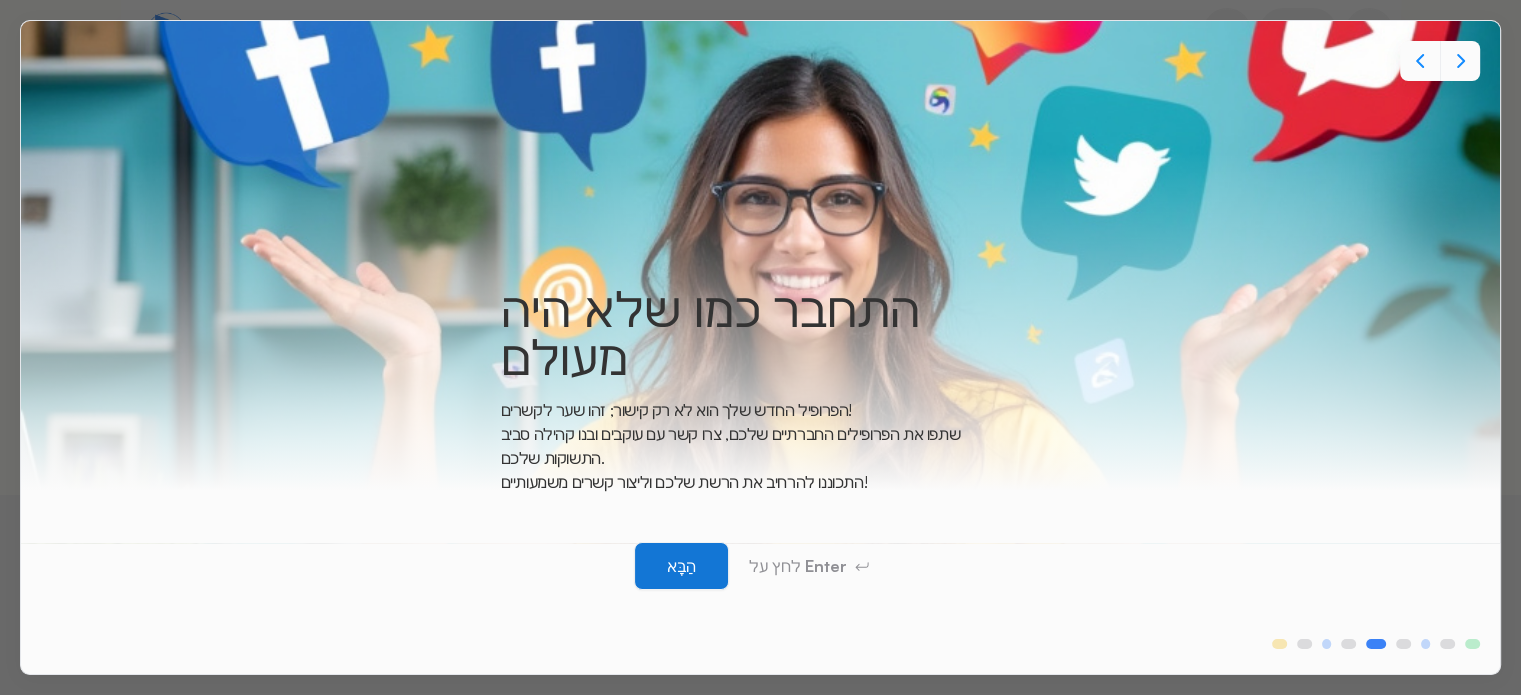 click on "הַבָּא" at bounding box center [681, 566] 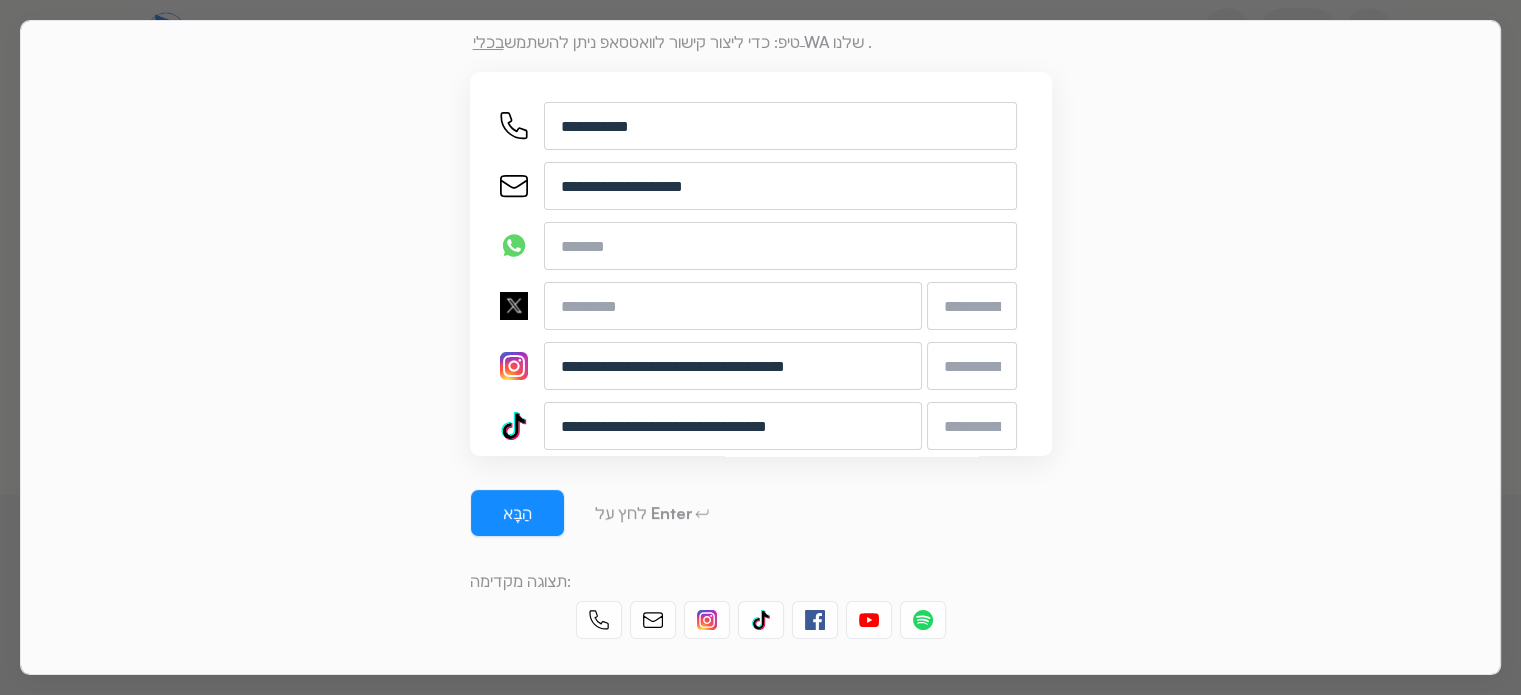 scroll, scrollTop: 212, scrollLeft: 0, axis: vertical 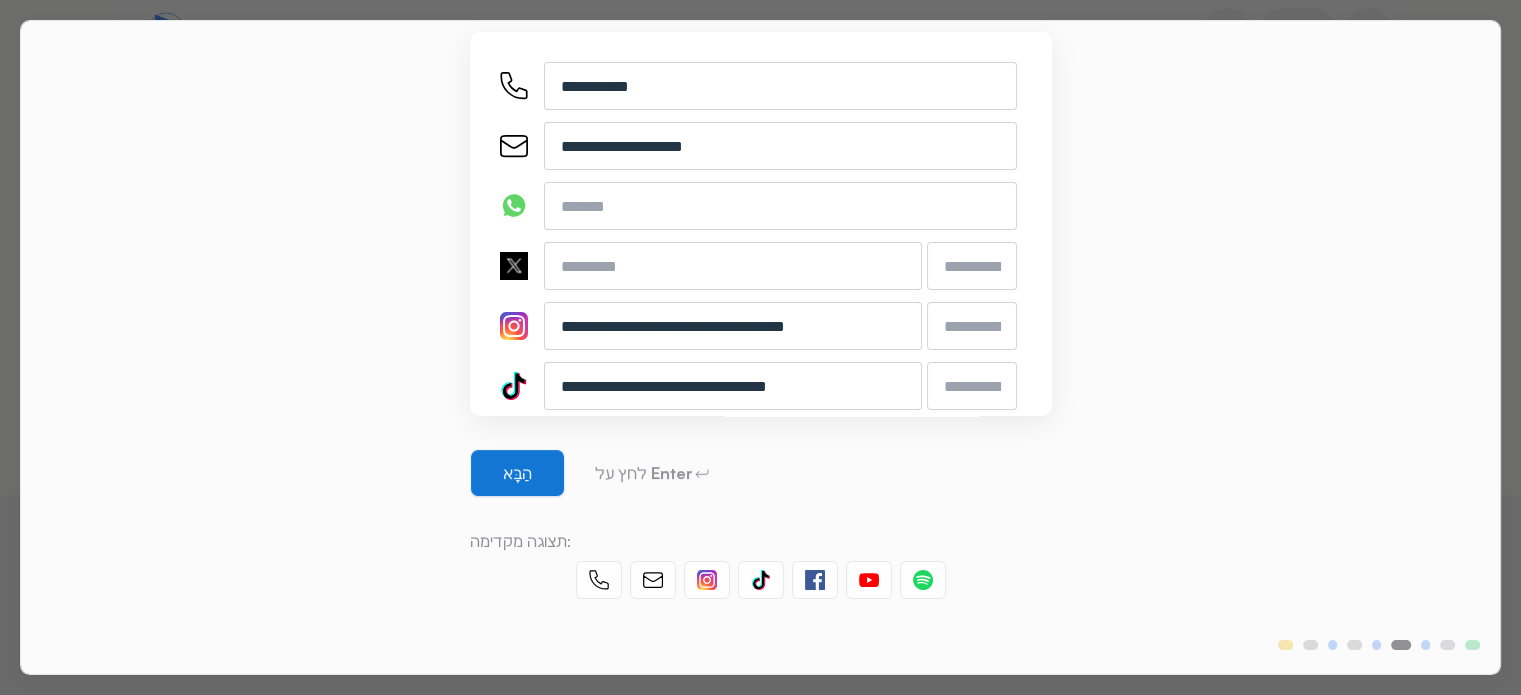 click on "הַבָּא" at bounding box center [517, 473] 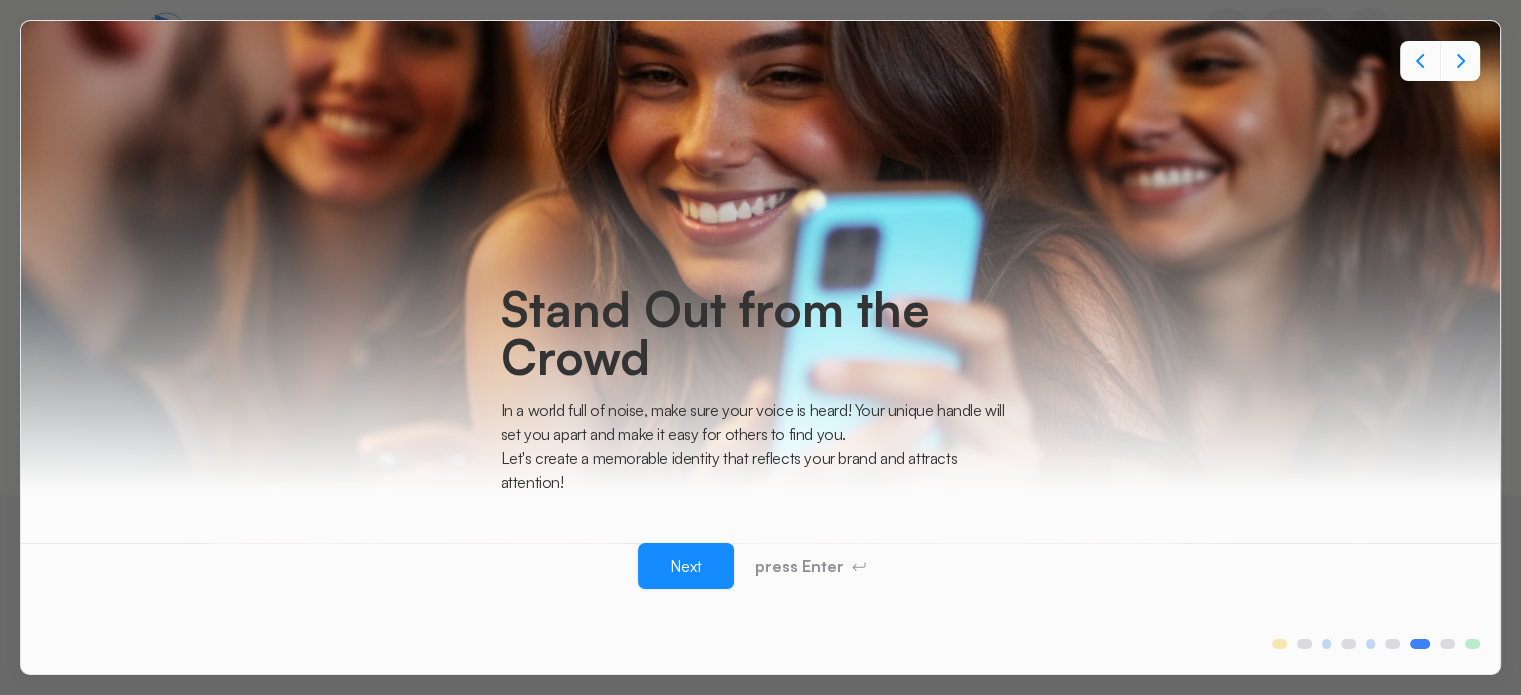 scroll, scrollTop: 0, scrollLeft: 0, axis: both 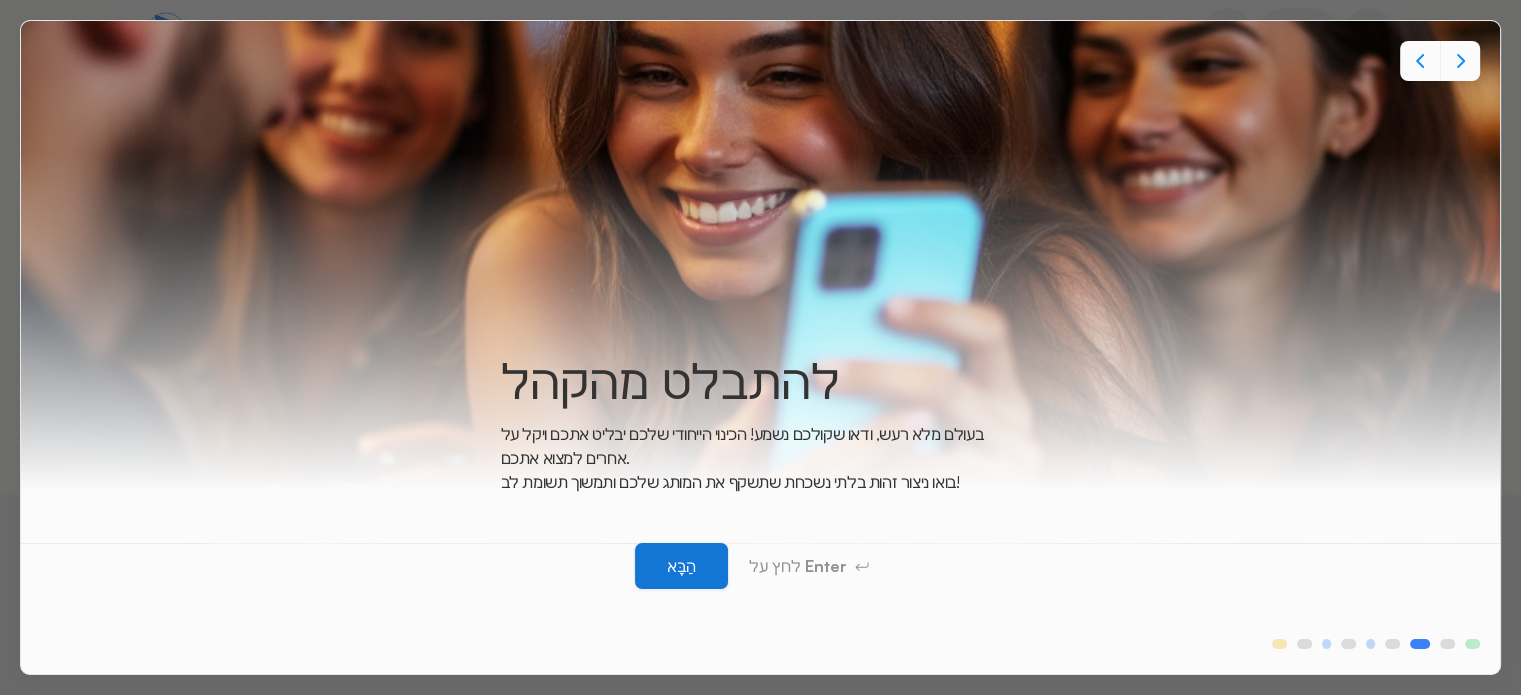 click on "הַבָּא" at bounding box center (681, 566) 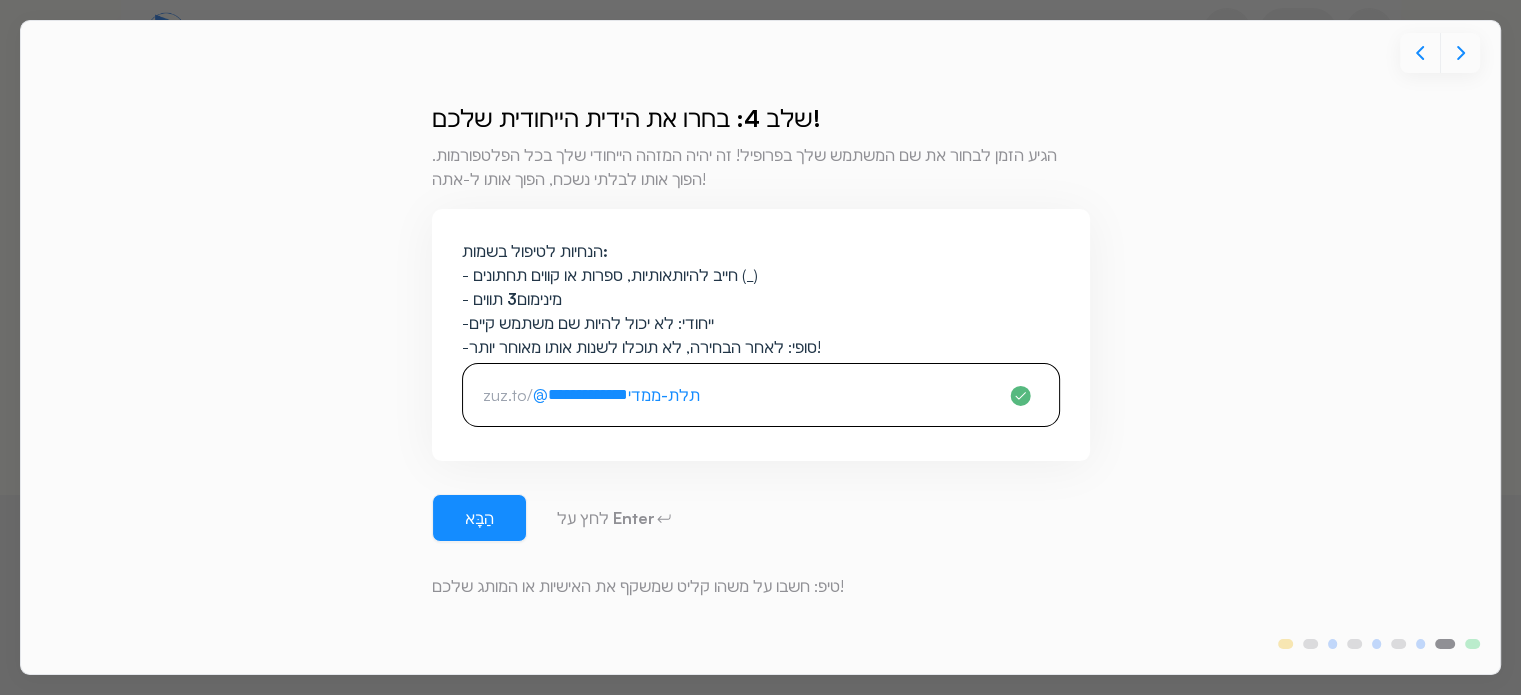 scroll, scrollTop: 10, scrollLeft: 0, axis: vertical 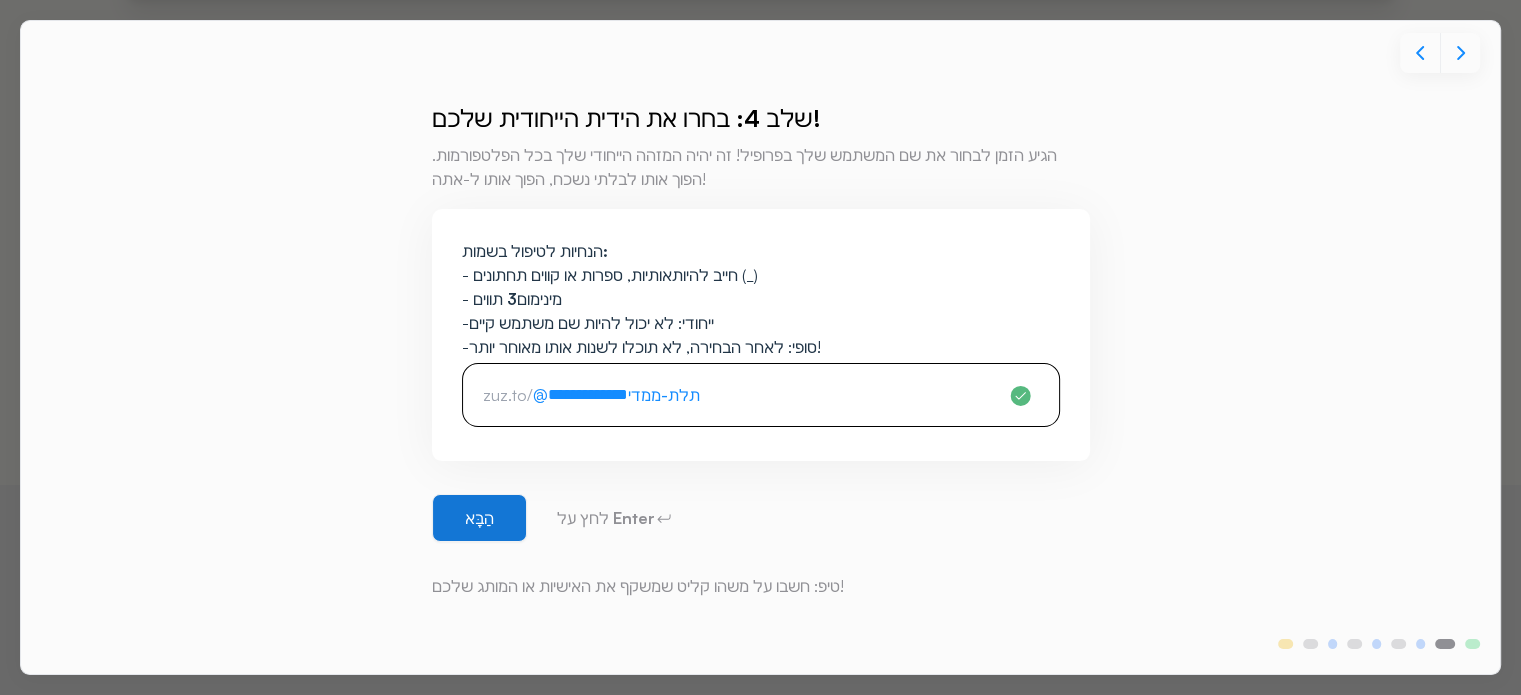 click on "הַבָּא" at bounding box center [479, 518] 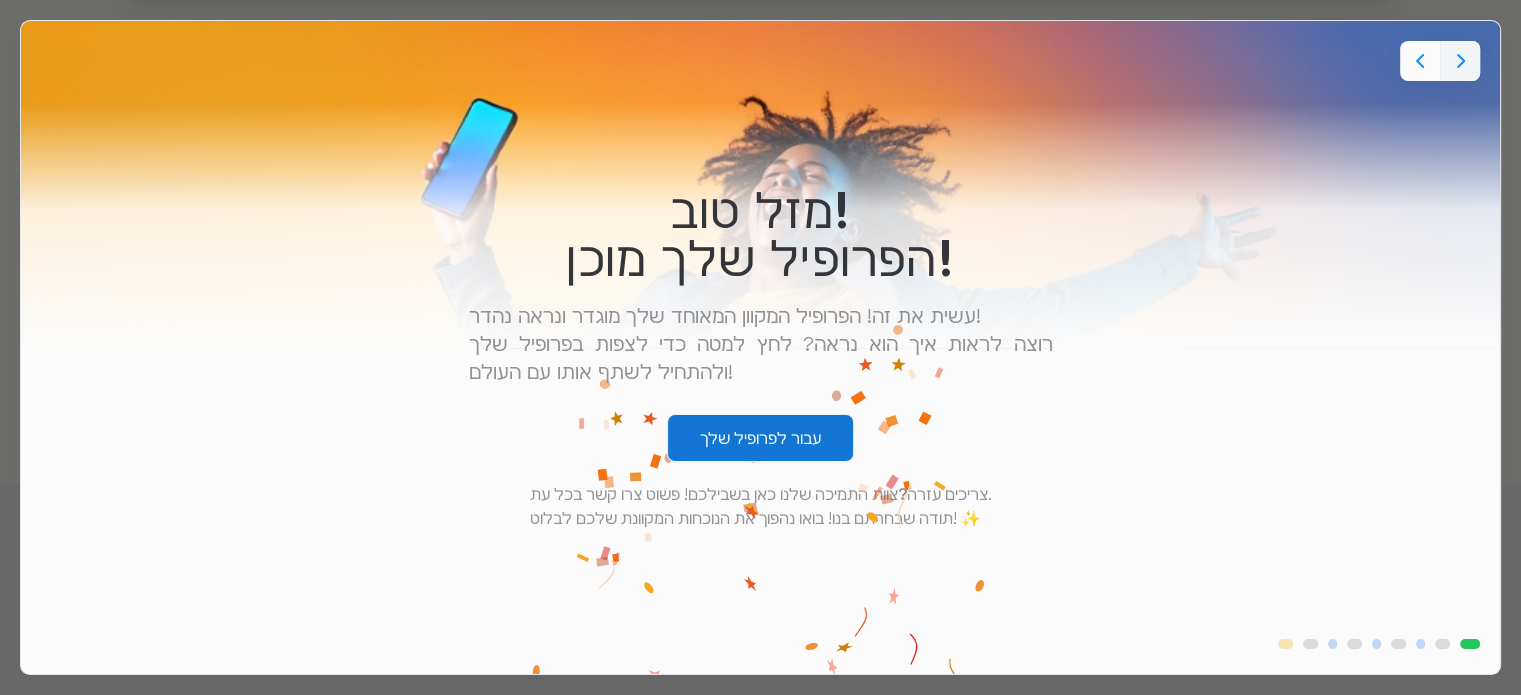 click on "עבור לפרופיל שלך" at bounding box center [760, 438] 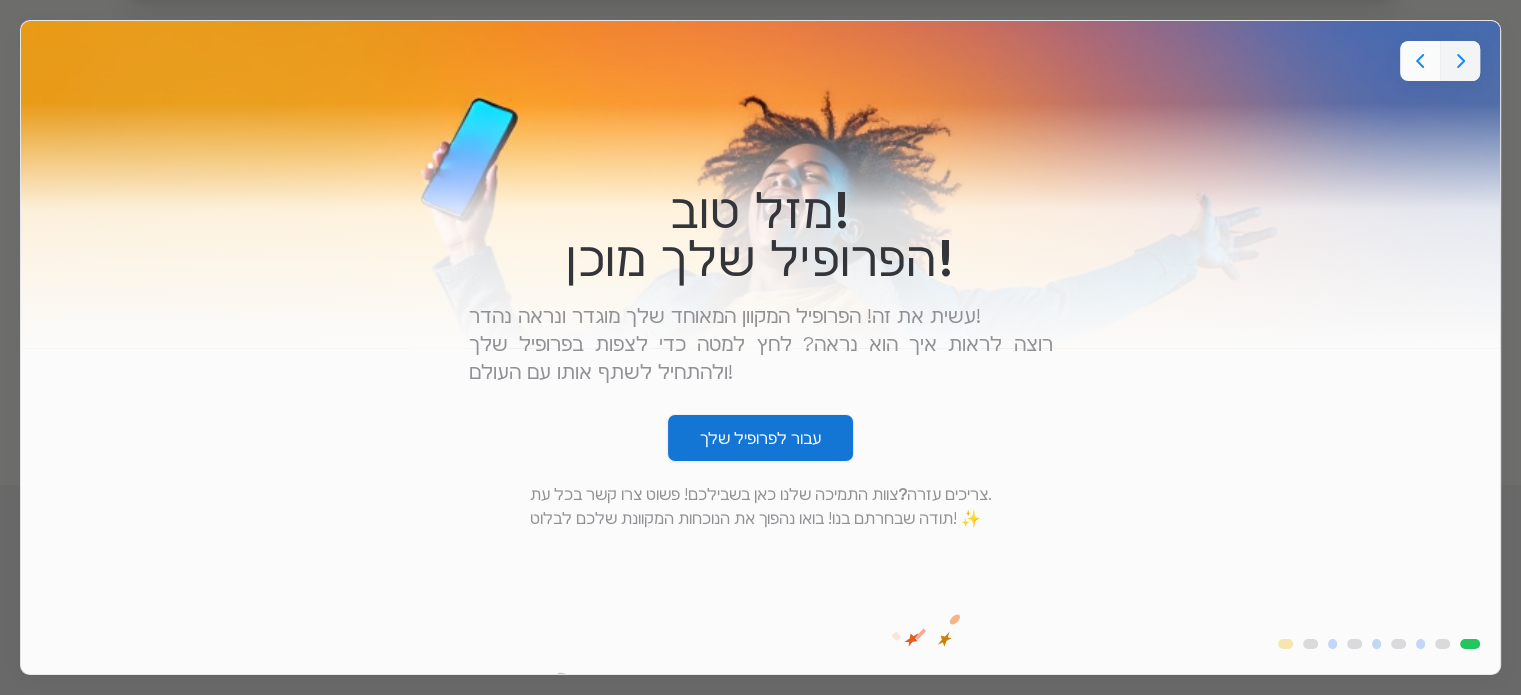 click on "עבור לפרופיל שלך" at bounding box center (760, 438) 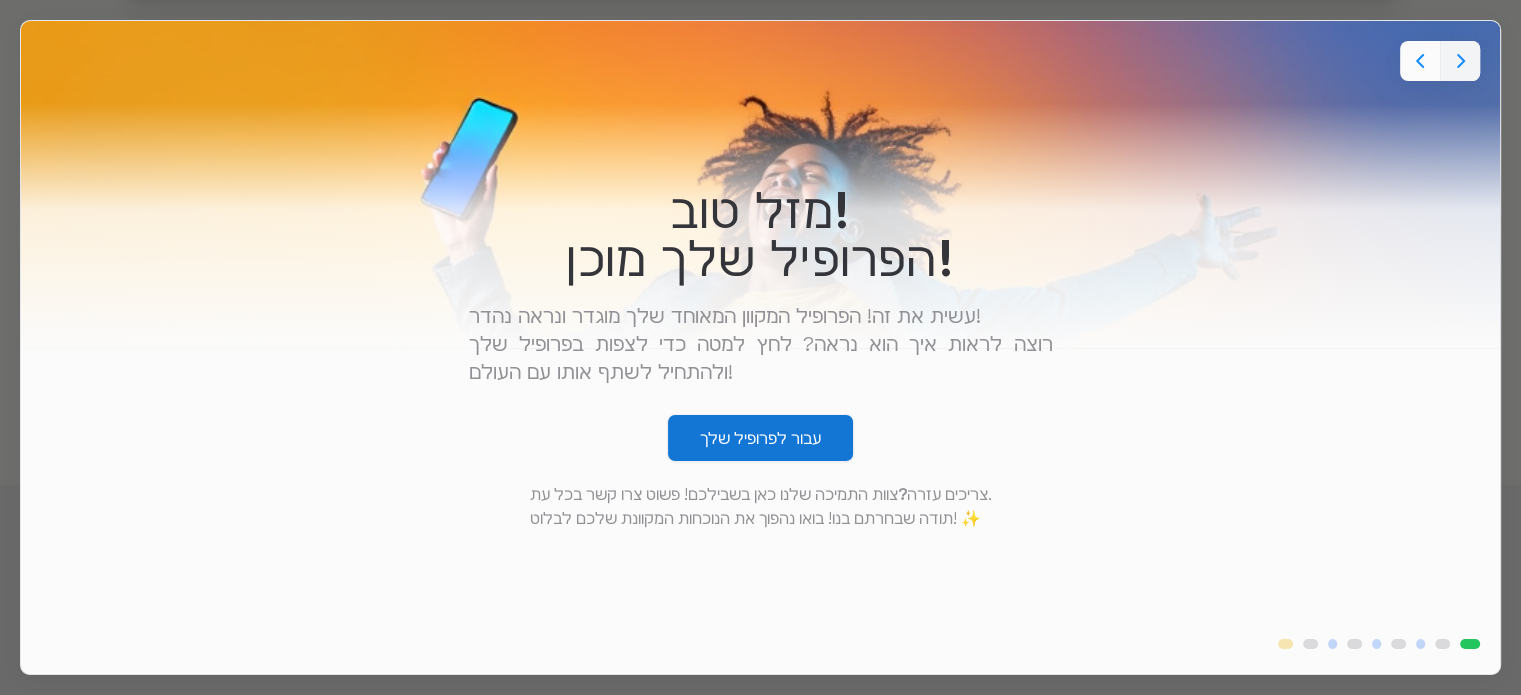 click on "עבור לפרופיל שלך" at bounding box center [760, 438] 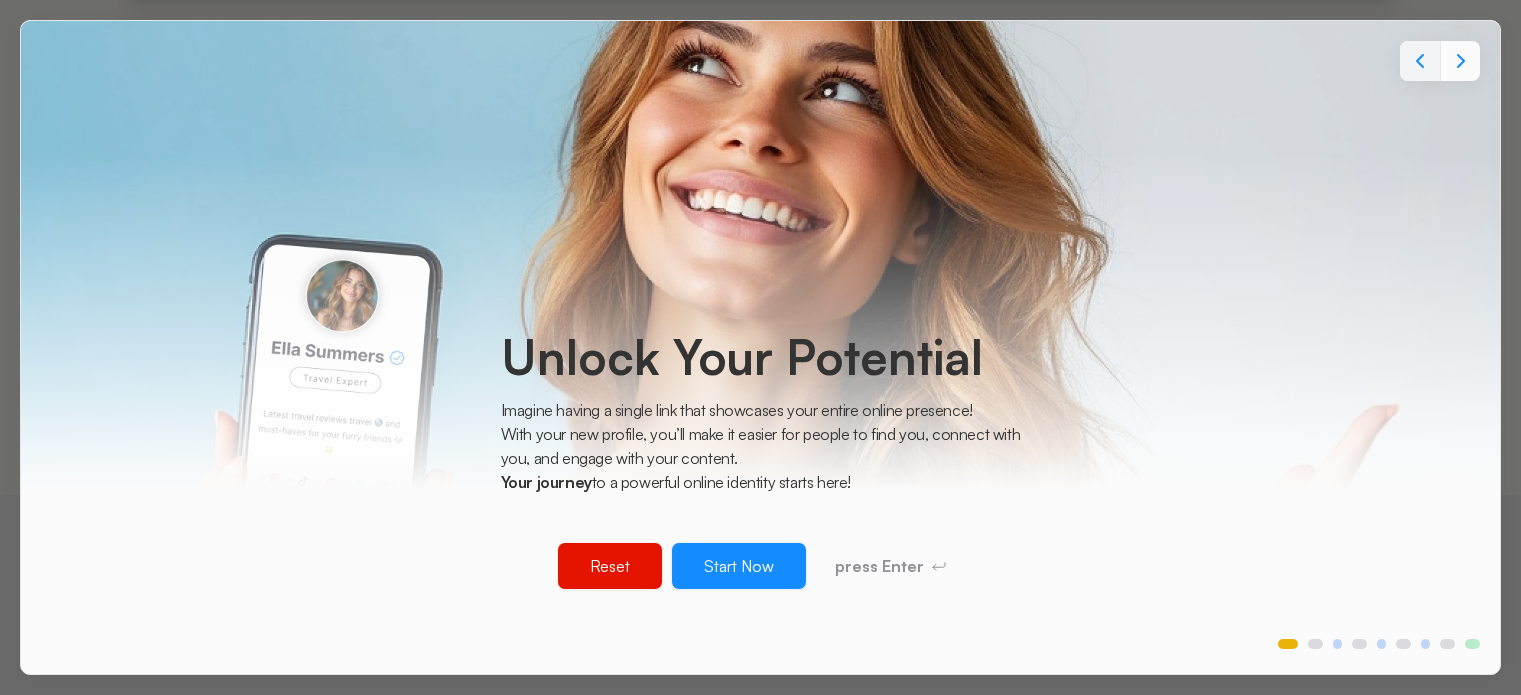 scroll, scrollTop: 0, scrollLeft: 0, axis: both 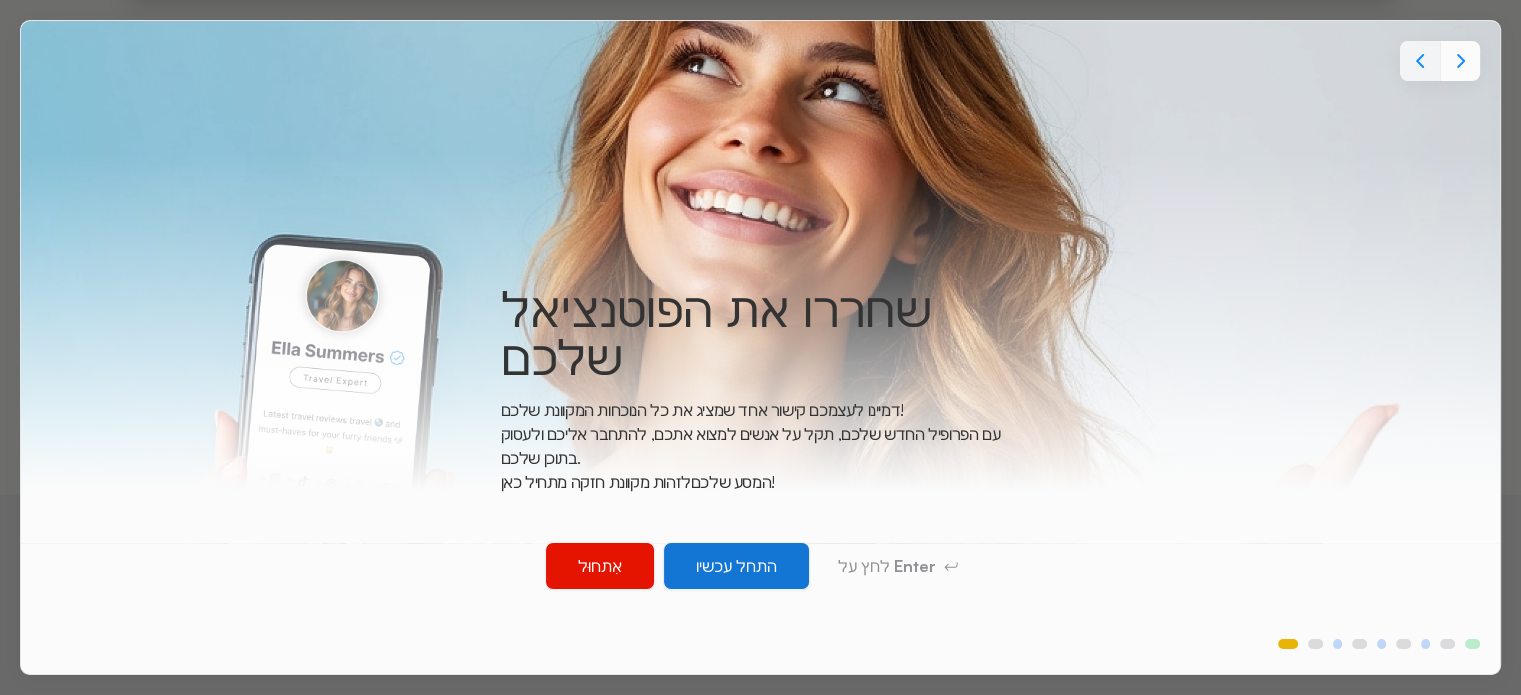 click on "התחל עכשיו" at bounding box center [736, 566] 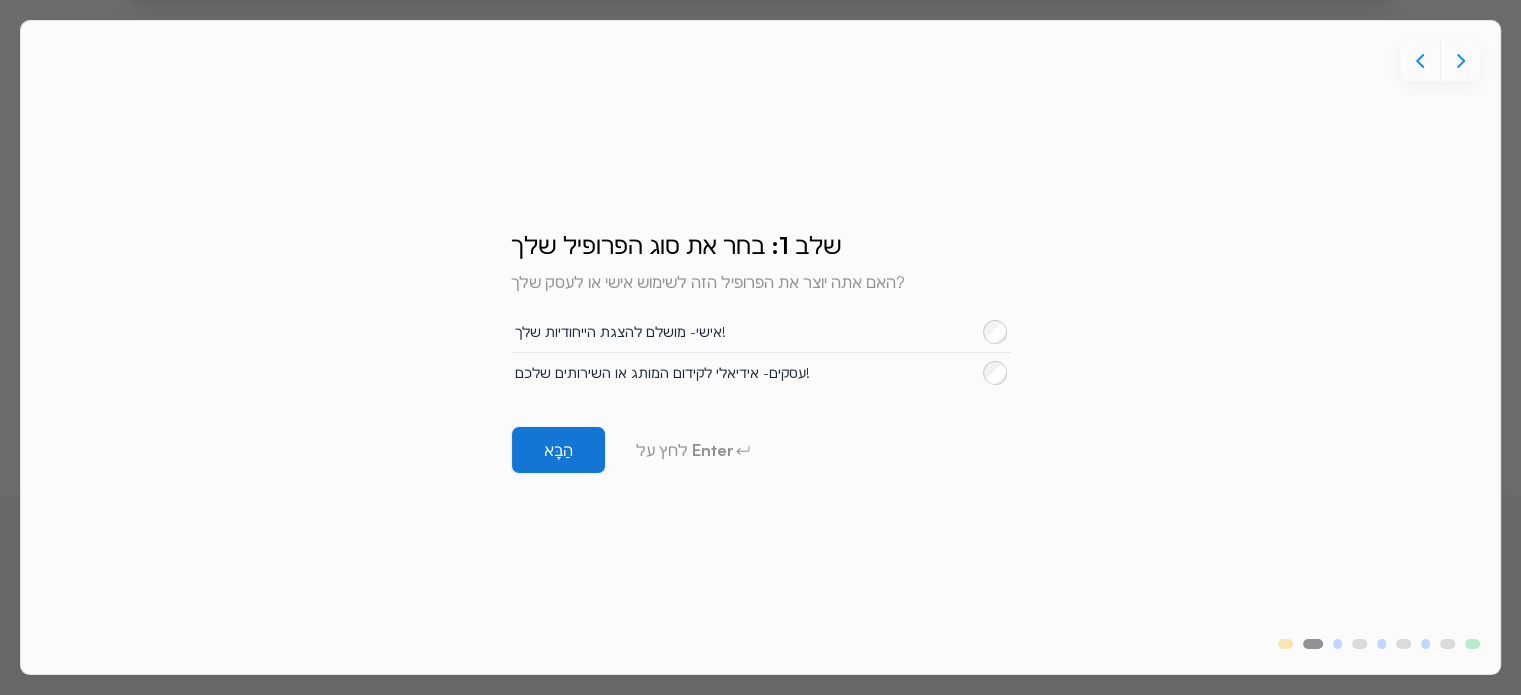 click on "הַבָּא" at bounding box center [558, 450] 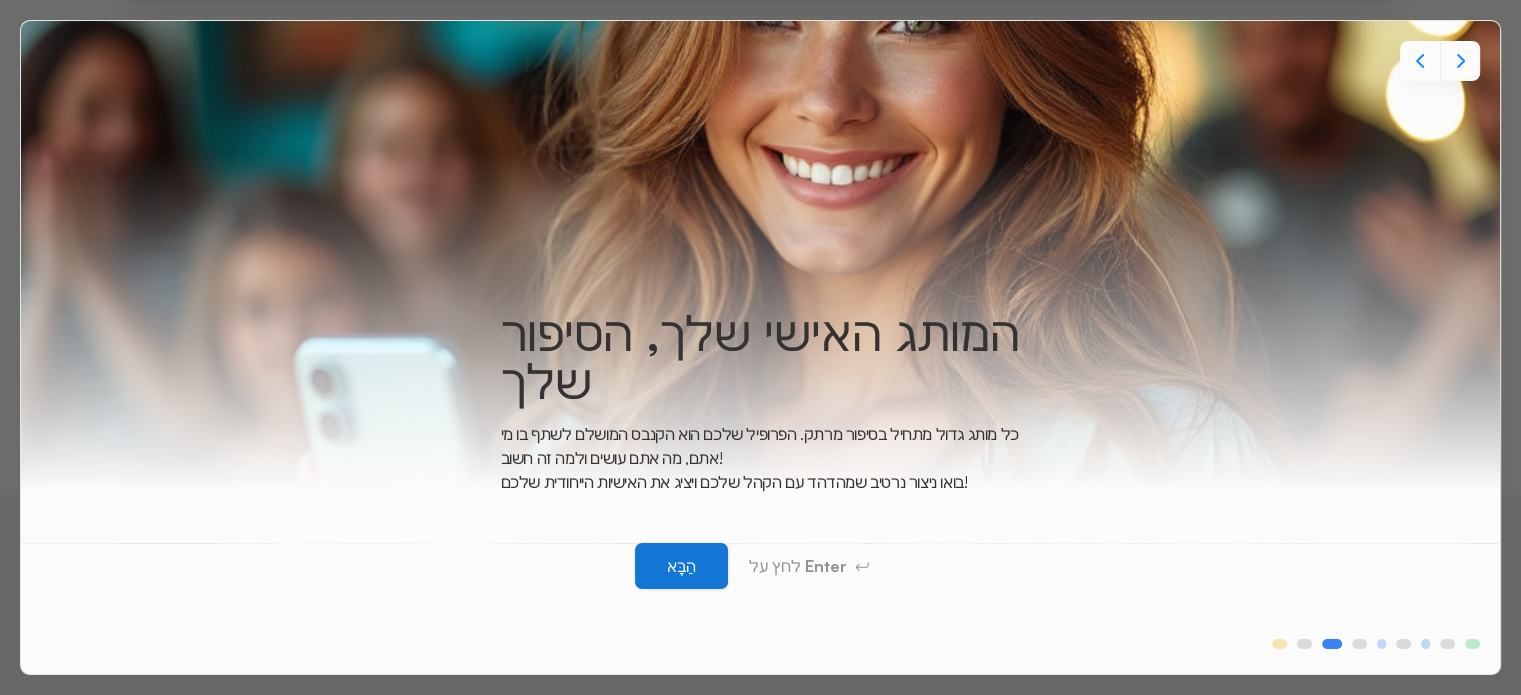 click on "הַבָּא" at bounding box center [681, 566] 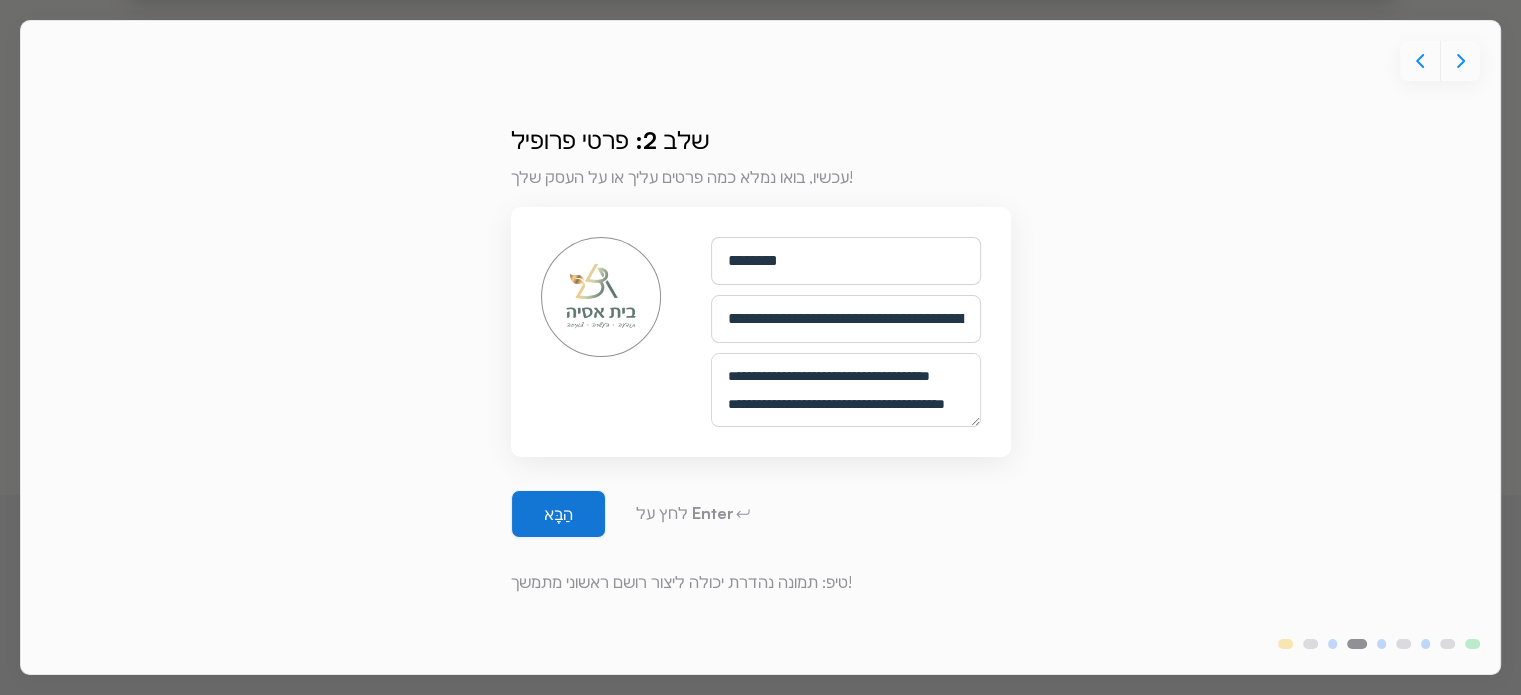 click on "הַבָּא" at bounding box center [558, 514] 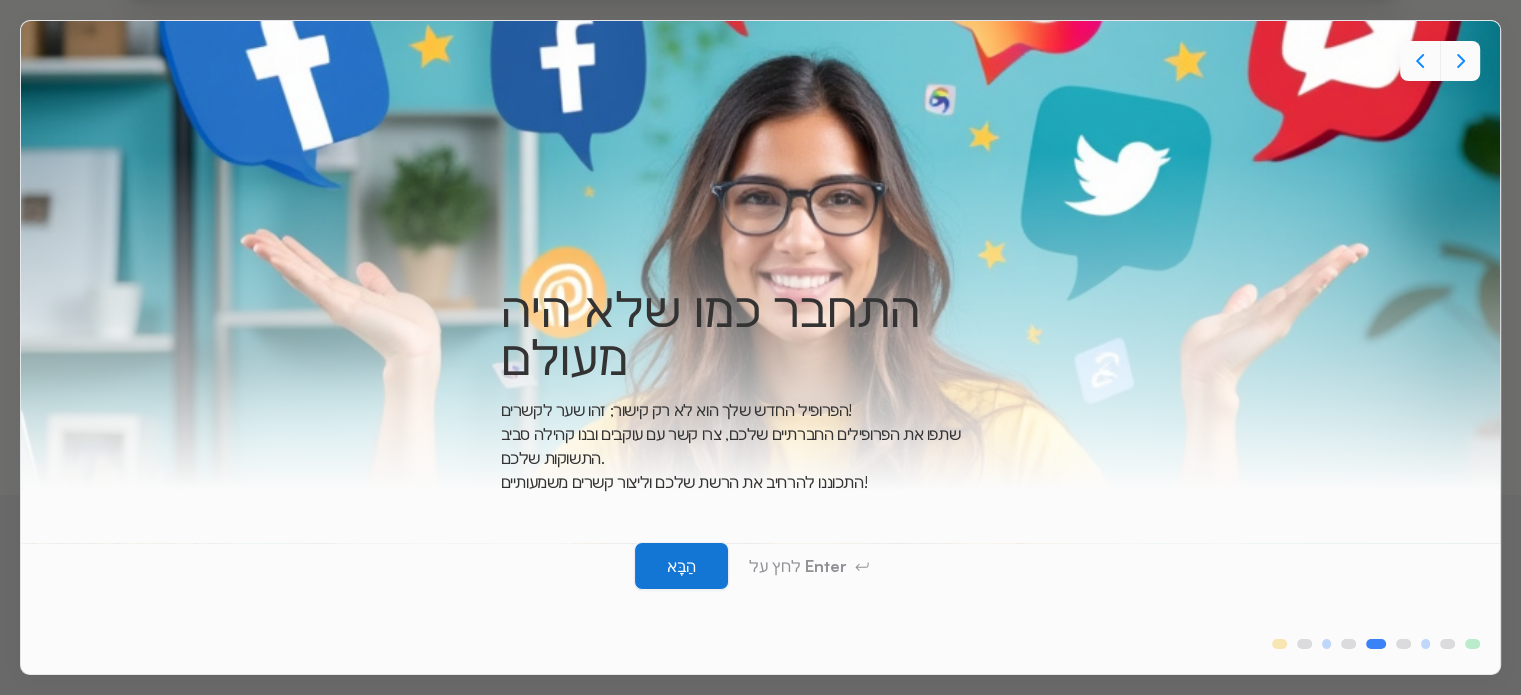 click on "הַבָּא" at bounding box center (681, 566) 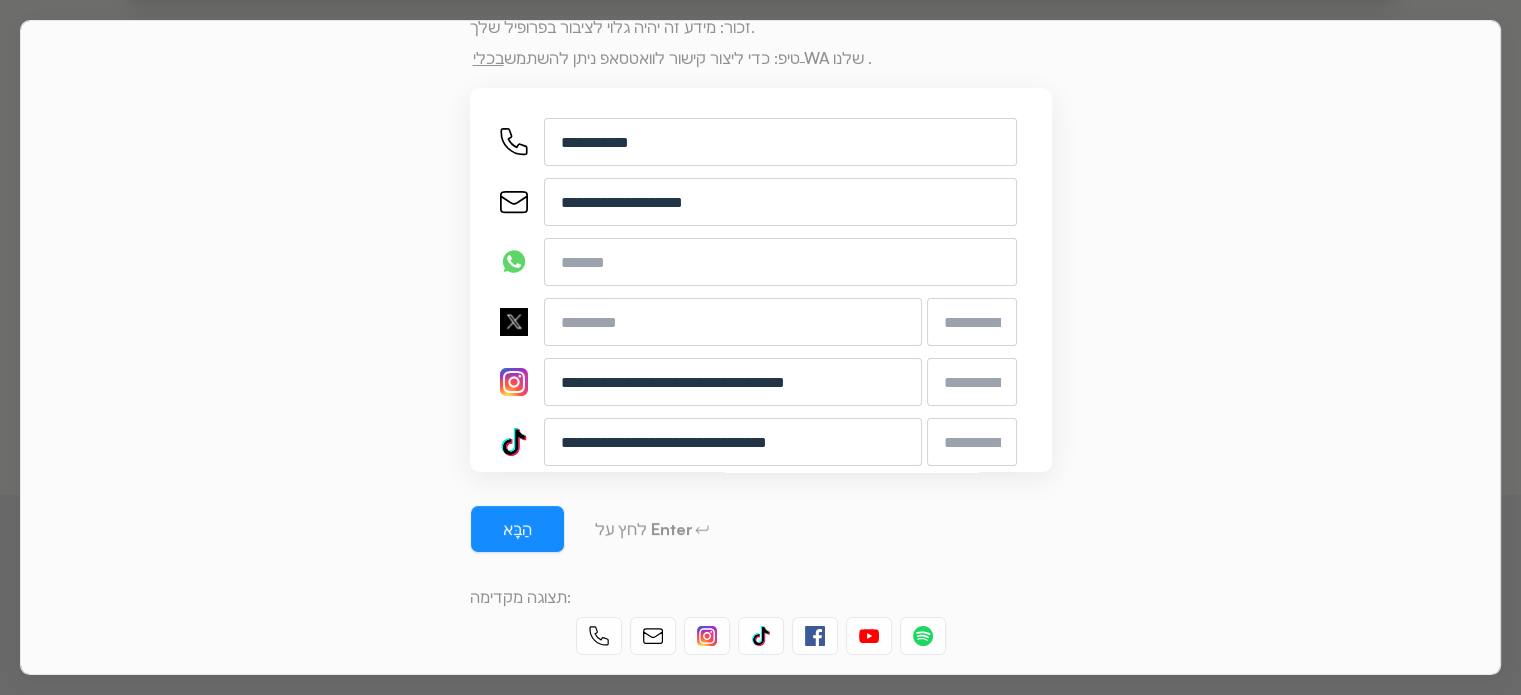 scroll, scrollTop: 212, scrollLeft: 0, axis: vertical 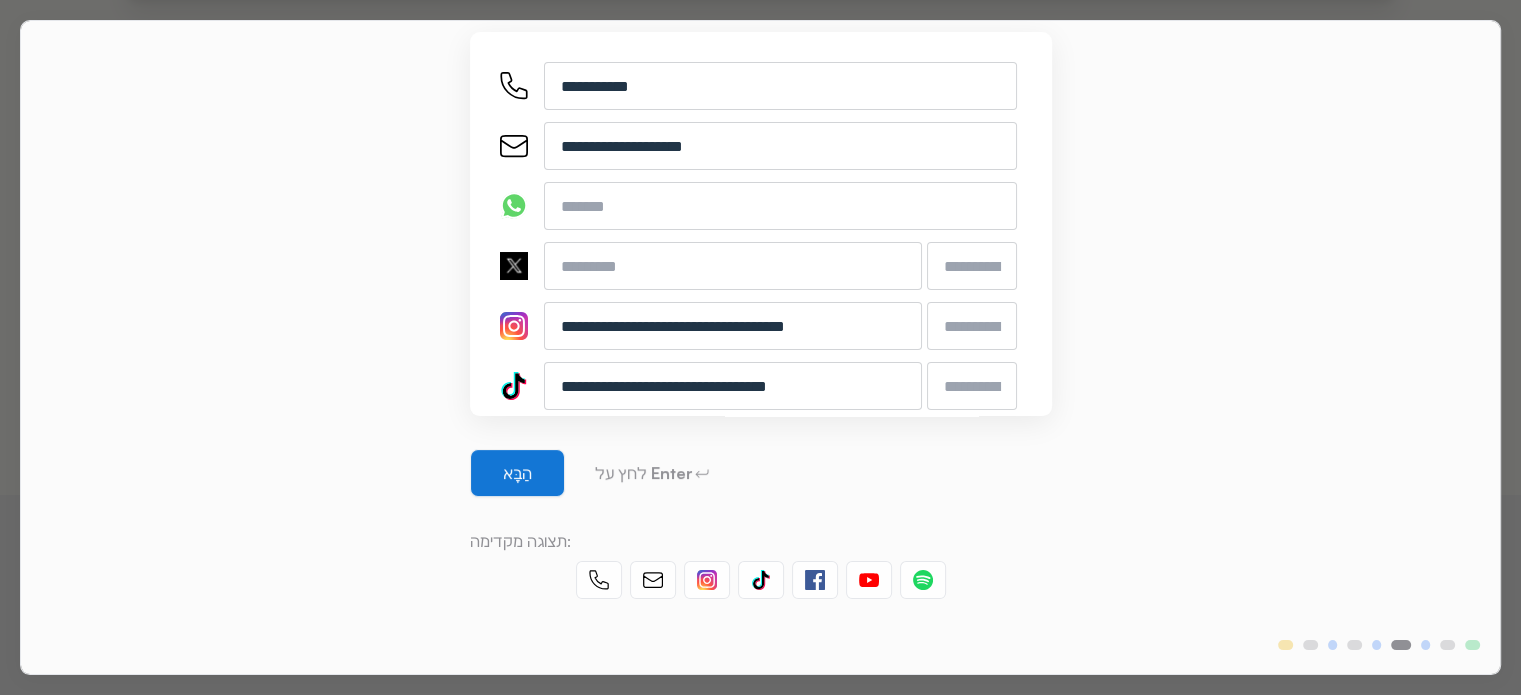 click on "הַבָּא" at bounding box center (517, 473) 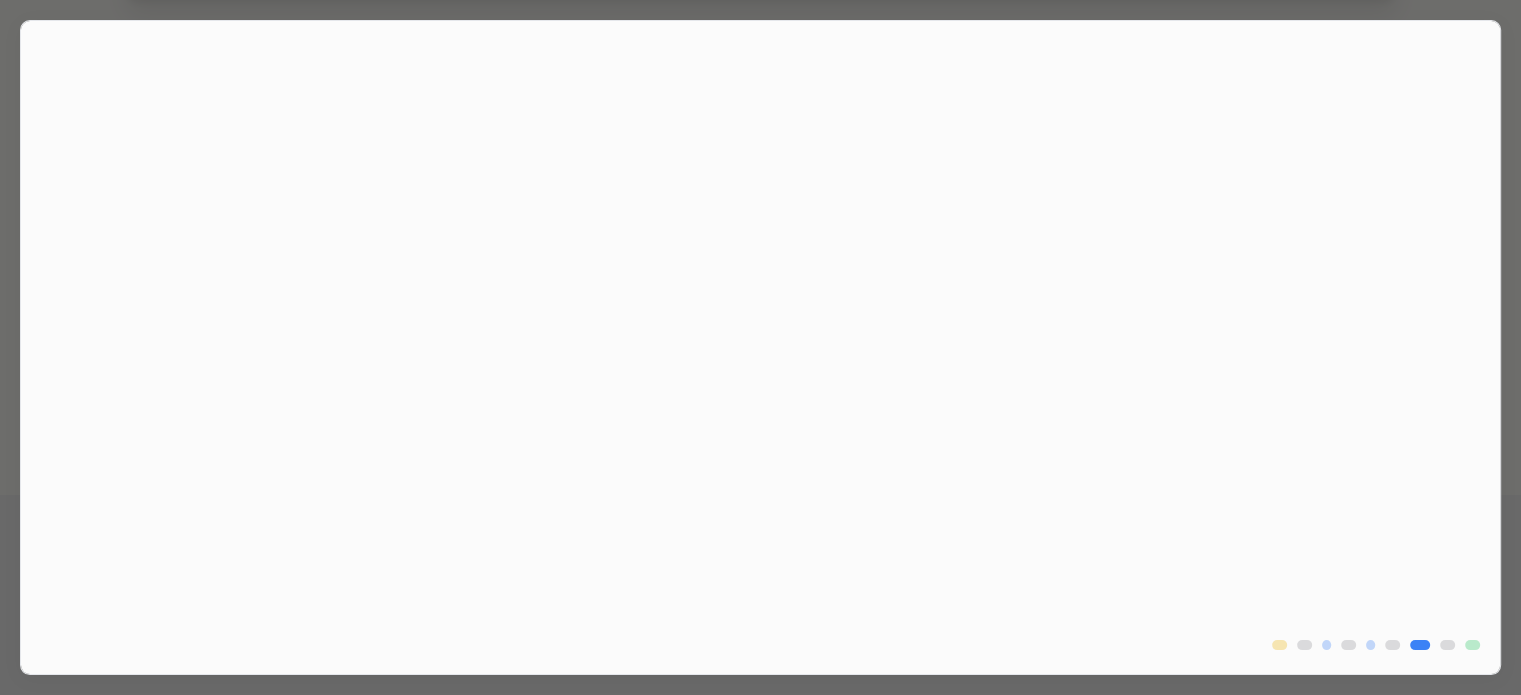 scroll, scrollTop: 0, scrollLeft: 0, axis: both 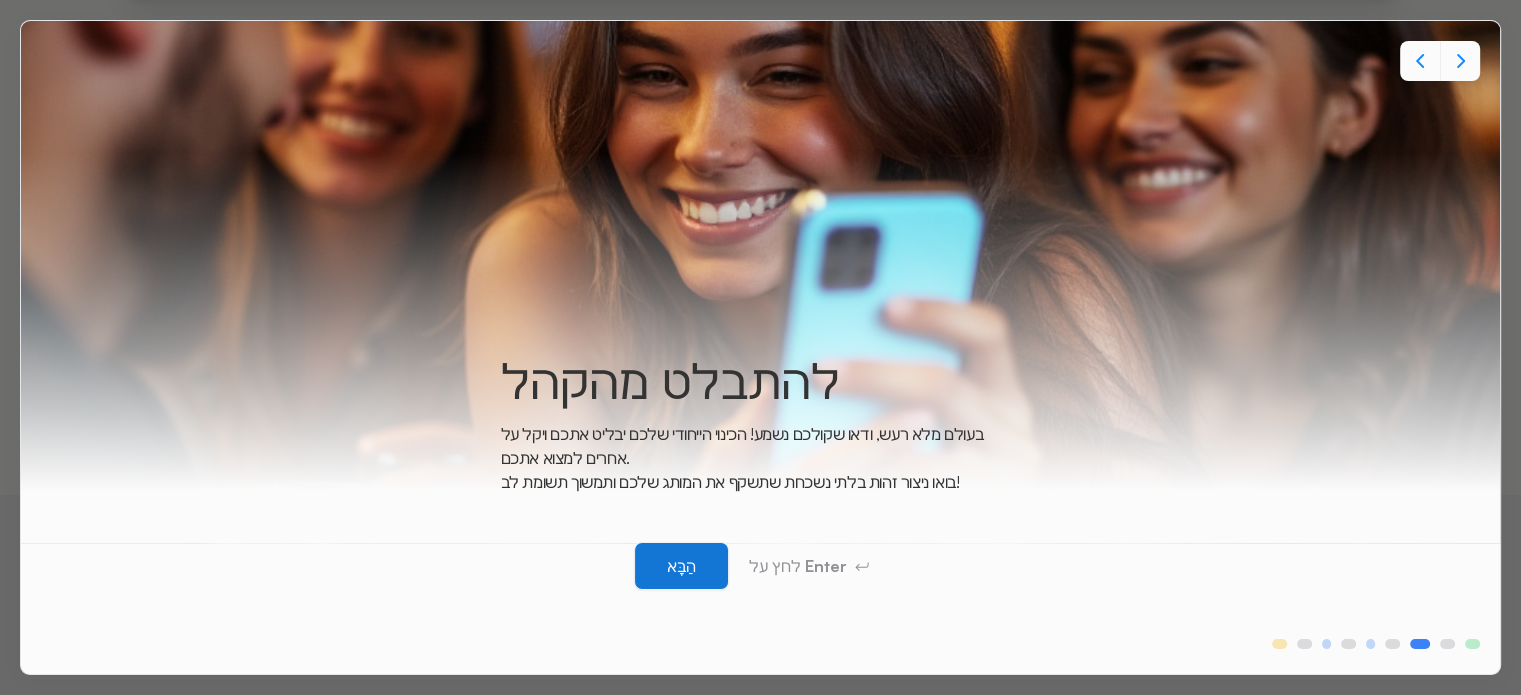 click on "הַבָּא" at bounding box center (681, 566) 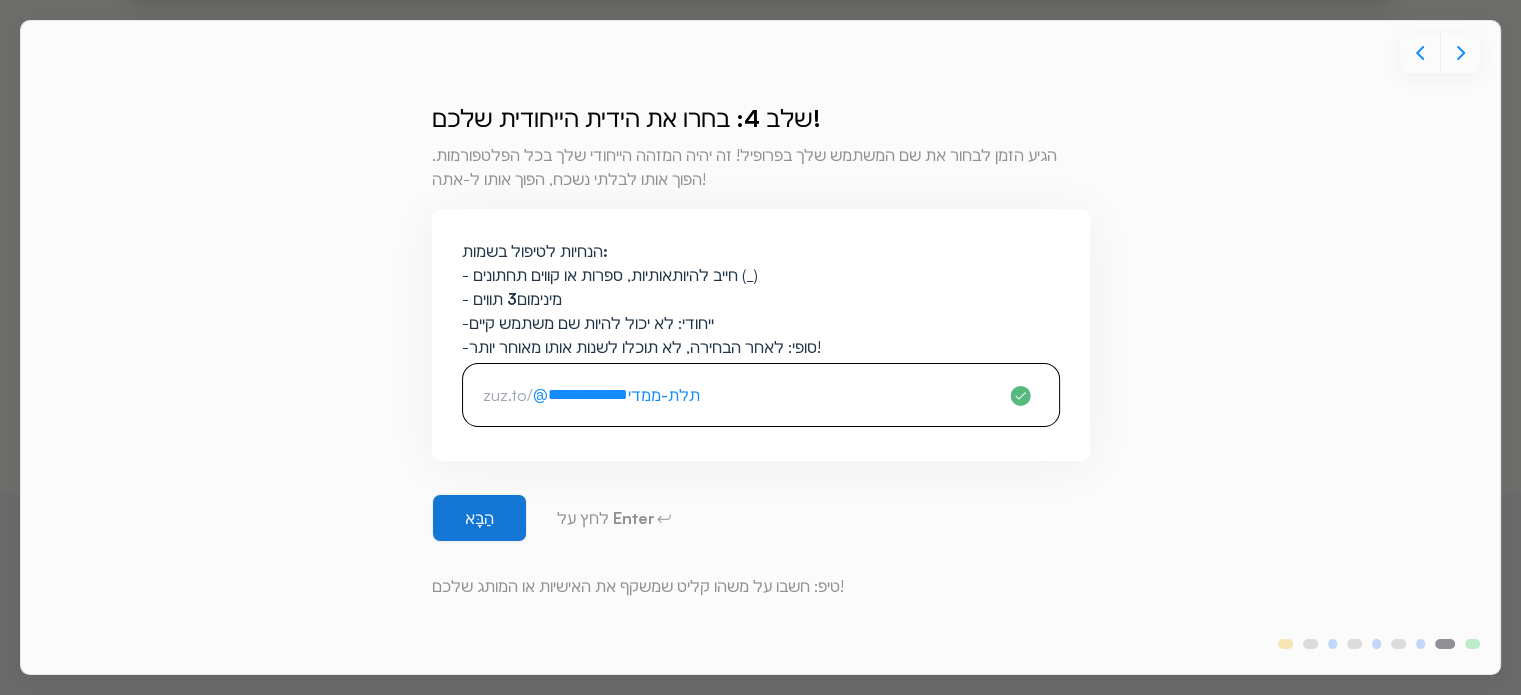 click on "הַבָּא" at bounding box center (479, 518) 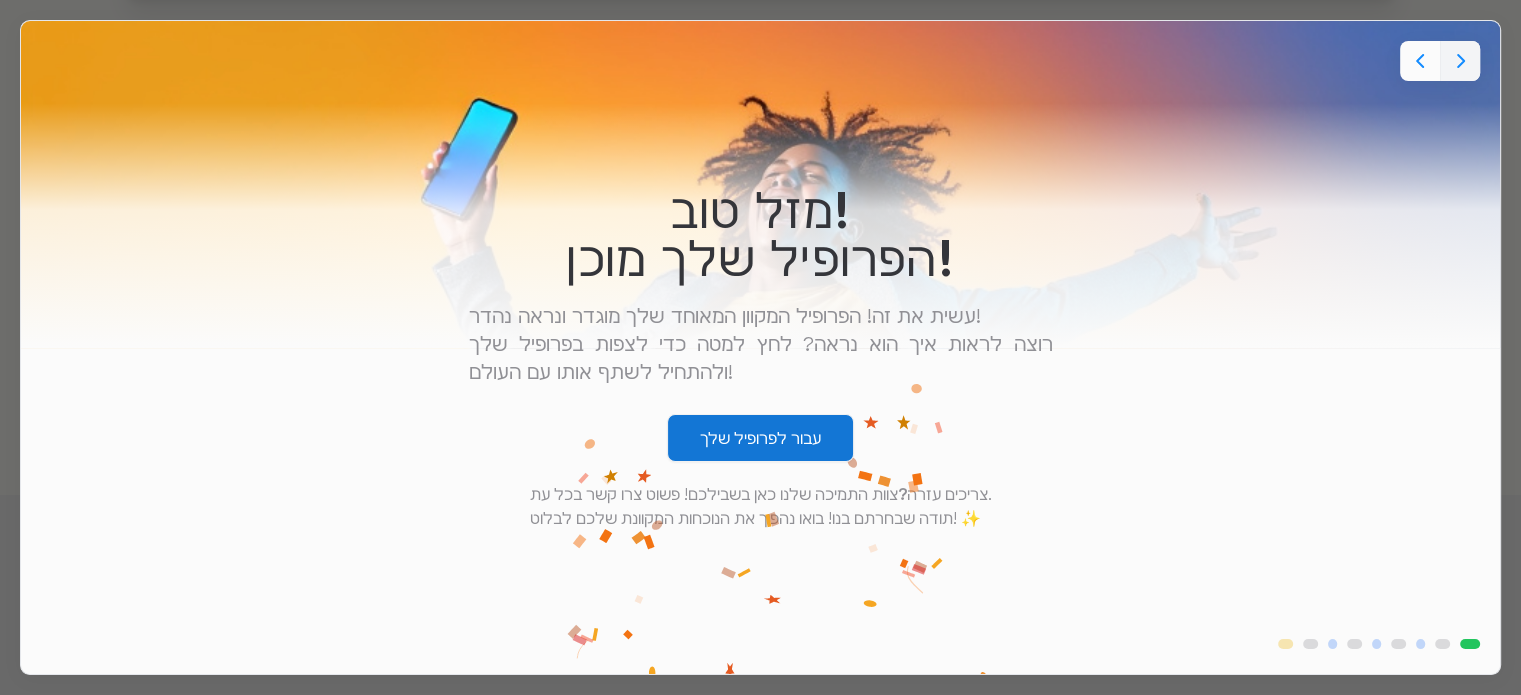 click on "עבור לפרופיל שלך" at bounding box center (760, 438) 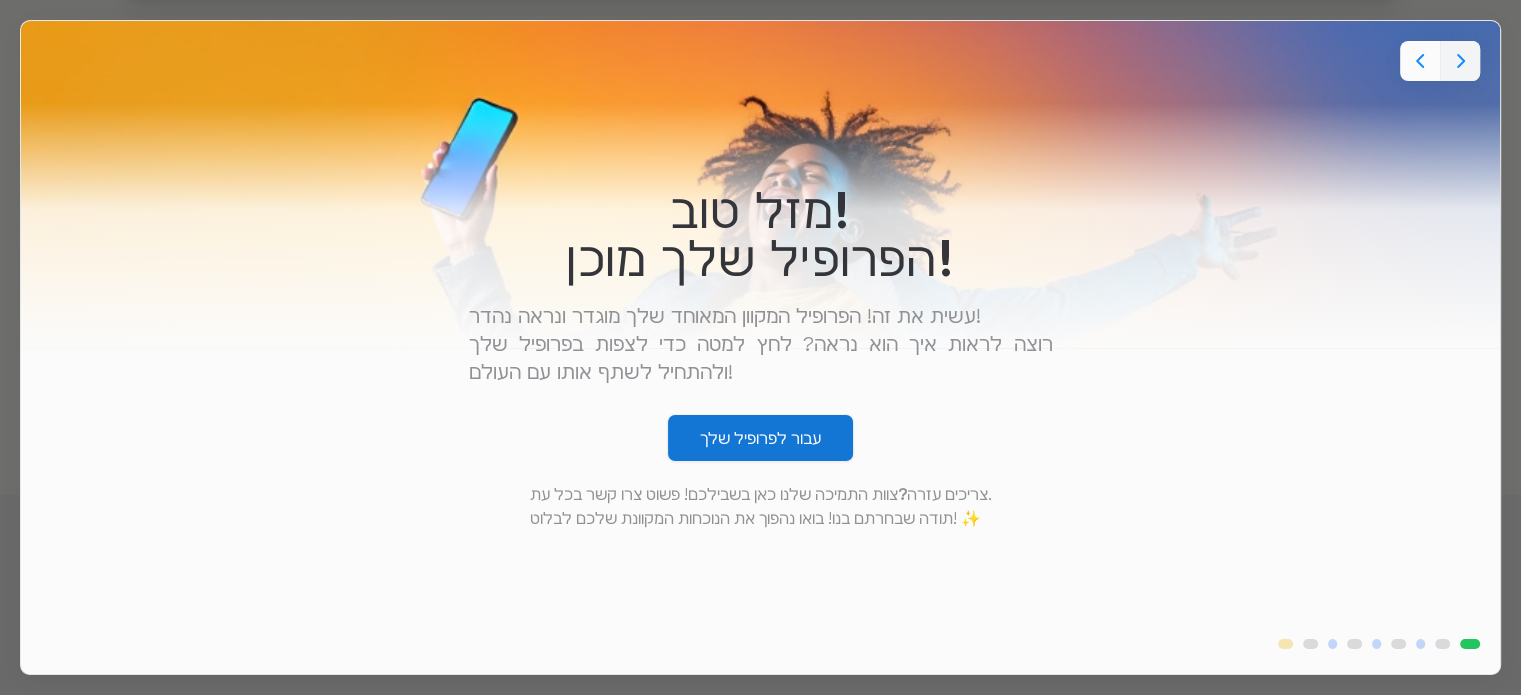 click on "עבור לפרופיל שלך" at bounding box center (760, 438) 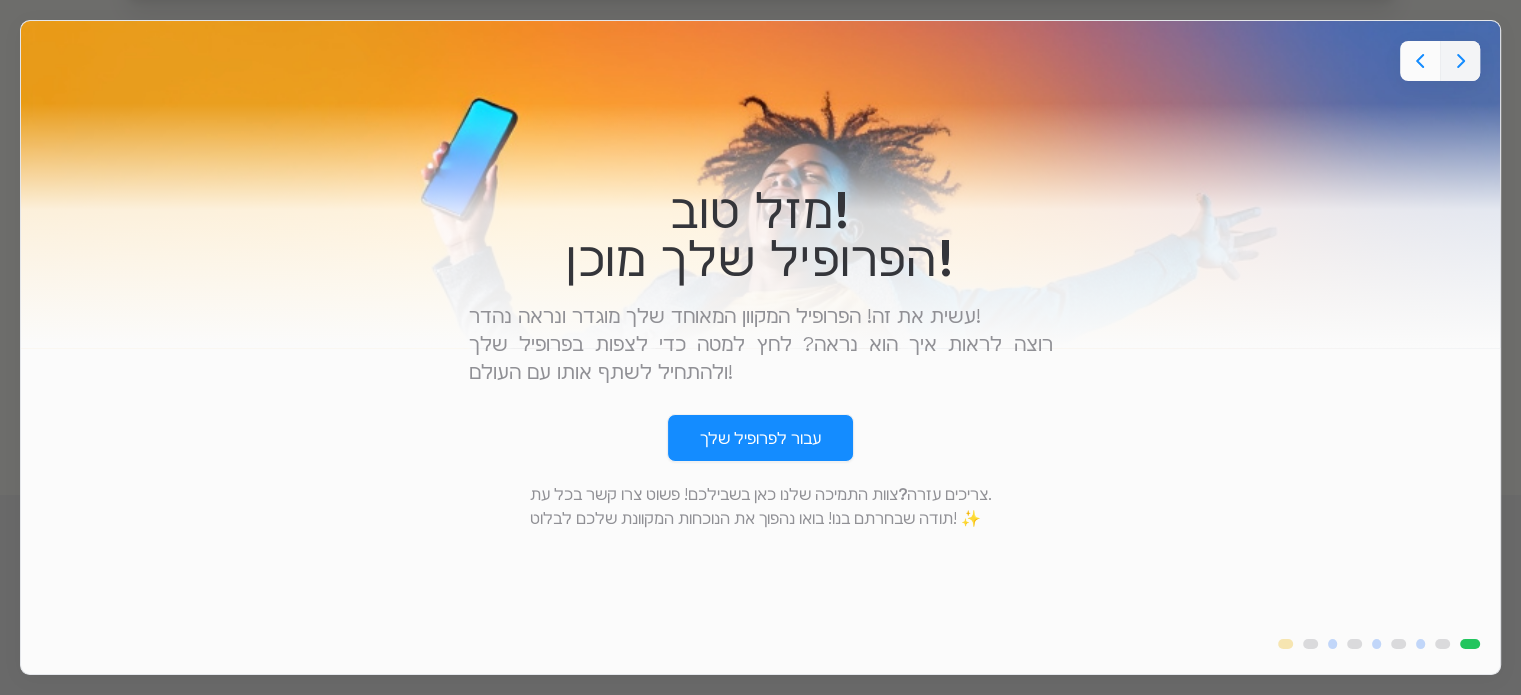 click on "צריכים עזרה?" at bounding box center [943, 494] 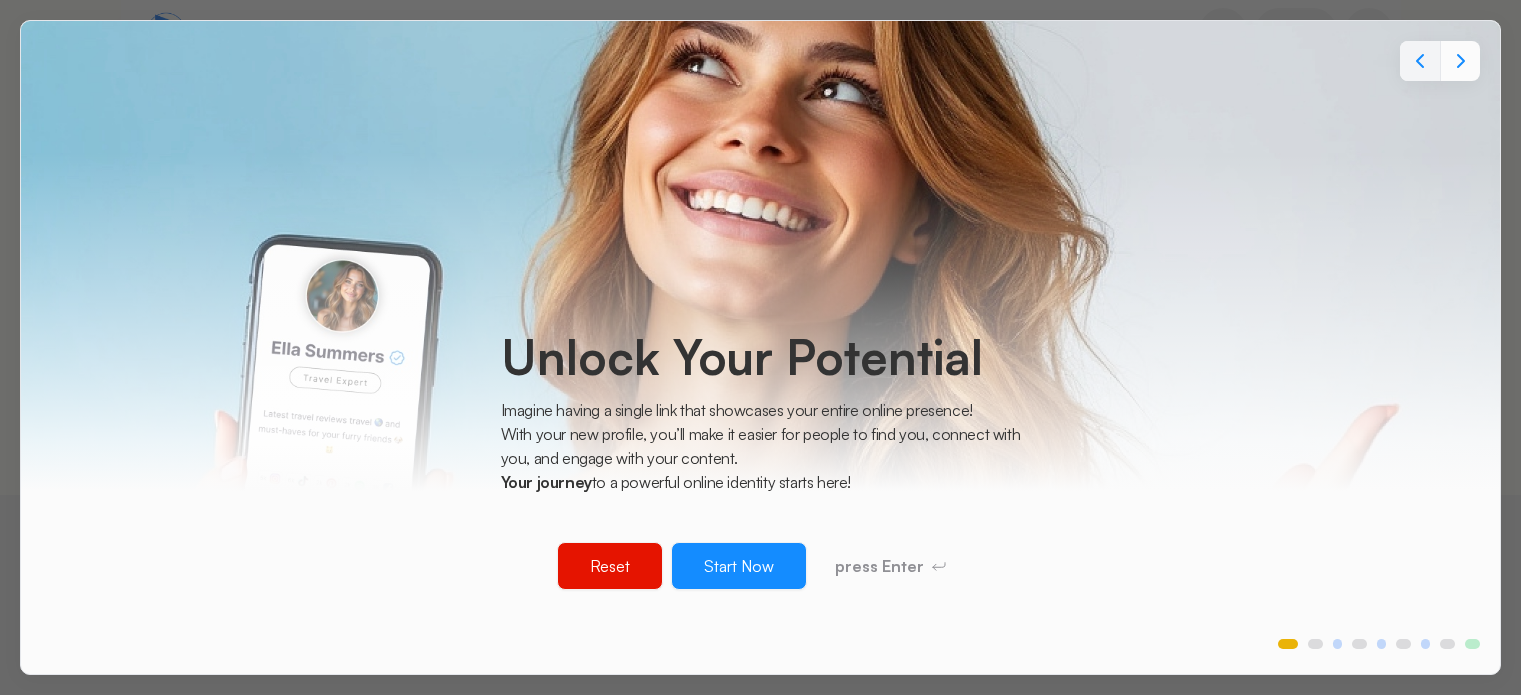scroll, scrollTop: 0, scrollLeft: 0, axis: both 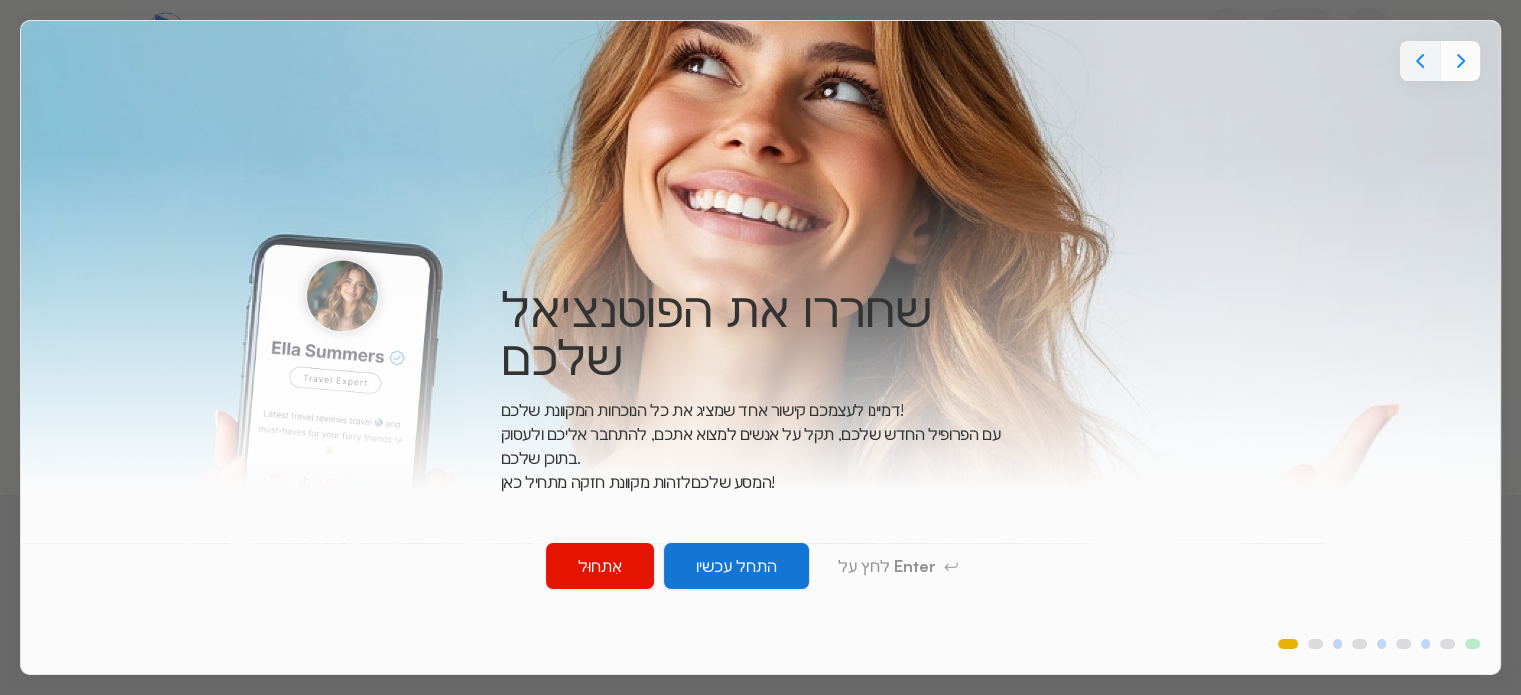 click on "התחל עכשיו" at bounding box center [736, 566] 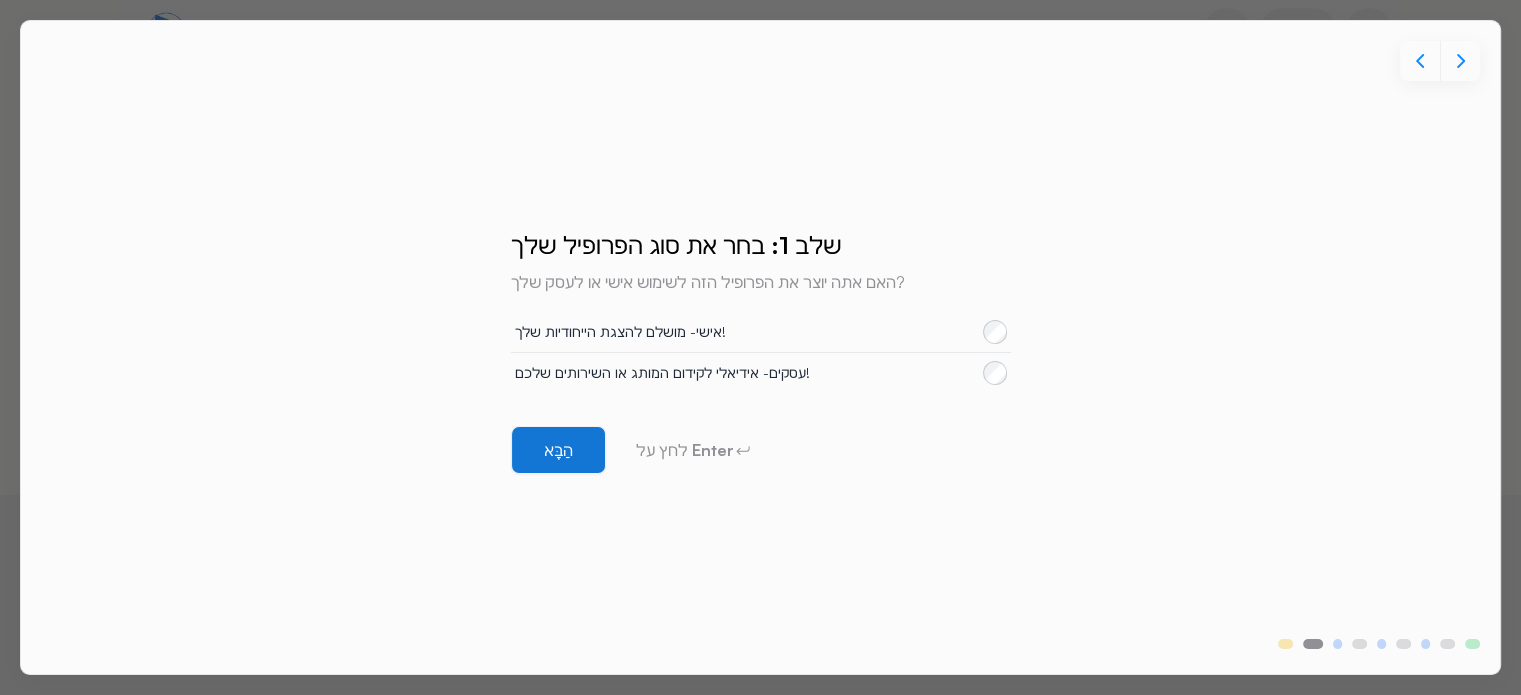 click on "הַבָּא" at bounding box center [558, 450] 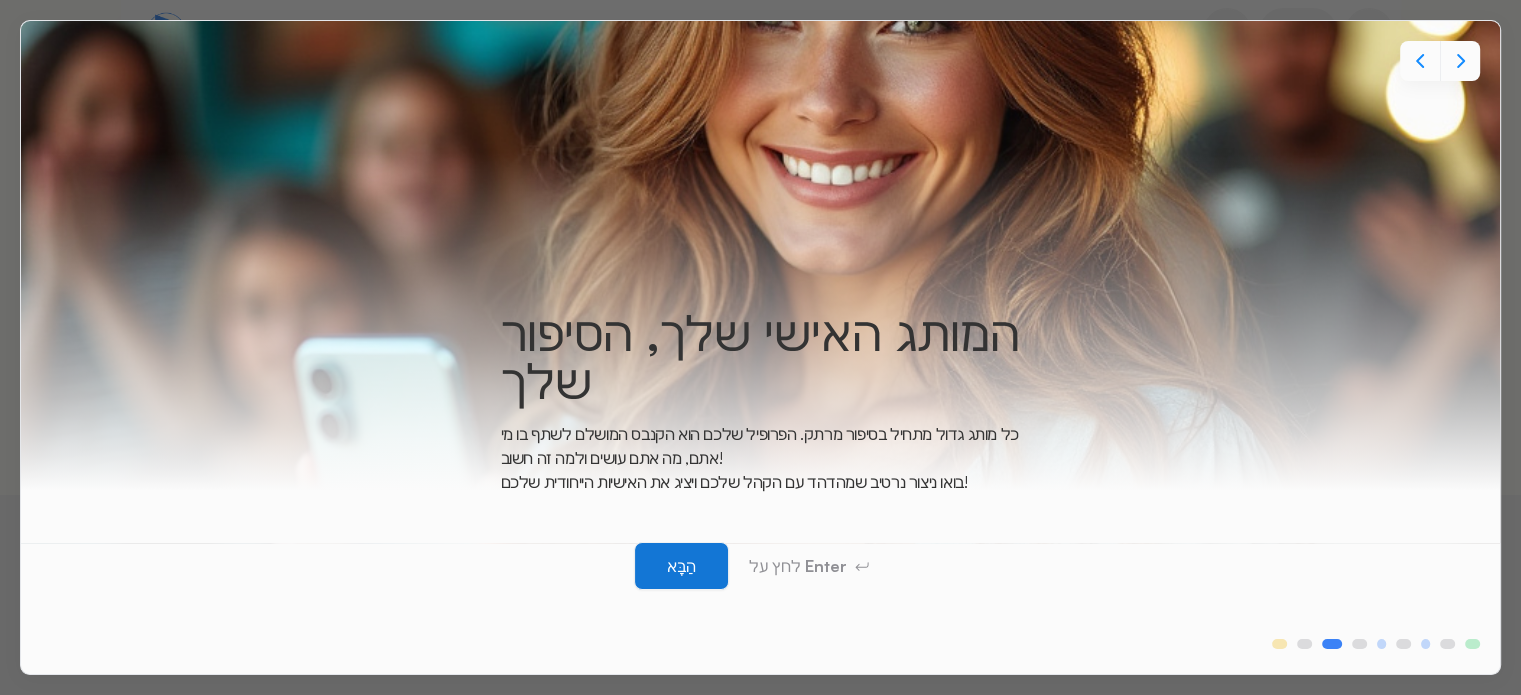 click on "הַבָּא" at bounding box center (681, 566) 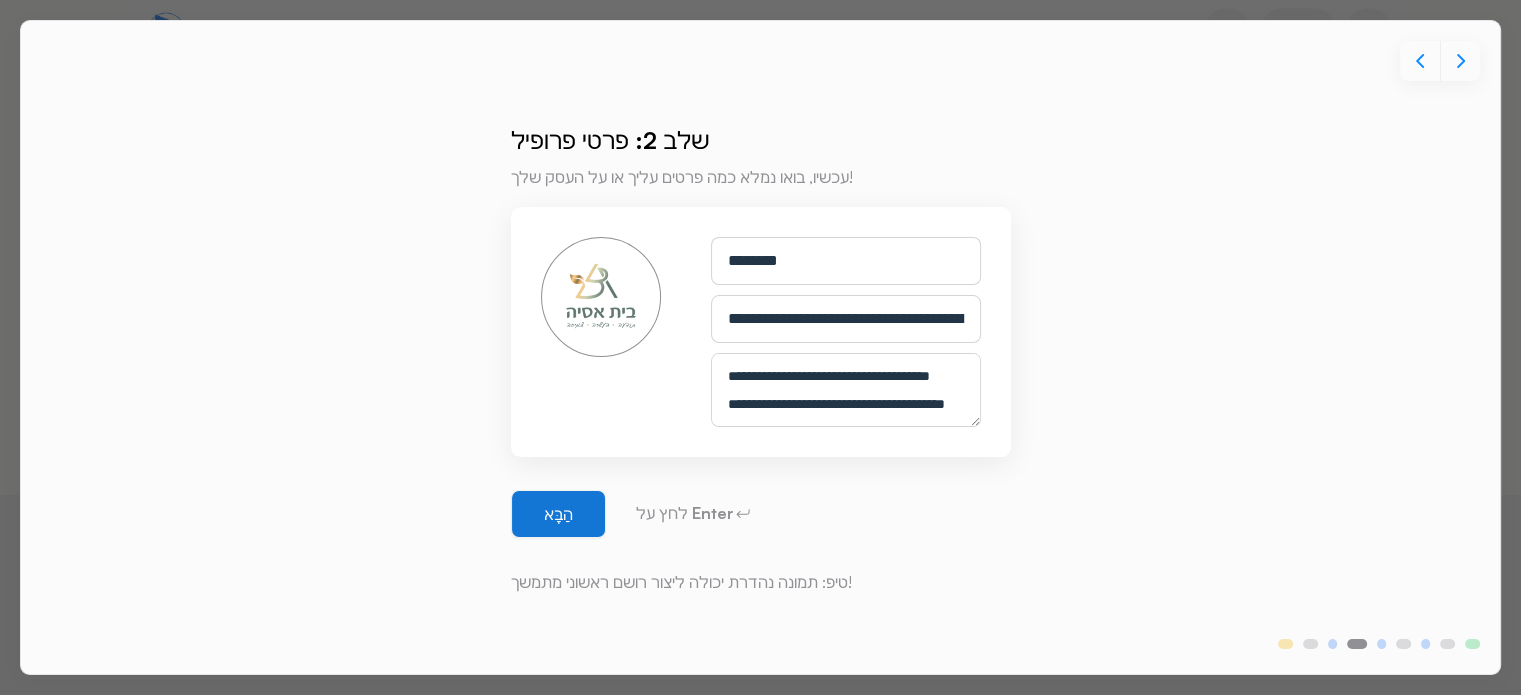 click on "הַבָּא" at bounding box center (558, 514) 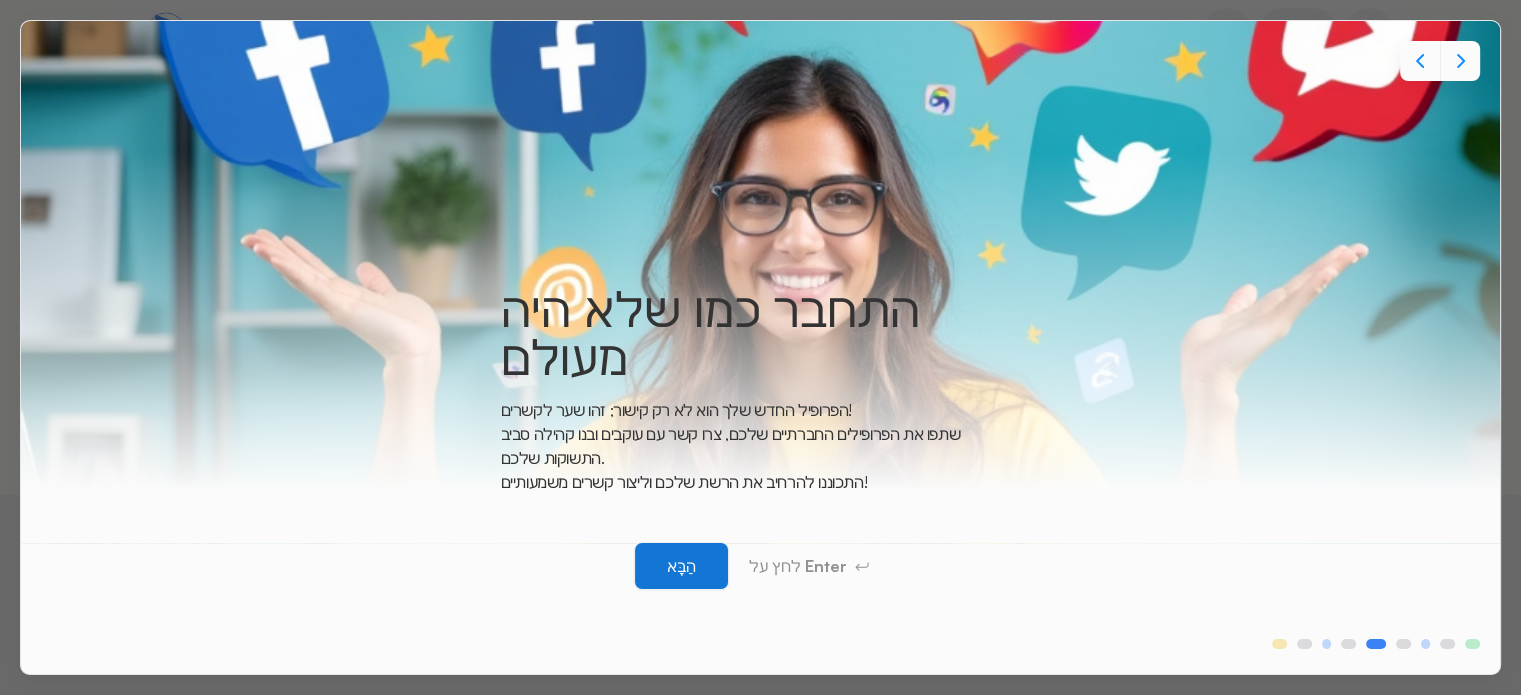 click on "הַבָּא" at bounding box center [681, 566] 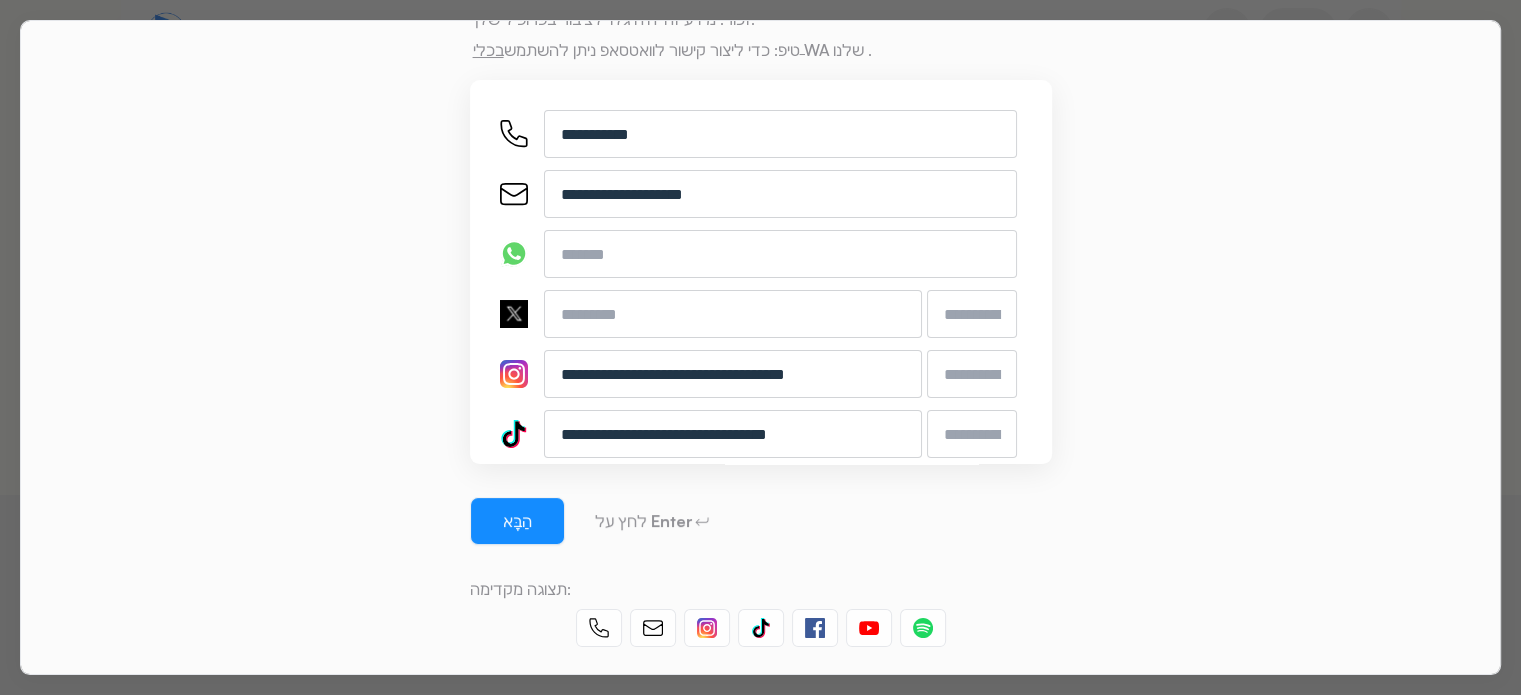 scroll, scrollTop: 212, scrollLeft: 0, axis: vertical 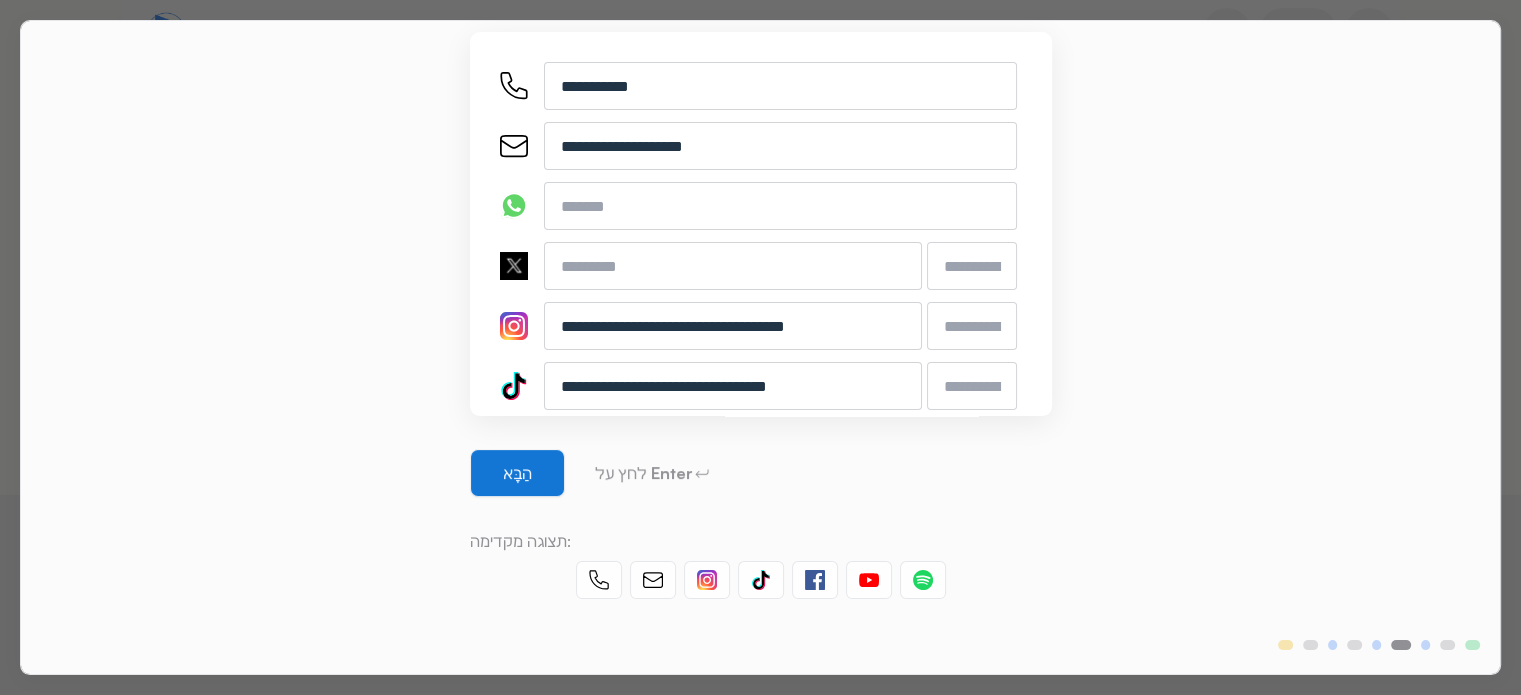 click on "הַבָּא" at bounding box center [517, 473] 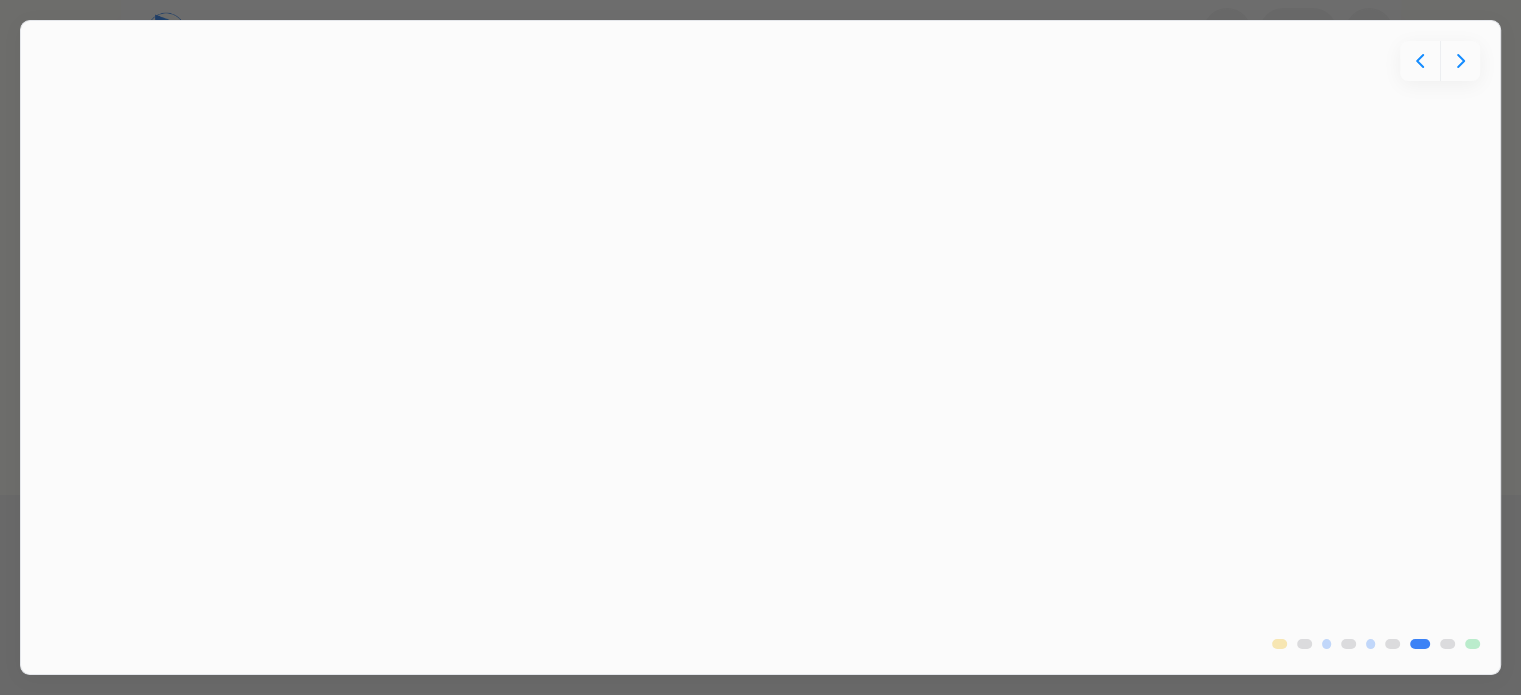 scroll, scrollTop: 0, scrollLeft: 0, axis: both 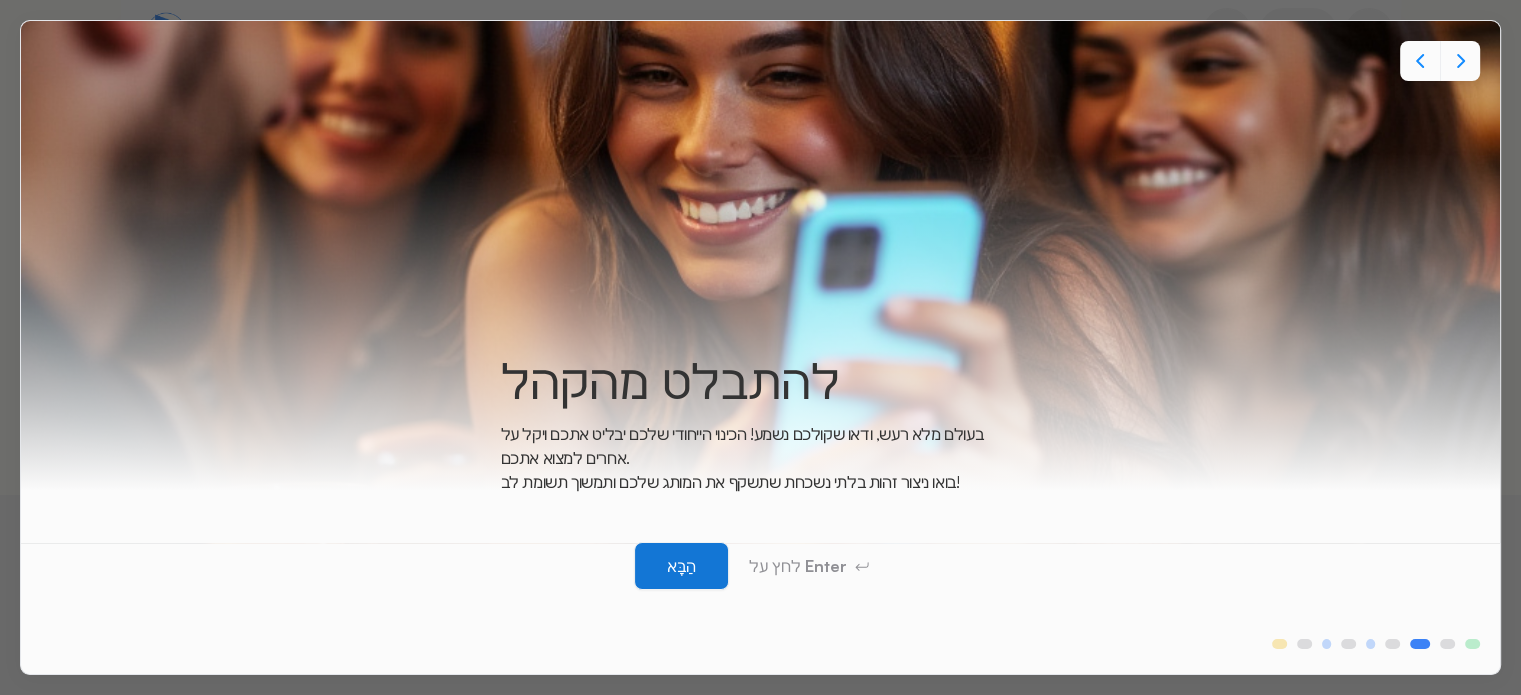 click on "הַבָּא" at bounding box center (681, 566) 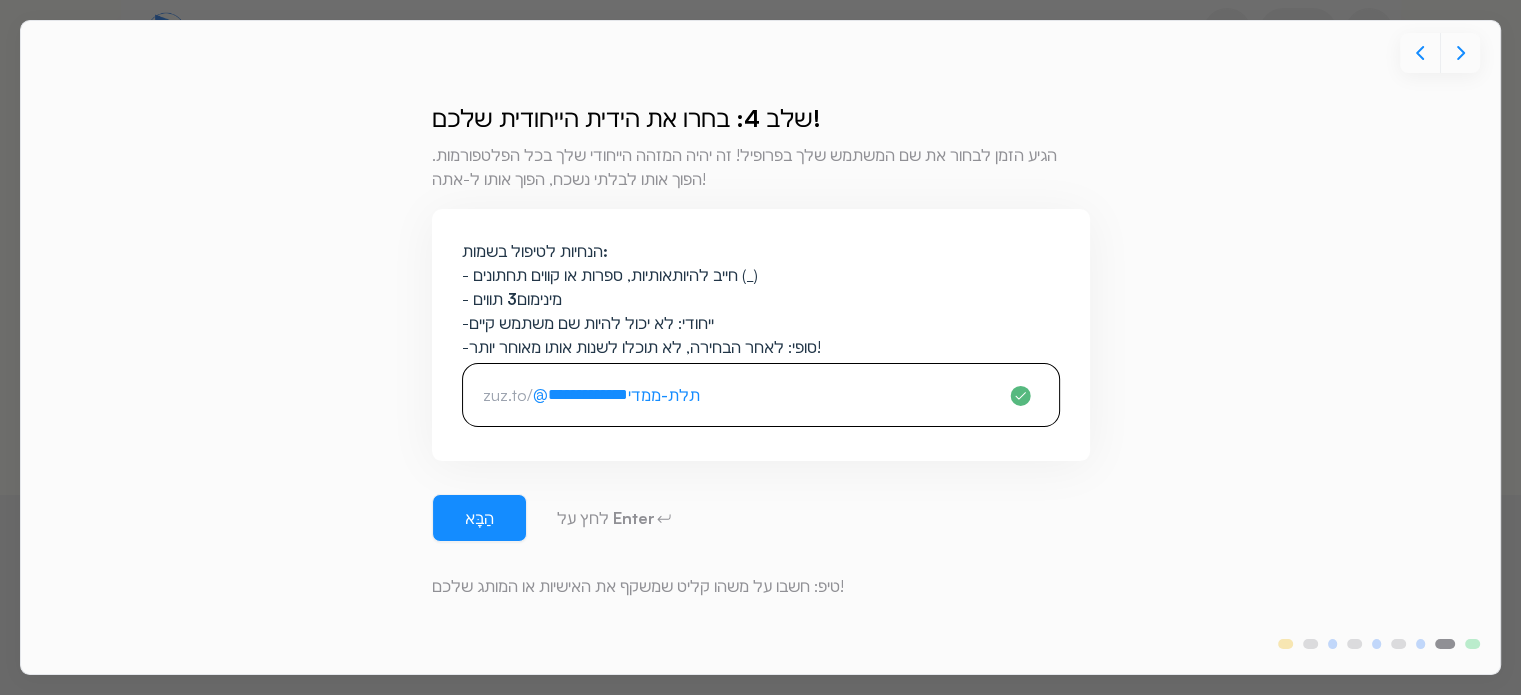 click on "הַבָּא" at bounding box center [479, 518] 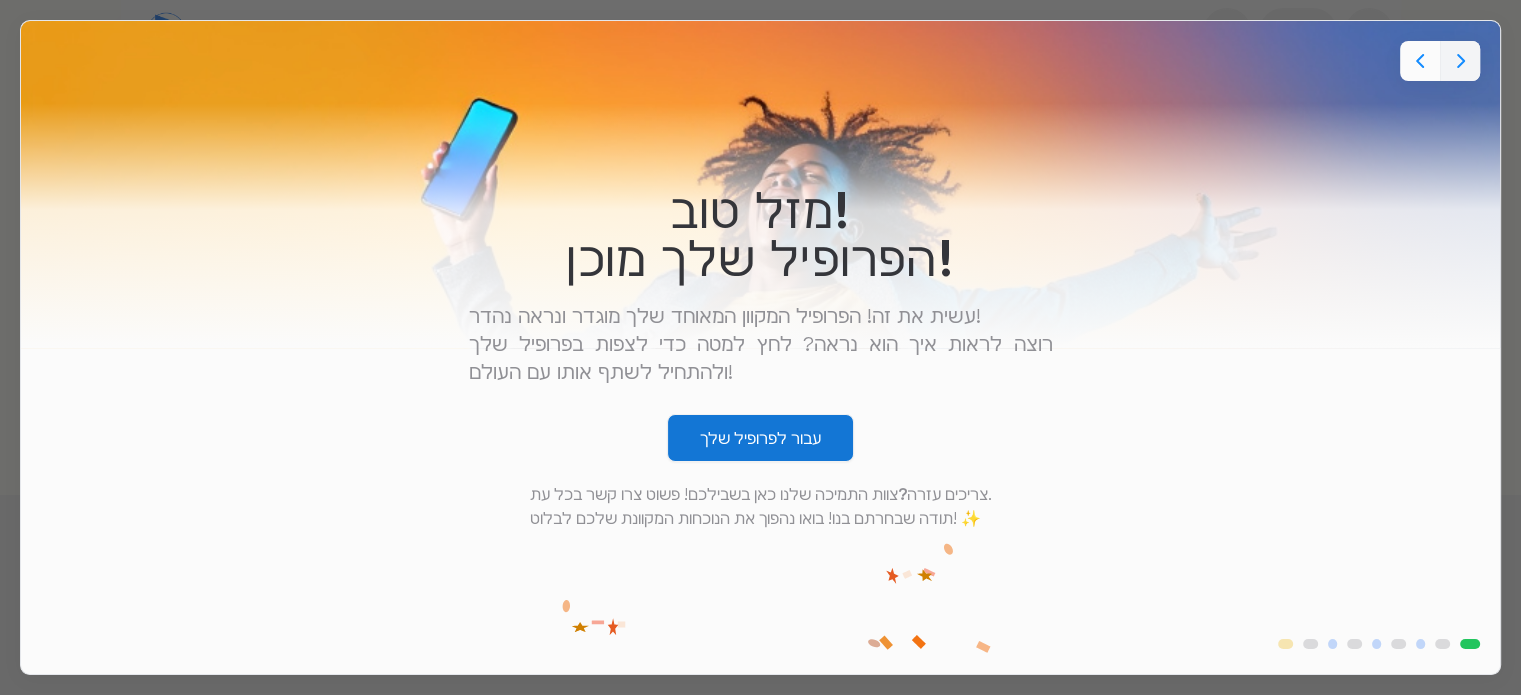click on "עבור לפרופיל שלך" at bounding box center [760, 438] 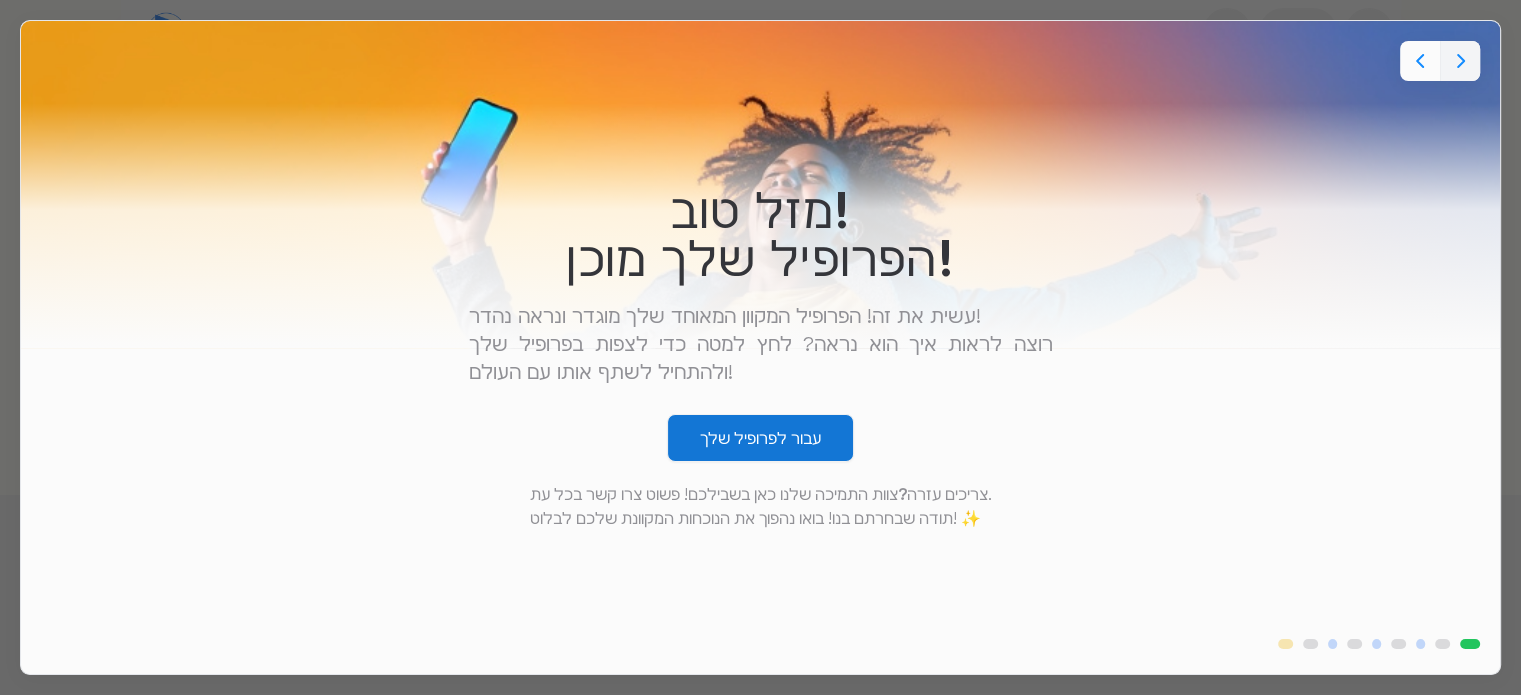 click on "עבור לפרופיל שלך" at bounding box center (760, 438) 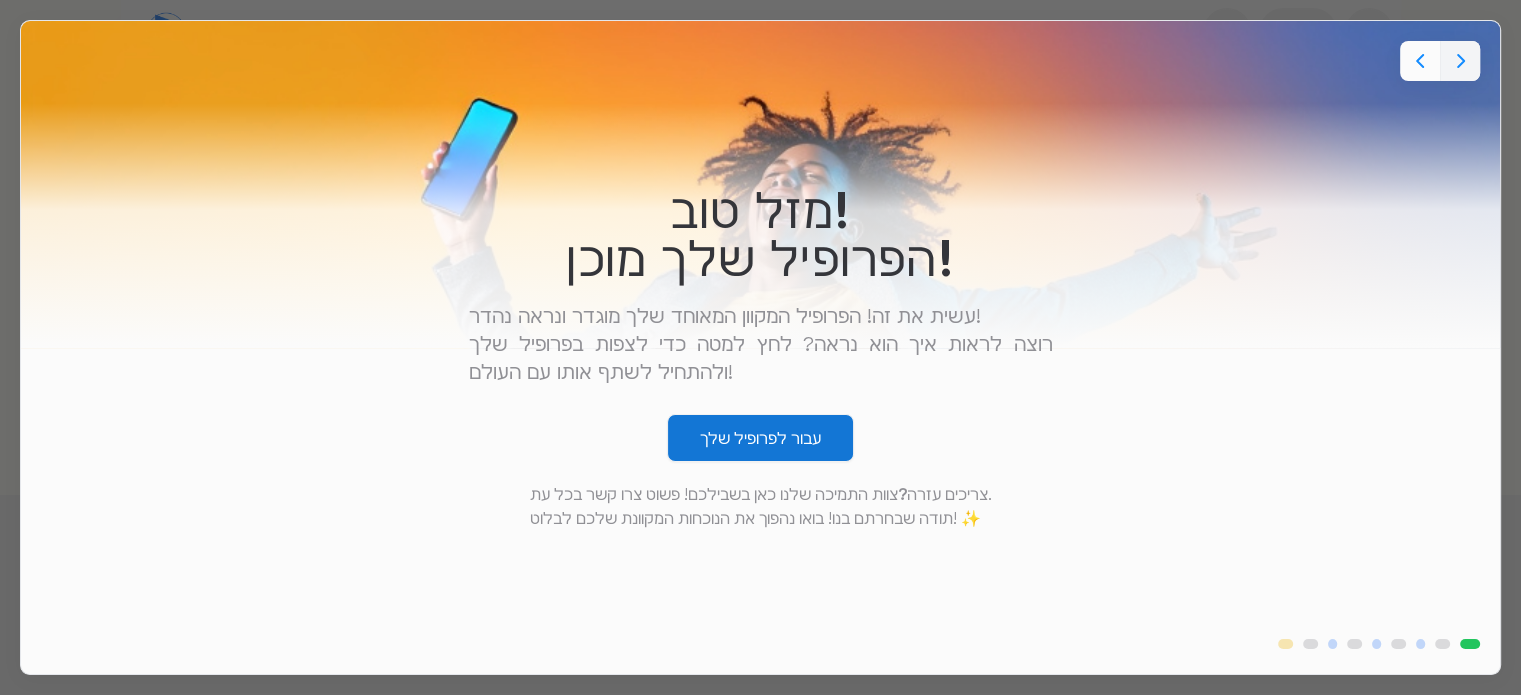 click on "עבור לפרופיל שלך" at bounding box center [760, 438] 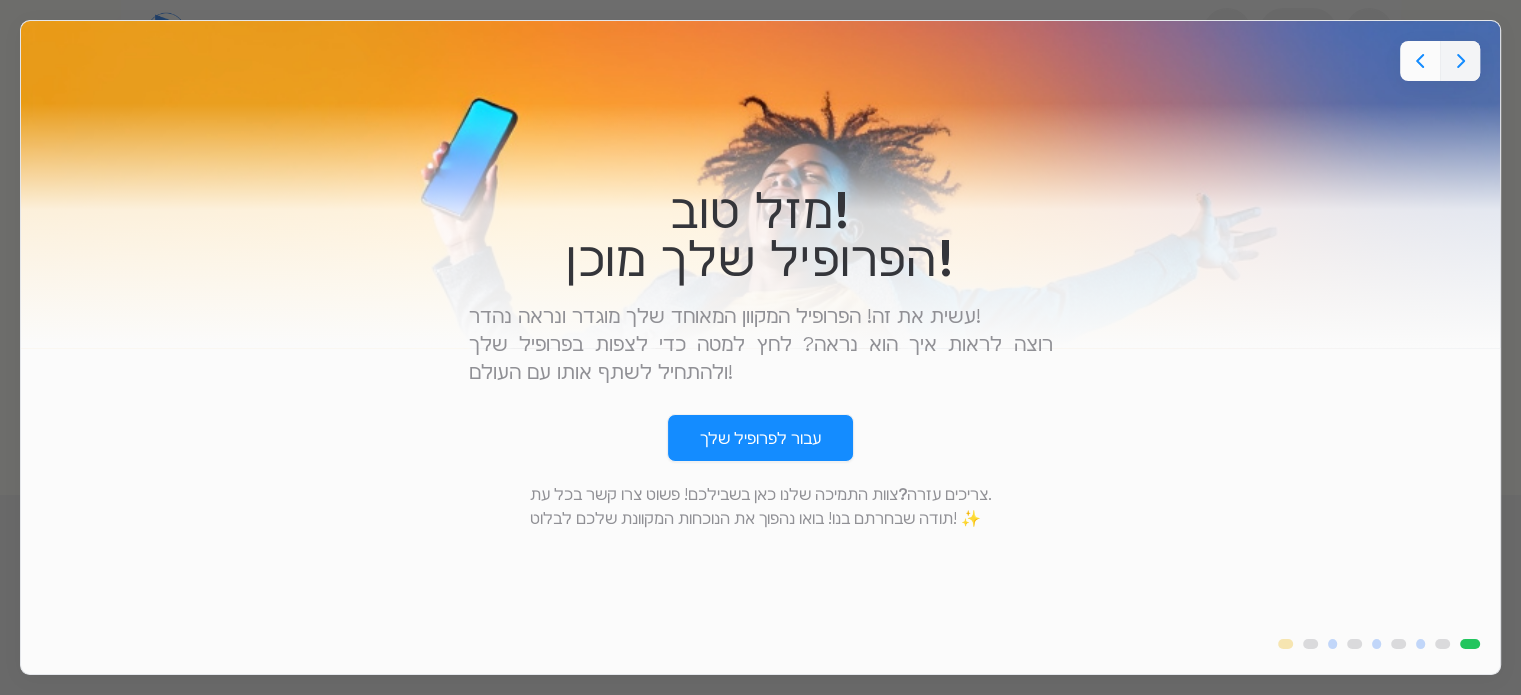 click at bounding box center (760, 184) 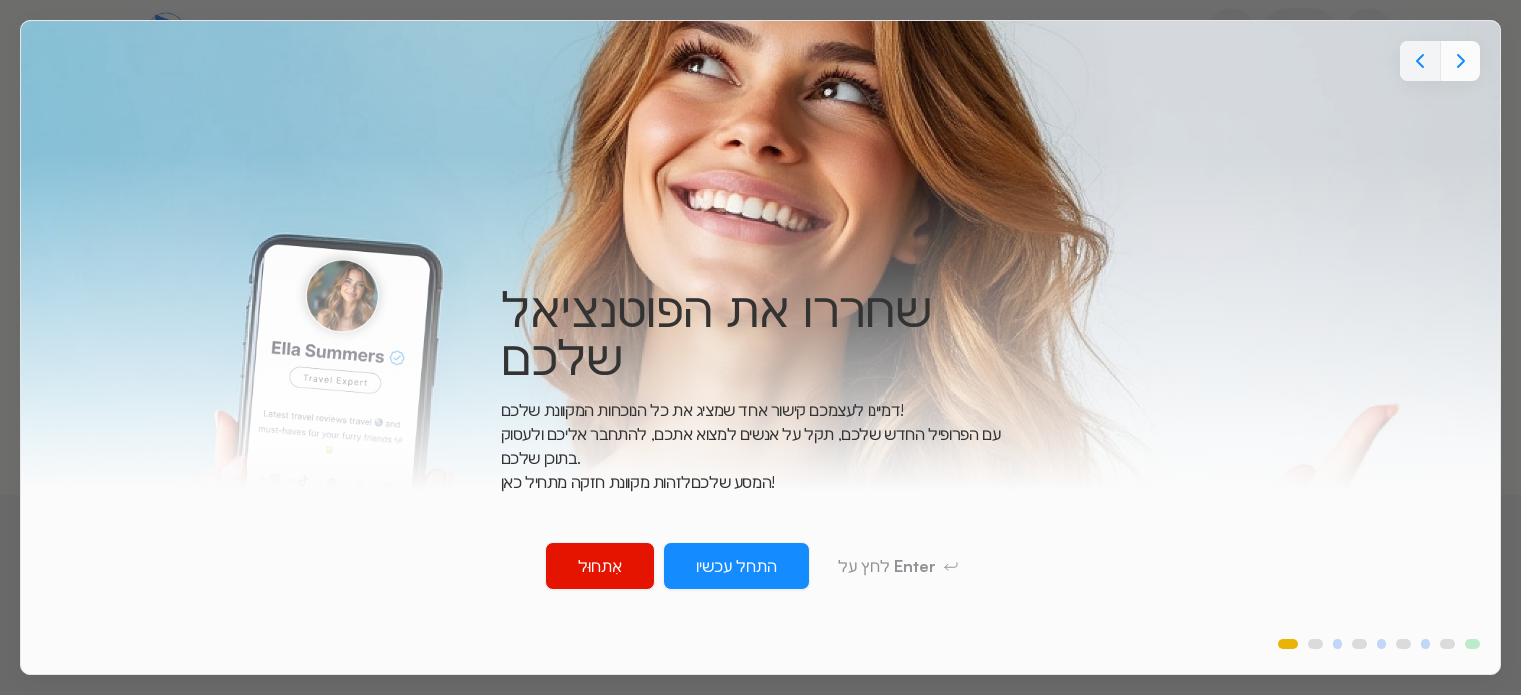 scroll, scrollTop: 0, scrollLeft: 0, axis: both 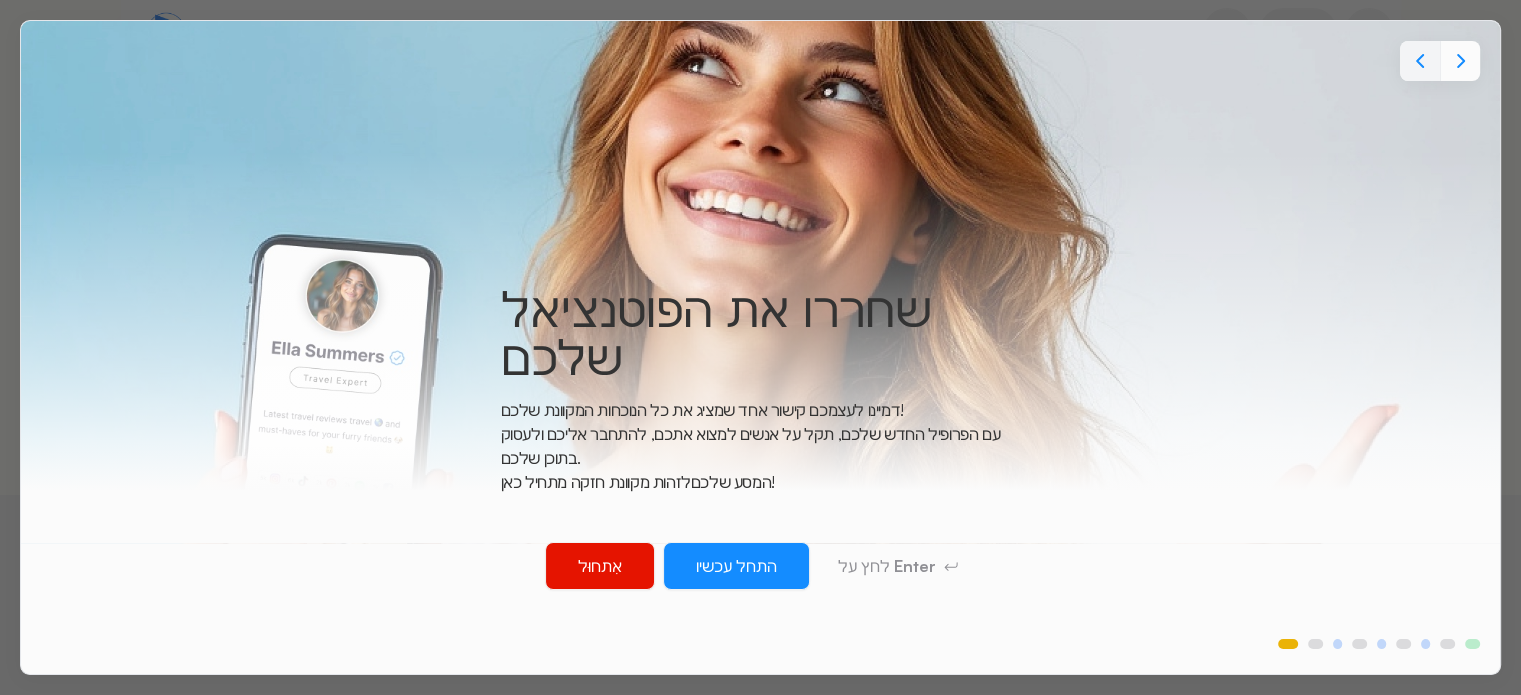 click on "אִתחוּל" at bounding box center (600, 566) 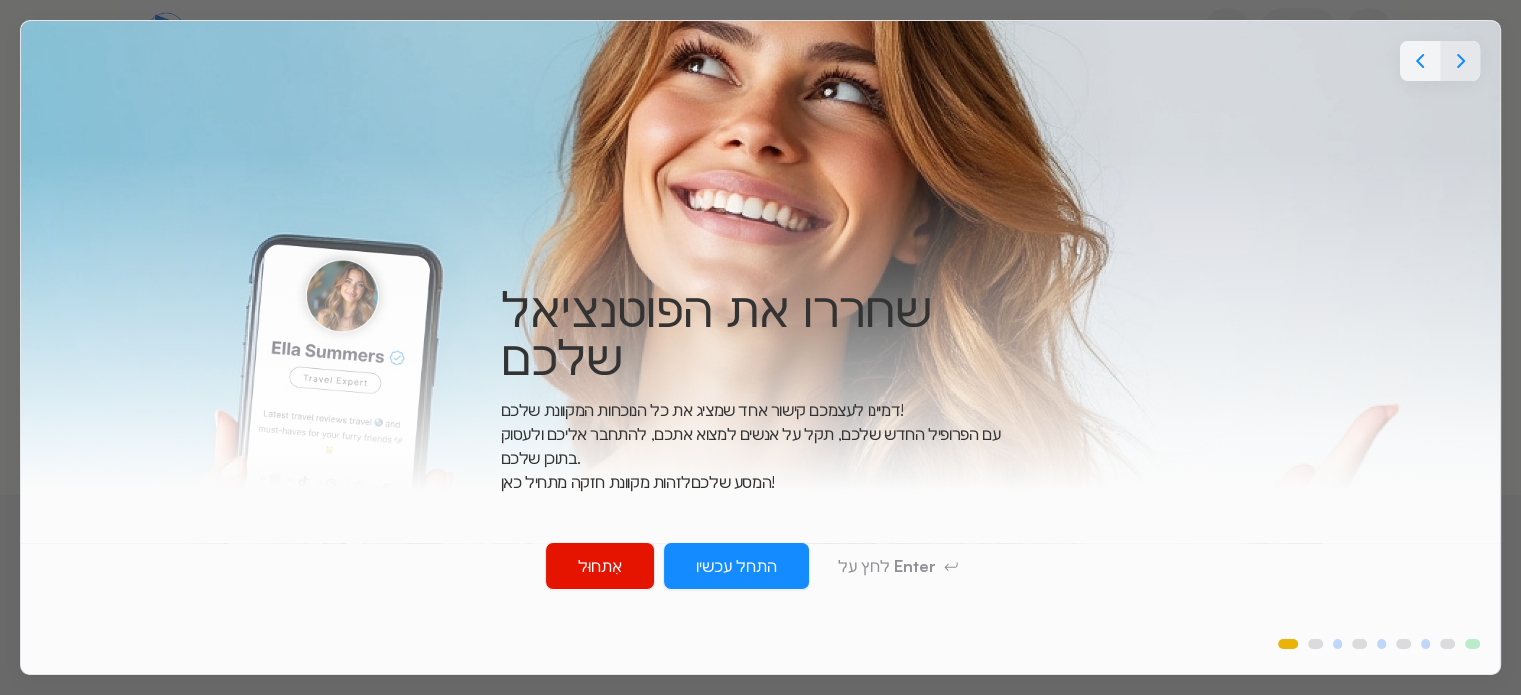 click 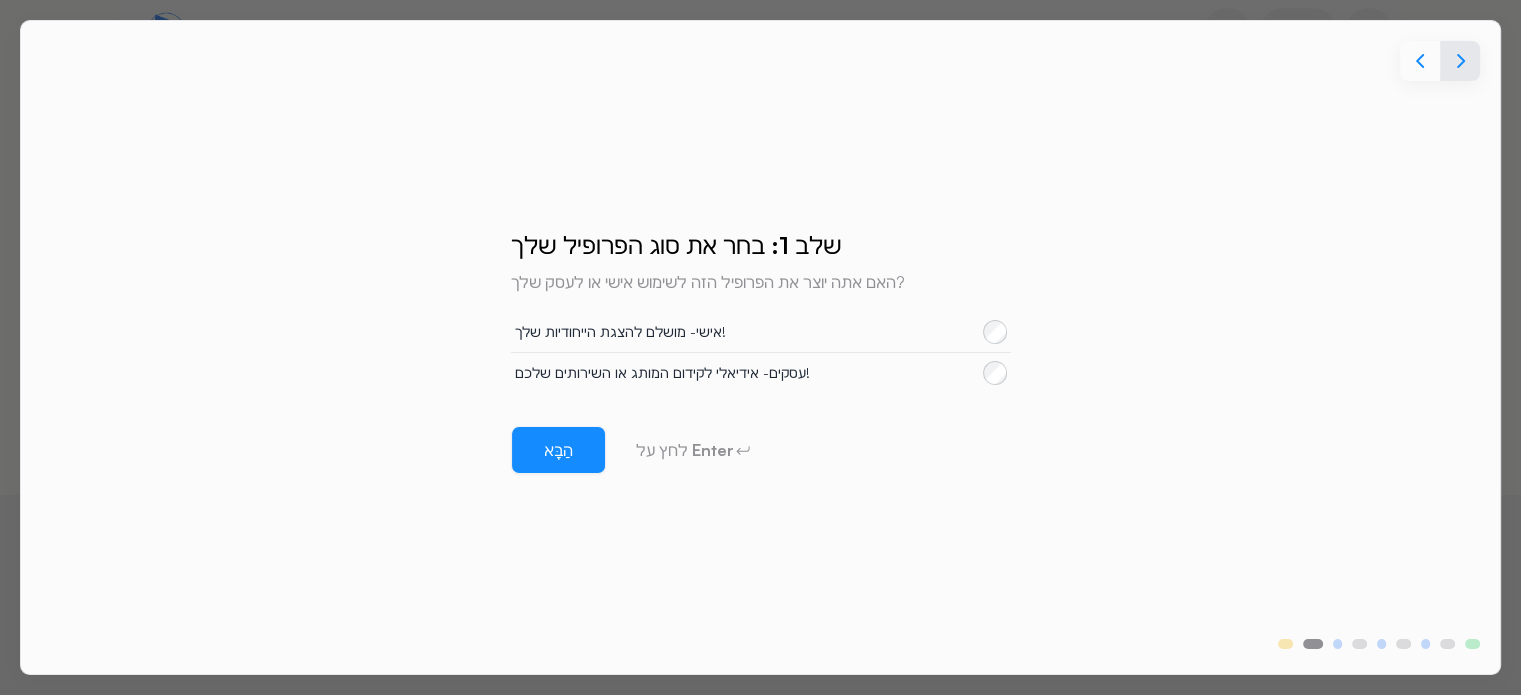 click 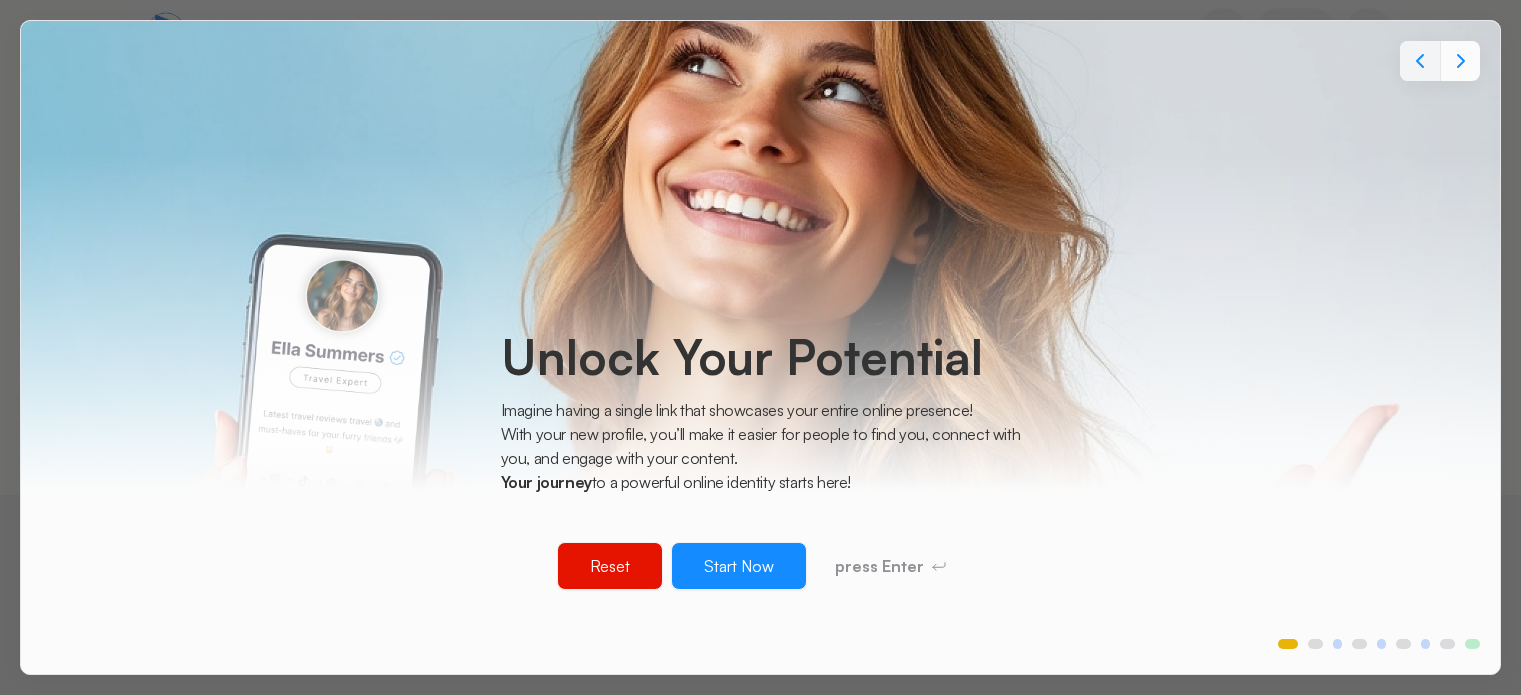 scroll, scrollTop: 0, scrollLeft: 0, axis: both 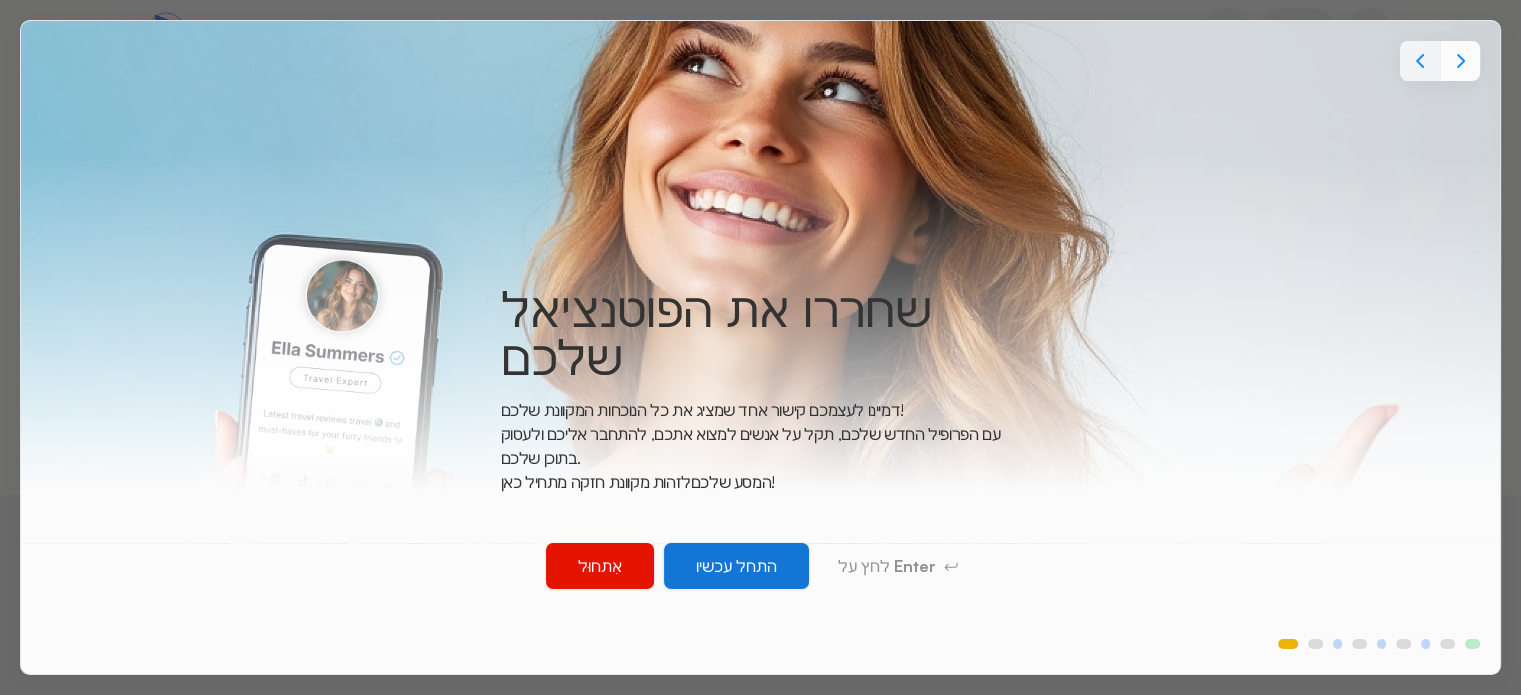 click on "התחל עכשיו" at bounding box center [736, 566] 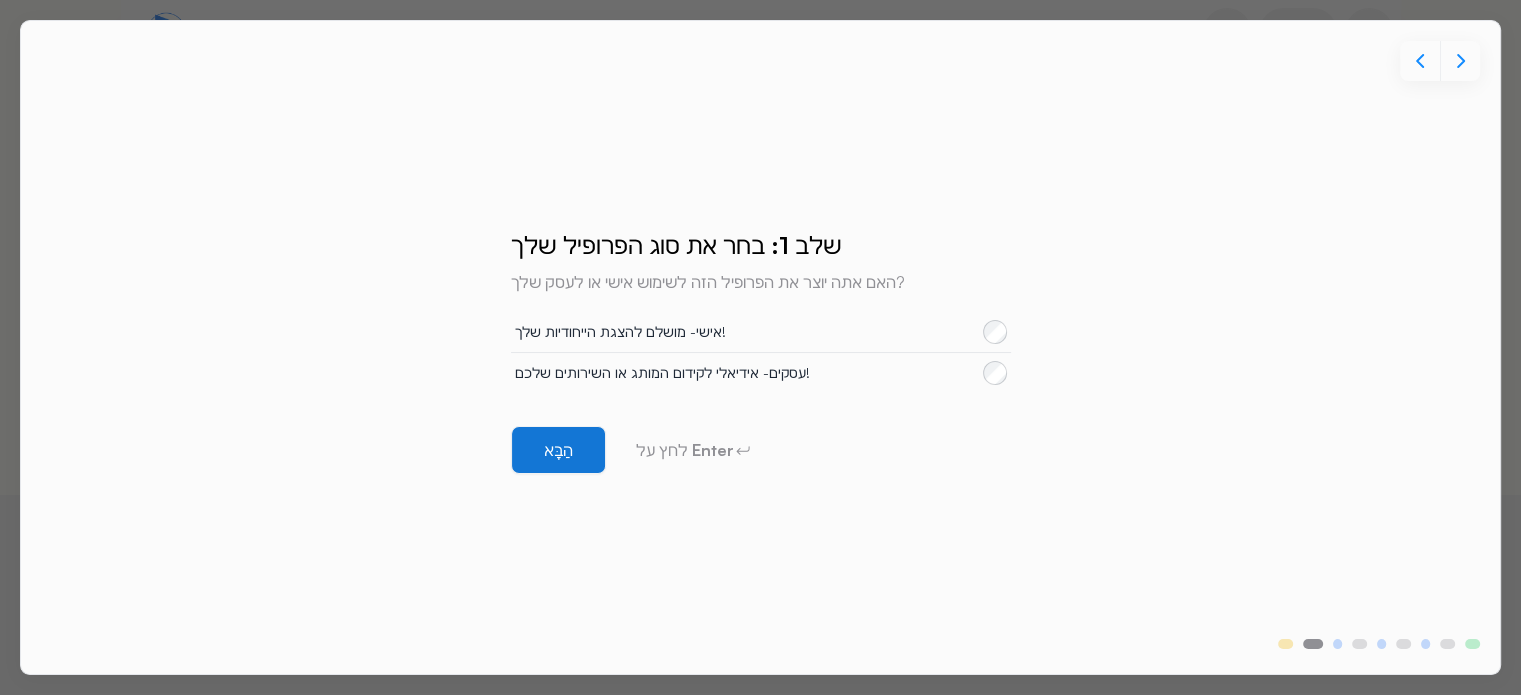 click on "הַבָּא" at bounding box center [558, 450] 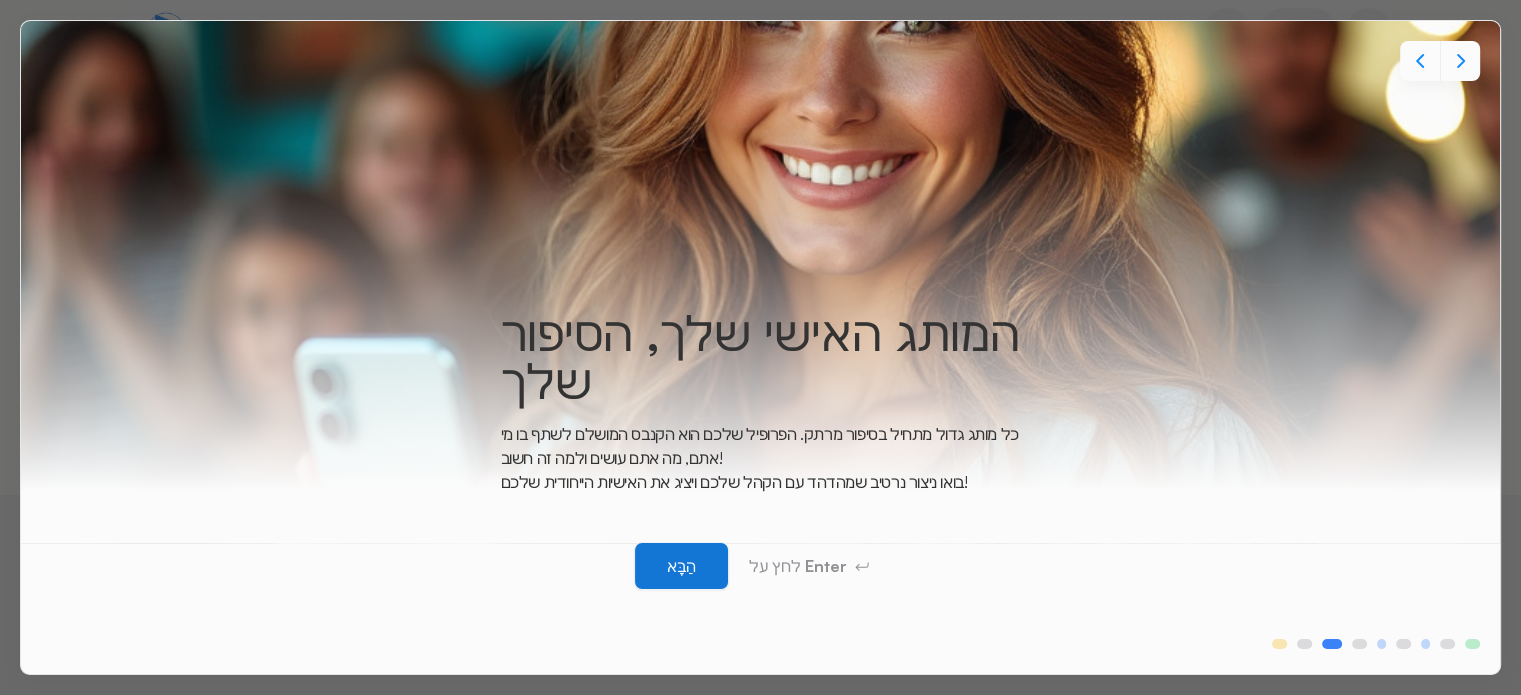 click on "הַבָּא" at bounding box center (681, 566) 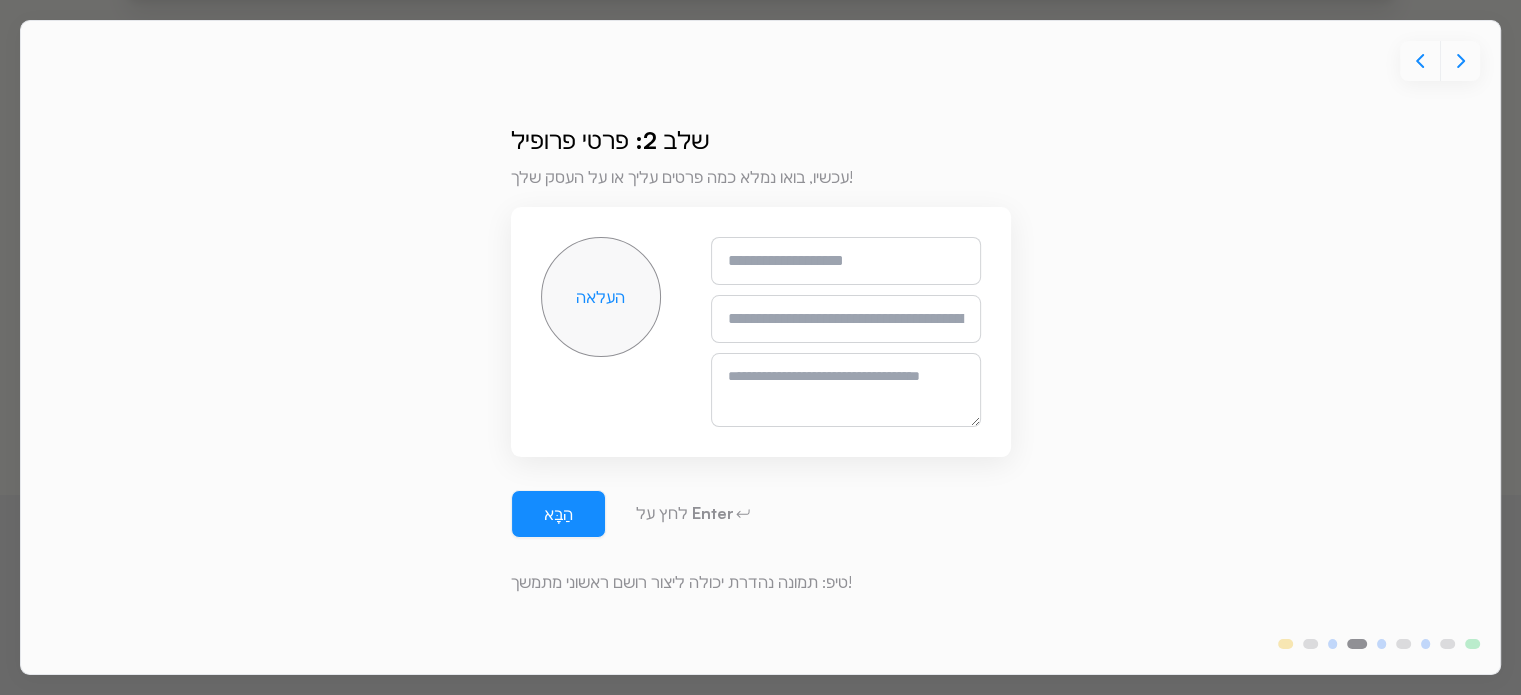 scroll, scrollTop: 10, scrollLeft: 0, axis: vertical 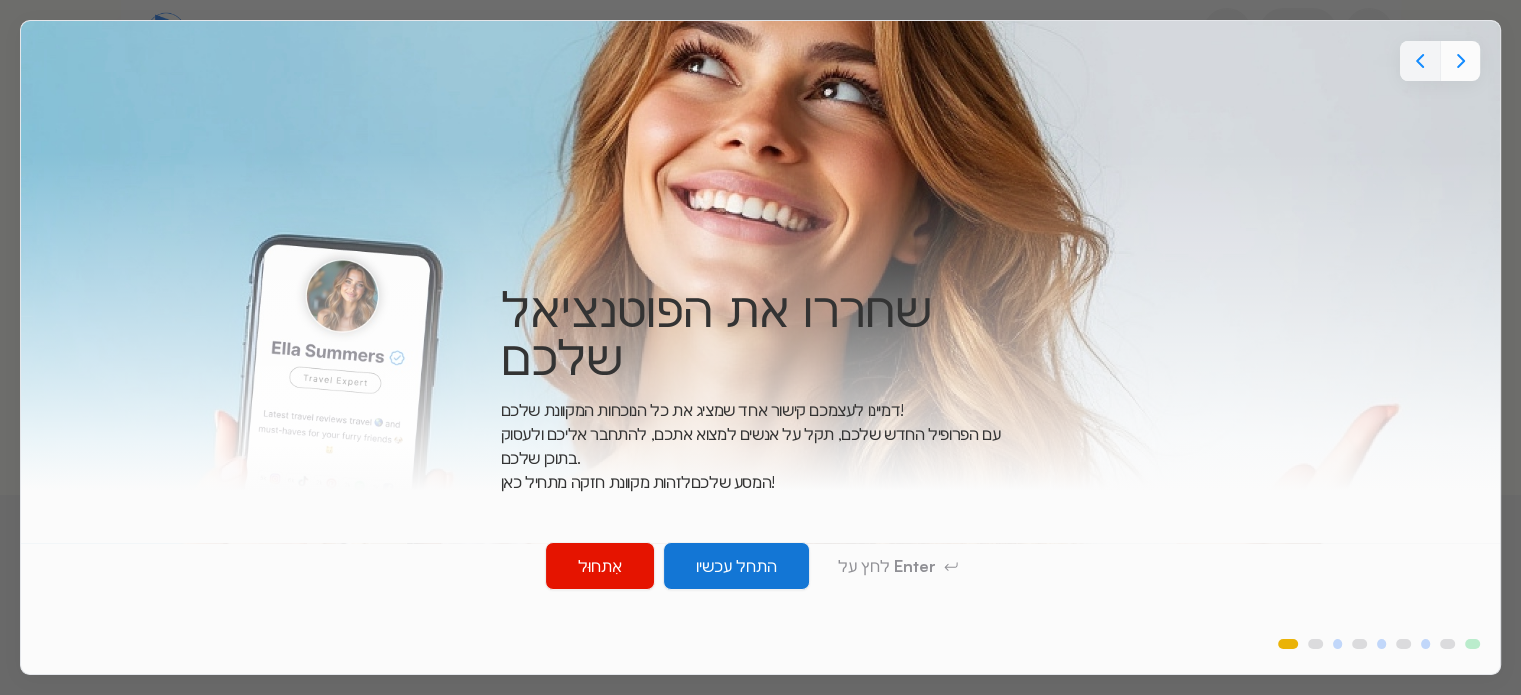 click on "התחל עכשיו" at bounding box center [736, 566] 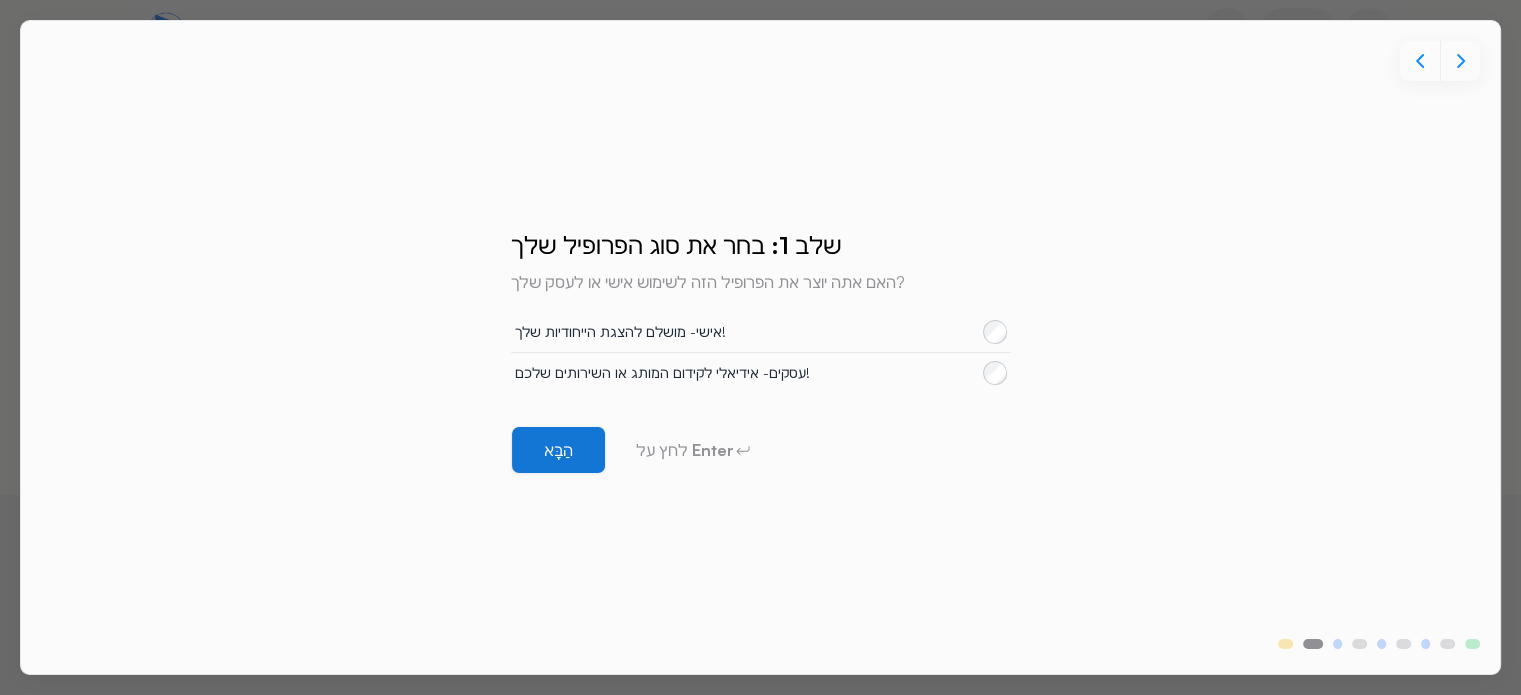 click on "הַבָּא" at bounding box center (558, 450) 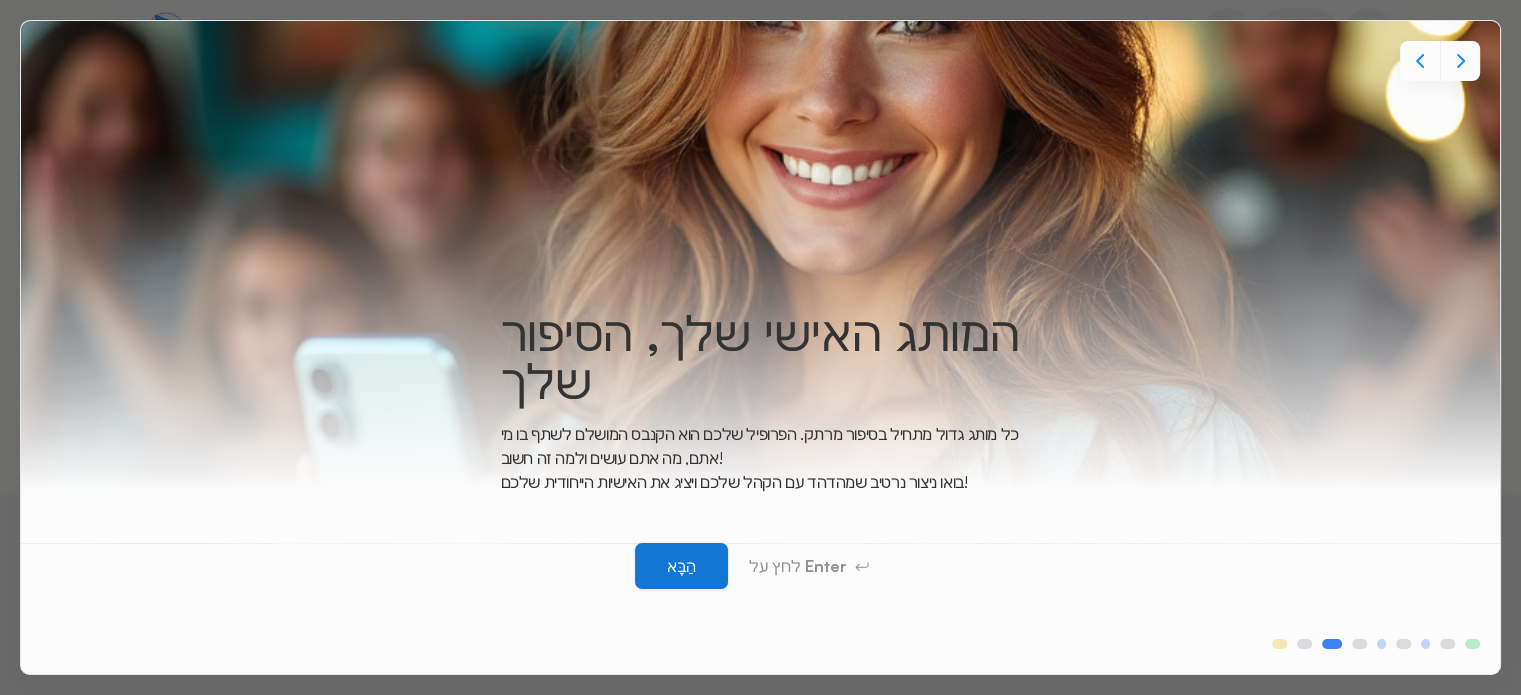 click on "הַבָּא" at bounding box center [681, 566] 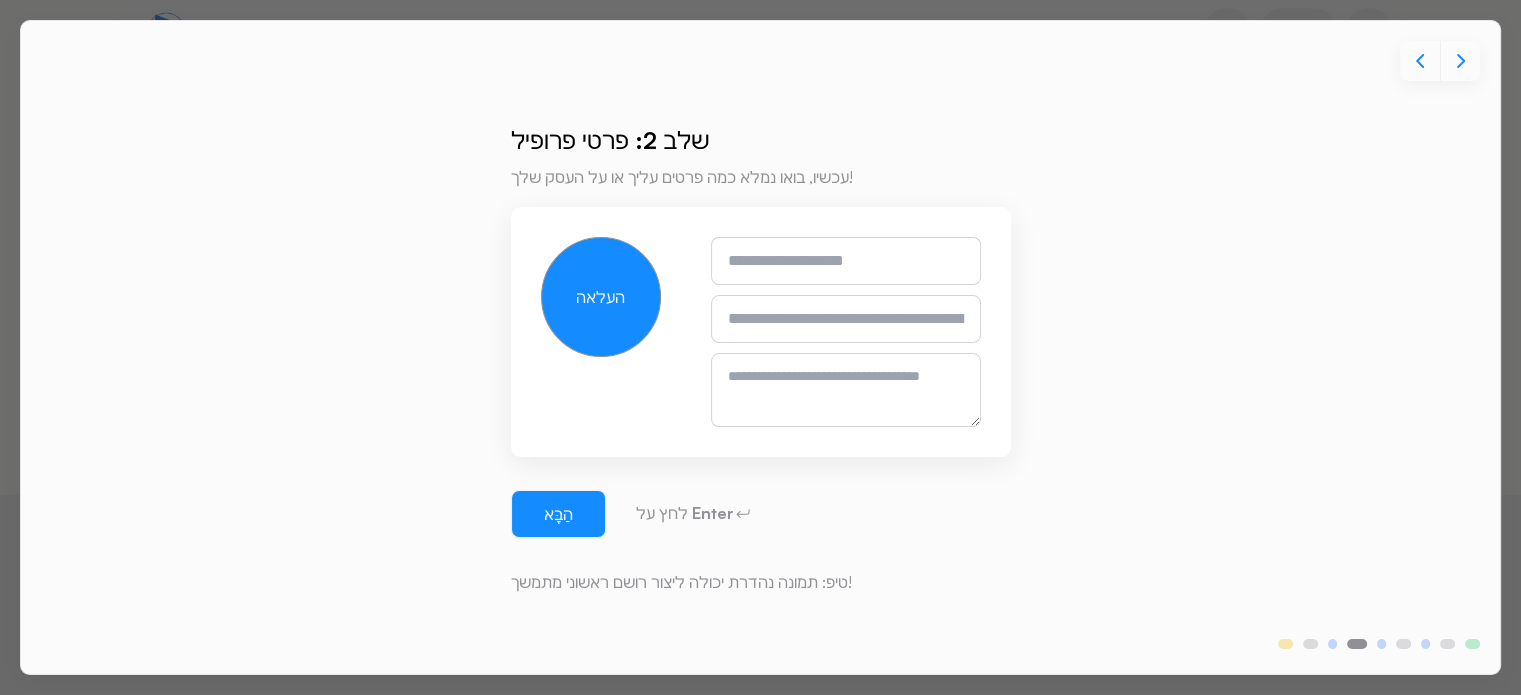 click on "העלאה" at bounding box center [600, 297] 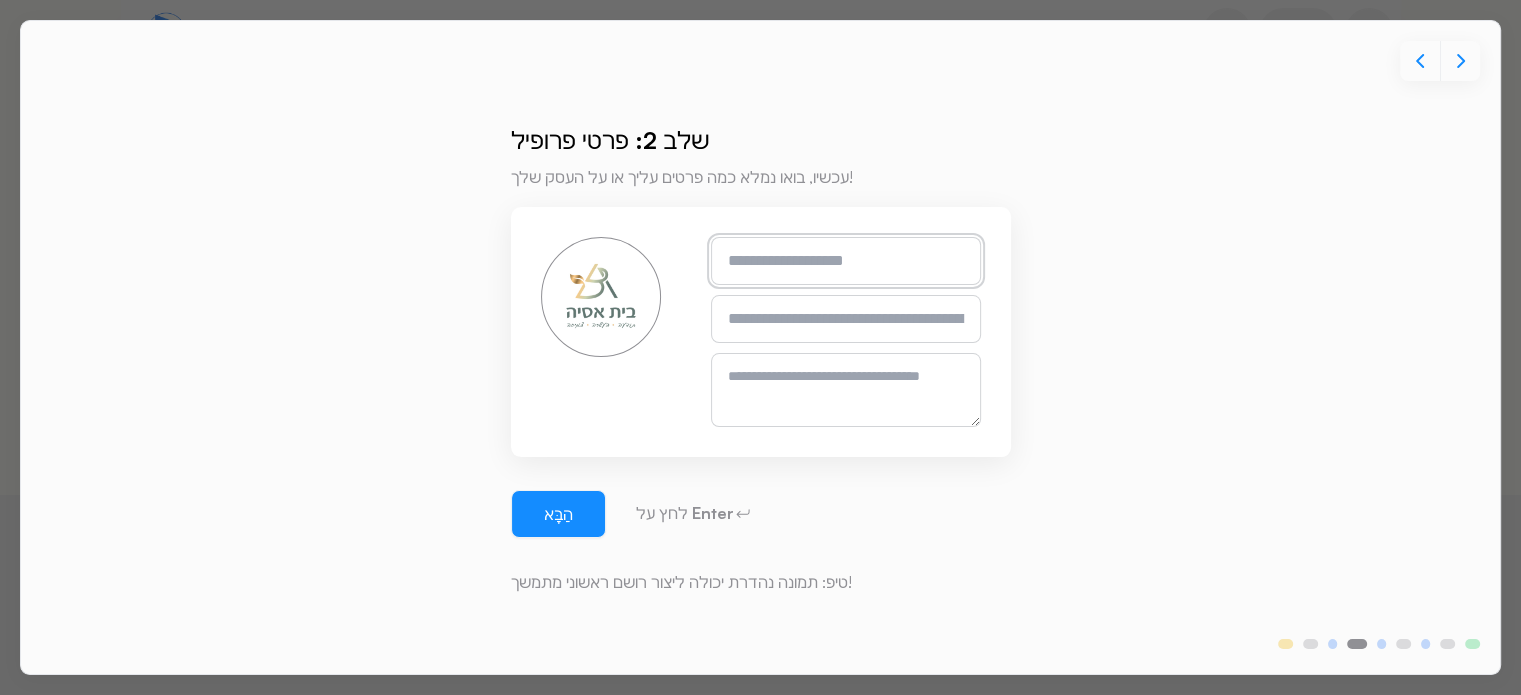 click at bounding box center [846, 261] 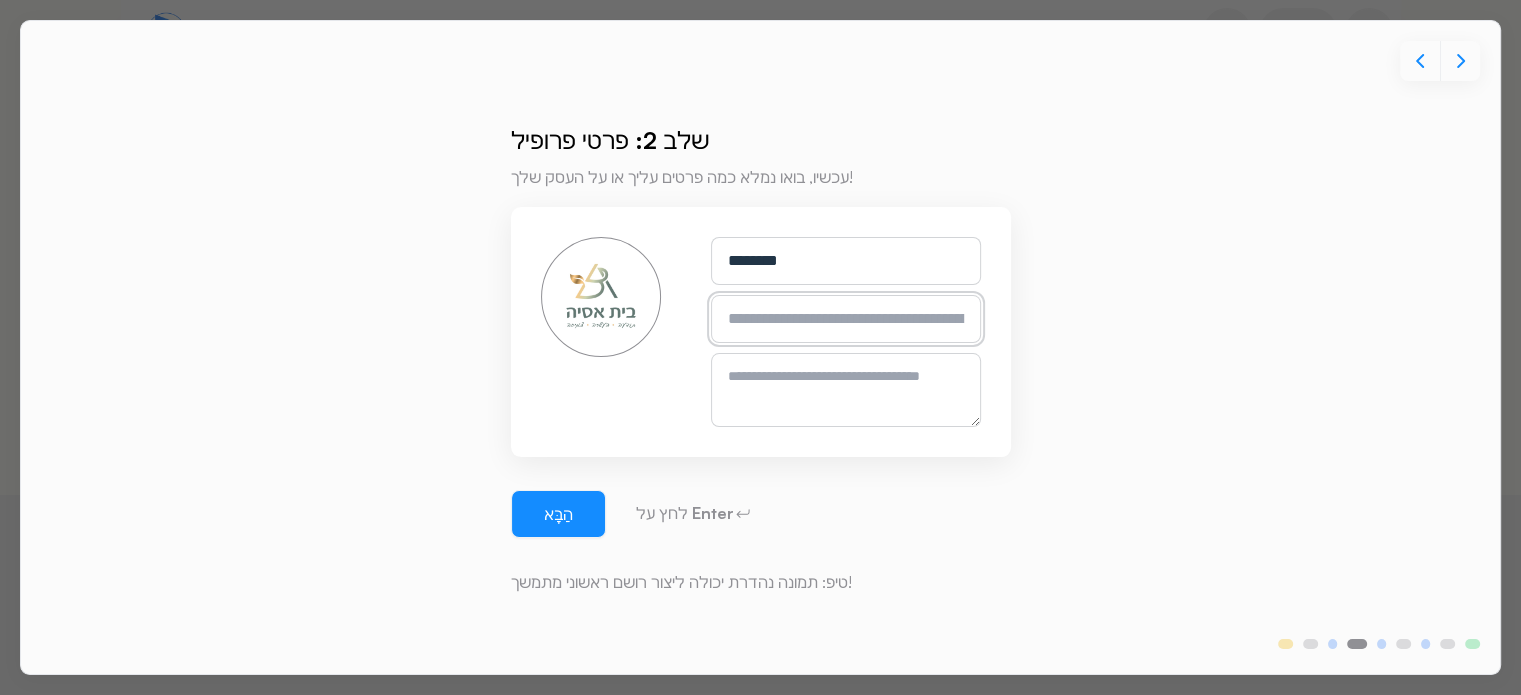 click at bounding box center [846, 319] 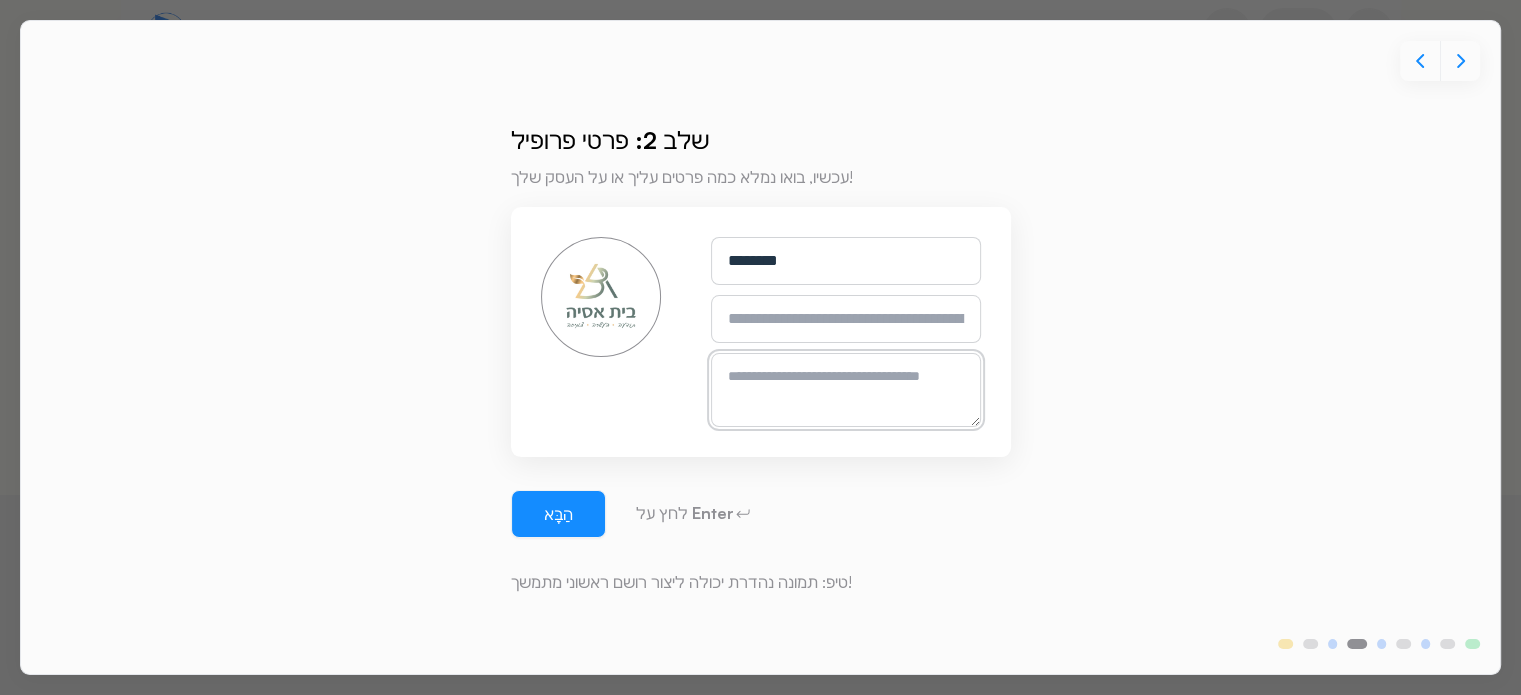 paste on "**********" 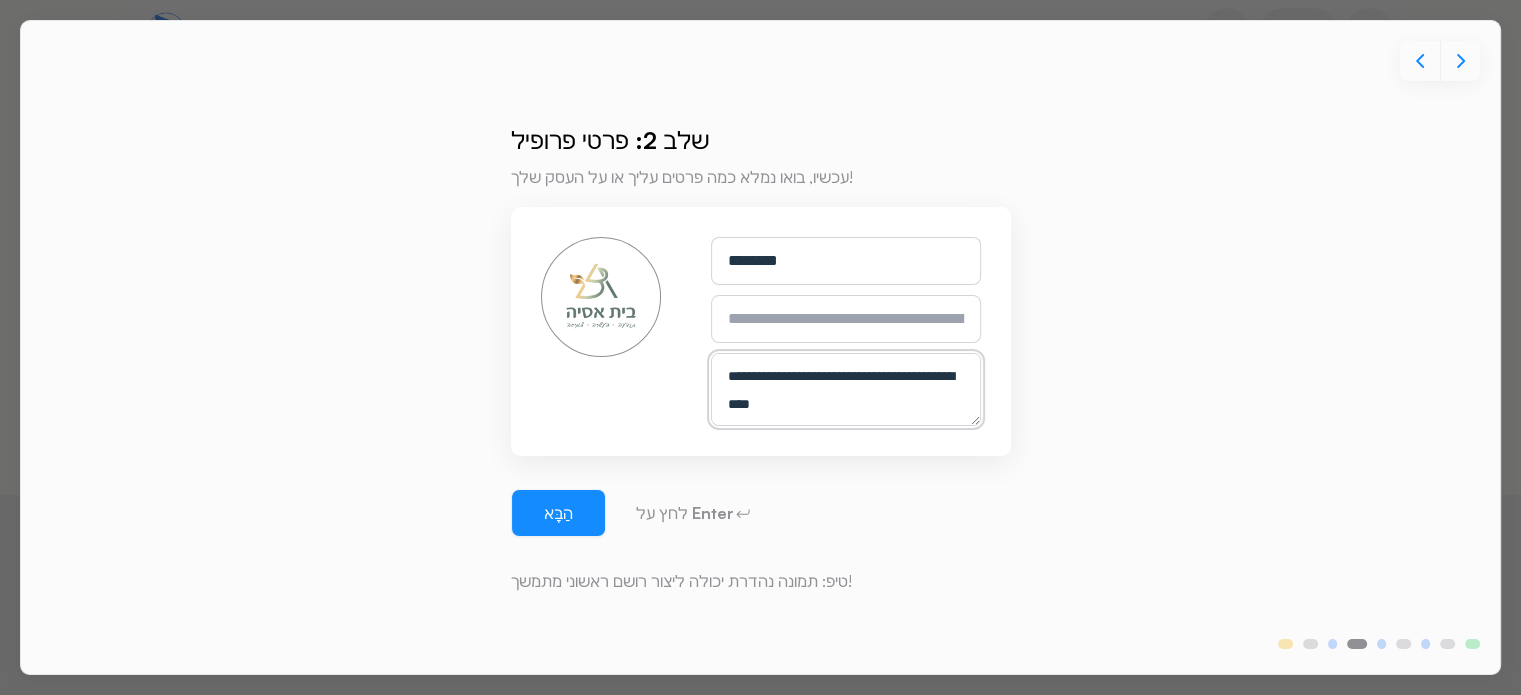 scroll, scrollTop: 756, scrollLeft: 0, axis: vertical 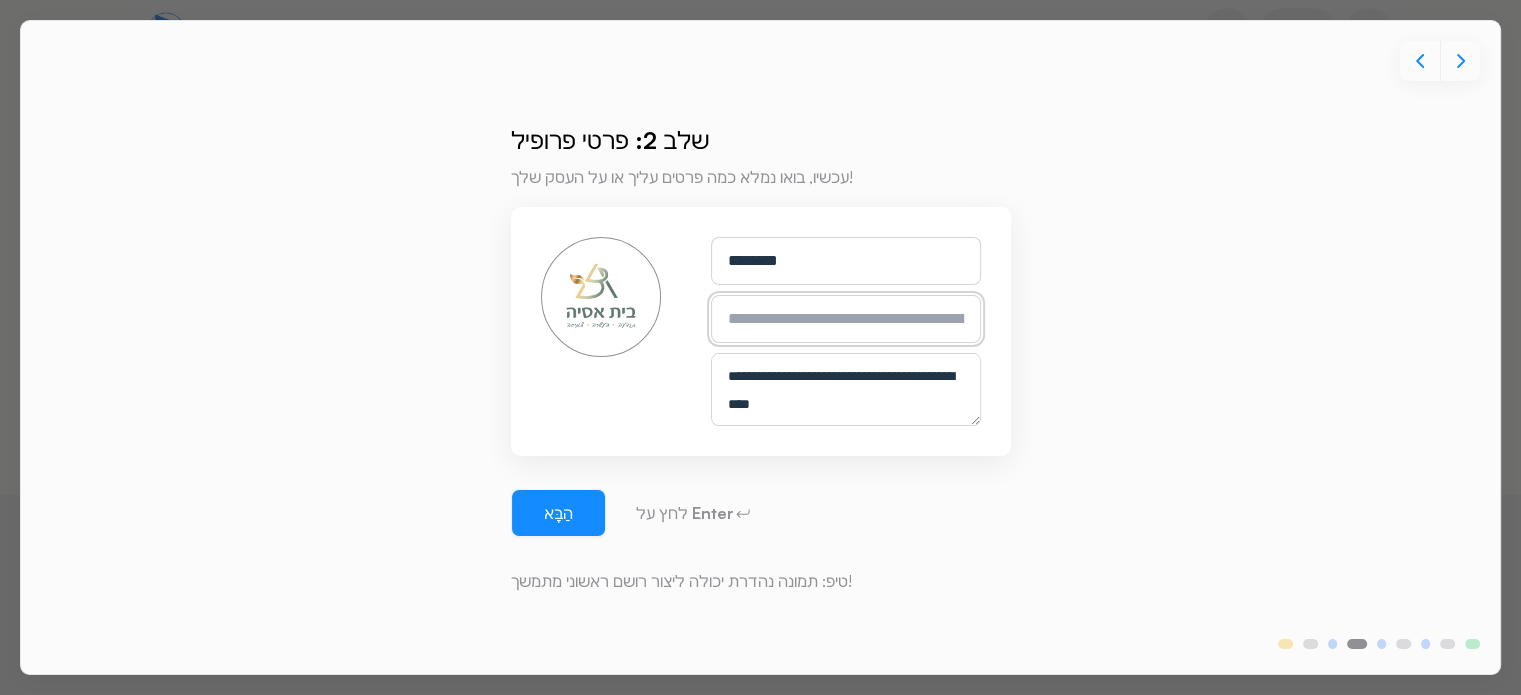 click at bounding box center [846, 319] 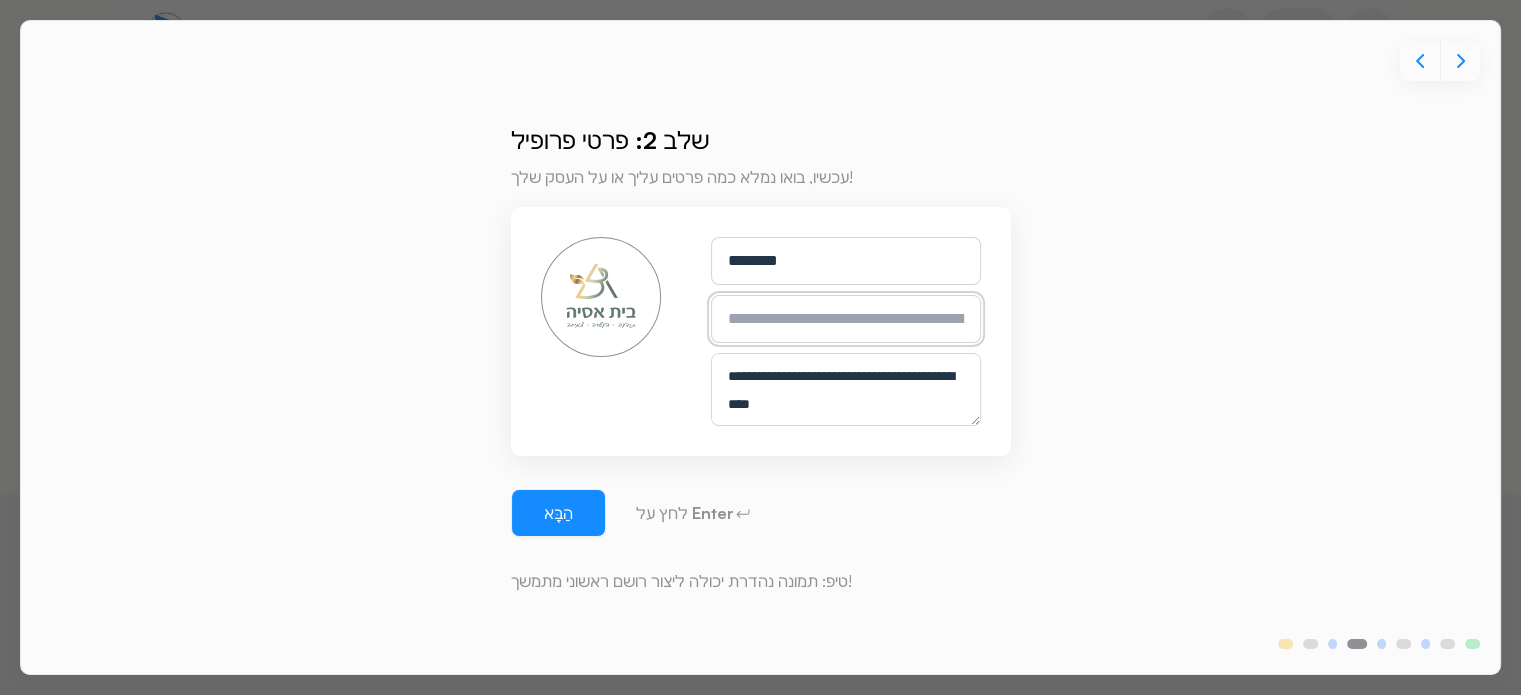 paste on "**********" 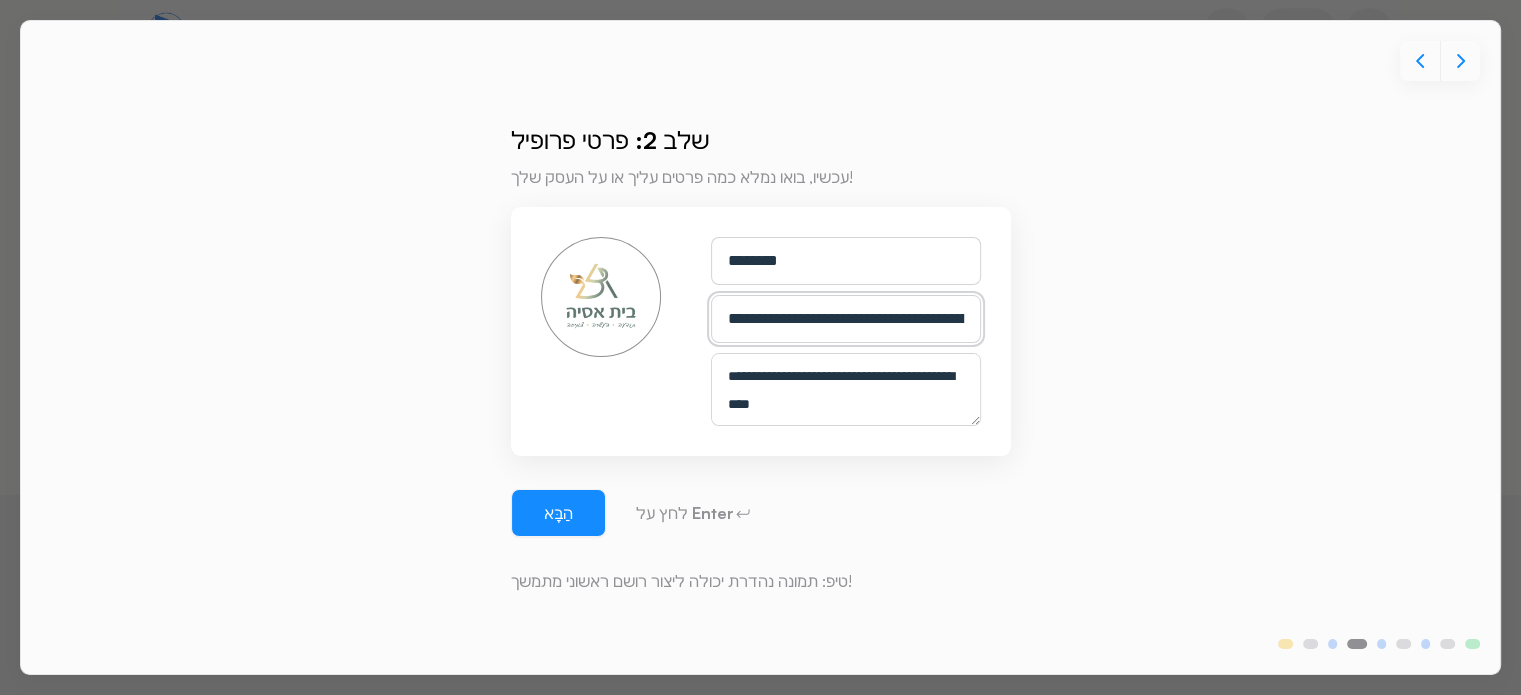 scroll, scrollTop: 0, scrollLeft: 412, axis: horizontal 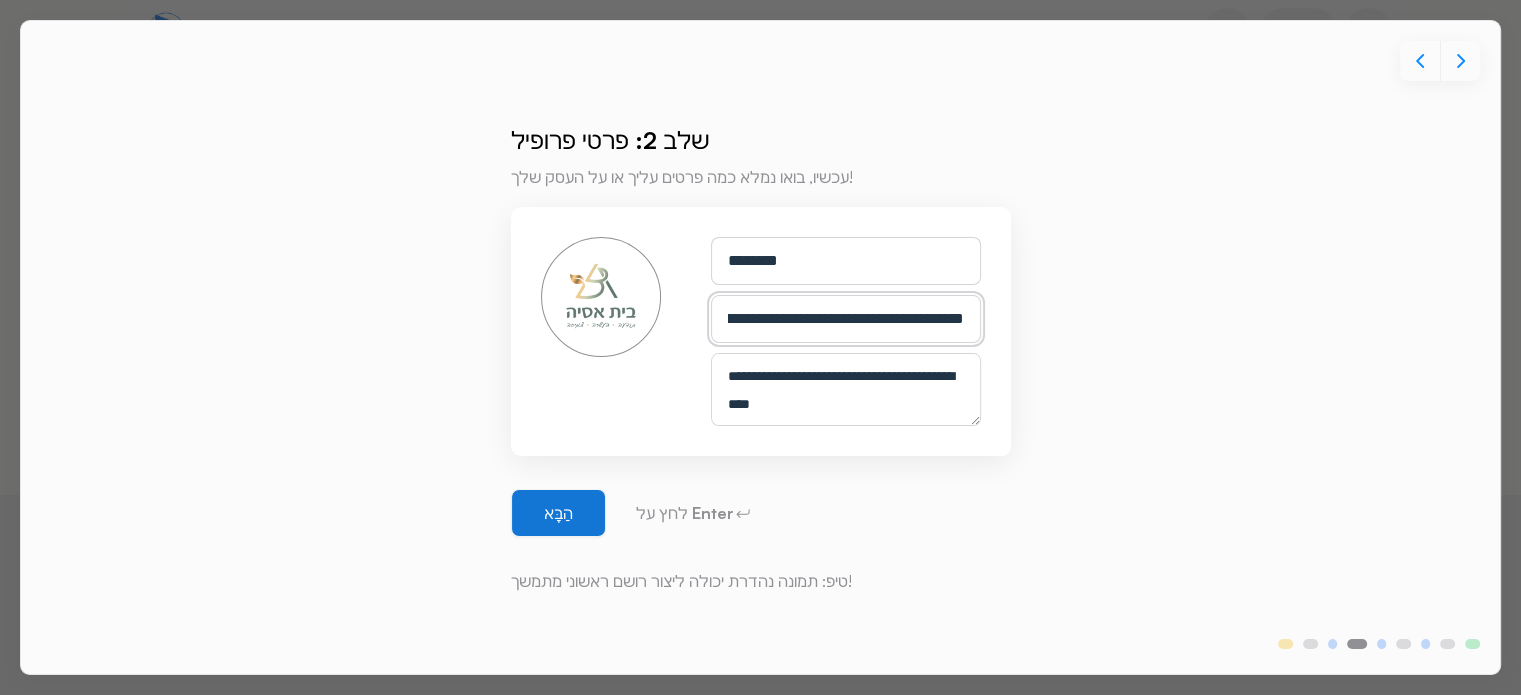 type on "**********" 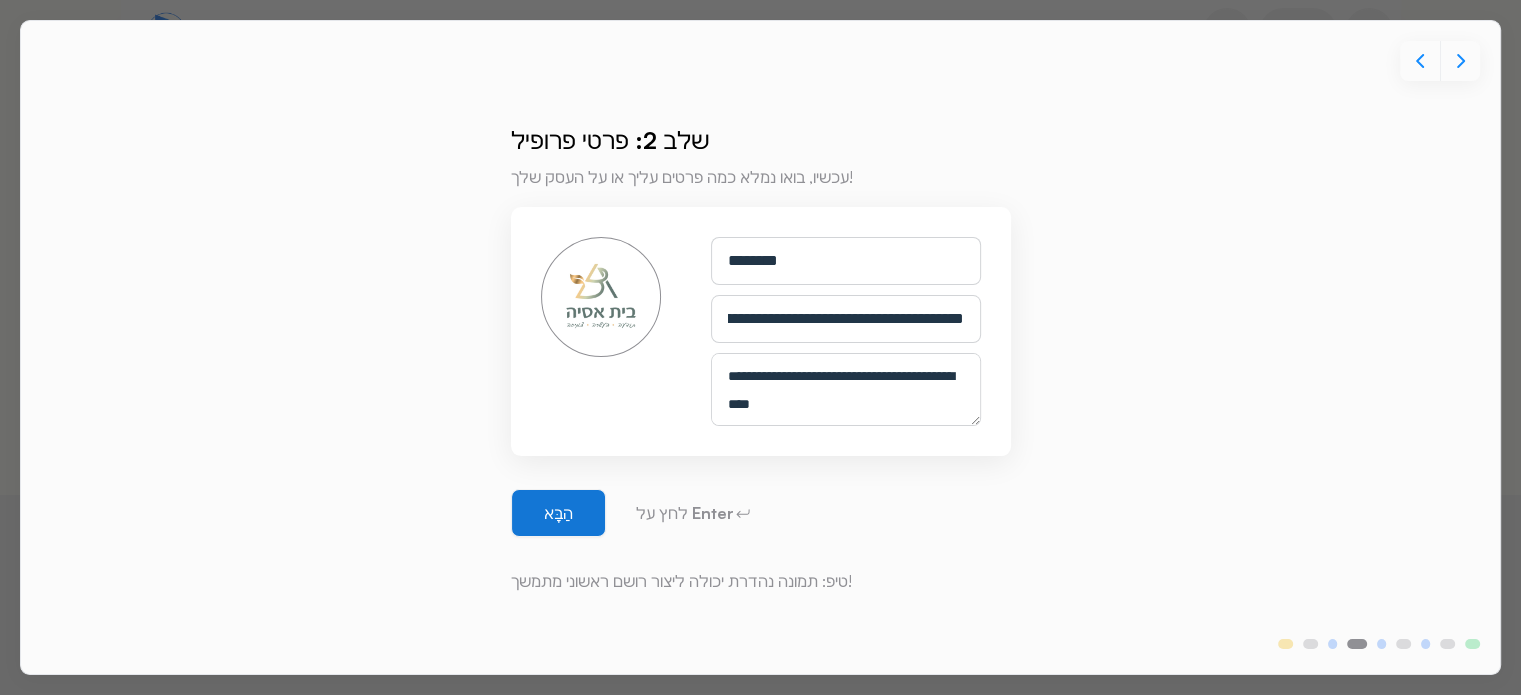 scroll, scrollTop: 0, scrollLeft: 0, axis: both 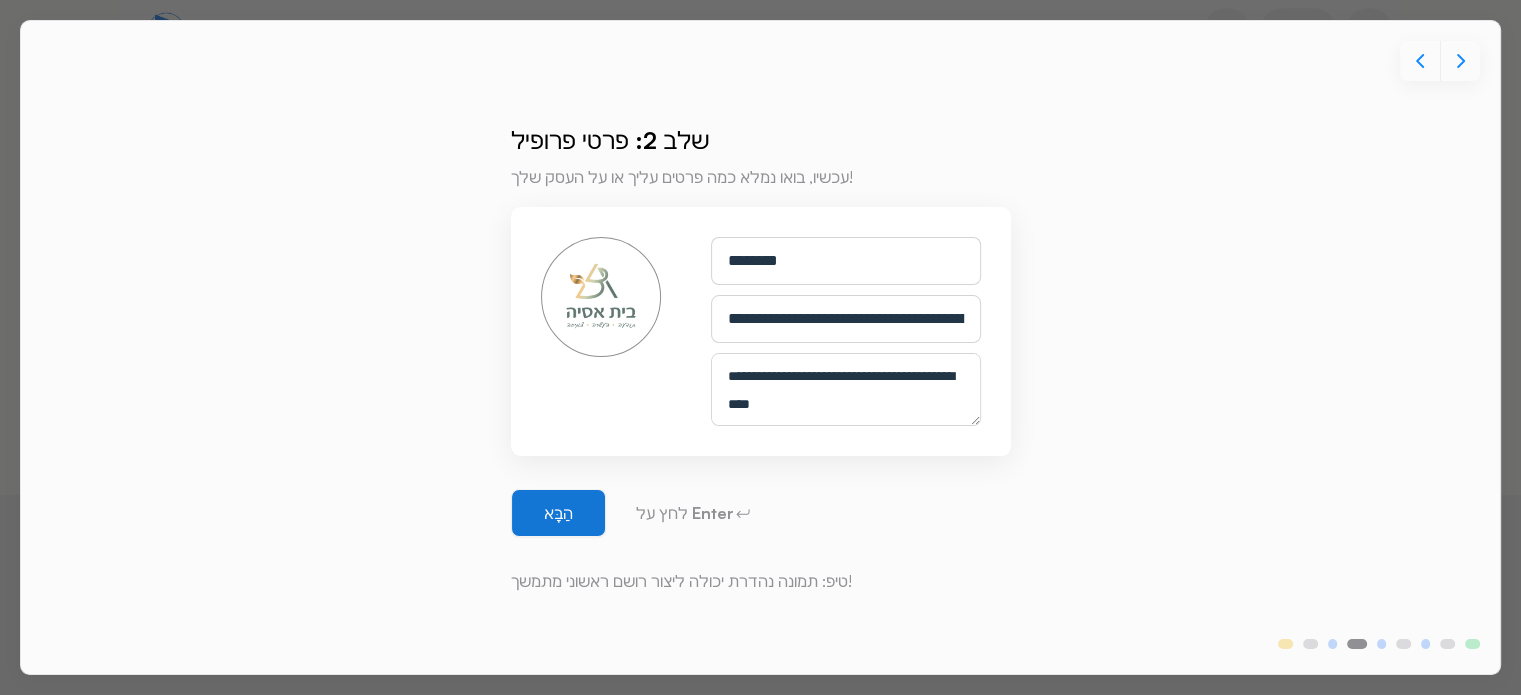 click on "הַבָּא" at bounding box center [558, 513] 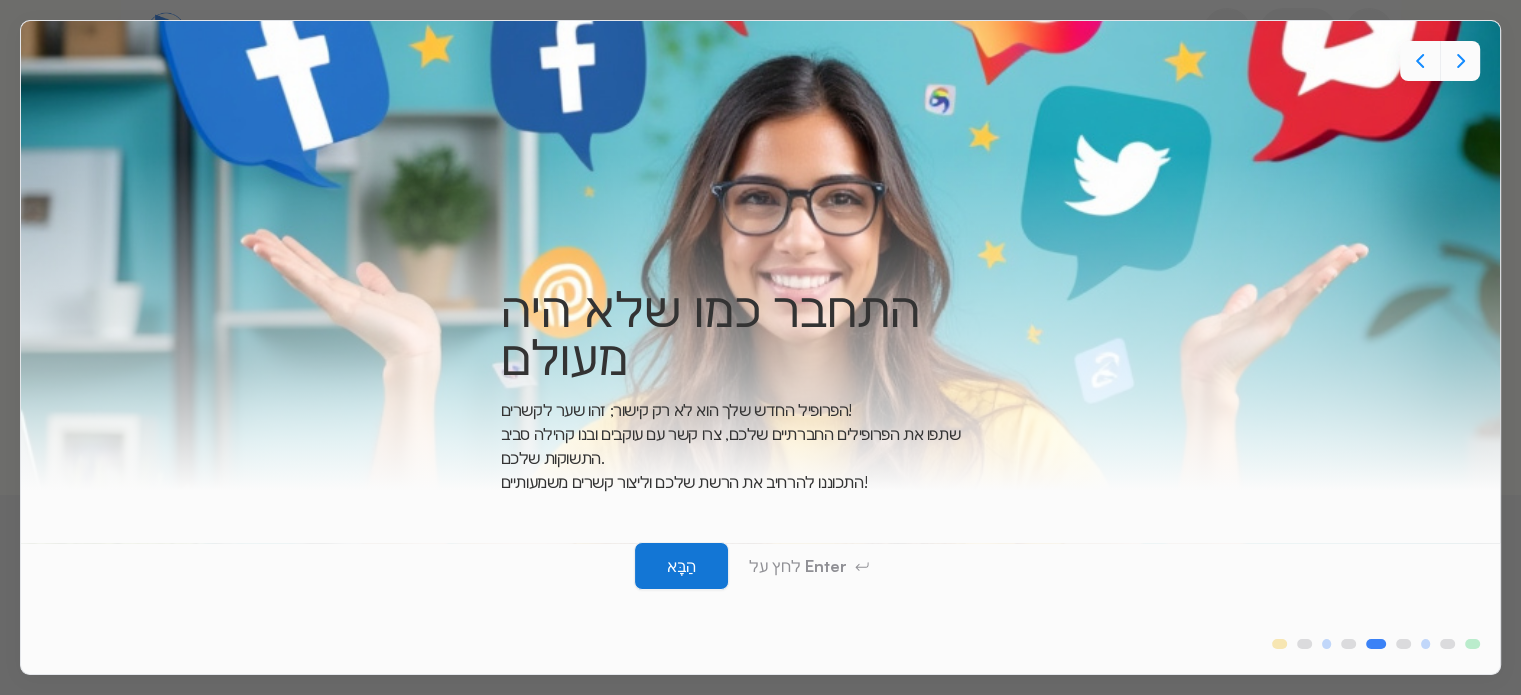click on "הַבָּא" at bounding box center (681, 566) 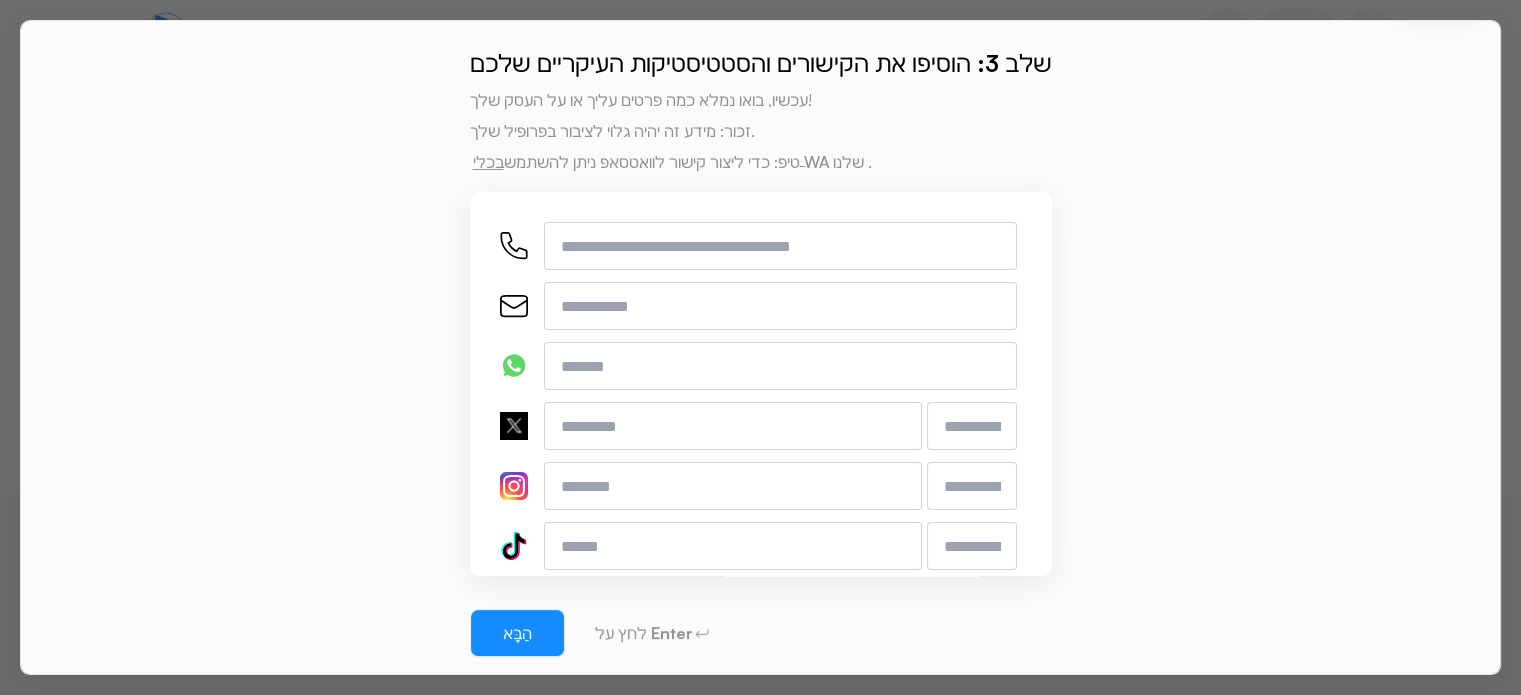 scroll, scrollTop: 0, scrollLeft: 0, axis: both 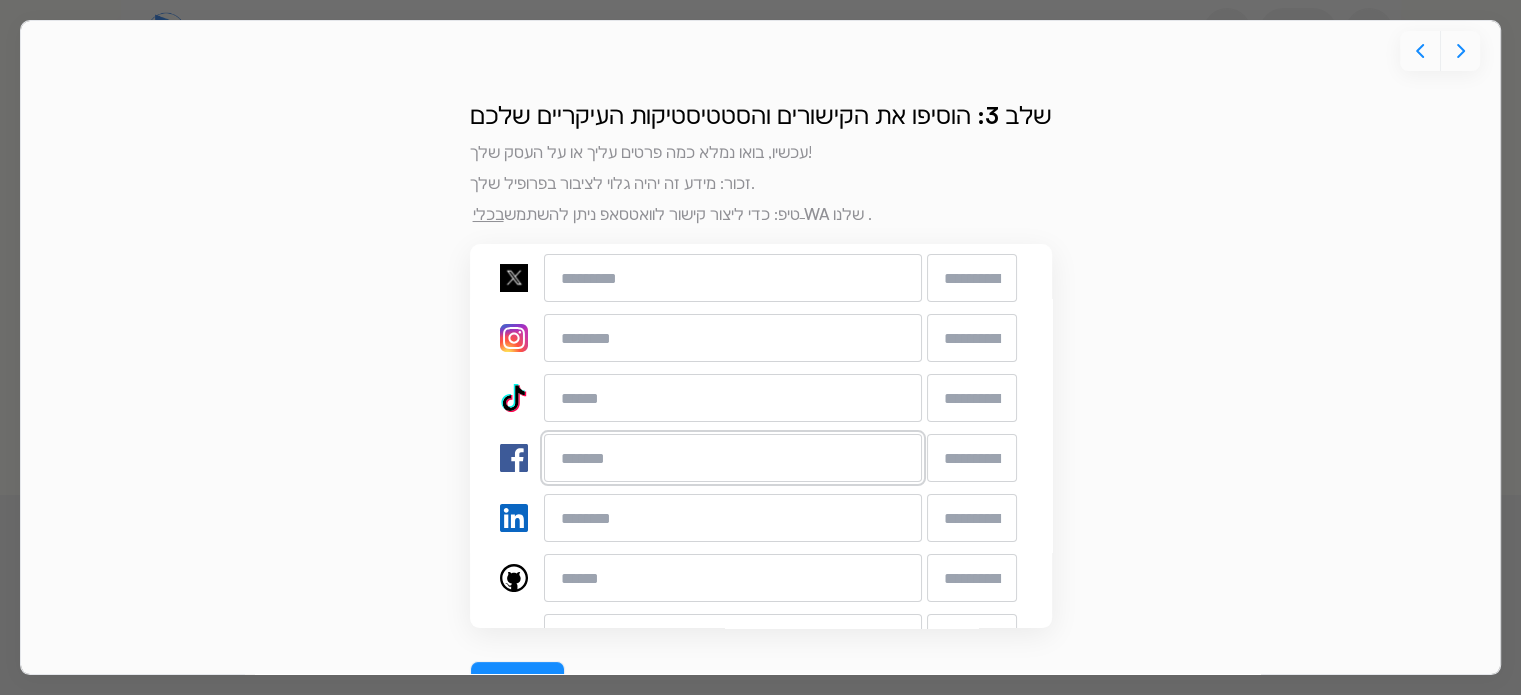 click at bounding box center (733, 458) 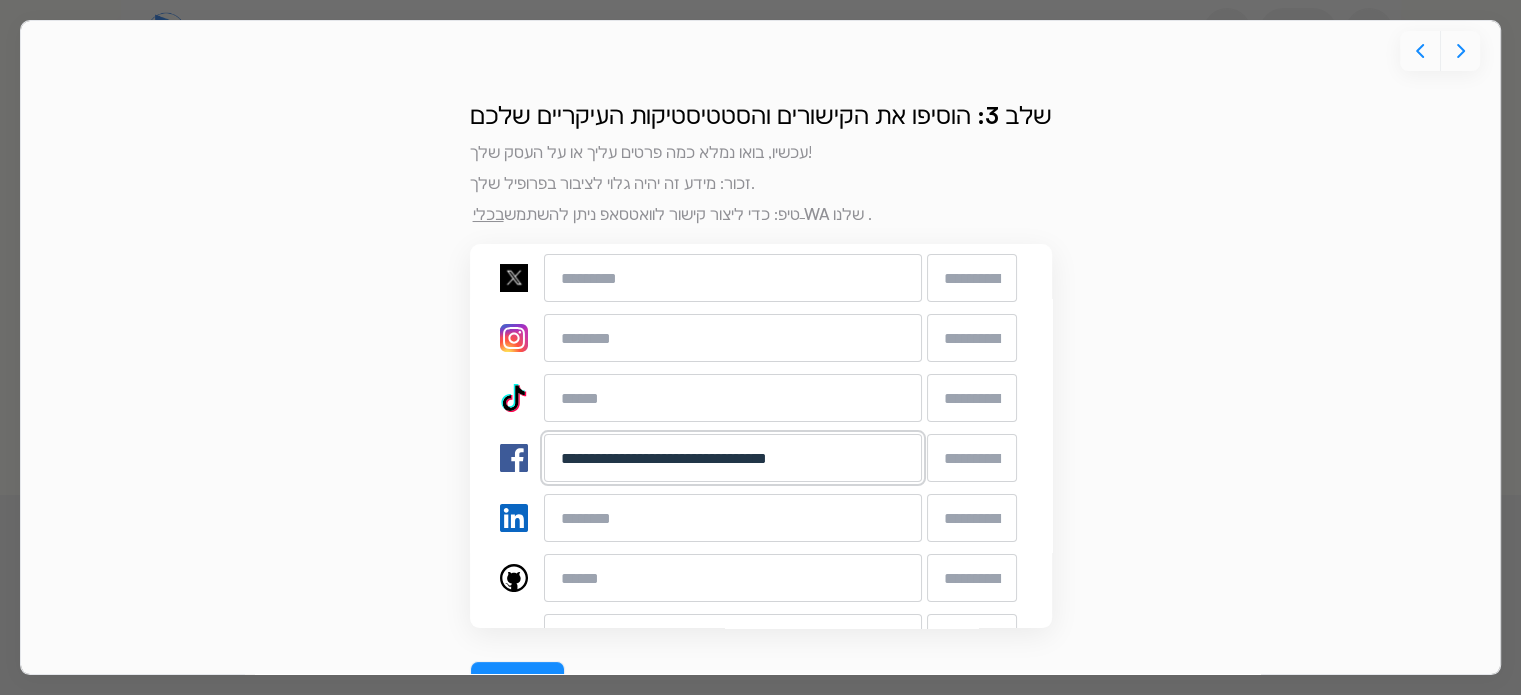 type on "**********" 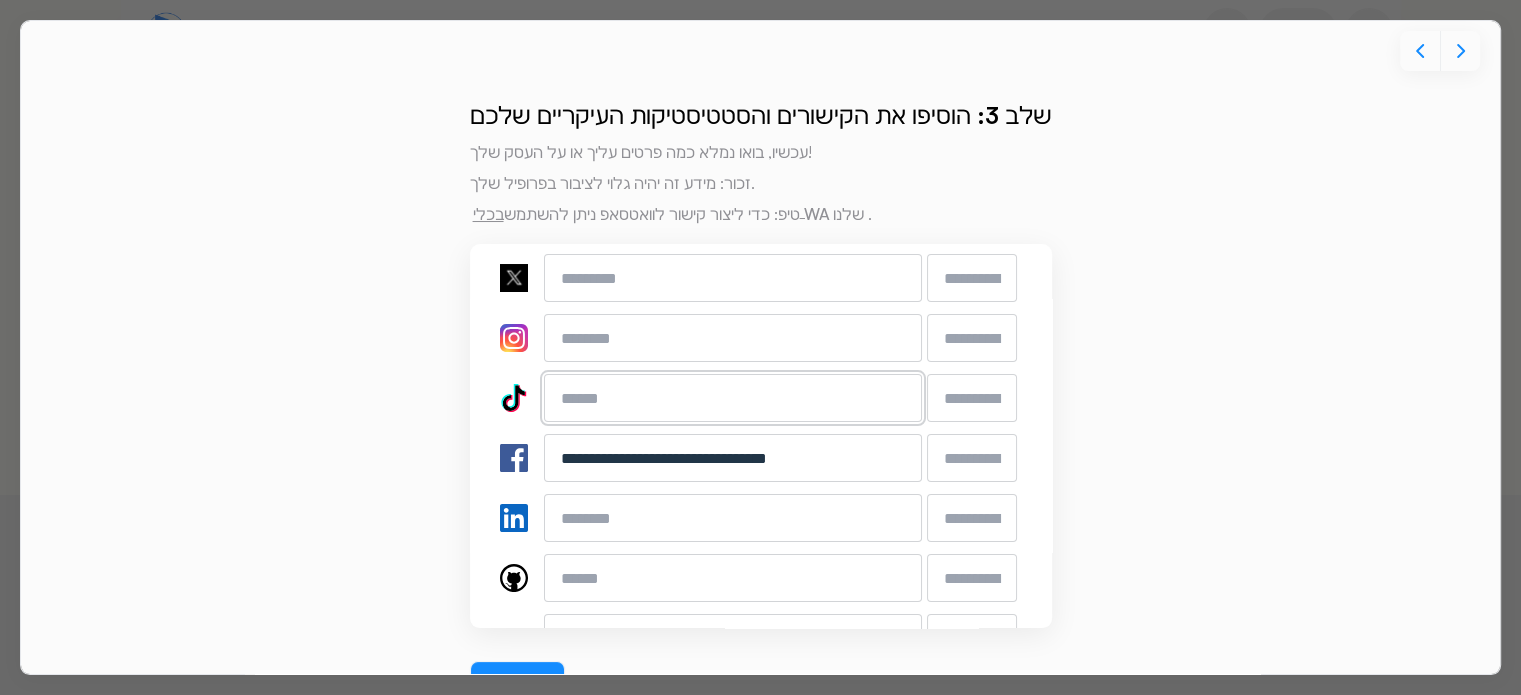 click at bounding box center (733, 398) 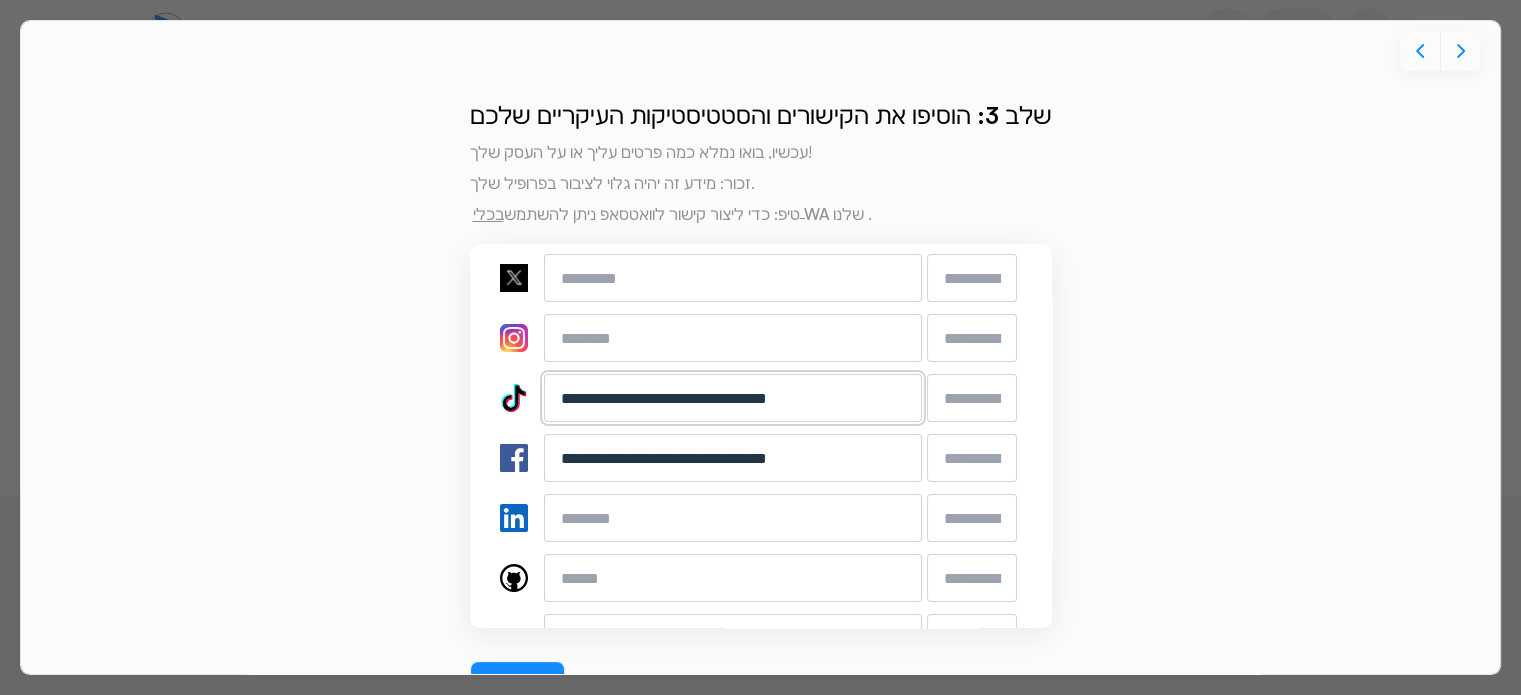type on "**********" 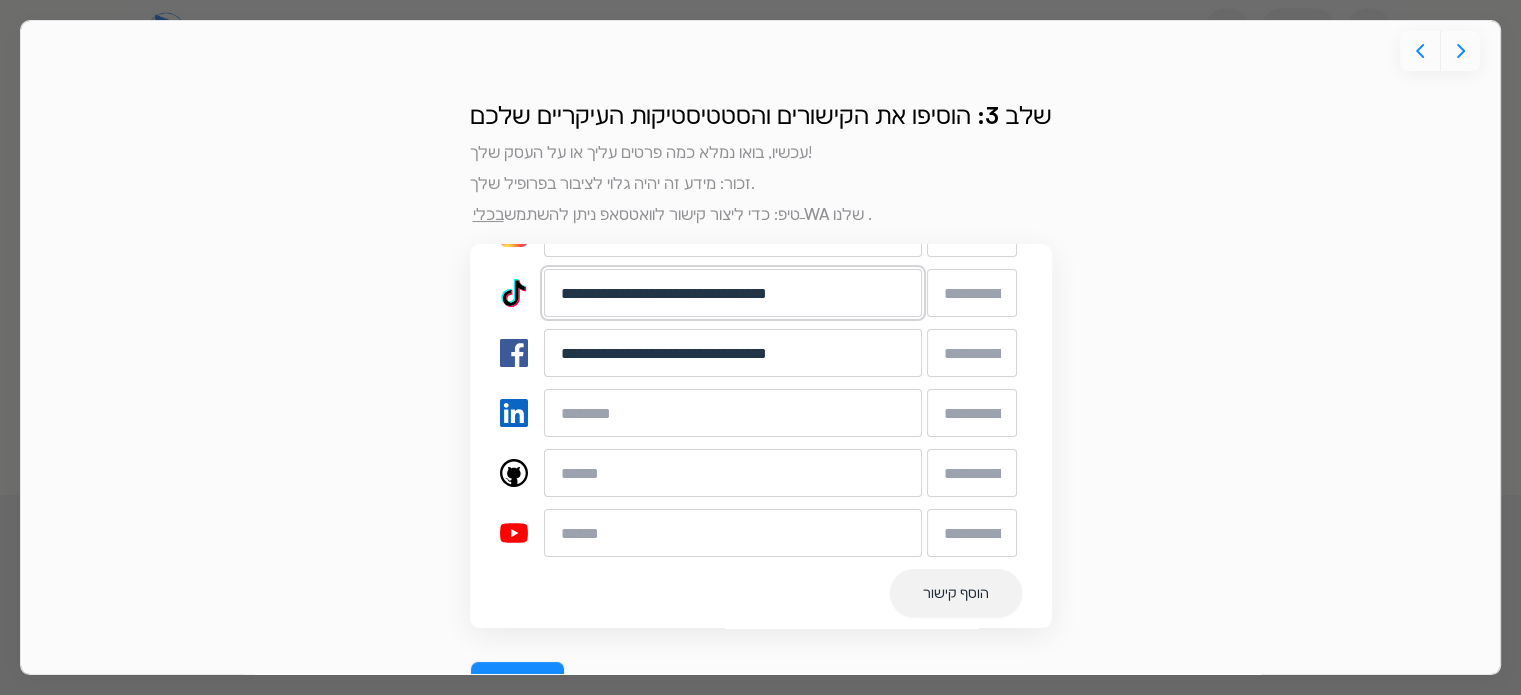 scroll, scrollTop: 309, scrollLeft: 0, axis: vertical 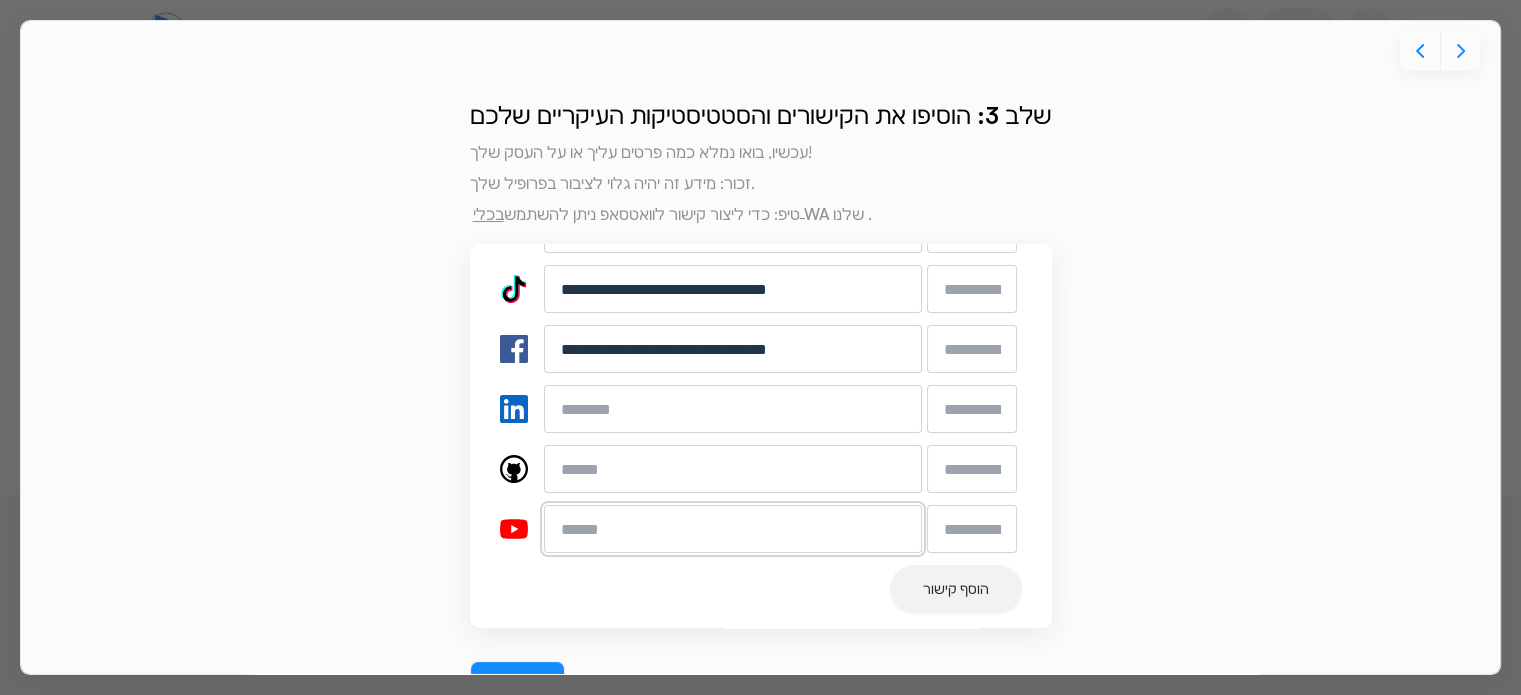 click at bounding box center [733, 529] 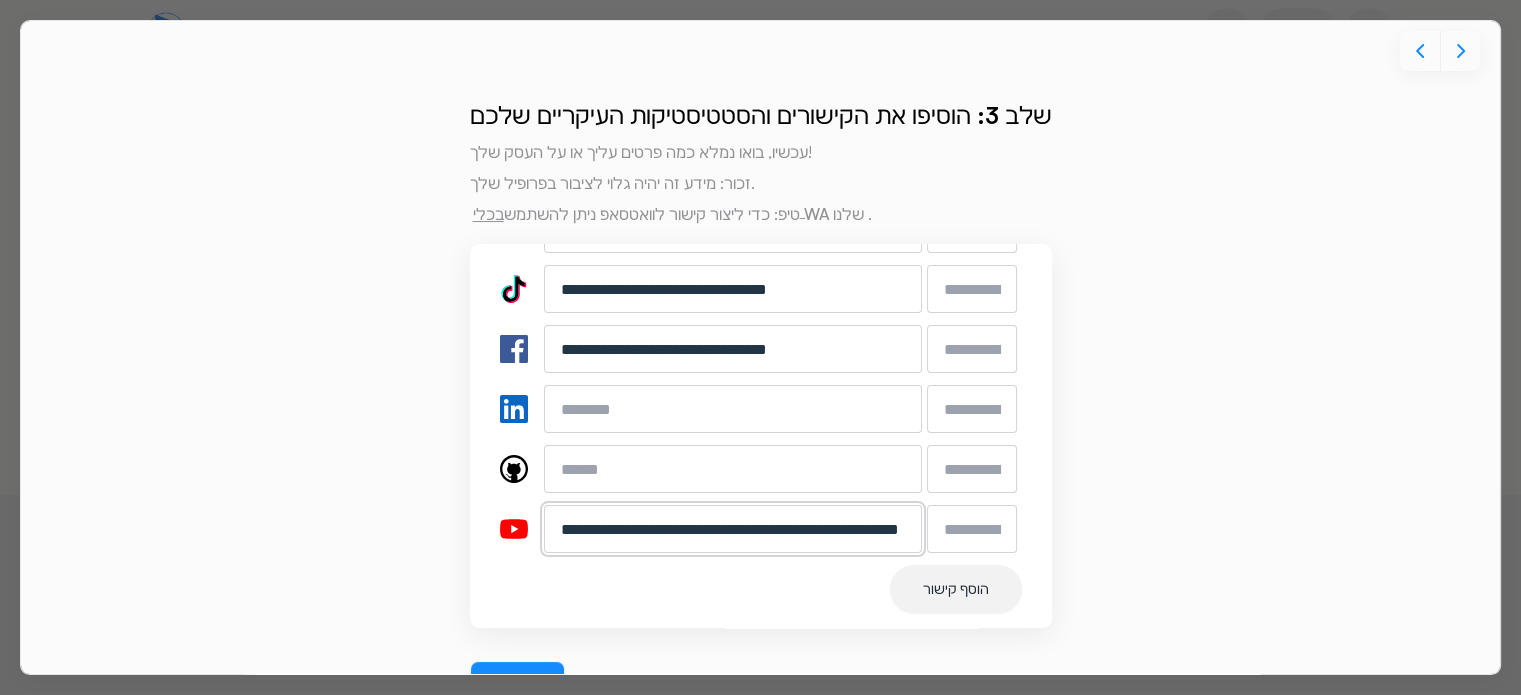 scroll, scrollTop: 0, scrollLeft: 135, axis: horizontal 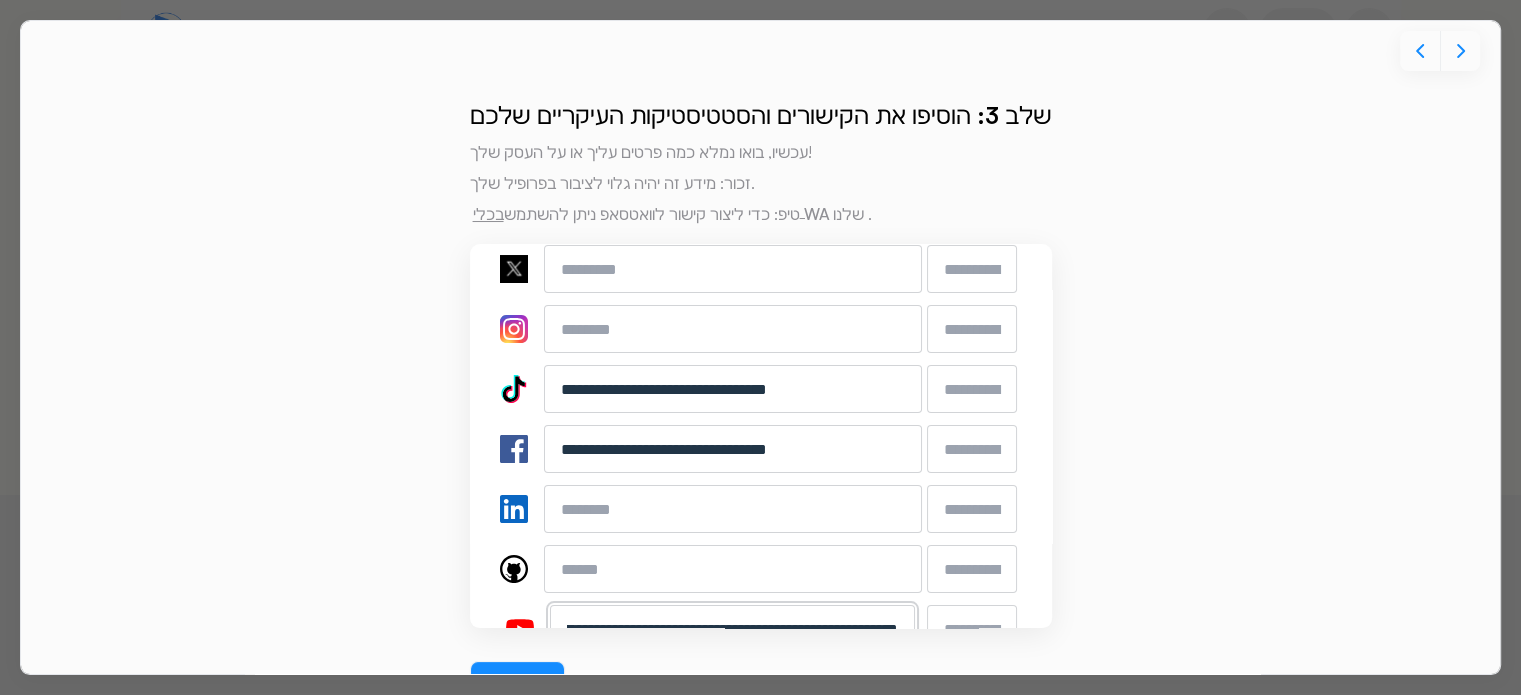 type on "**********" 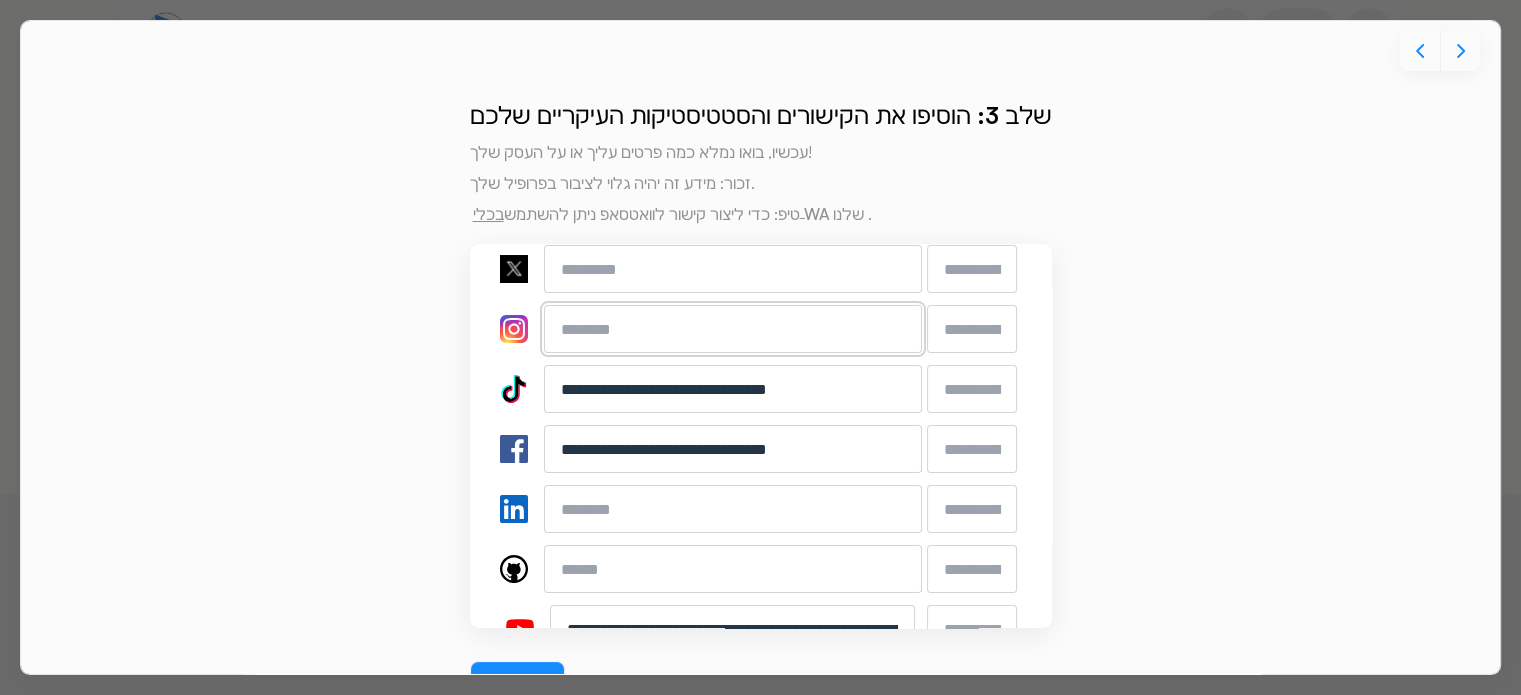 click at bounding box center (733, 329) 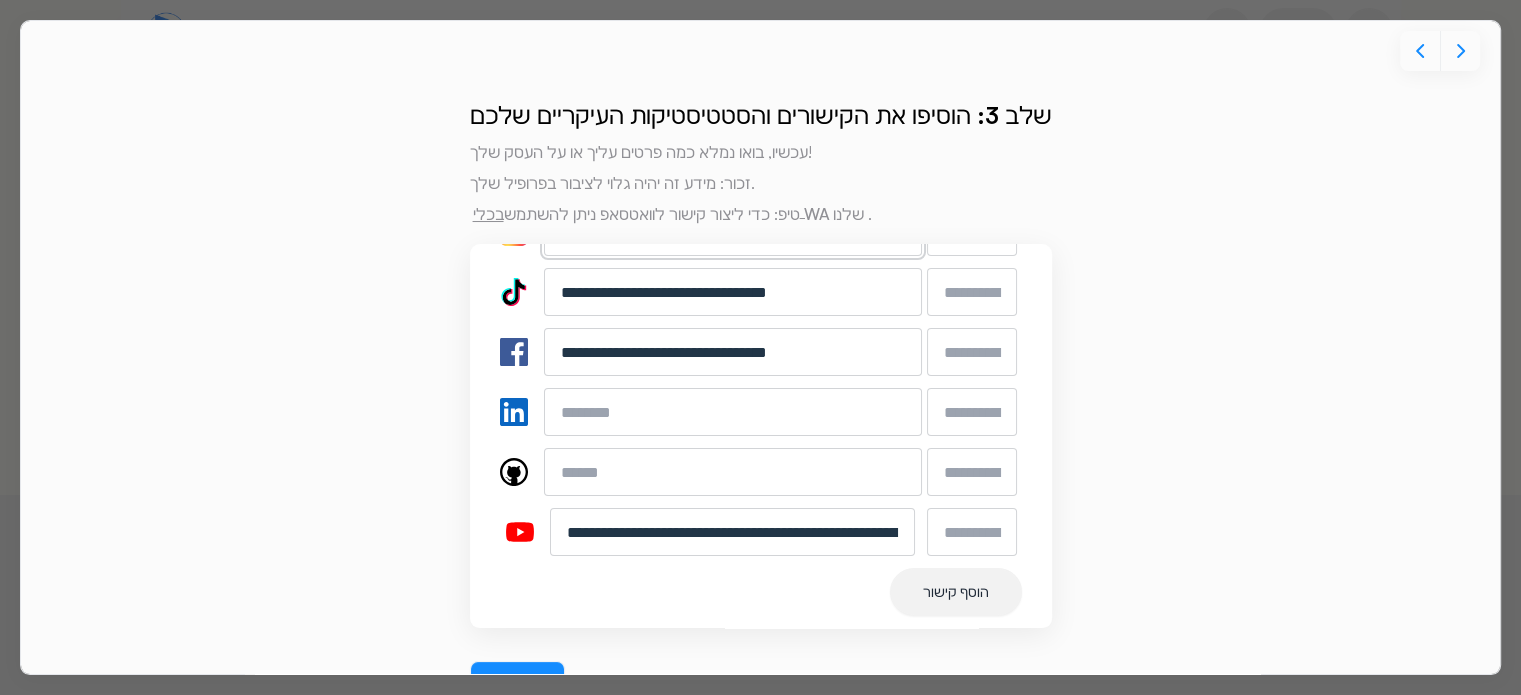 scroll, scrollTop: 309, scrollLeft: 0, axis: vertical 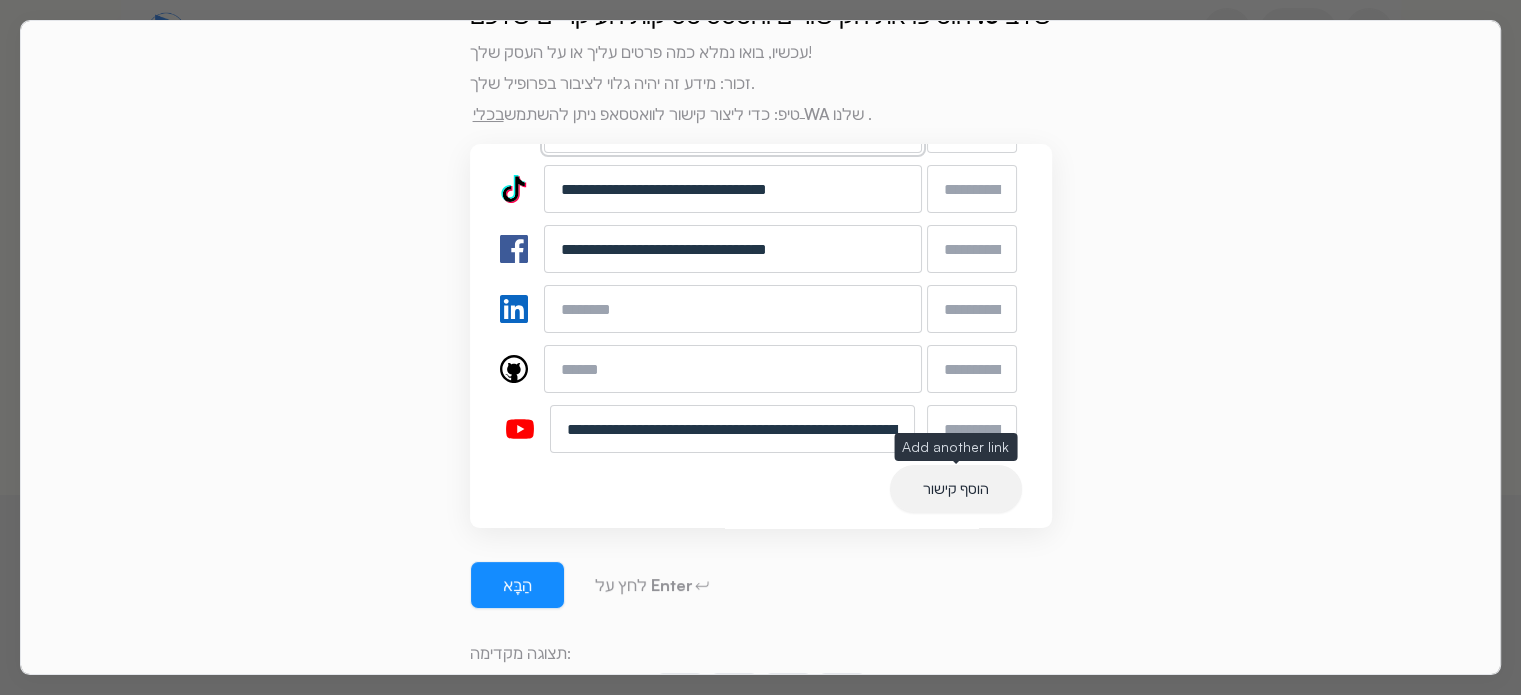 type on "**********" 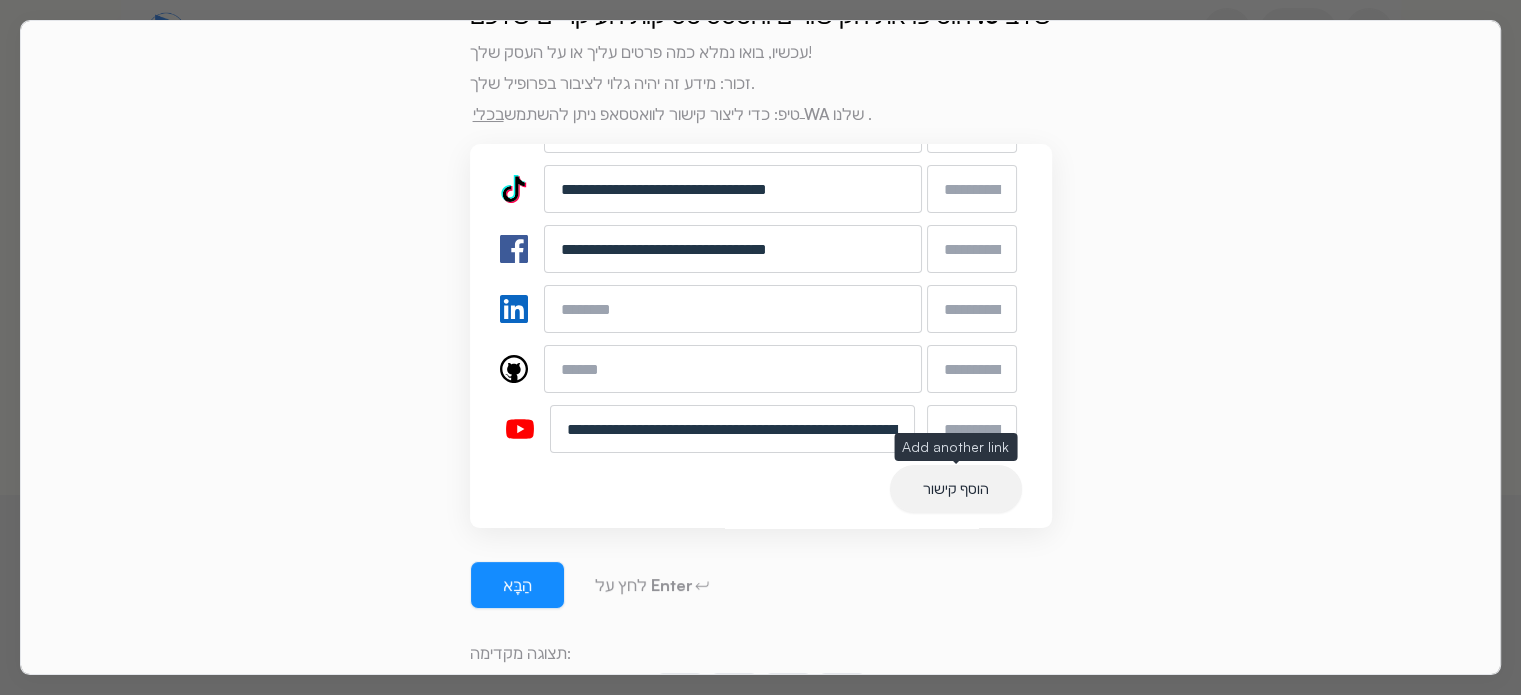 click on "הוסף קישור" at bounding box center [956, 488] 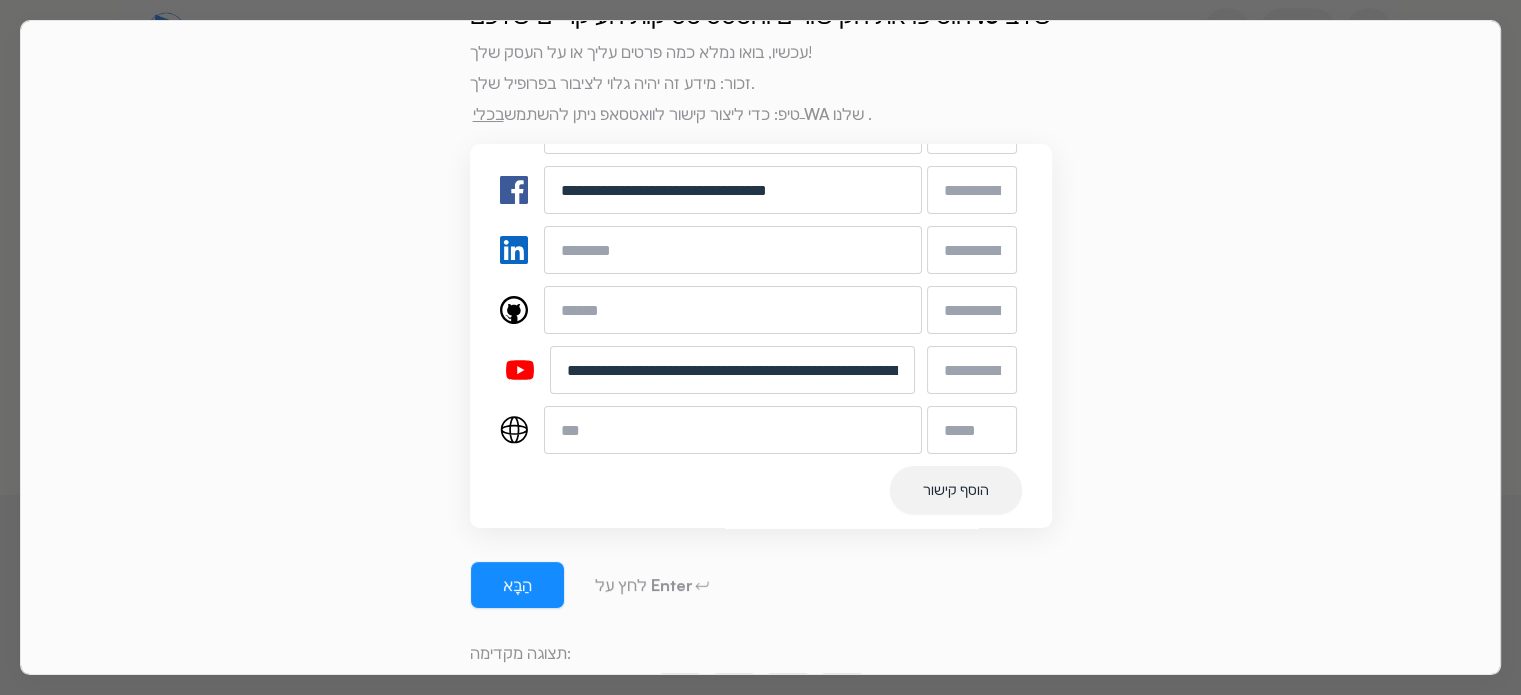 scroll, scrollTop: 369, scrollLeft: 0, axis: vertical 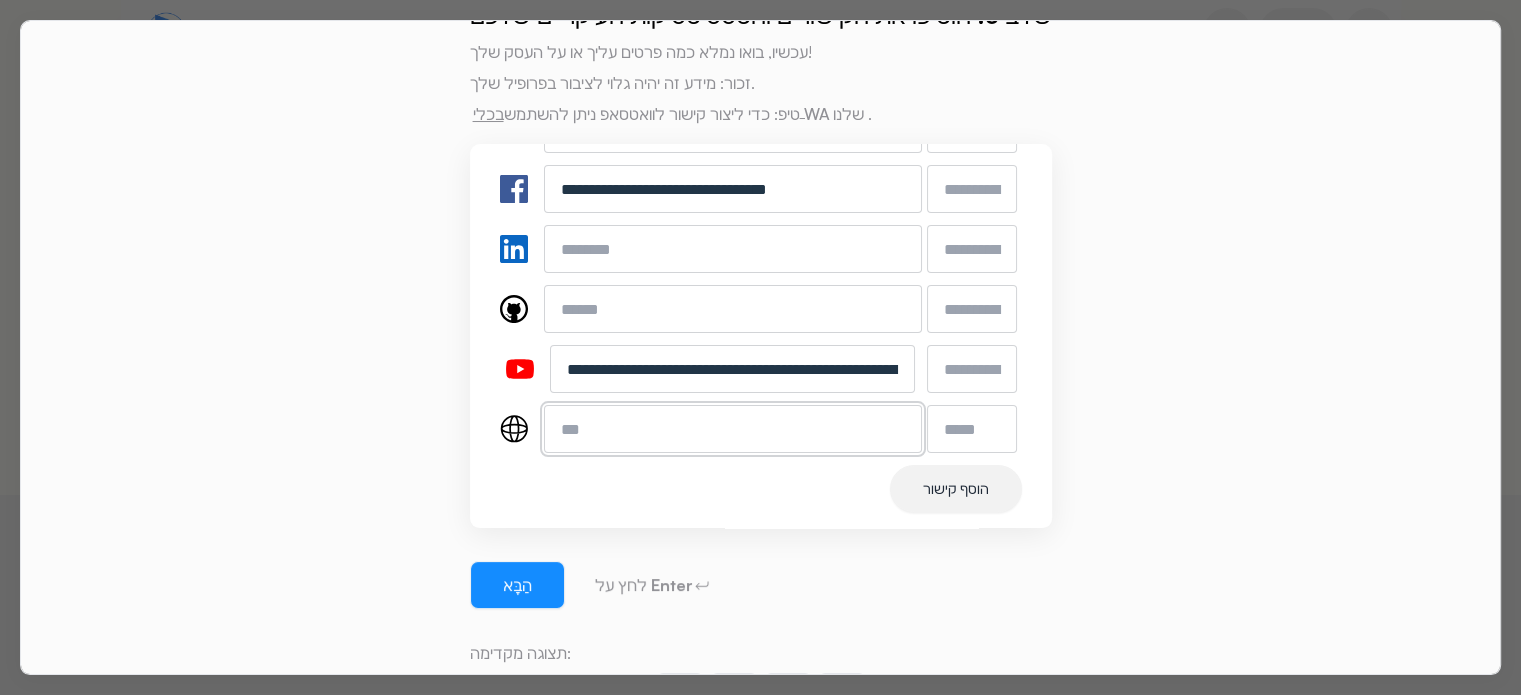 click at bounding box center (733, 429) 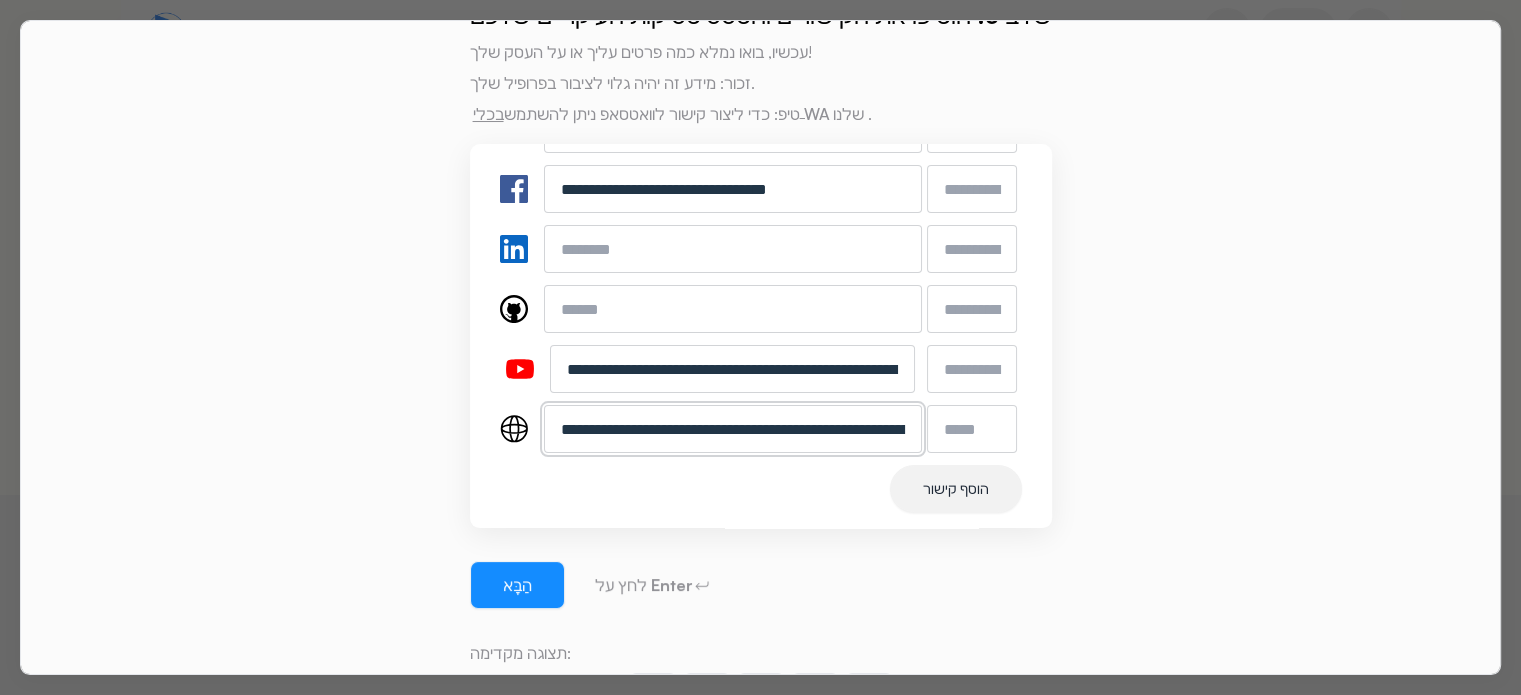 scroll, scrollTop: 0, scrollLeft: 481, axis: horizontal 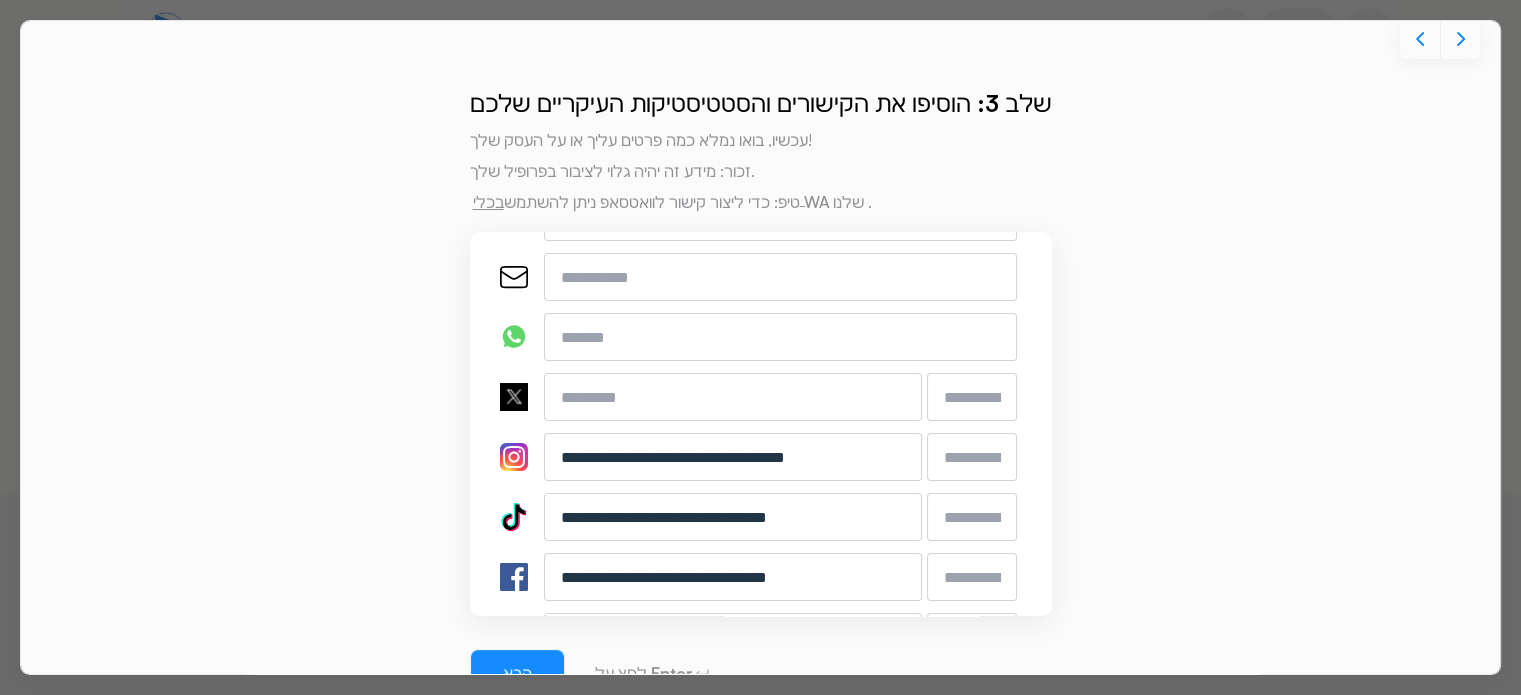 type on "**********" 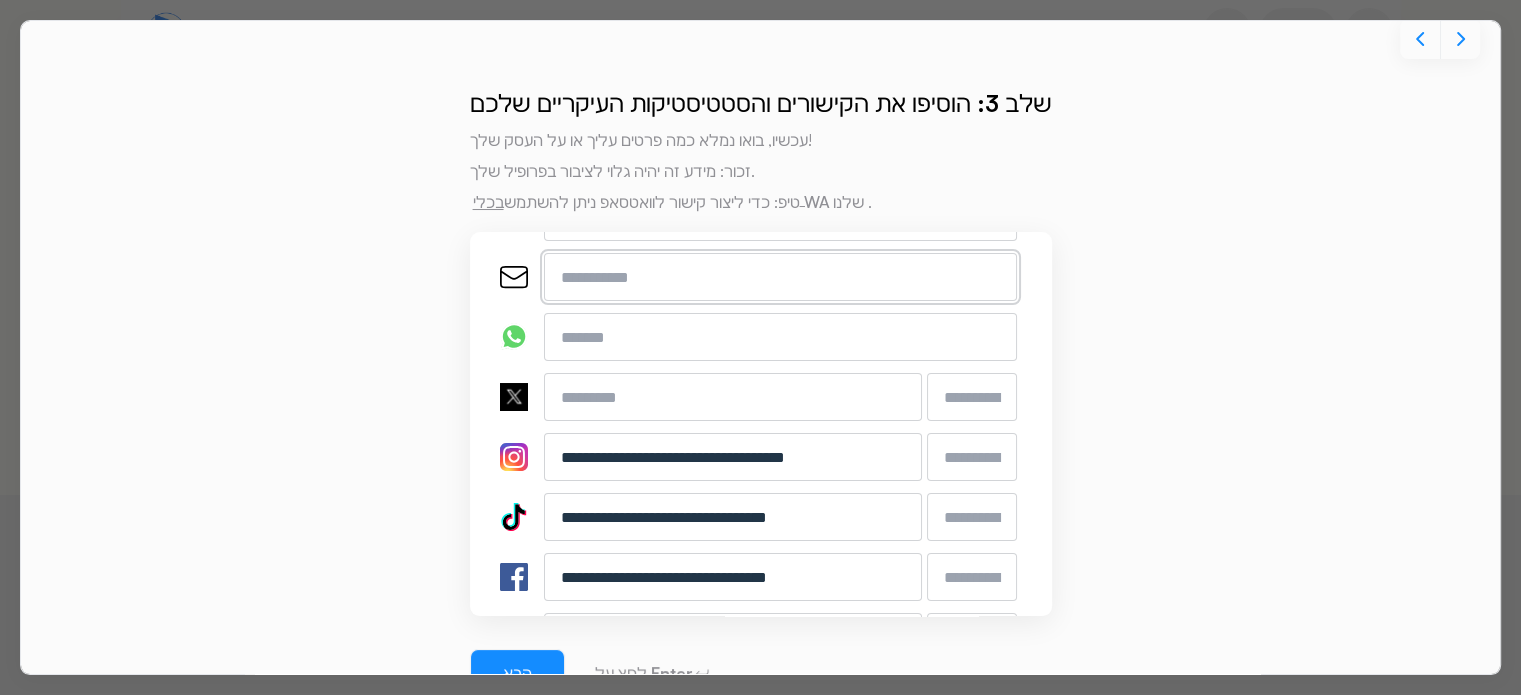 scroll, scrollTop: 0, scrollLeft: 0, axis: both 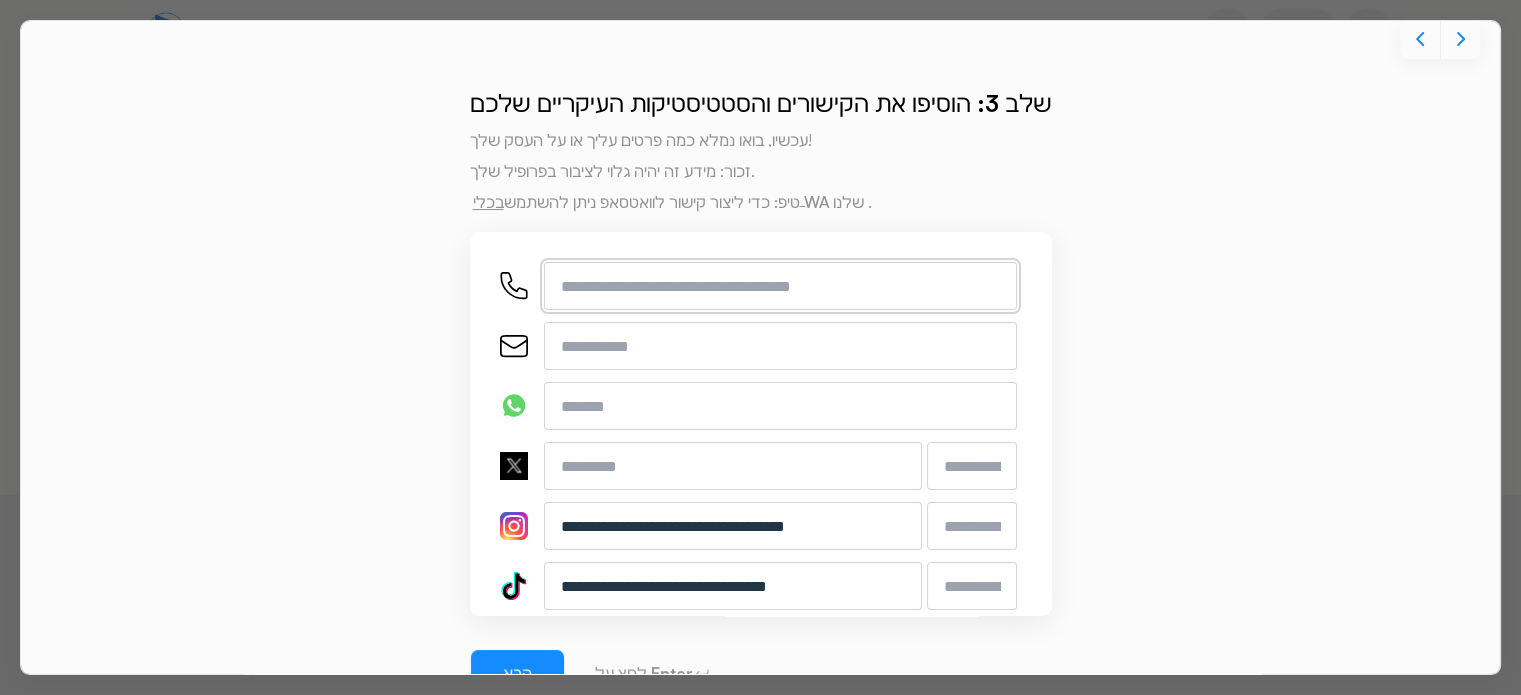 click at bounding box center [780, 286] 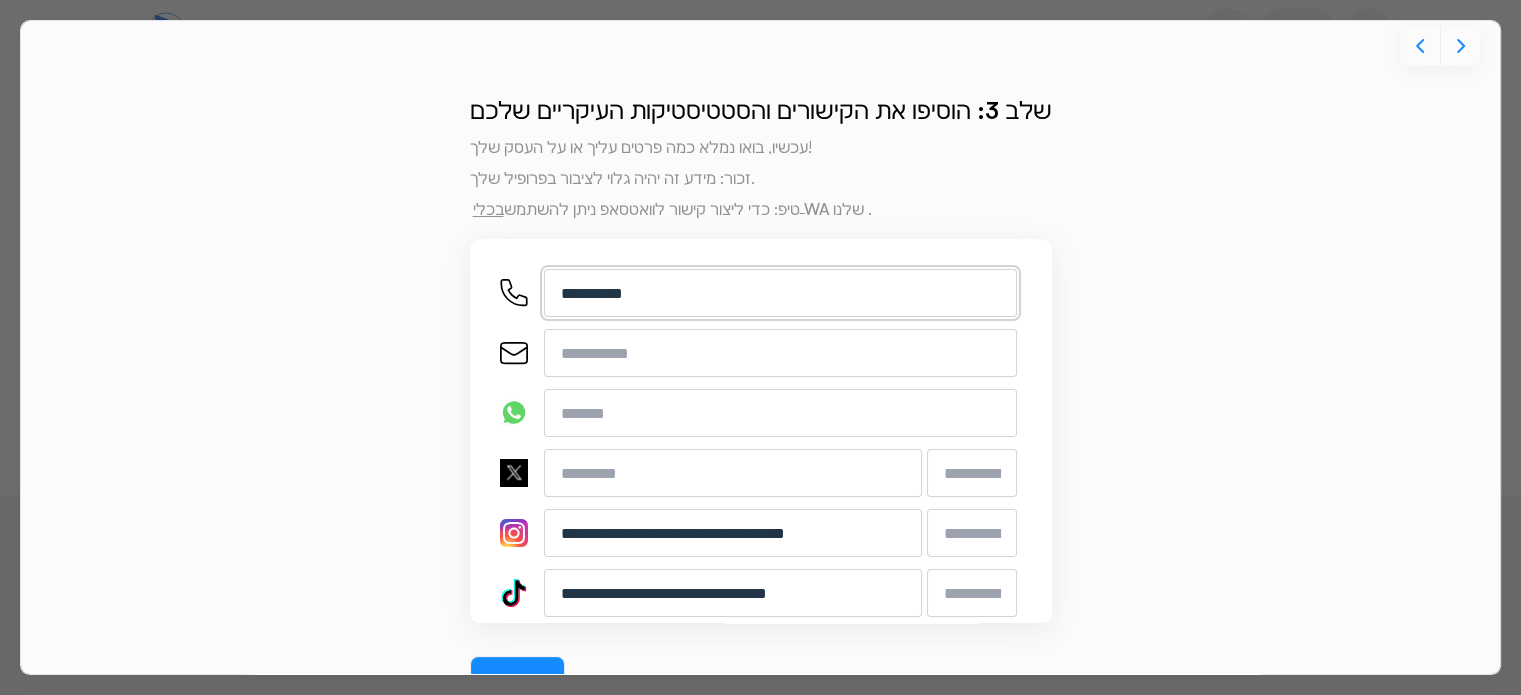 scroll, scrollTop: 0, scrollLeft: 0, axis: both 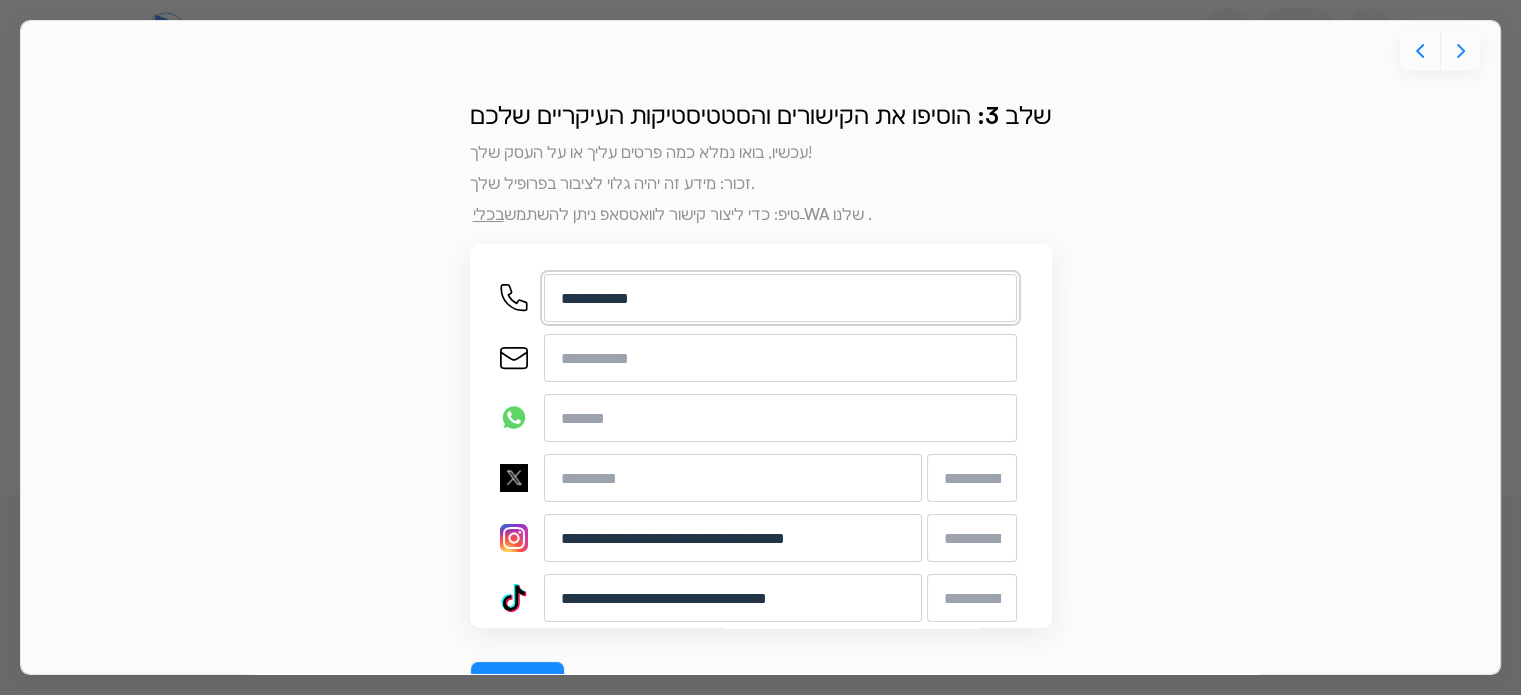 type on "**********" 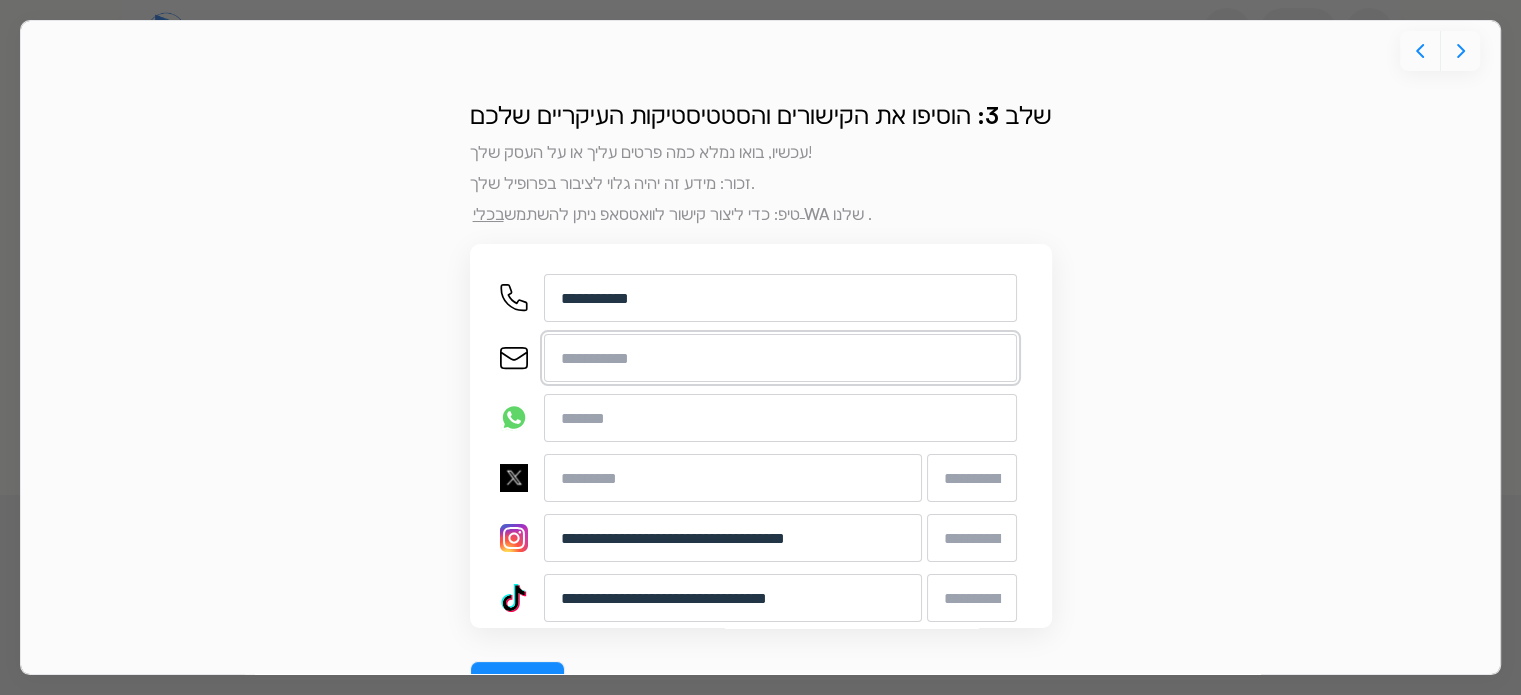 click at bounding box center (780, 358) 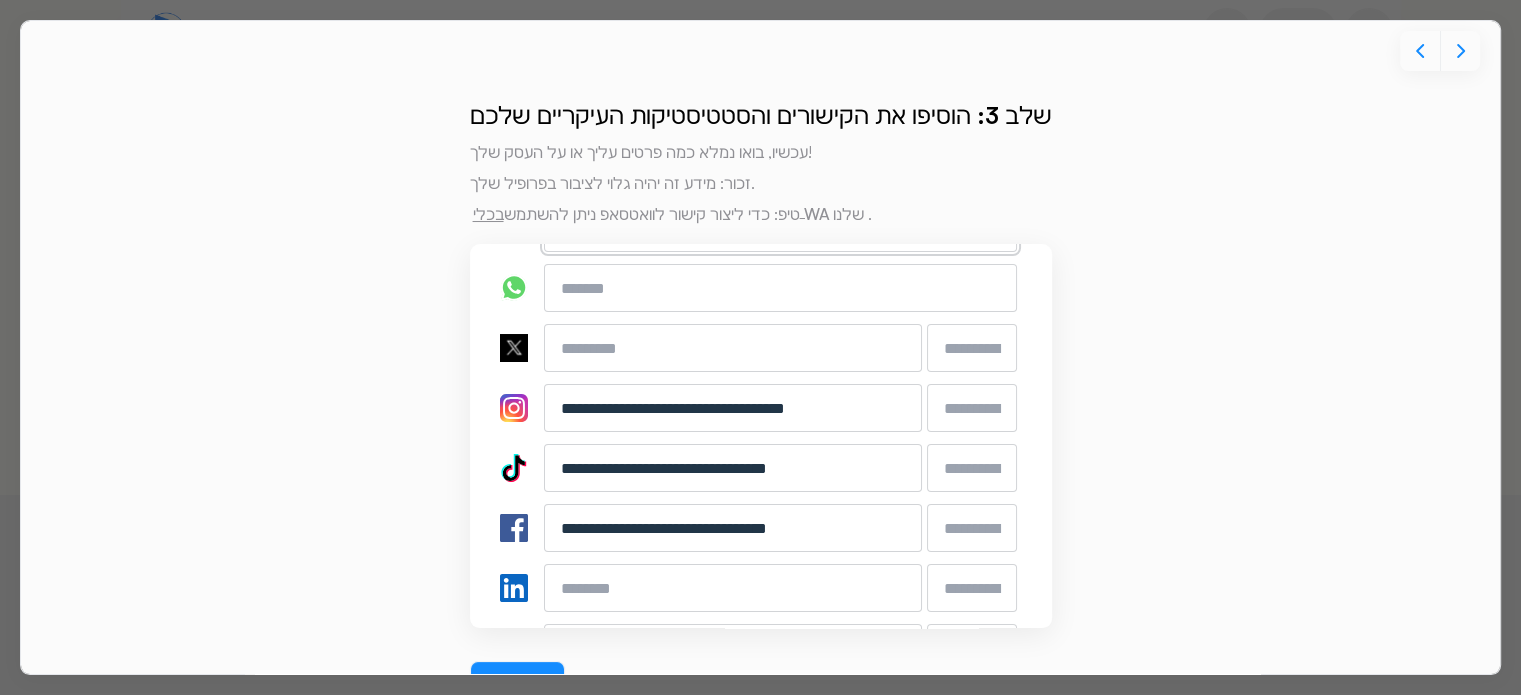 scroll, scrollTop: 0, scrollLeft: 0, axis: both 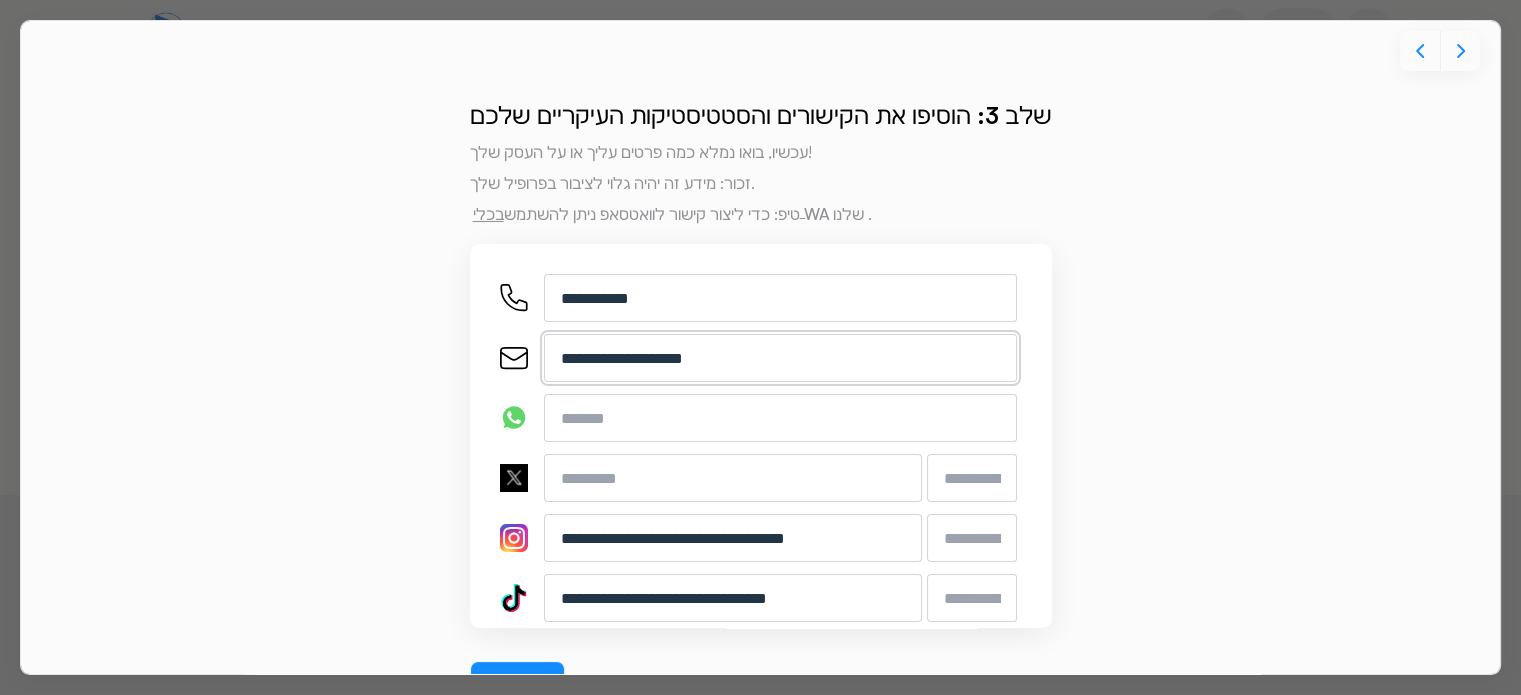 type on "**********" 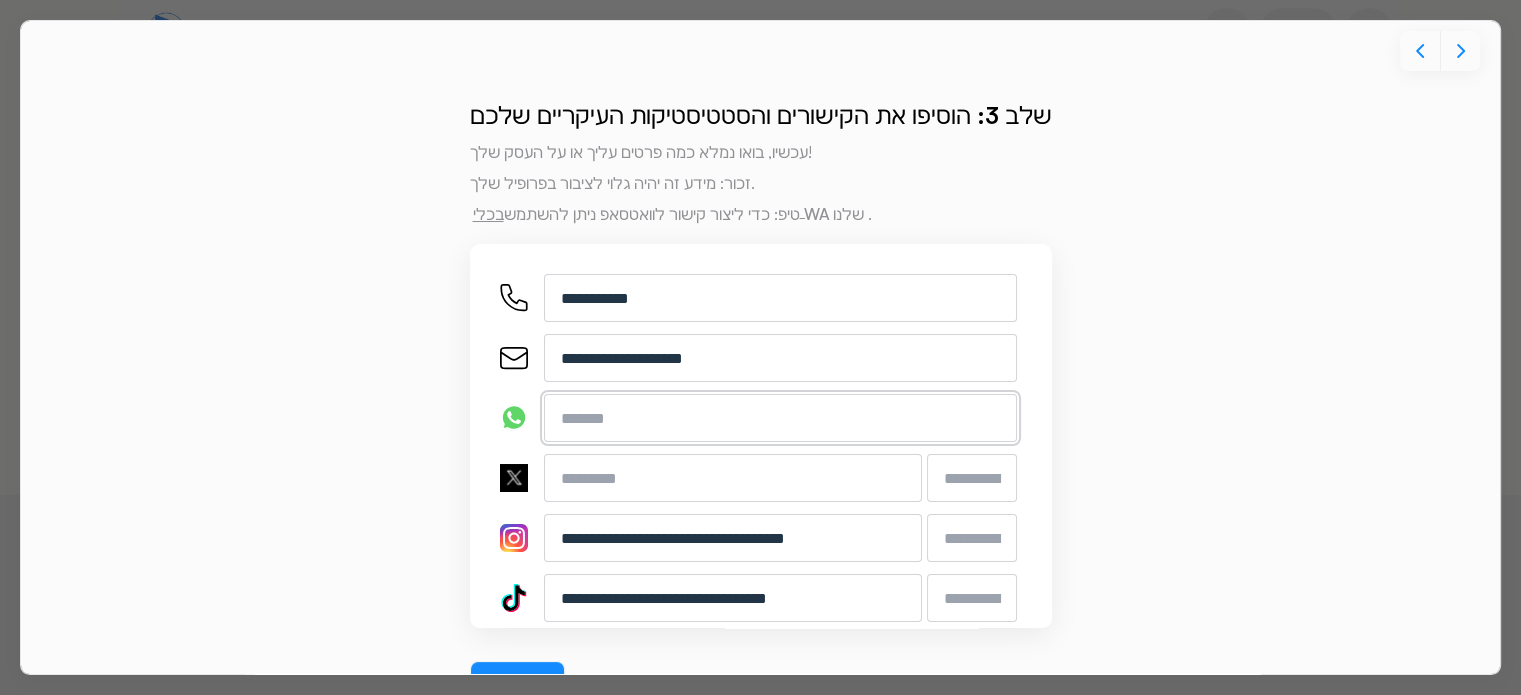 click at bounding box center (780, 418) 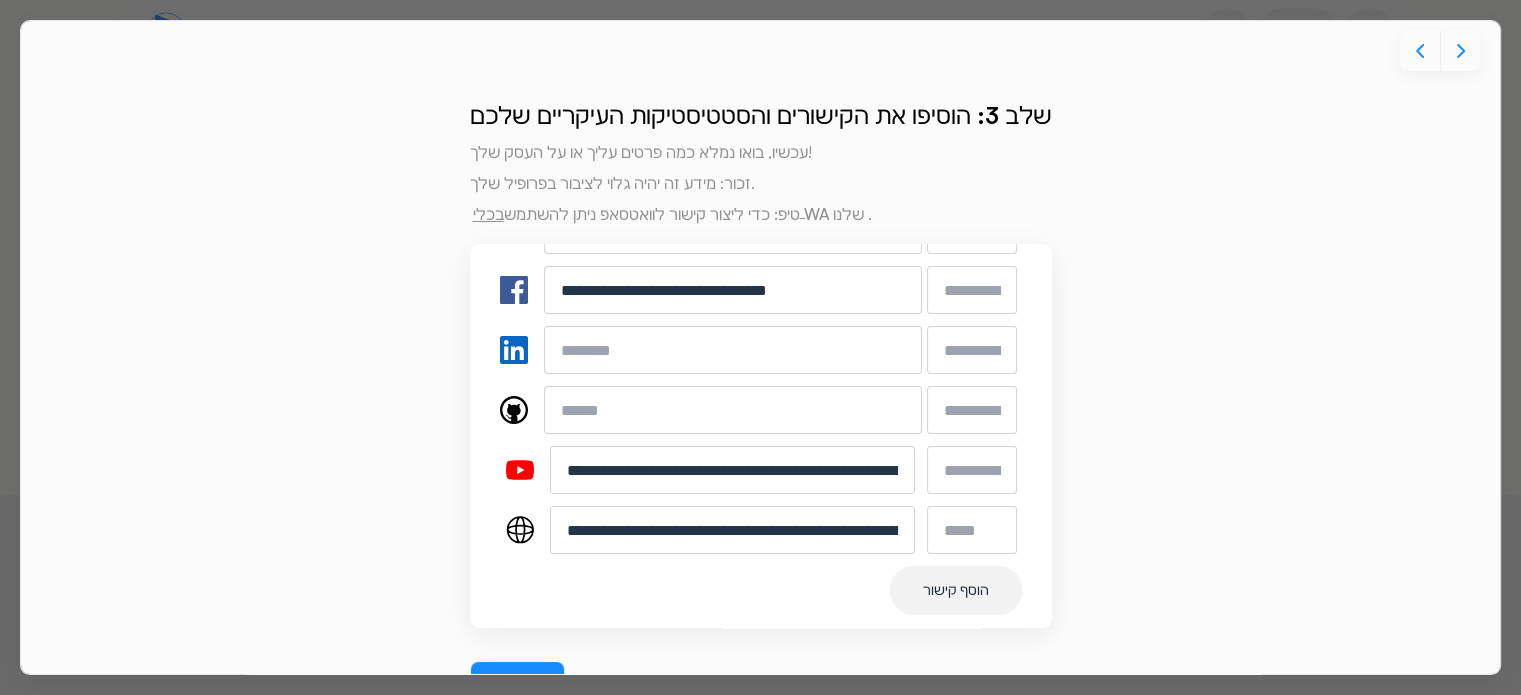 scroll, scrollTop: 369, scrollLeft: 0, axis: vertical 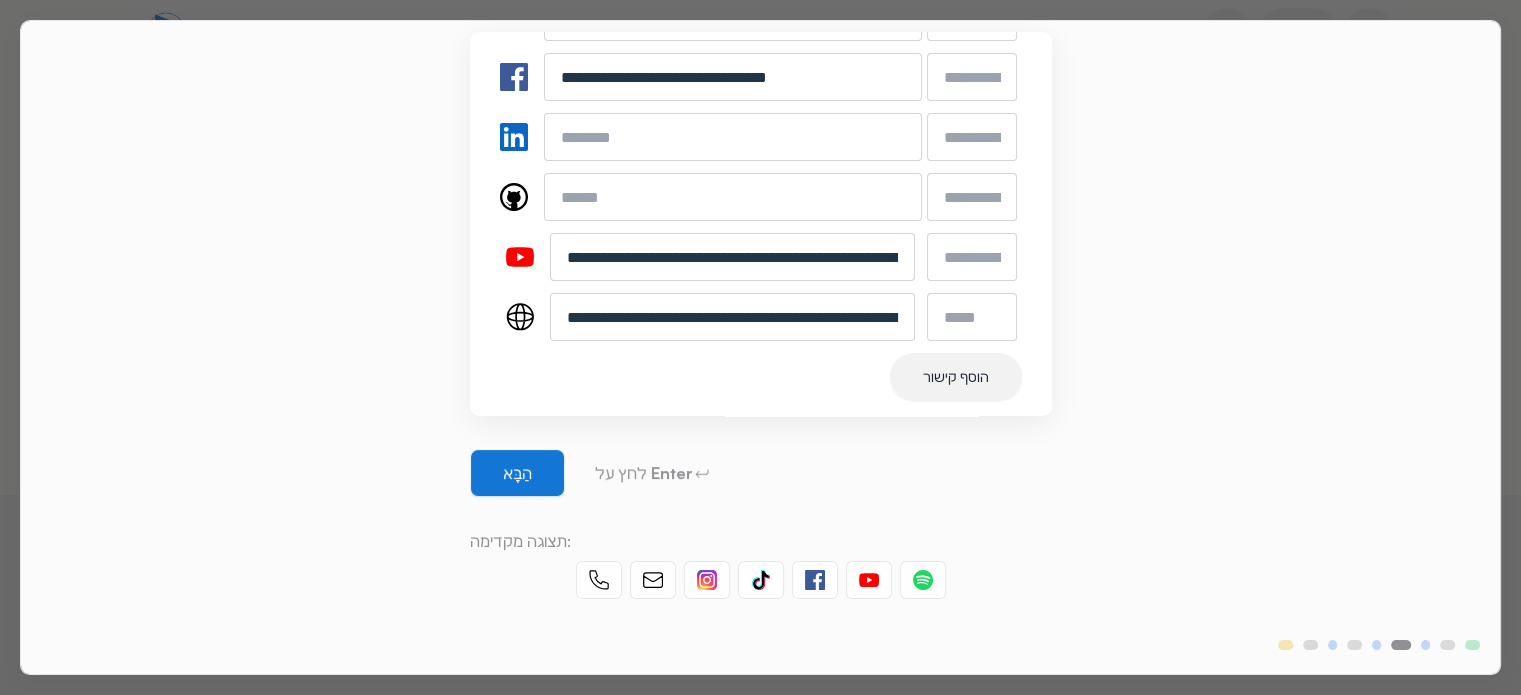 click on "הַבָּא" at bounding box center (517, 473) 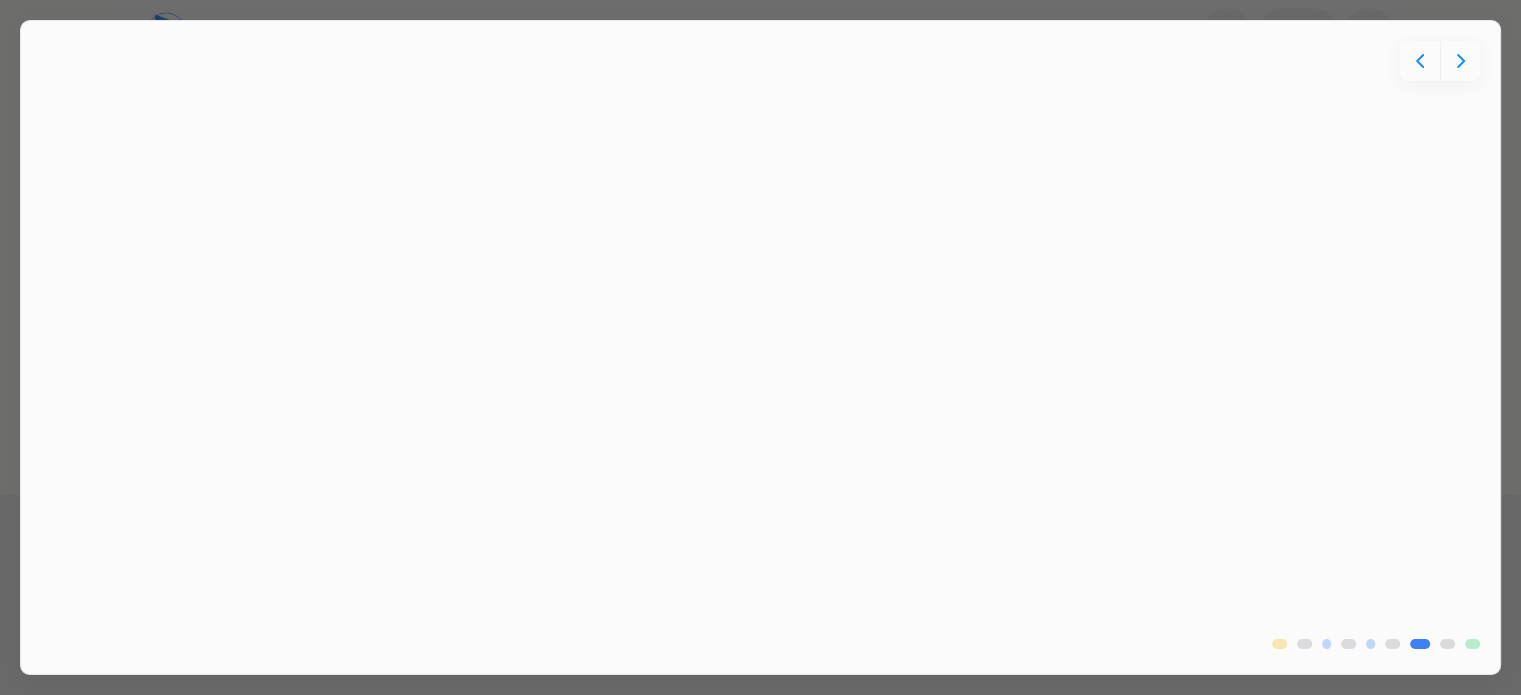 scroll, scrollTop: 0, scrollLeft: 0, axis: both 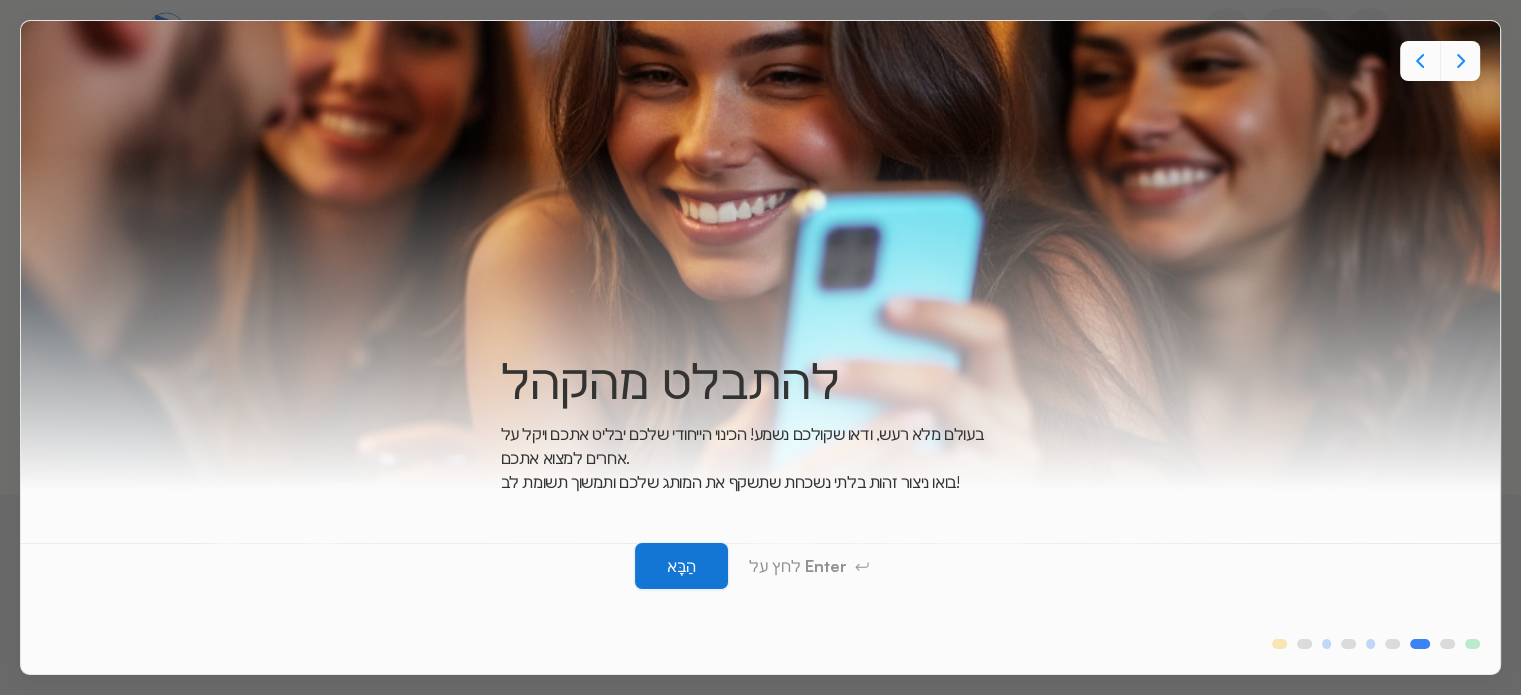 click on "הַבָּא" at bounding box center (681, 566) 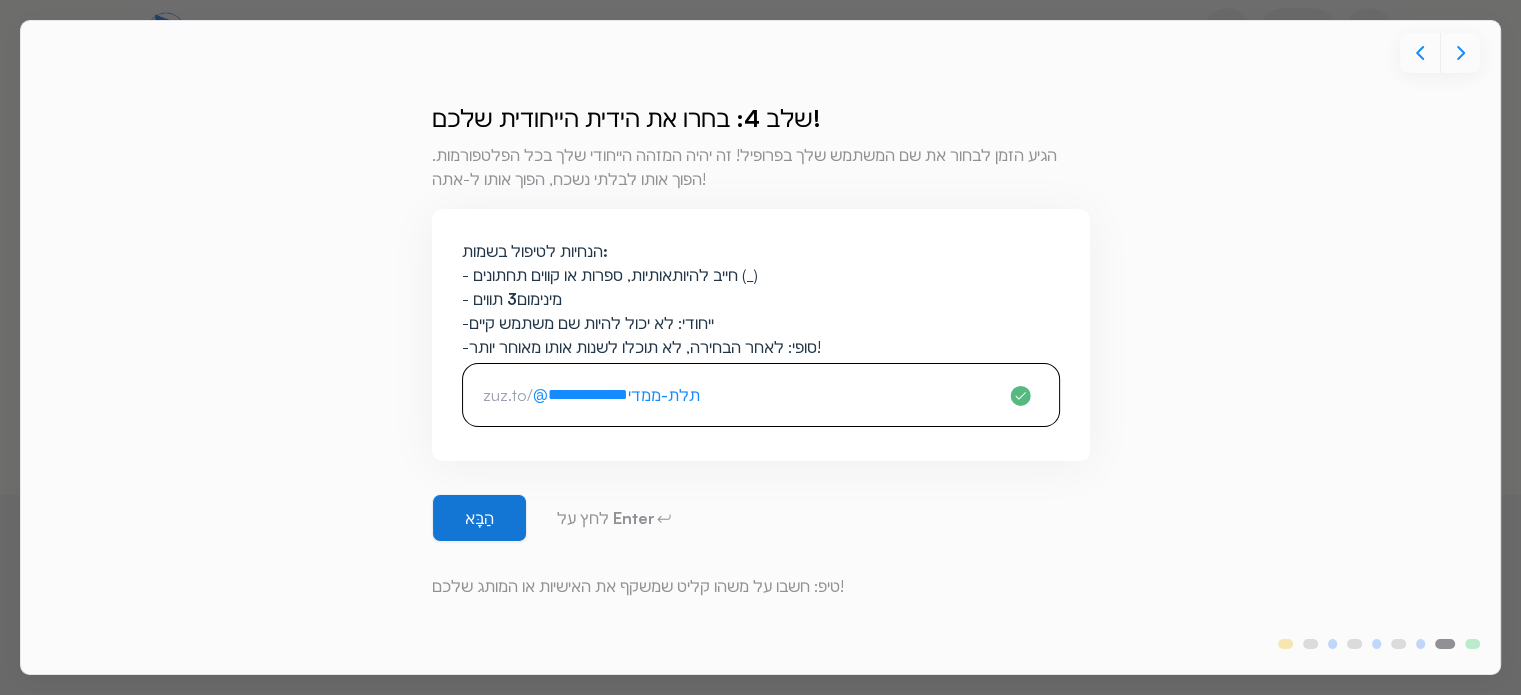click on "הַבָּא" at bounding box center (479, 518) 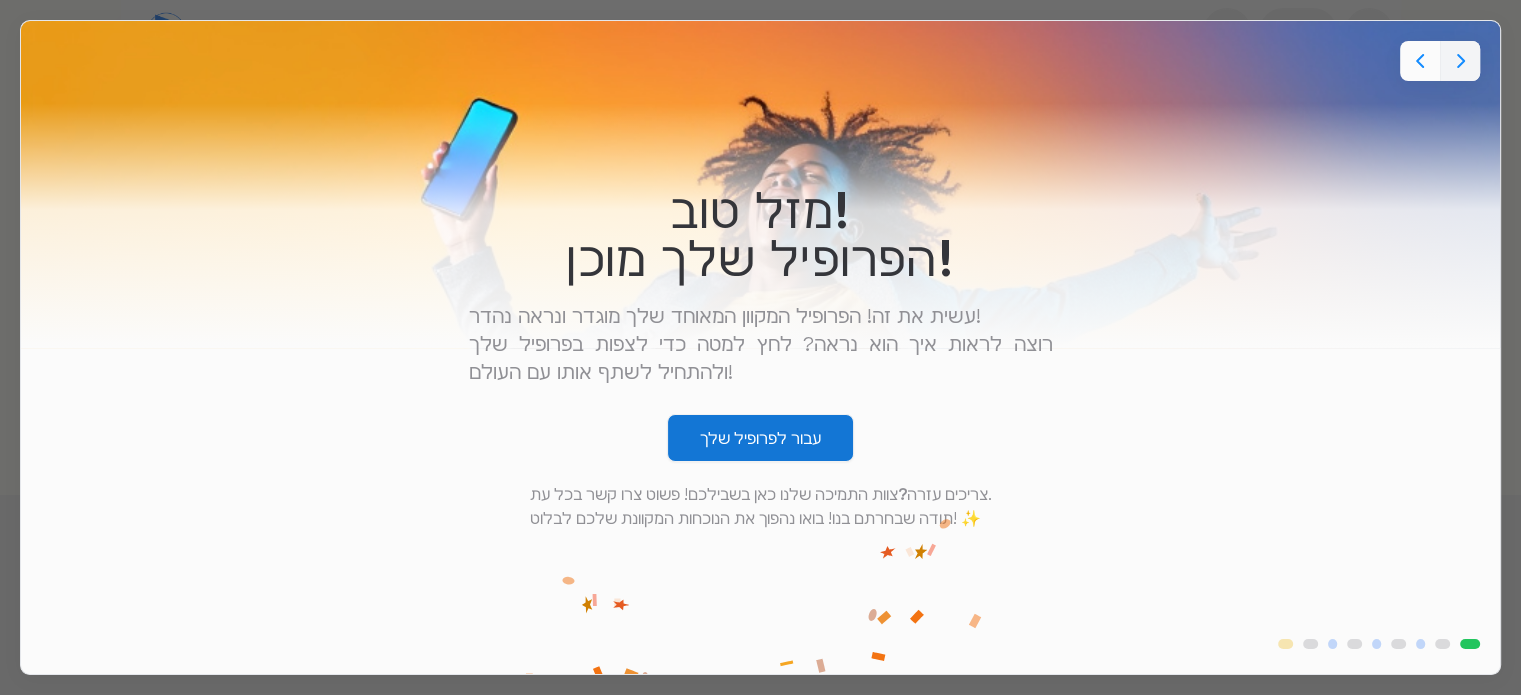 click on "עבור לפרופיל שלך" at bounding box center [760, 438] 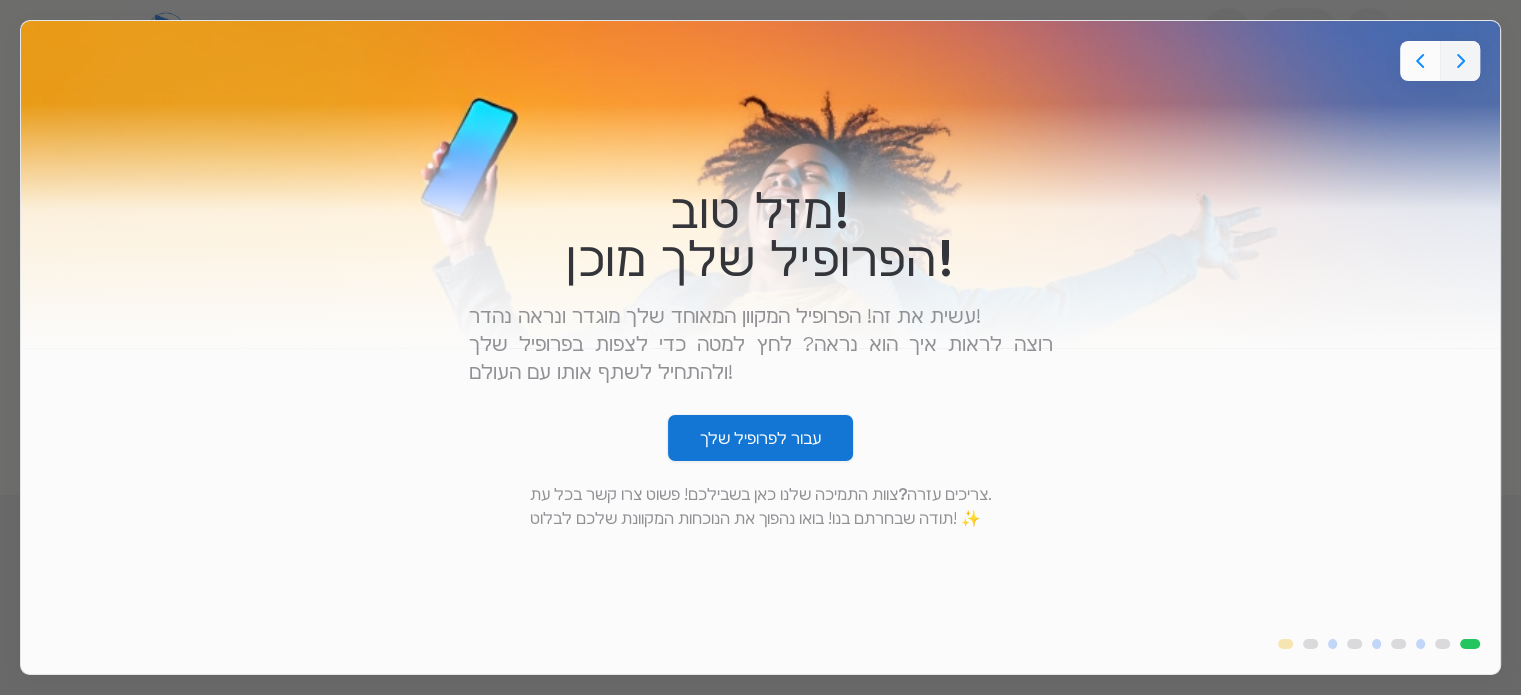 click on "עבור לפרופיל שלך" at bounding box center [760, 438] 